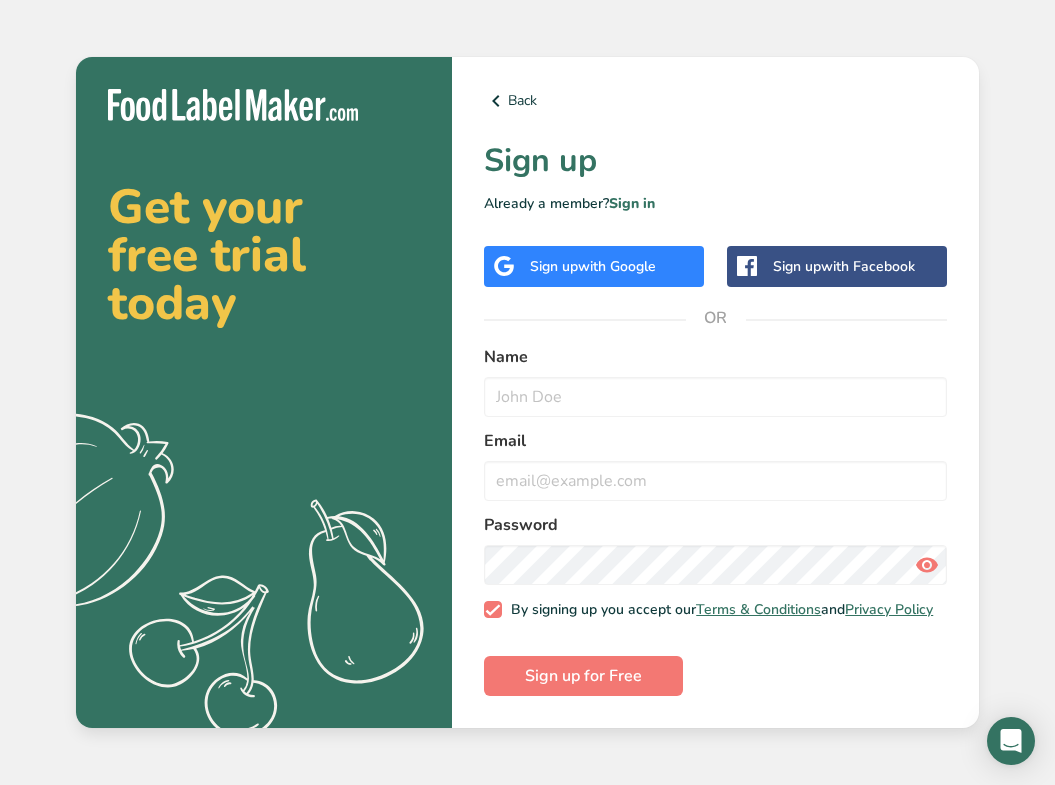 scroll, scrollTop: 0, scrollLeft: 0, axis: both 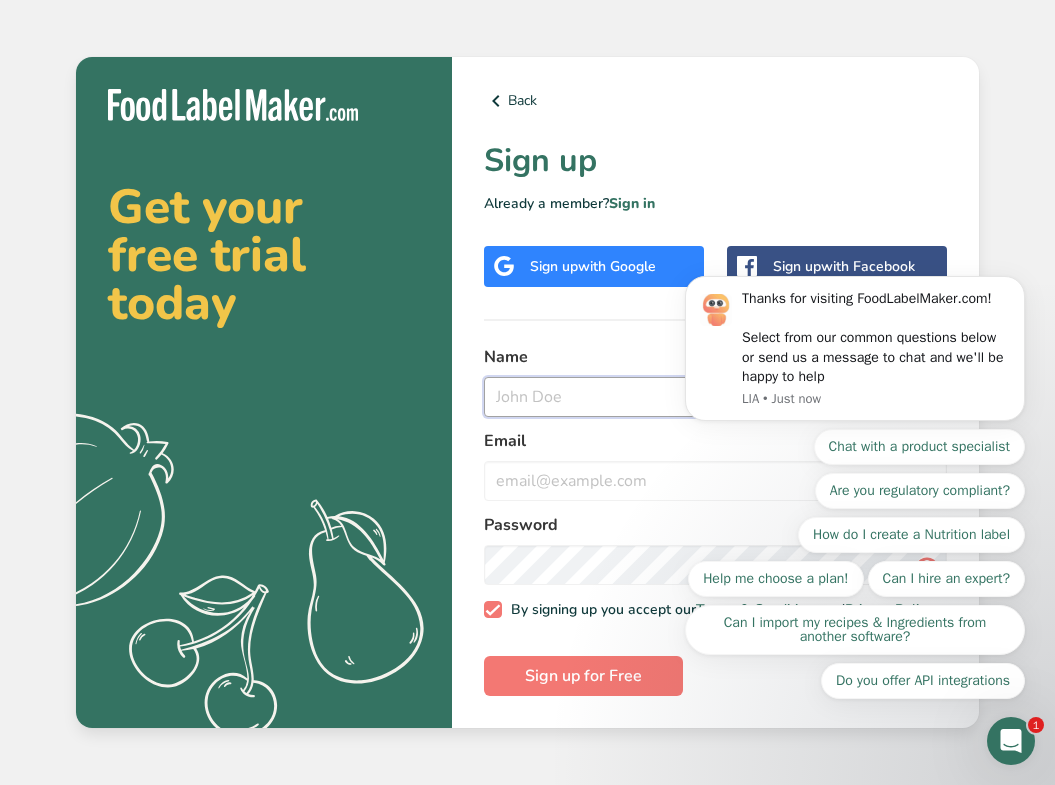 click at bounding box center (715, 397) 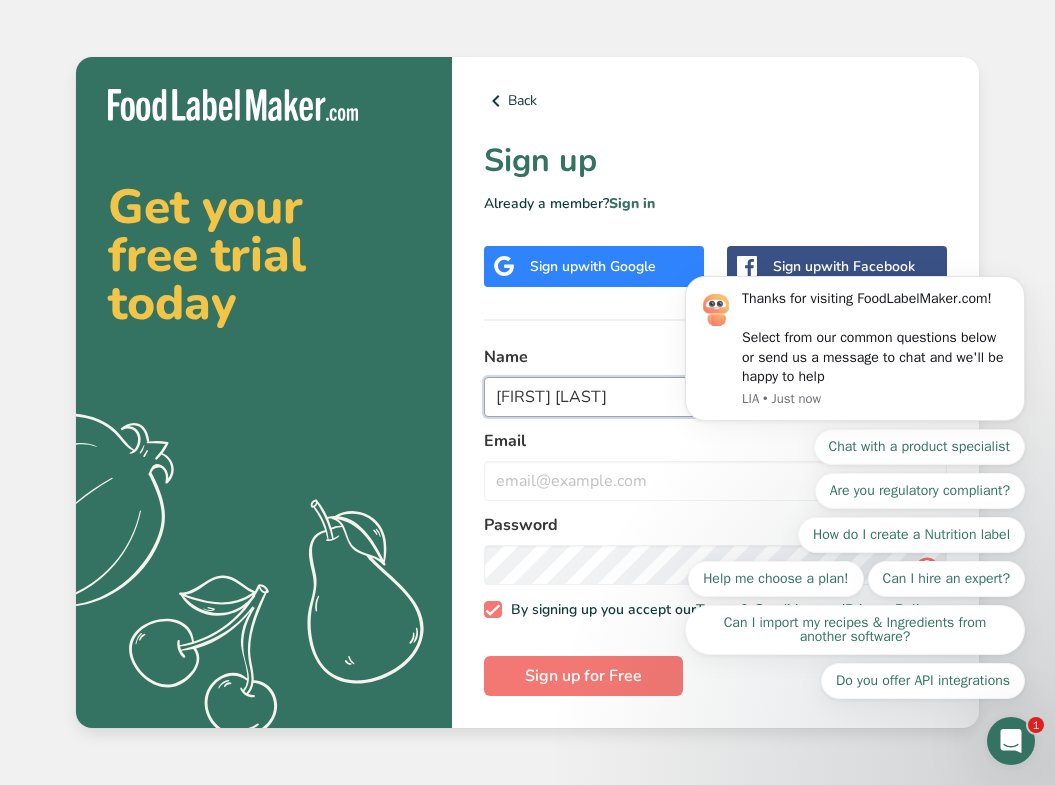 type on "[FIRST] [LAST]" 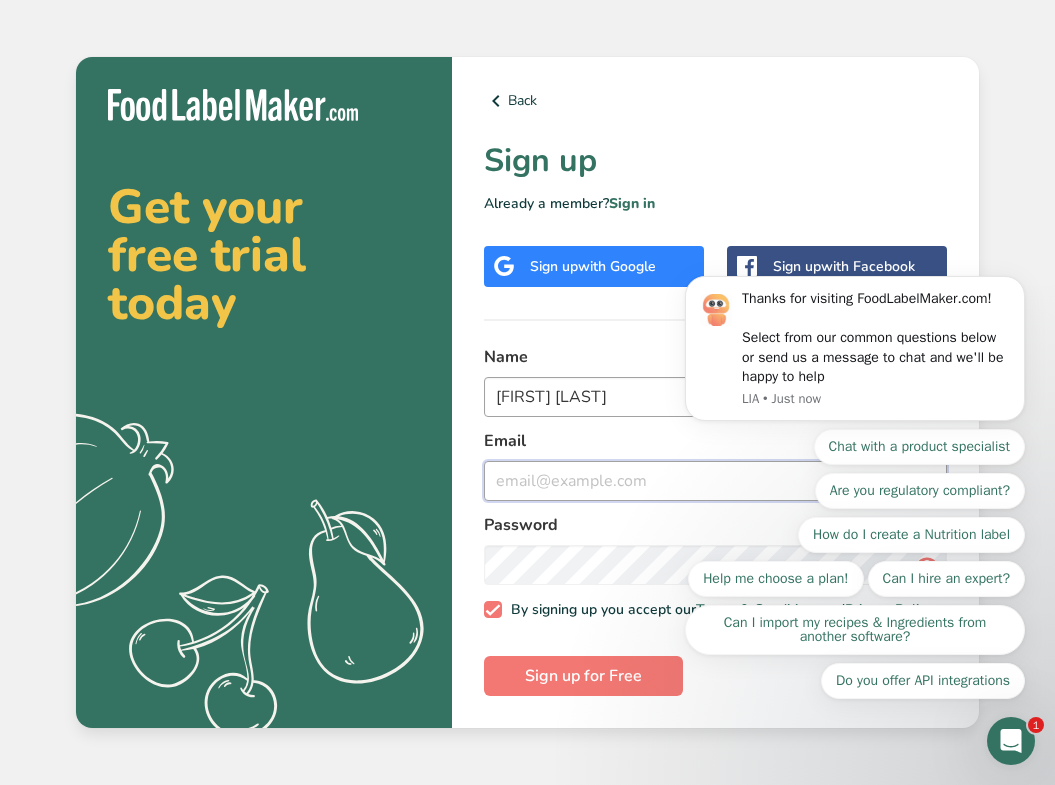 type on "B" 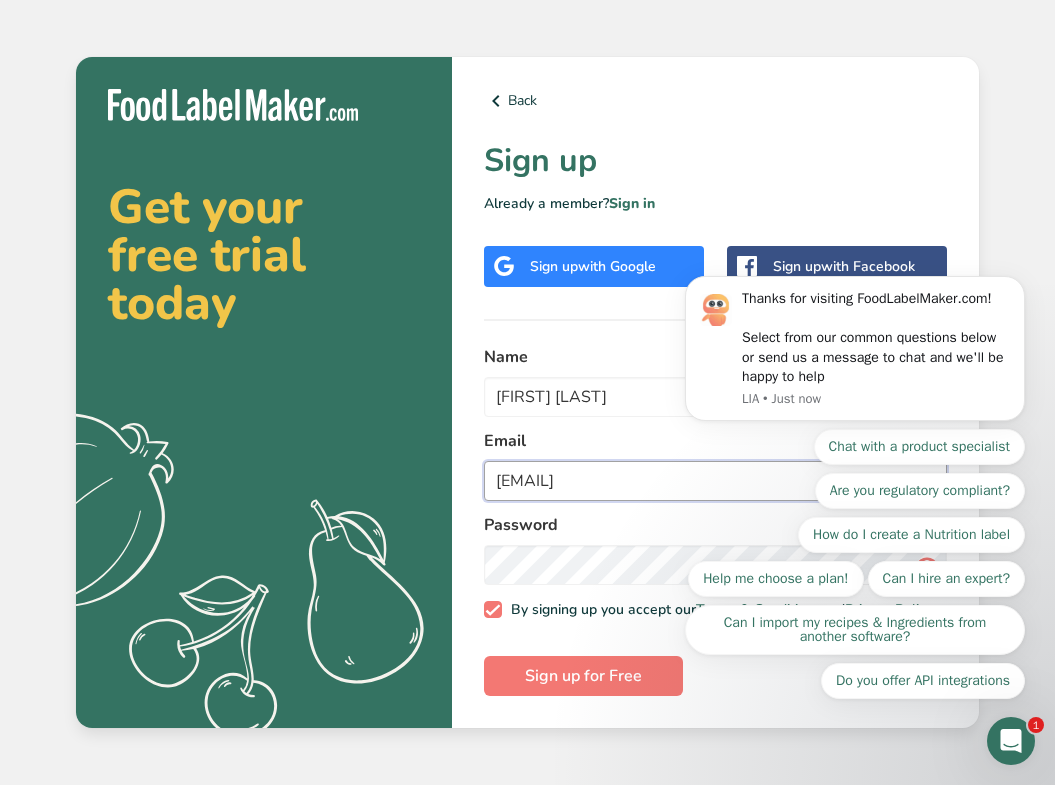 type on "[EMAIL]" 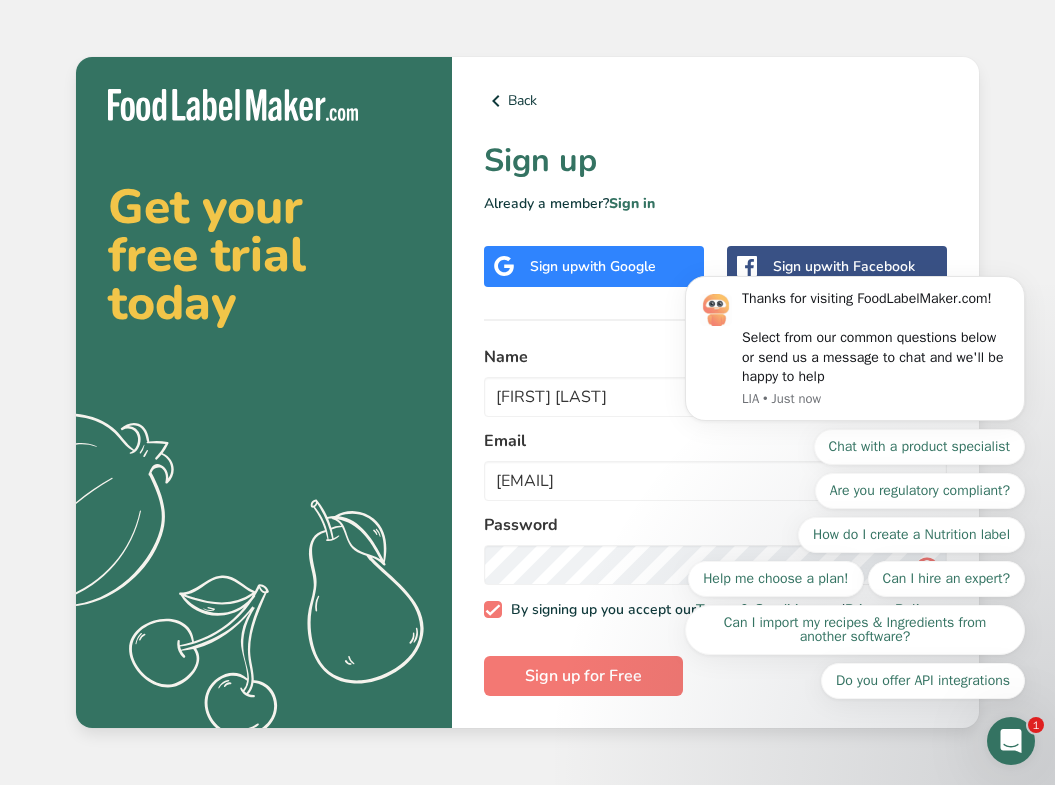 click on "Chat with a product specialist Are you regulatory compliant? How do I create a Nutrition label Help me choose a plan! Can I hire an expert? Can I import my recipes & Ingredients from another software? Do you offer API integrations" at bounding box center (855, 564) 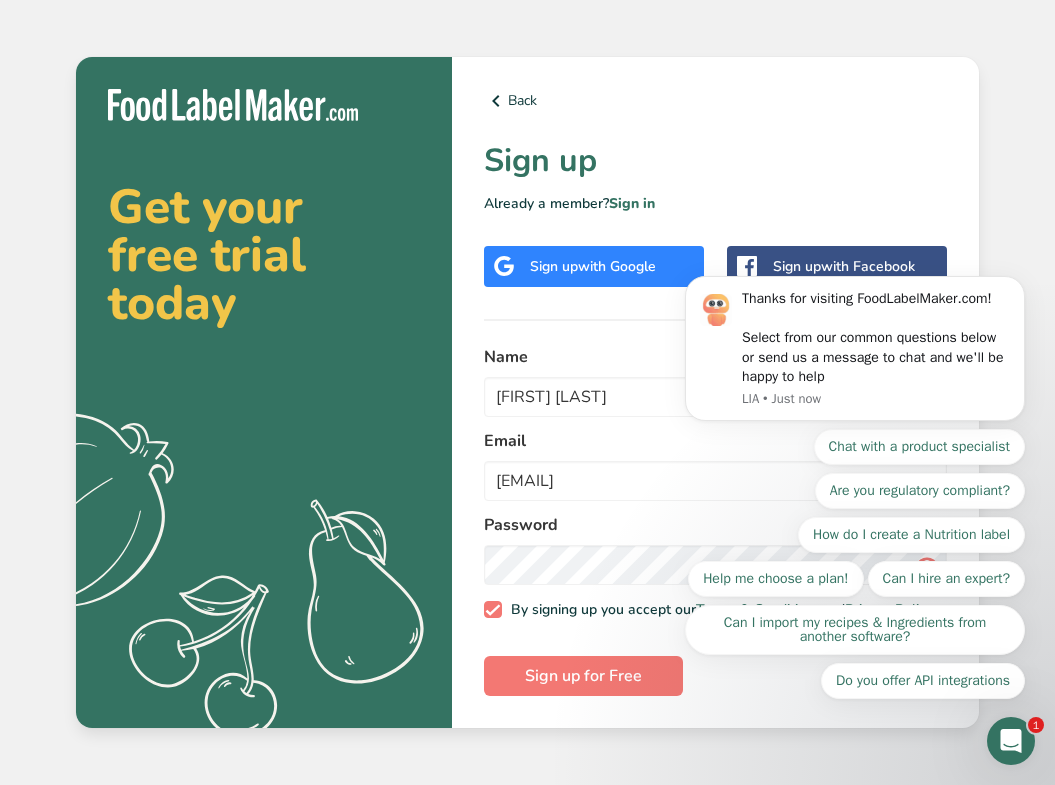 click on "Chat with a product specialist Are you regulatory compliant? How do I create a Nutrition label Help me choose a plan! Can I hire an expert? Can I import my recipes & Ingredients from another software? Do you offer API integrations" at bounding box center [855, 564] 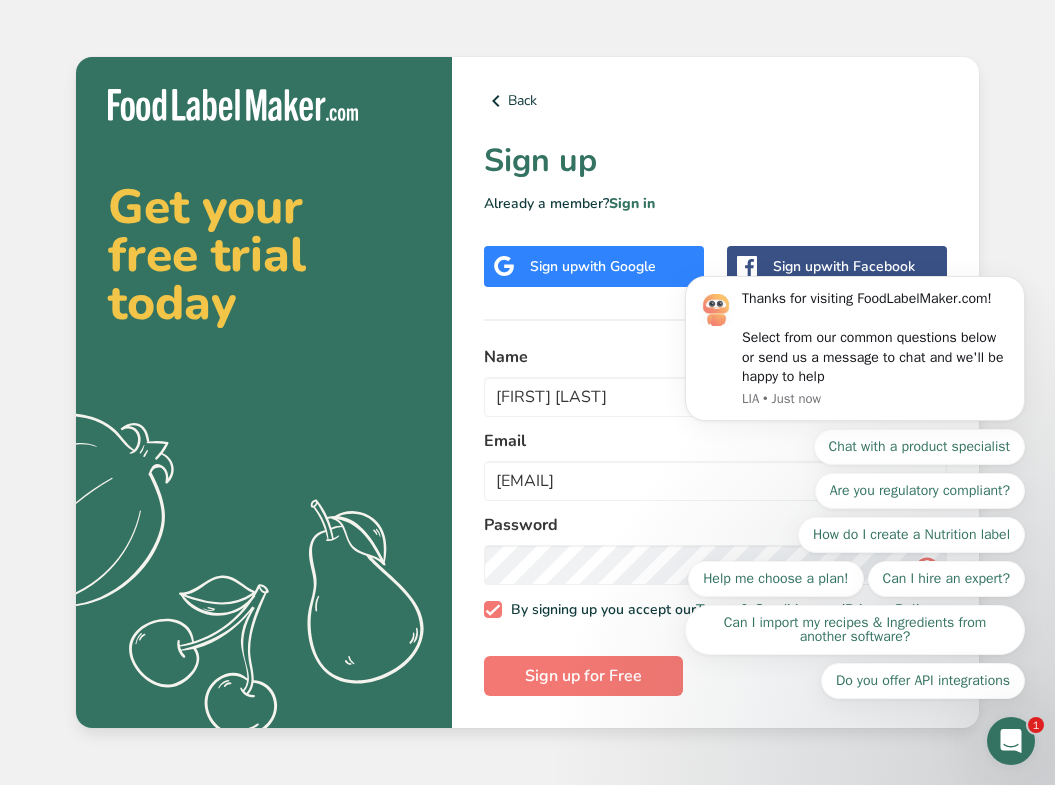 click 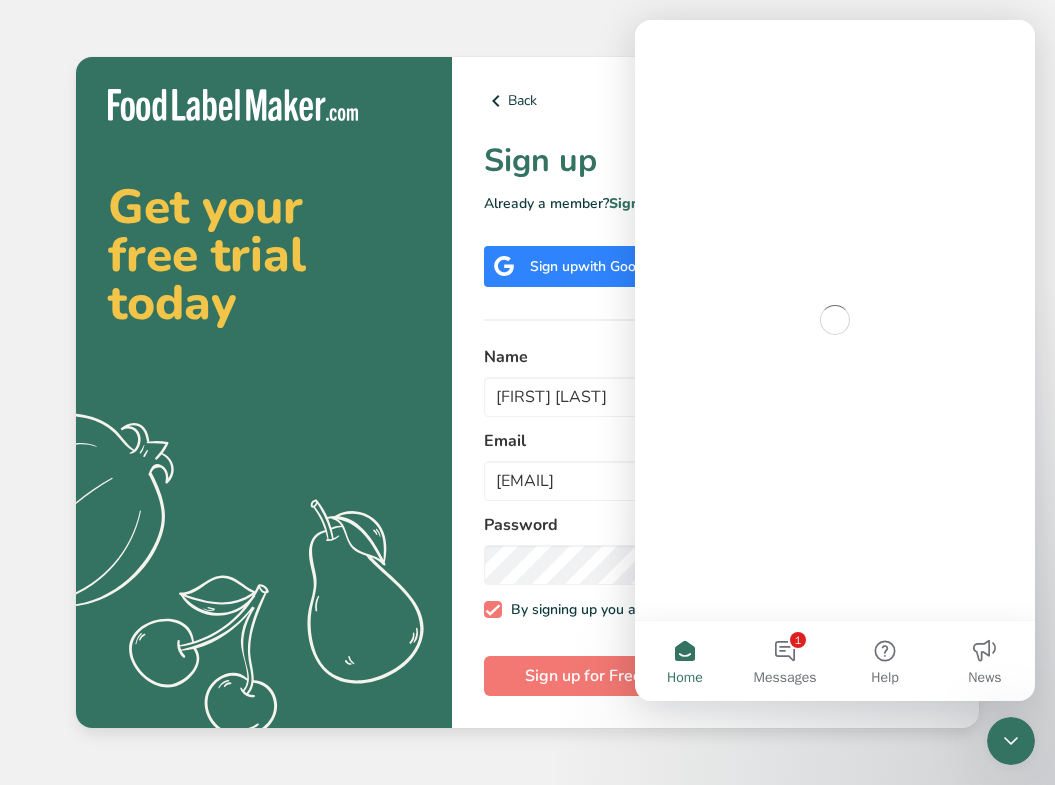 scroll, scrollTop: 0, scrollLeft: 0, axis: both 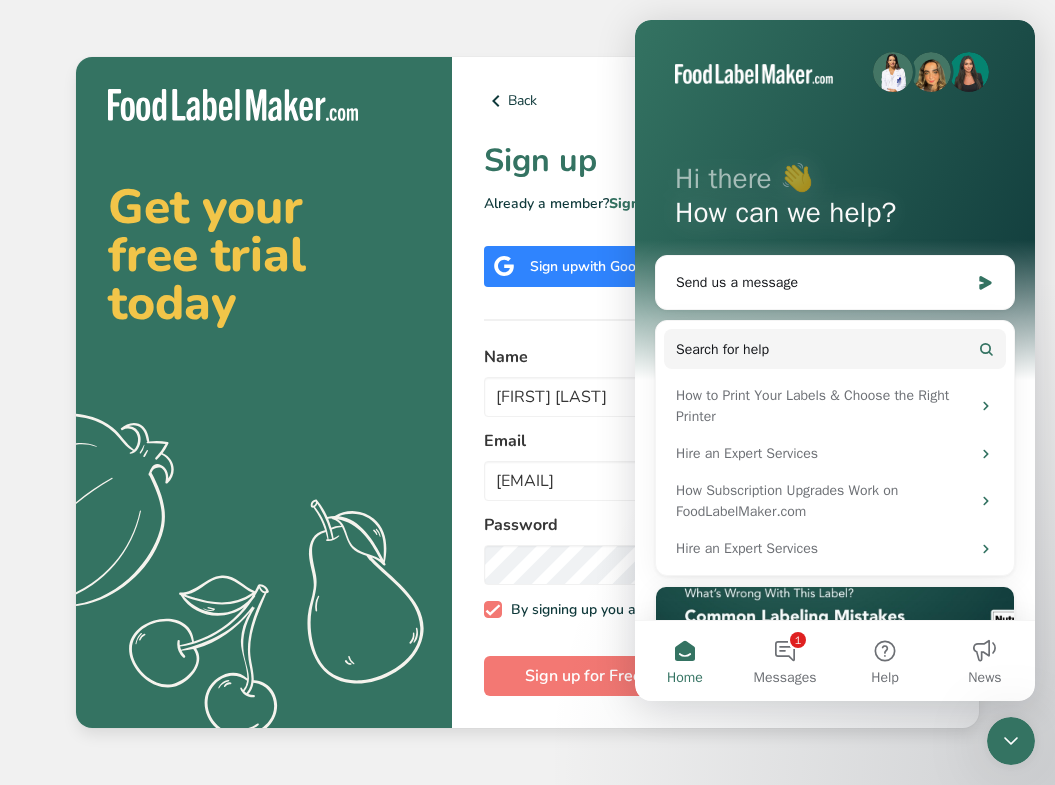 click 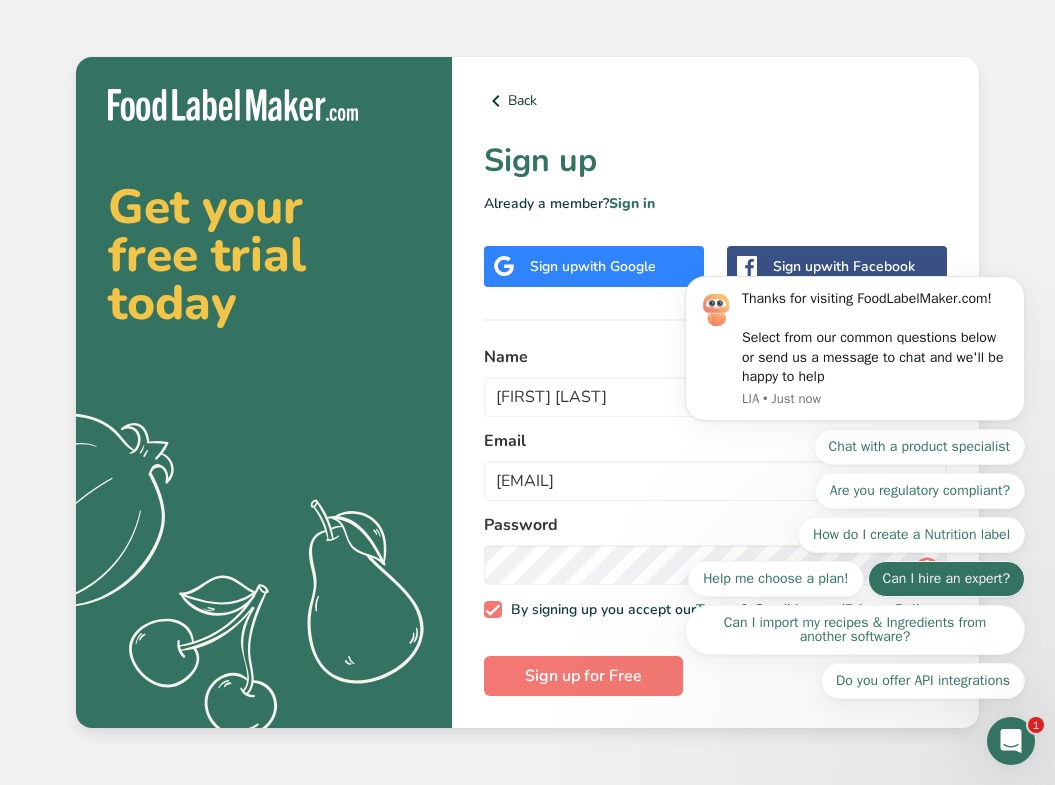 scroll, scrollTop: 0, scrollLeft: 0, axis: both 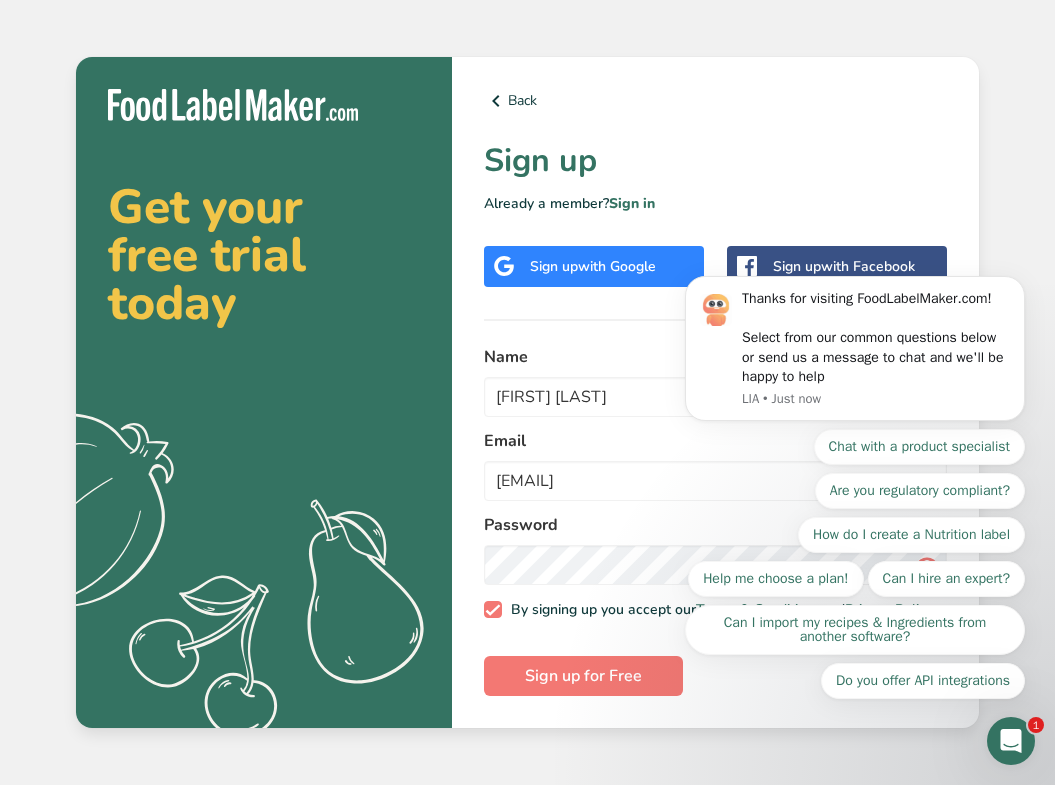 click 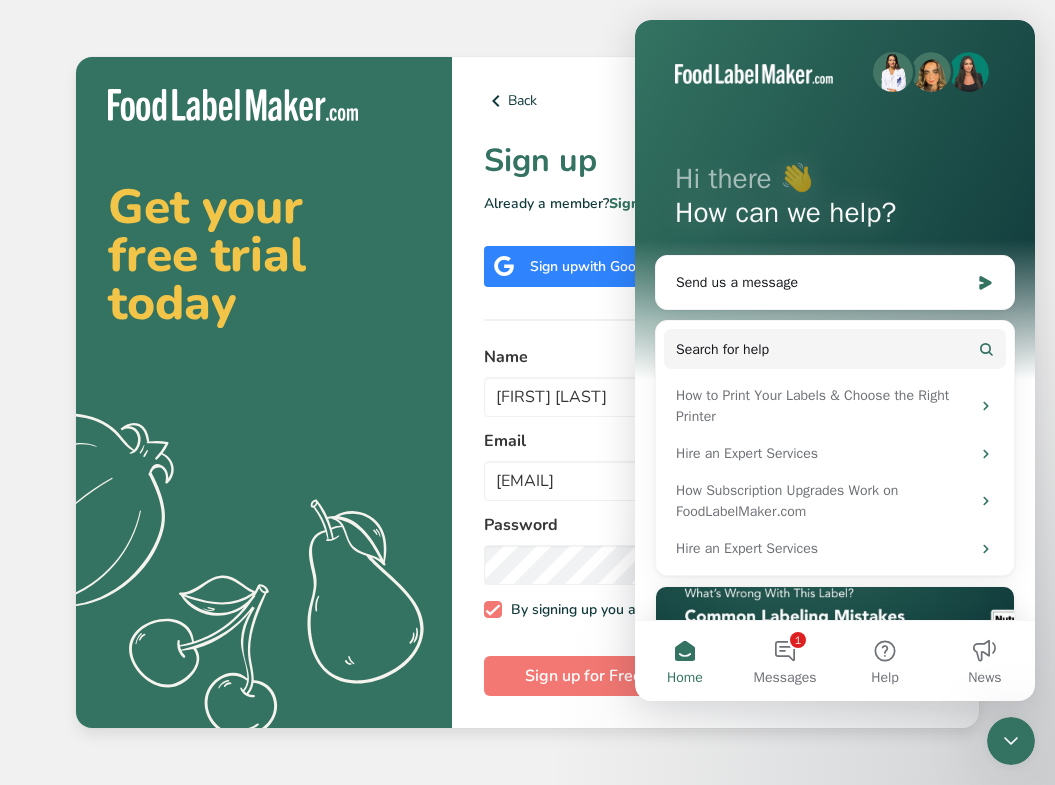 click 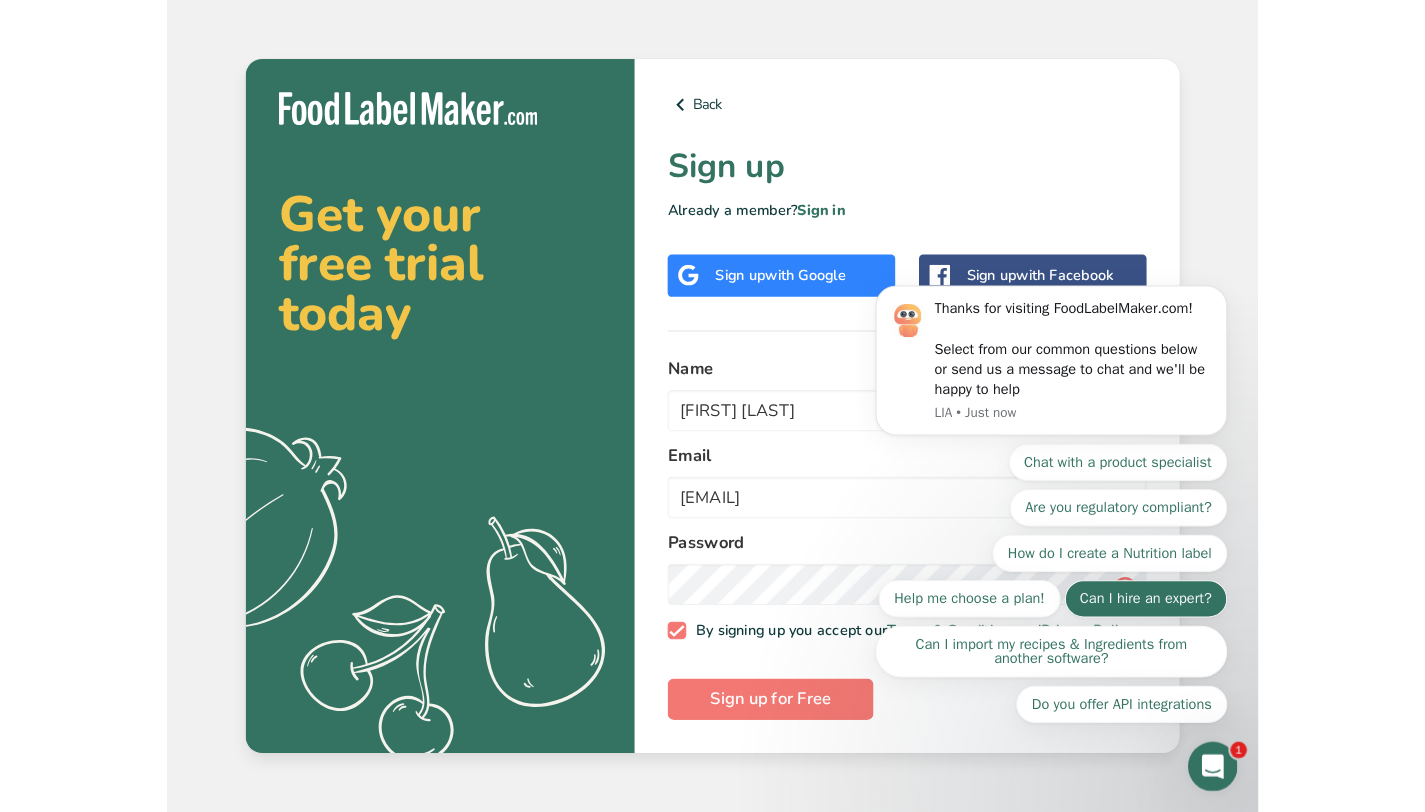 scroll, scrollTop: 0, scrollLeft: 0, axis: both 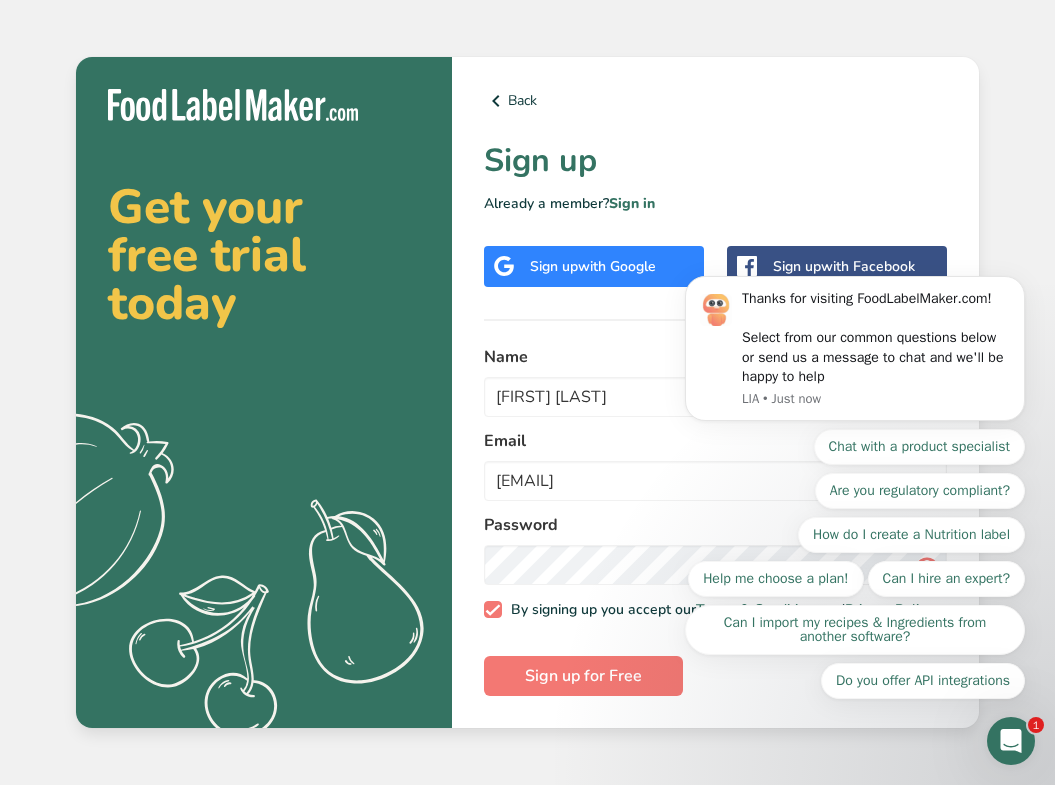click on "Chat with a product specialist Are you regulatory compliant? How do I create a Nutrition label Help me choose a plan! Can I hire an expert? Can I import my recipes & Ingredients from another software? Do you offer API integrations" at bounding box center [855, 564] 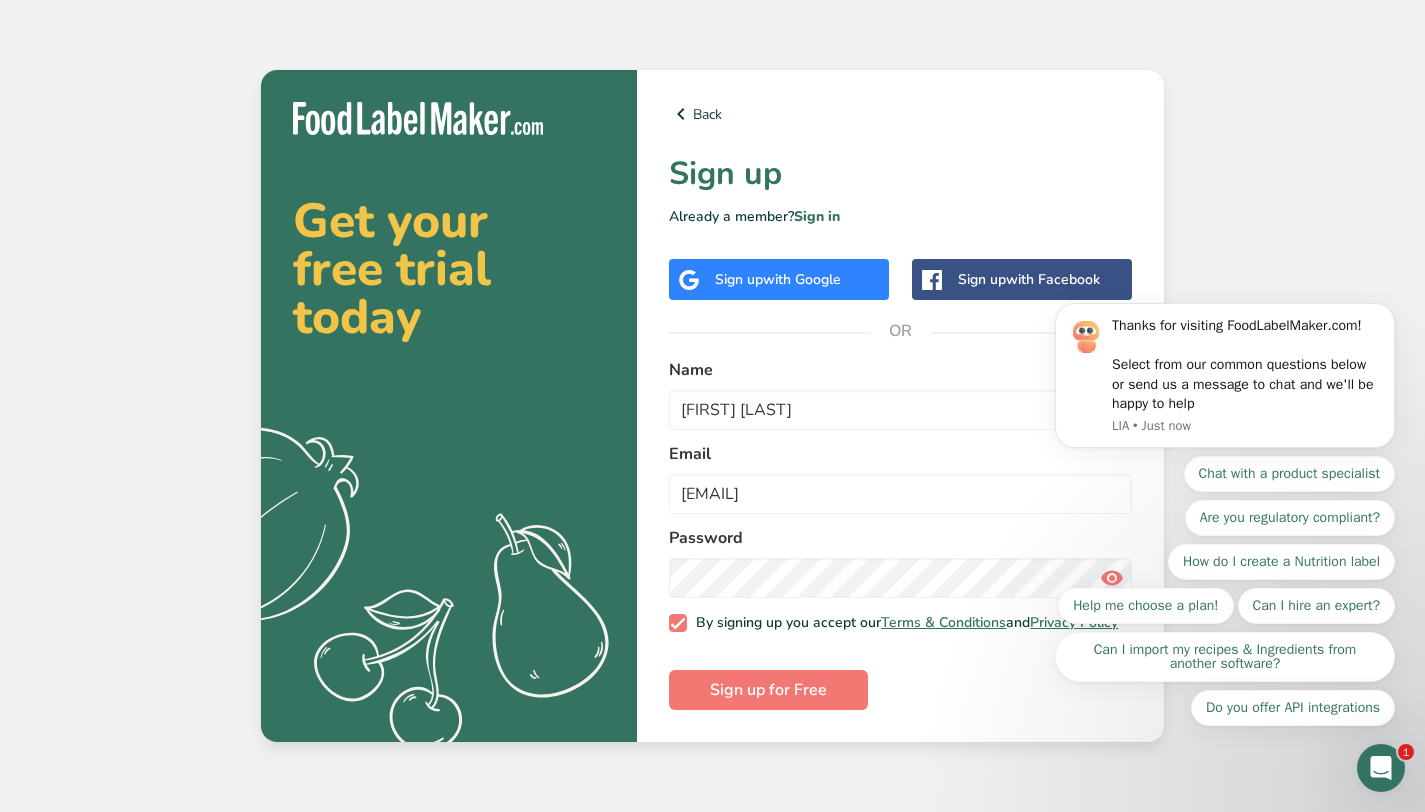 click on "Chat with a product specialist Are you regulatory compliant? How do I create a Nutrition label Help me choose a plan! Can I hire an expert? Can I import my recipes & Ingredients from another software? Do you offer API integrations" at bounding box center (1225, 591) 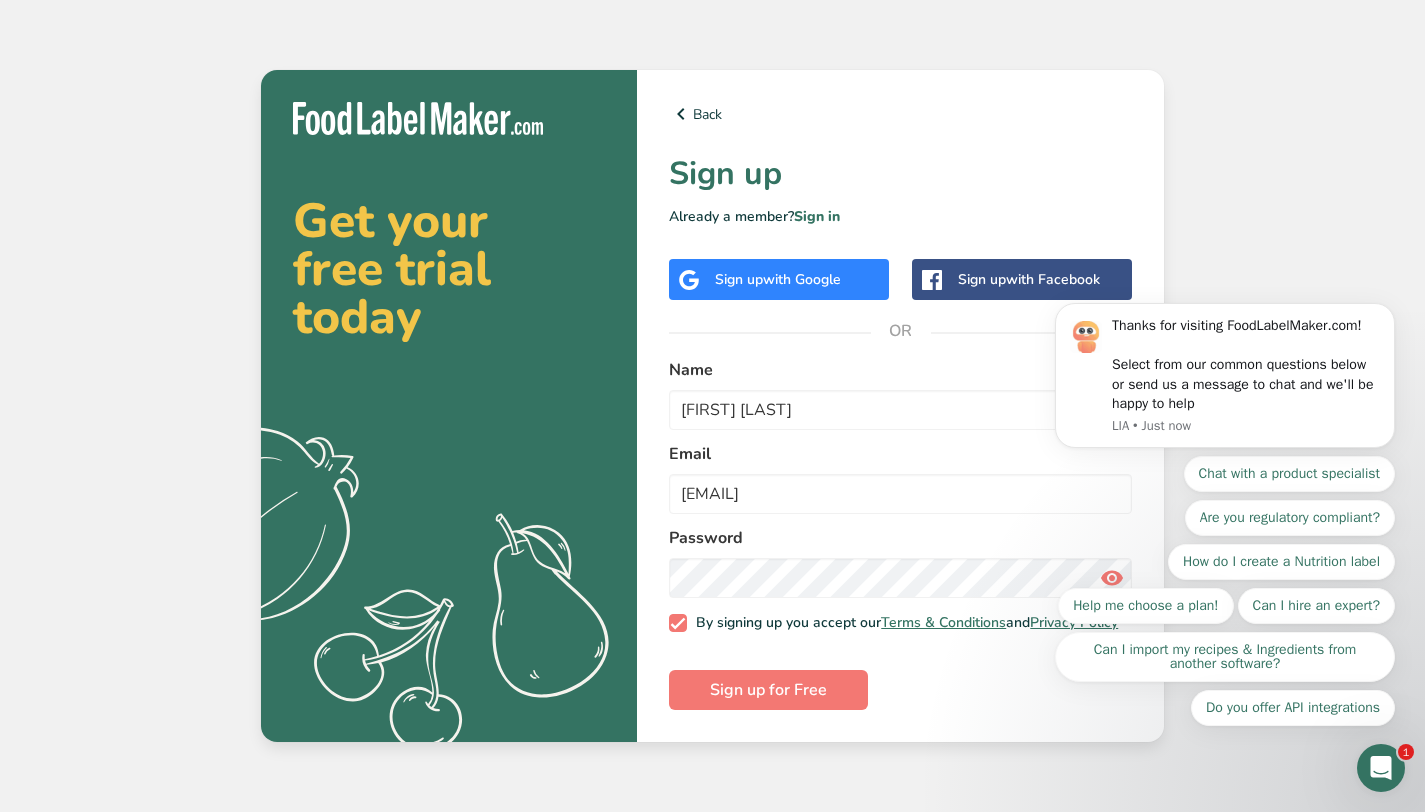 click on "Chat with a product specialist Are you regulatory compliant? How do I create a Nutrition label Help me choose a plan! Can I hire an expert? Can I import my recipes & Ingredients from another software? Do you offer API integrations" at bounding box center [1225, 591] 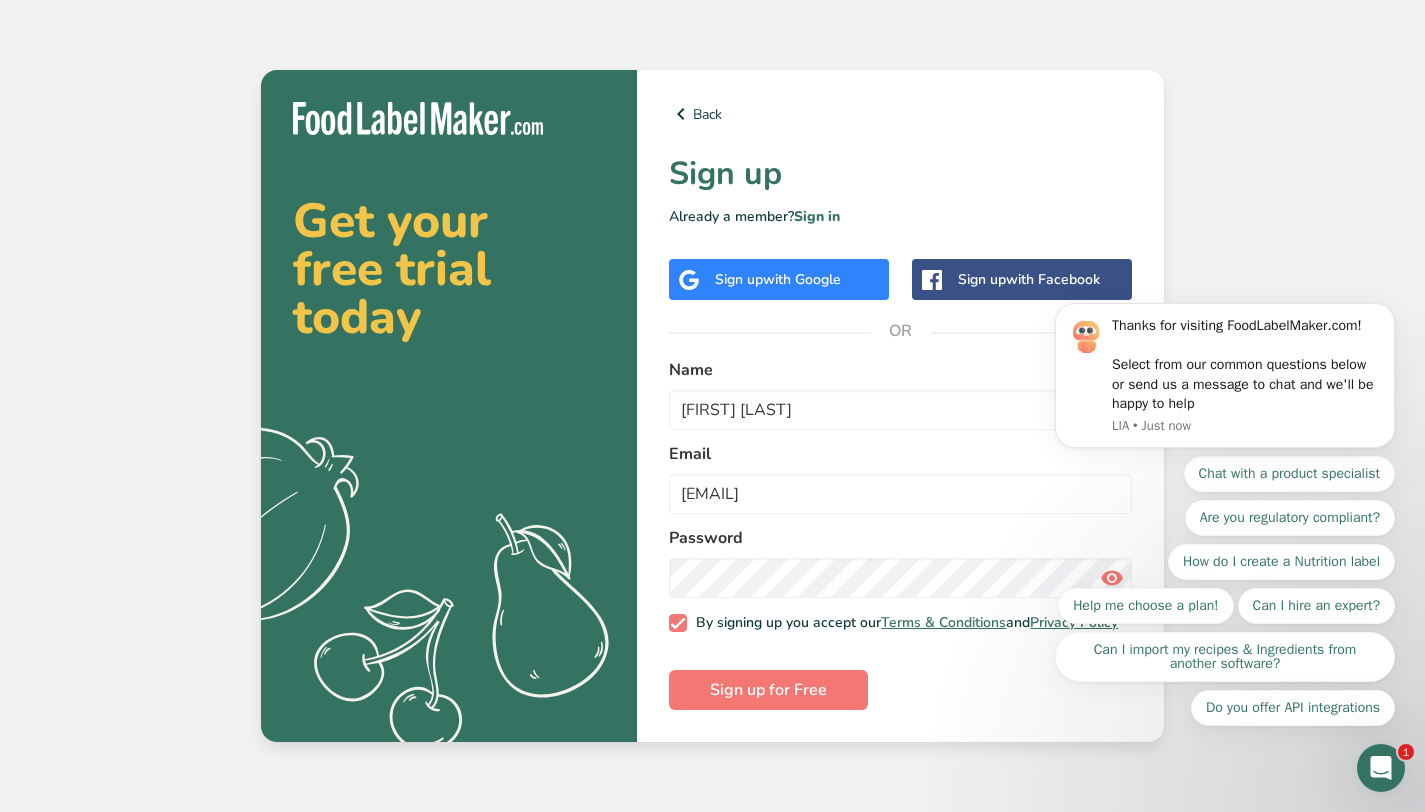 click on "Chat with a product specialist Are you regulatory compliant? How do I create a Nutrition label Help me choose a plan! Can I hire an expert? Can I import my recipes & Ingredients from another software? Do you offer API integrations" at bounding box center [1225, 591] 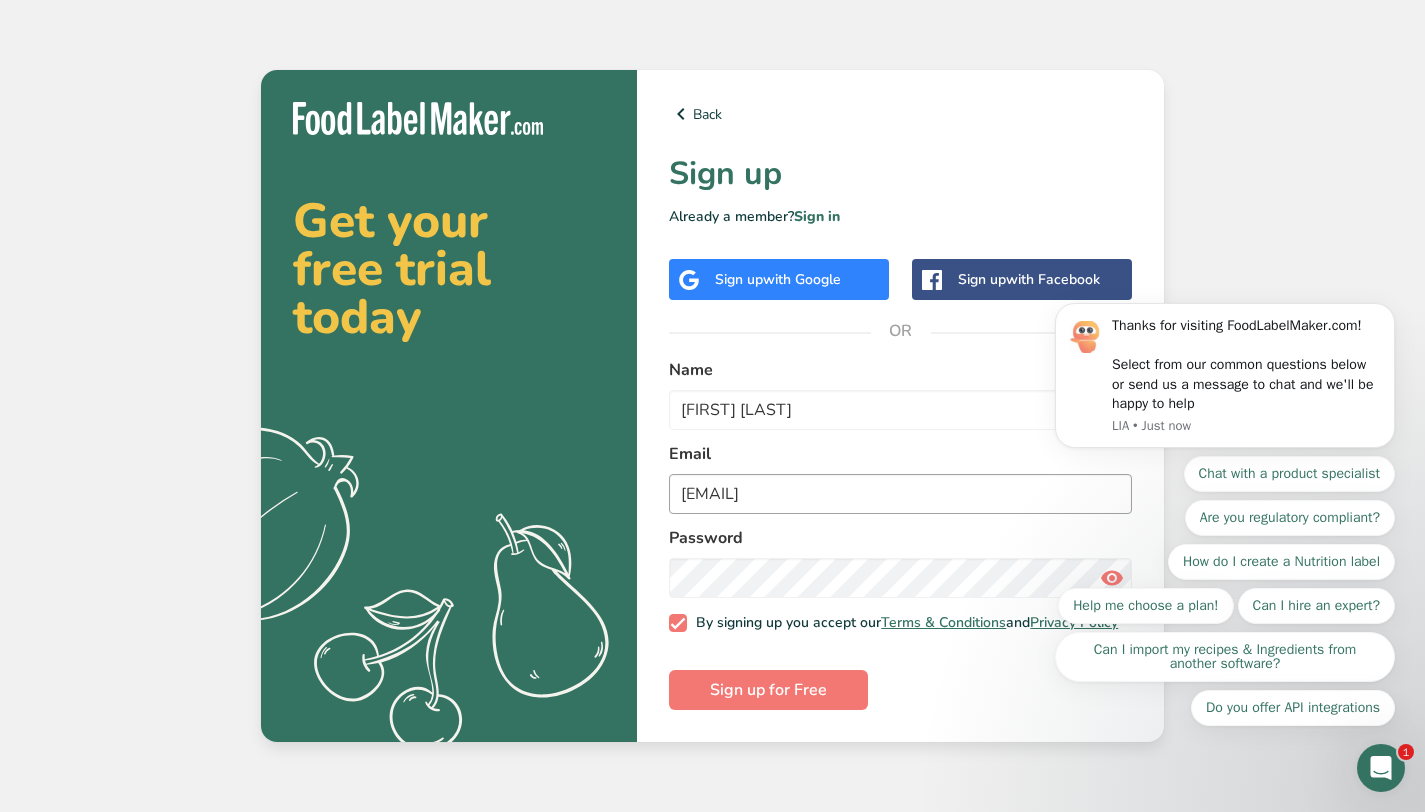 click on "[EMAIL]" at bounding box center [900, 494] 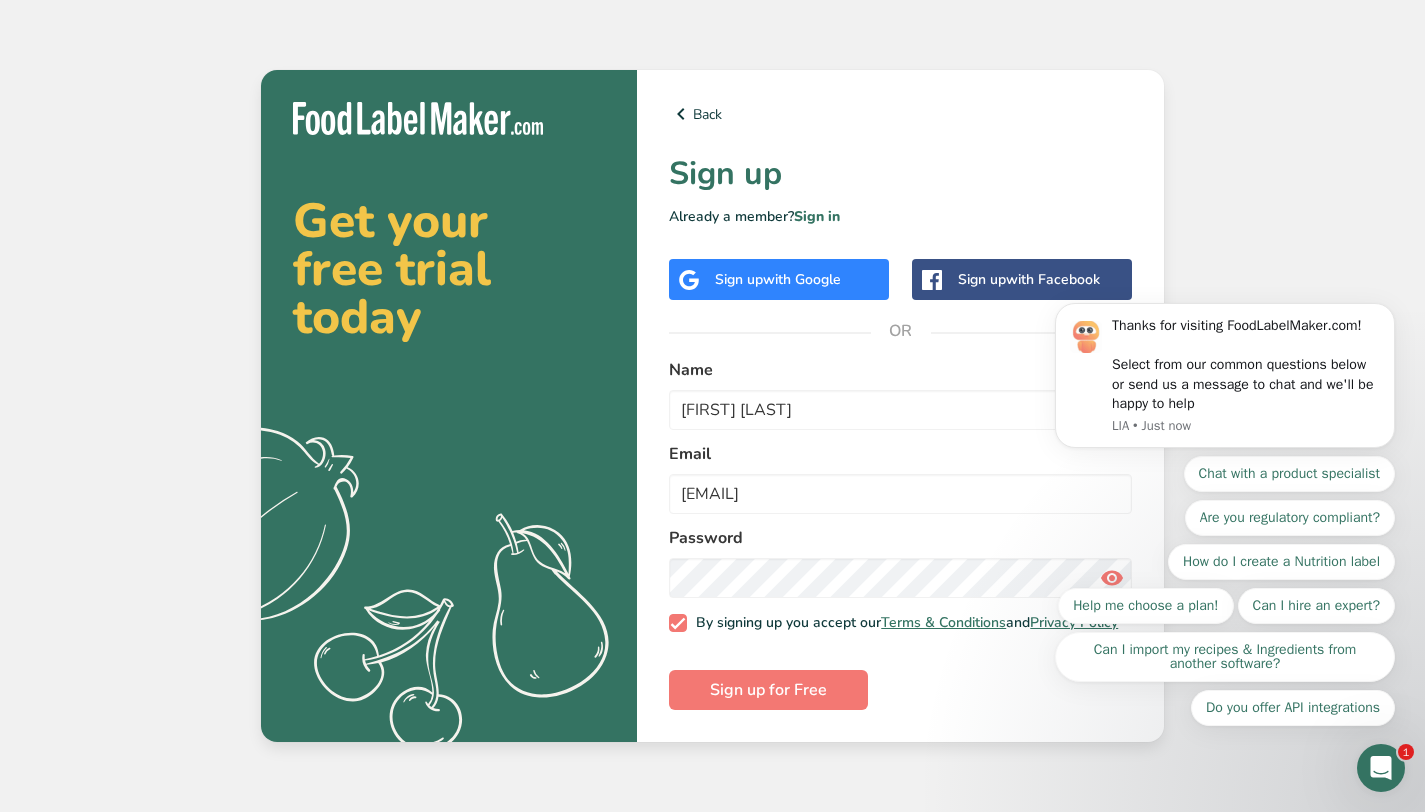 click on "Chat with a product specialist Are you regulatory compliant? How do I create a Nutrition label Help me choose a plan! Can I hire an expert? Can I import my recipes & Ingredients from another software? Do you offer API integrations" at bounding box center [1225, 591] 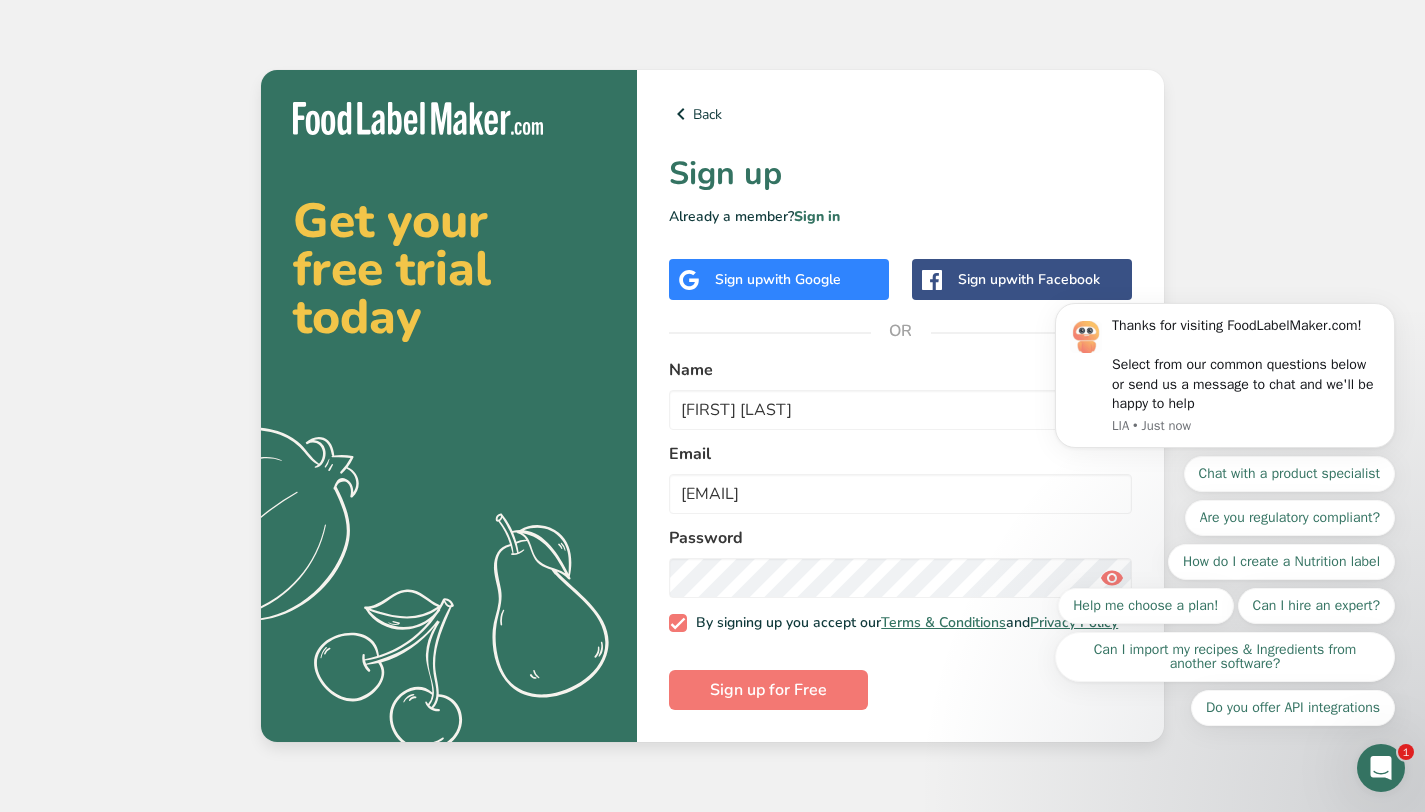 click on "Chat with a product specialist Are you regulatory compliant? How do I create a Nutrition label Help me choose a plan! Can I hire an expert? Can I import my recipes & Ingredients from another software? Do you offer API integrations" at bounding box center (1225, 591) 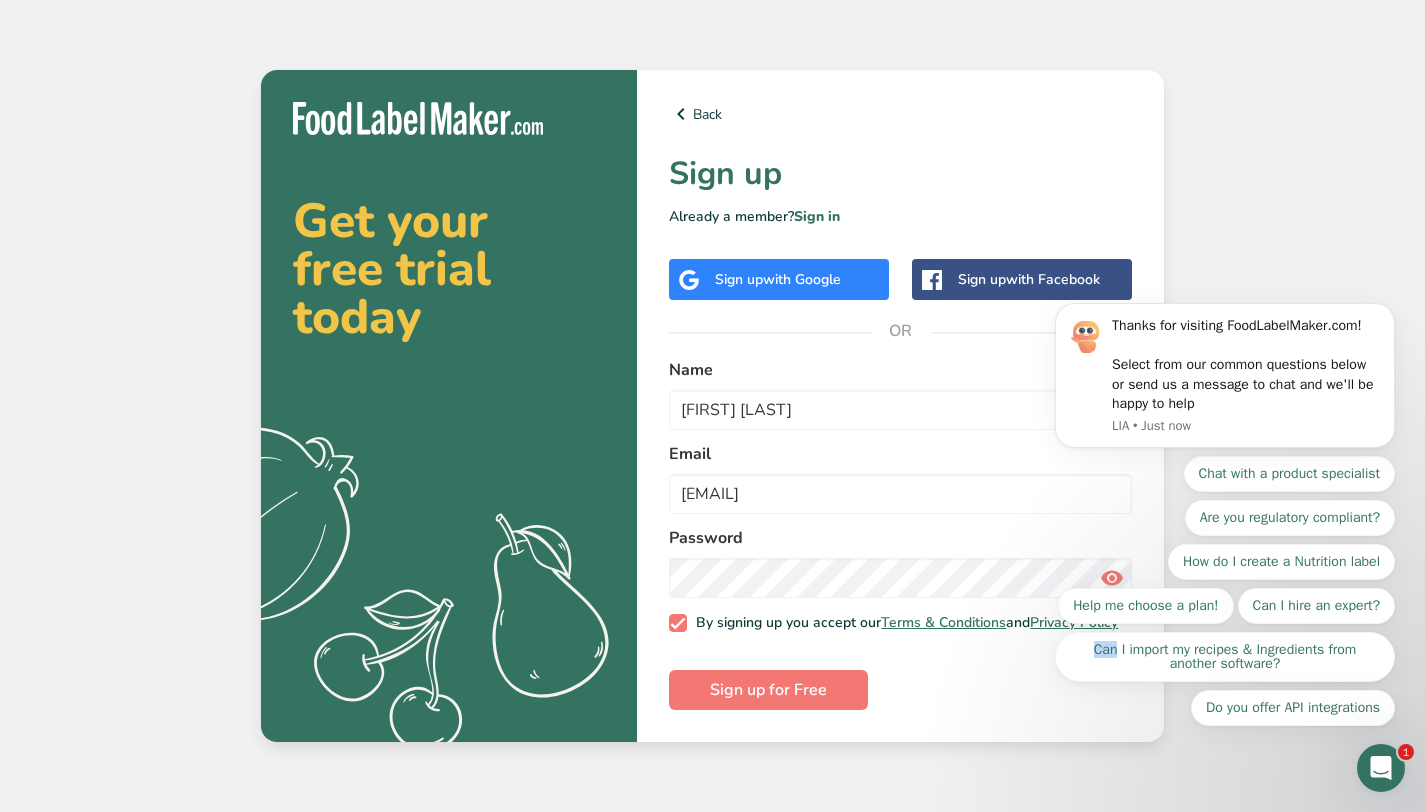 click on "Chat with a product specialist Are you regulatory compliant? How do I create a Nutrition label Help me choose a plan! Can I hire an expert? Can I import my recipes & Ingredients from another software? Do you offer API integrations" at bounding box center (1225, 591) 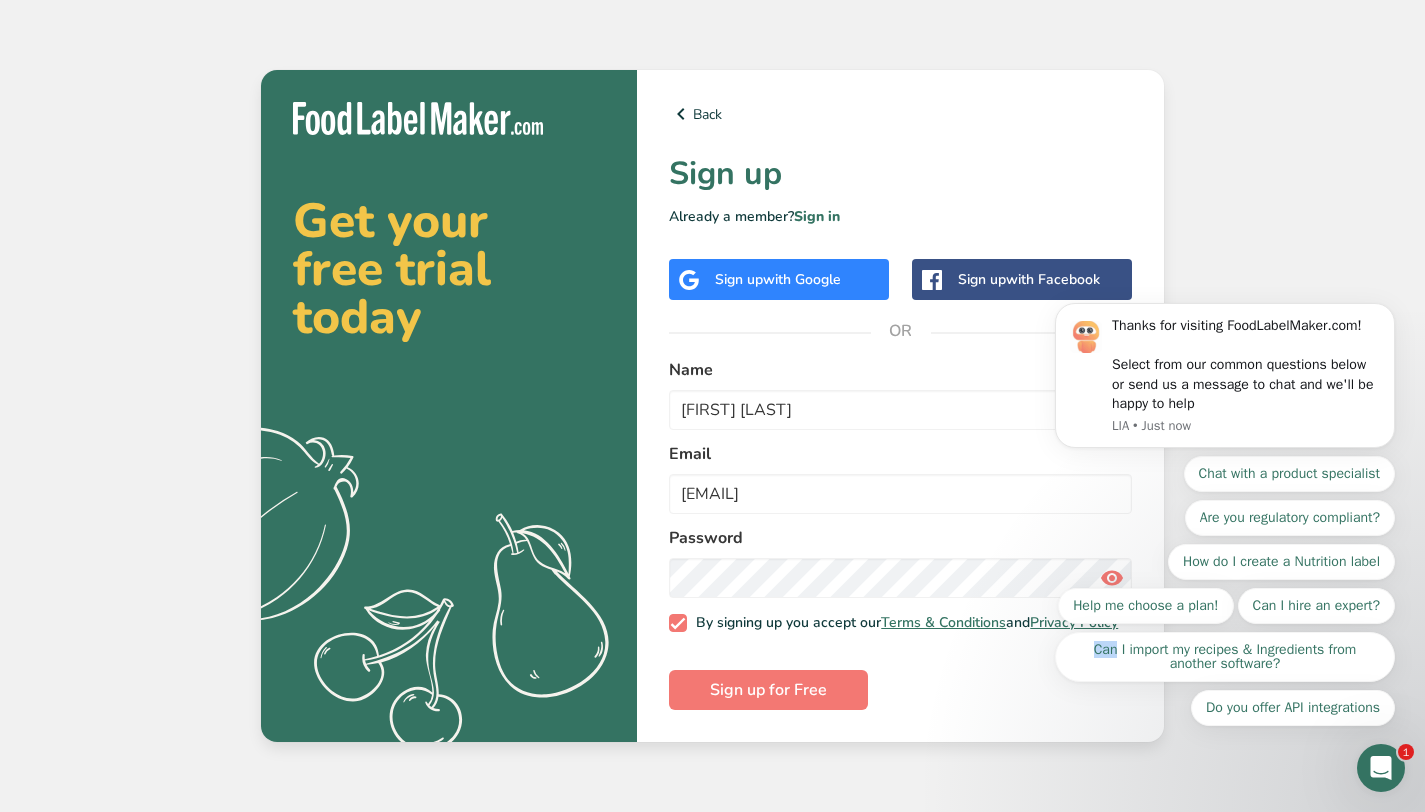 click on "Chat with a product specialist Are you regulatory compliant? How do I create a Nutrition label Help me choose a plan! Can I hire an expert? Can I import my recipes & Ingredients from another software? Do you offer API integrations" at bounding box center (1225, 591) 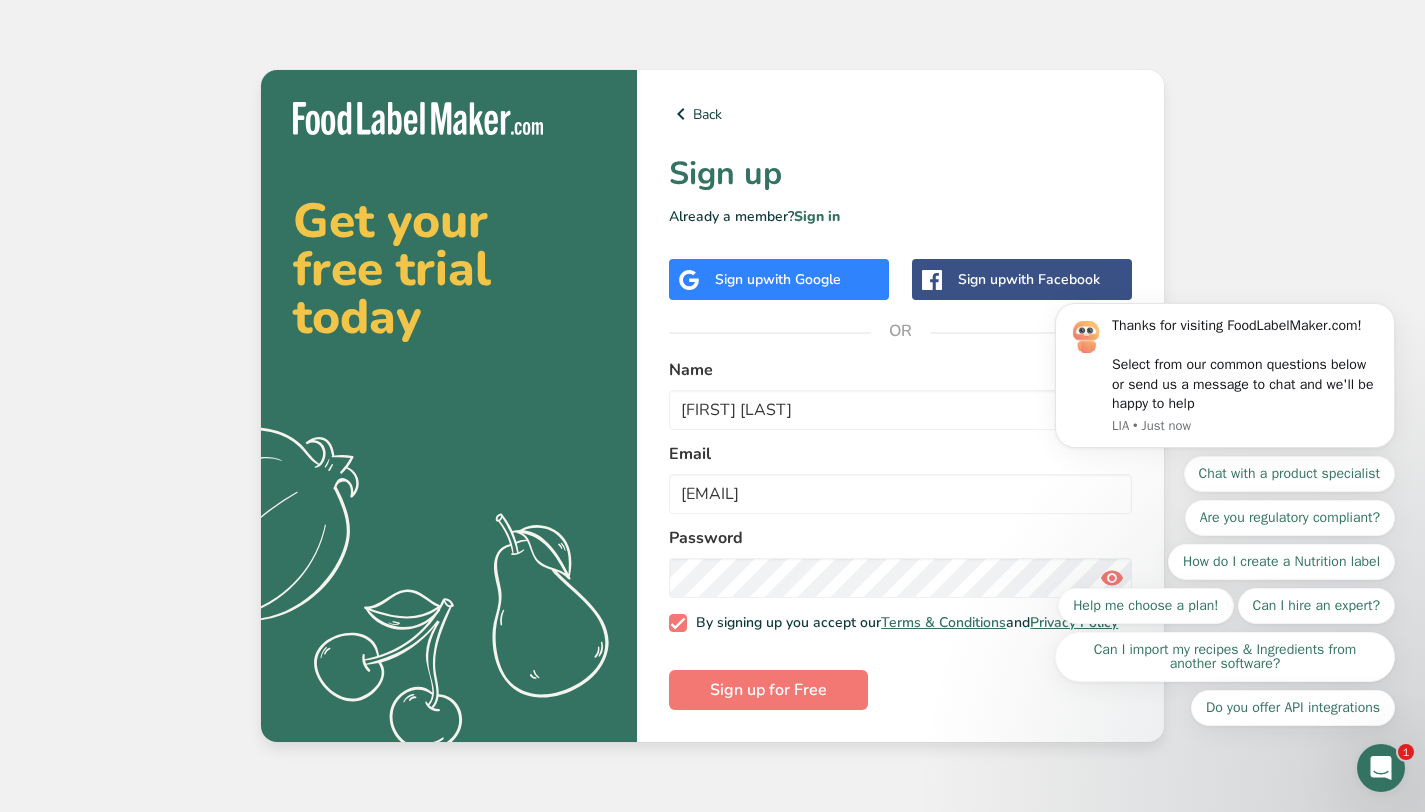 click on "Chat with a product specialist Are you regulatory compliant? How do I create a Nutrition label Help me choose a plan! Can I hire an expert? Can I import my recipes & Ingredients from another software? Do you offer API integrations" at bounding box center [1225, 591] 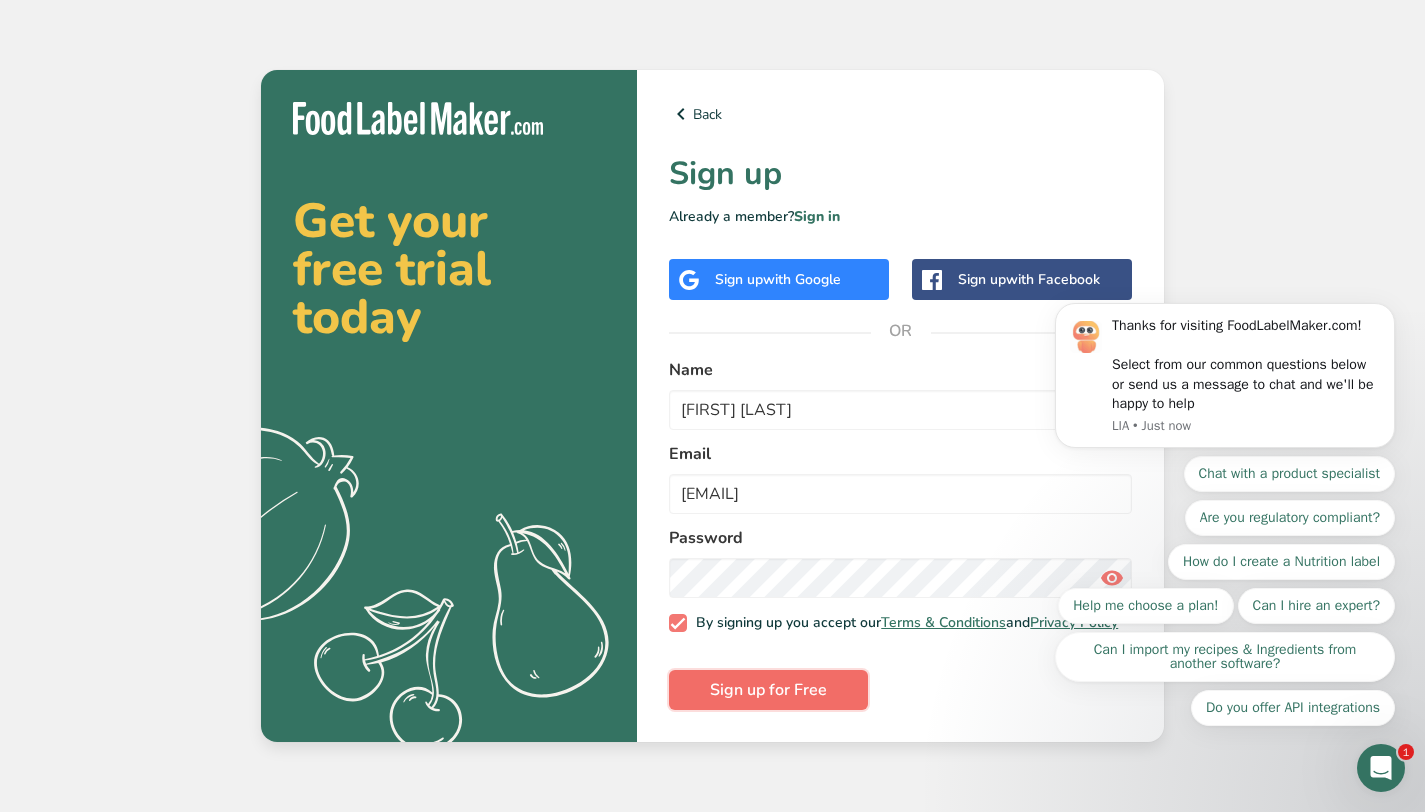 click on "Sign up for Free" at bounding box center [768, 690] 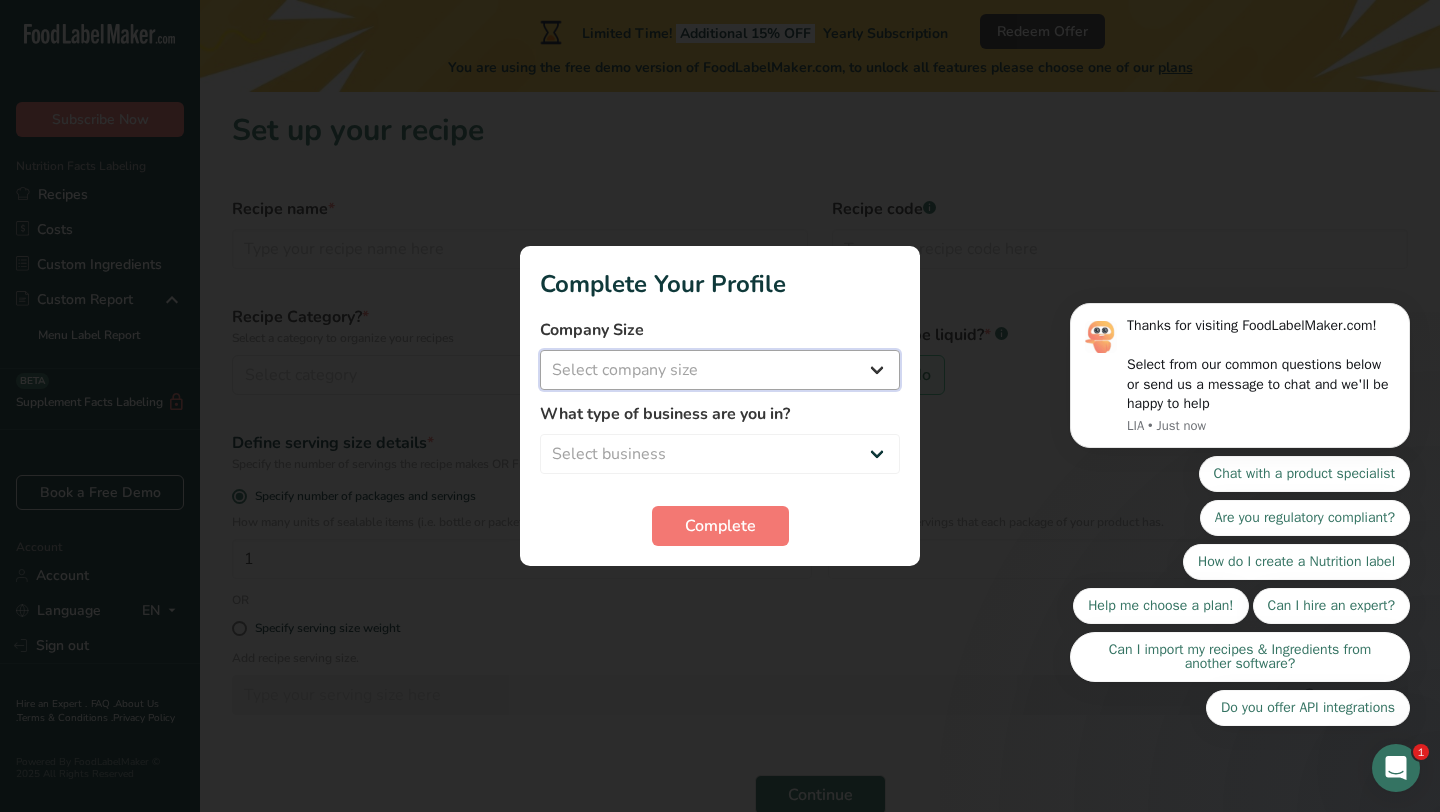 click on "Select company size
Fewer than 10 Employees
10 to 50 Employees
51 to 500 Employees
Over 500 Employees" at bounding box center [720, 370] 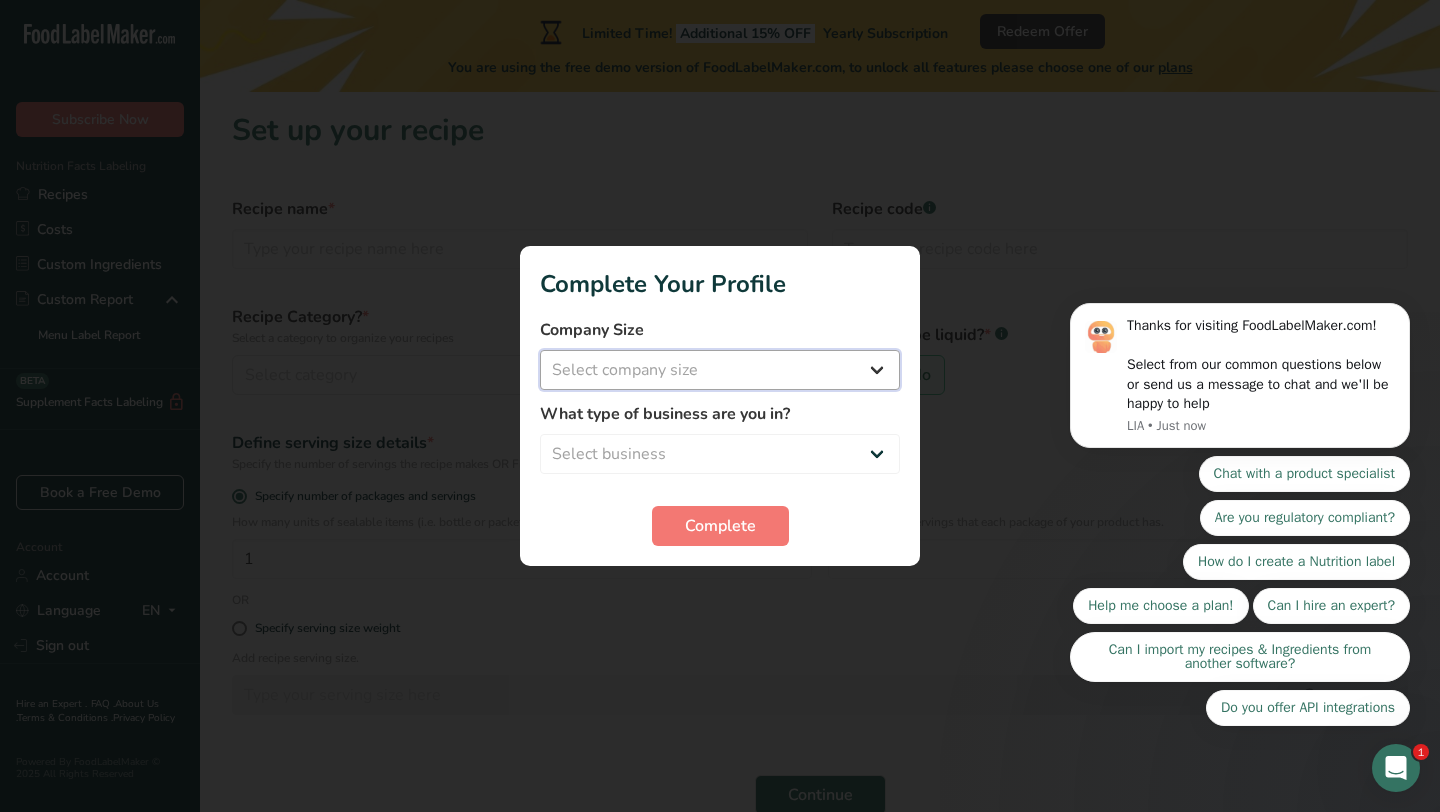 select on "1" 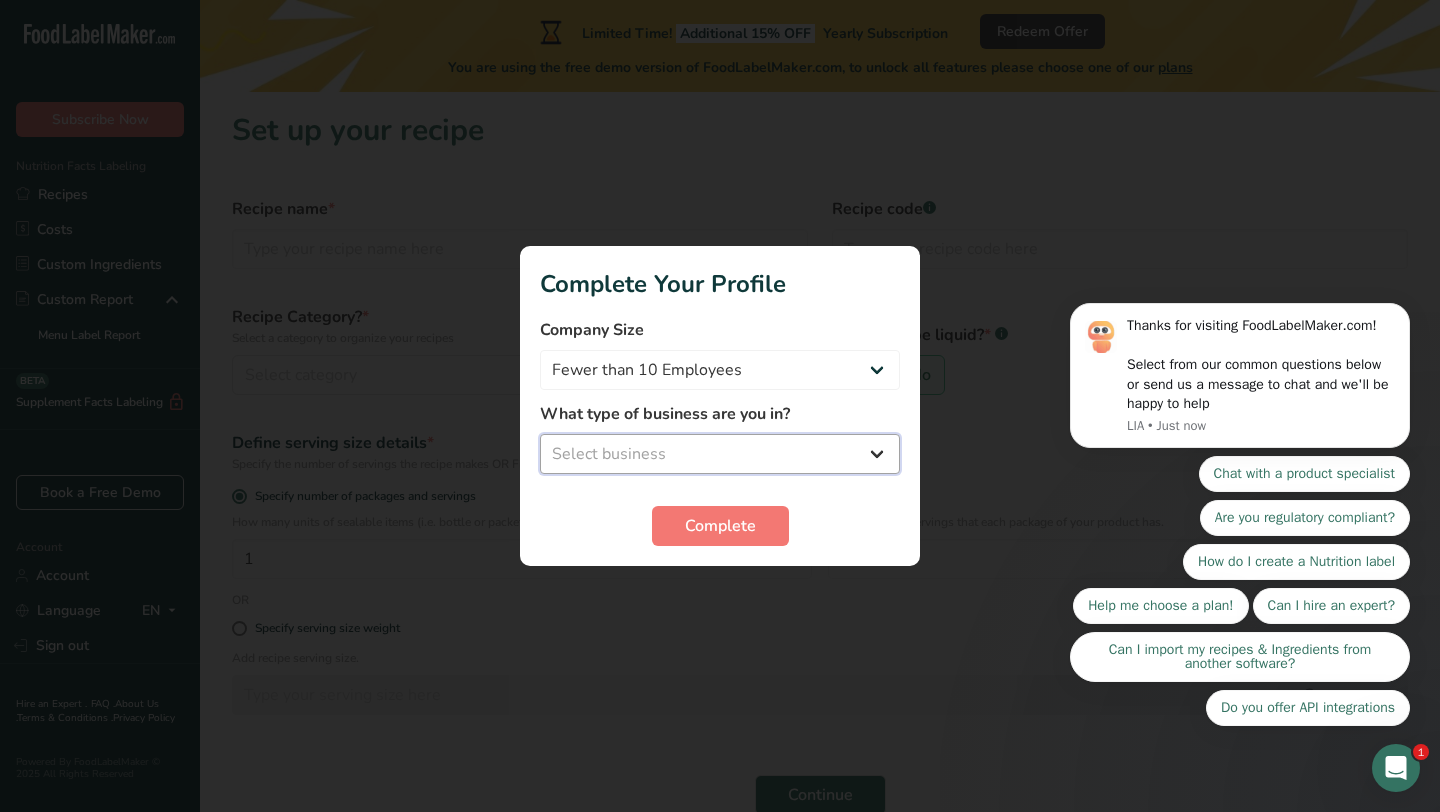 click on "Select business
Packaged Food Manufacturer
Restaurant & Cafe
Bakery
Meal Plans & Catering Company
Nutritionist
Food Blogger
Personal Trainer
Other" at bounding box center (720, 454) 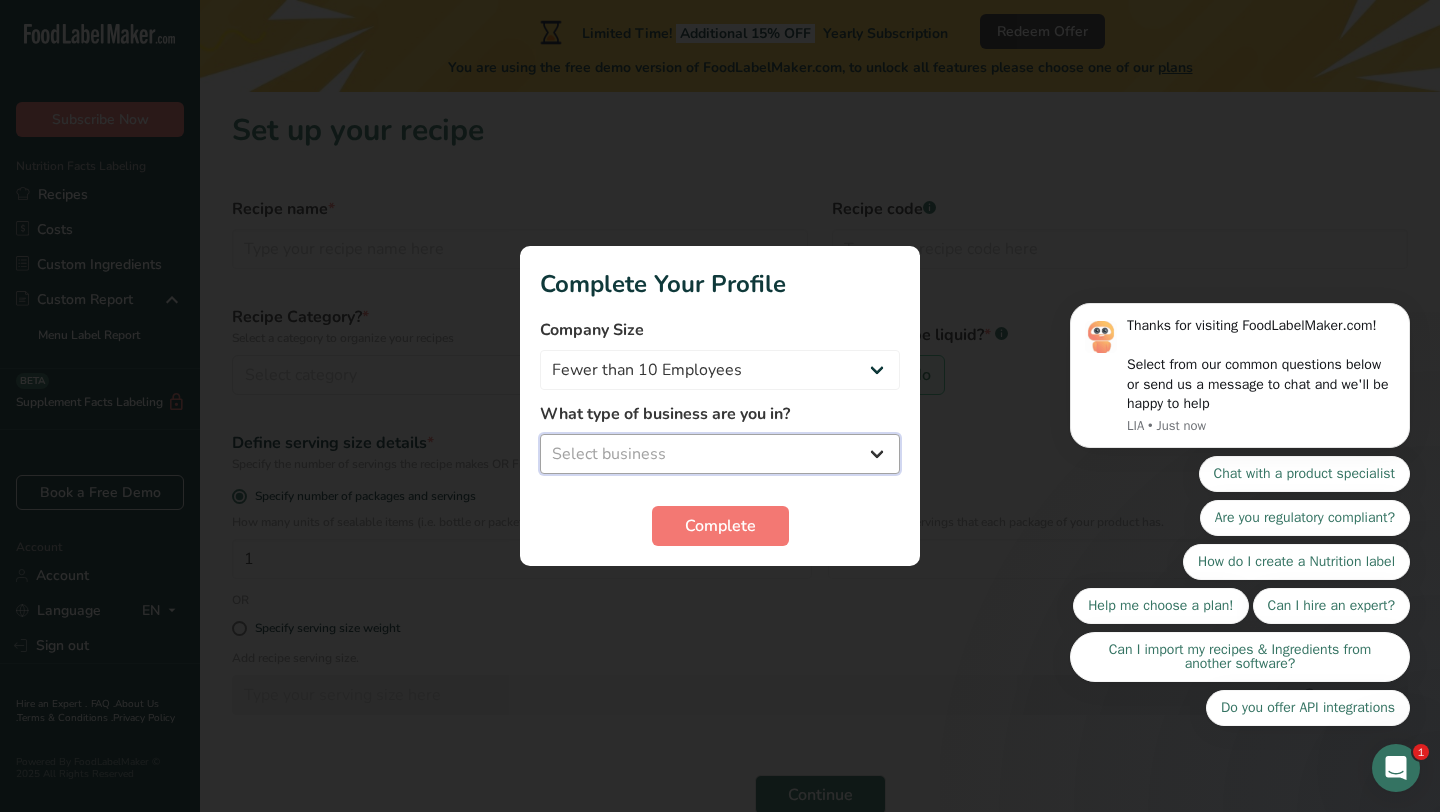 select on "3" 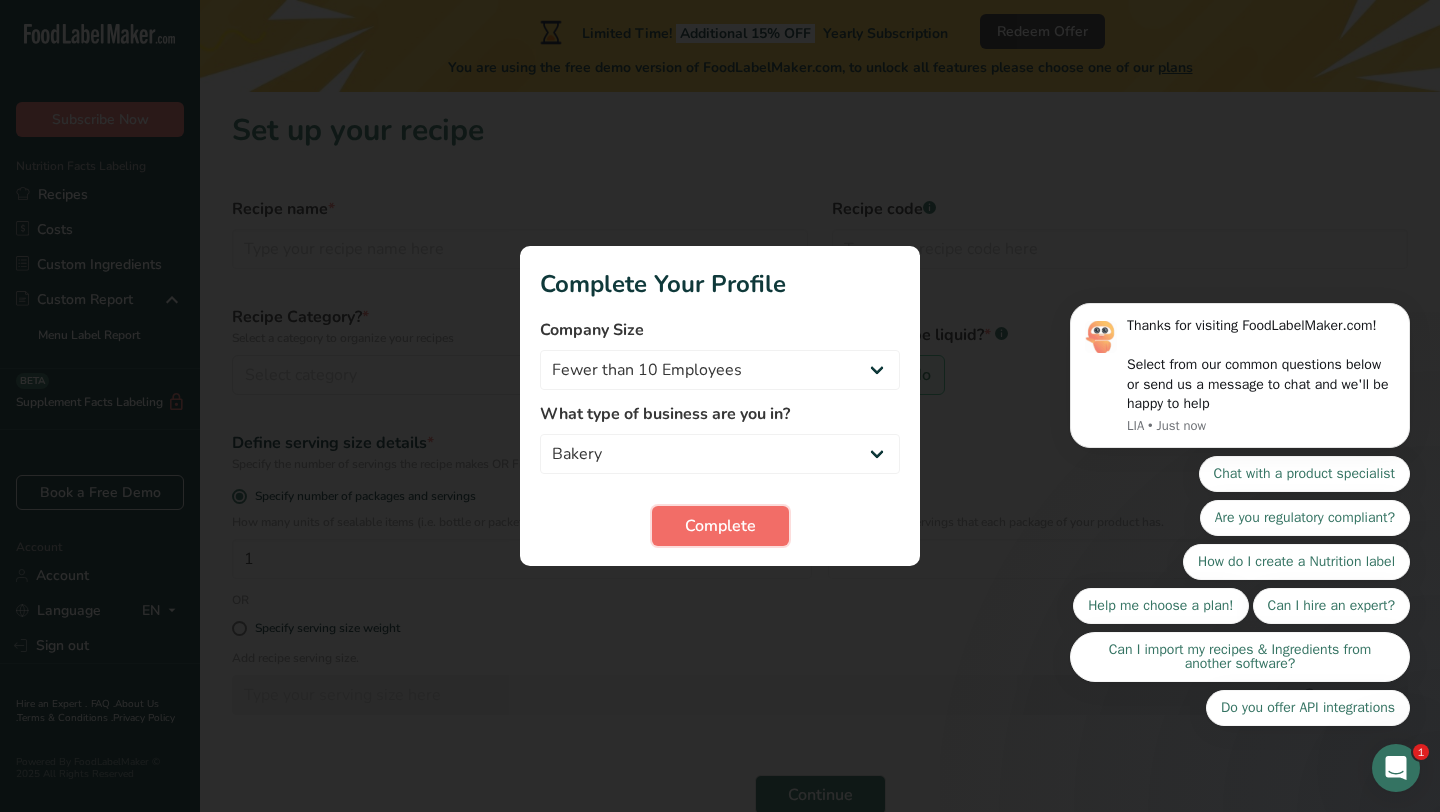 click on "Complete" at bounding box center (720, 526) 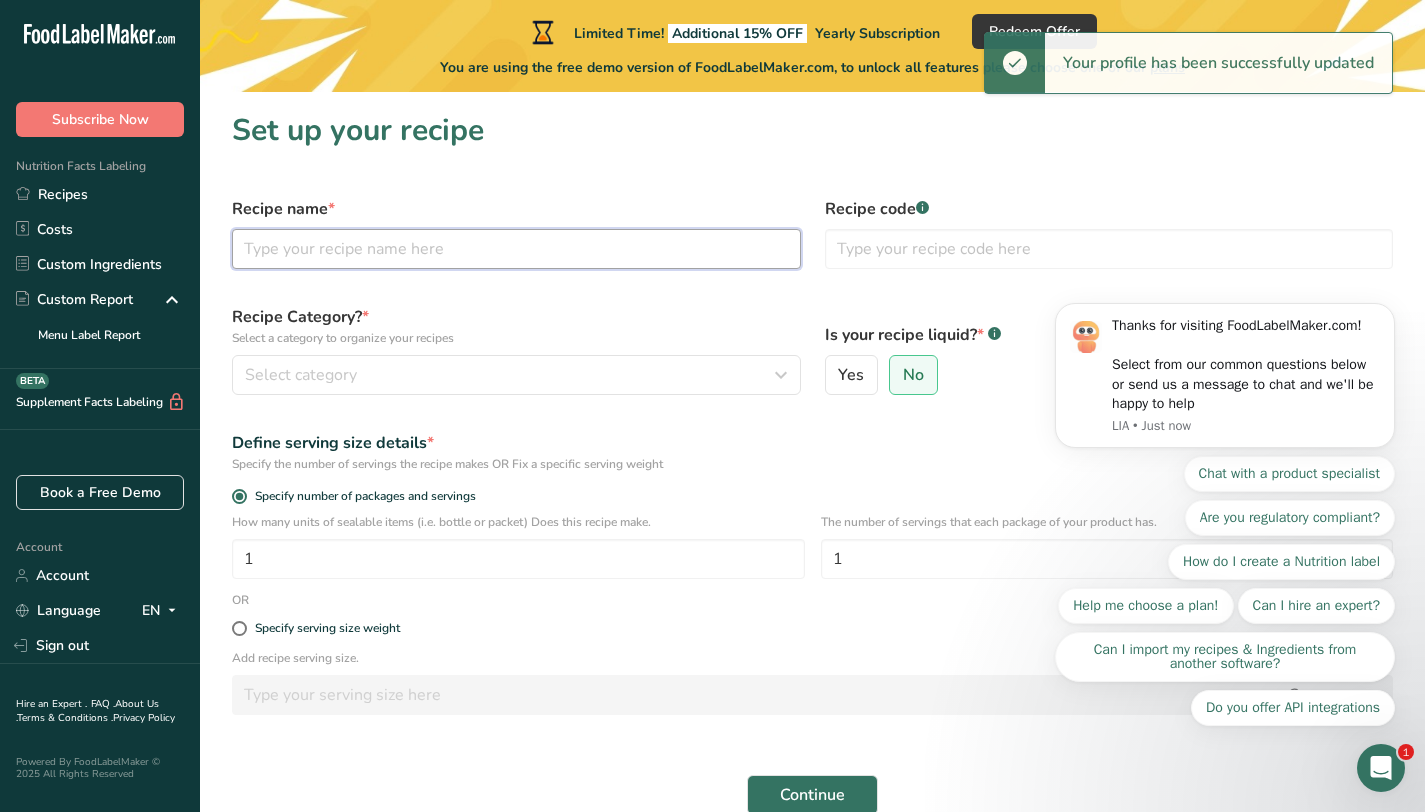 click at bounding box center (516, 249) 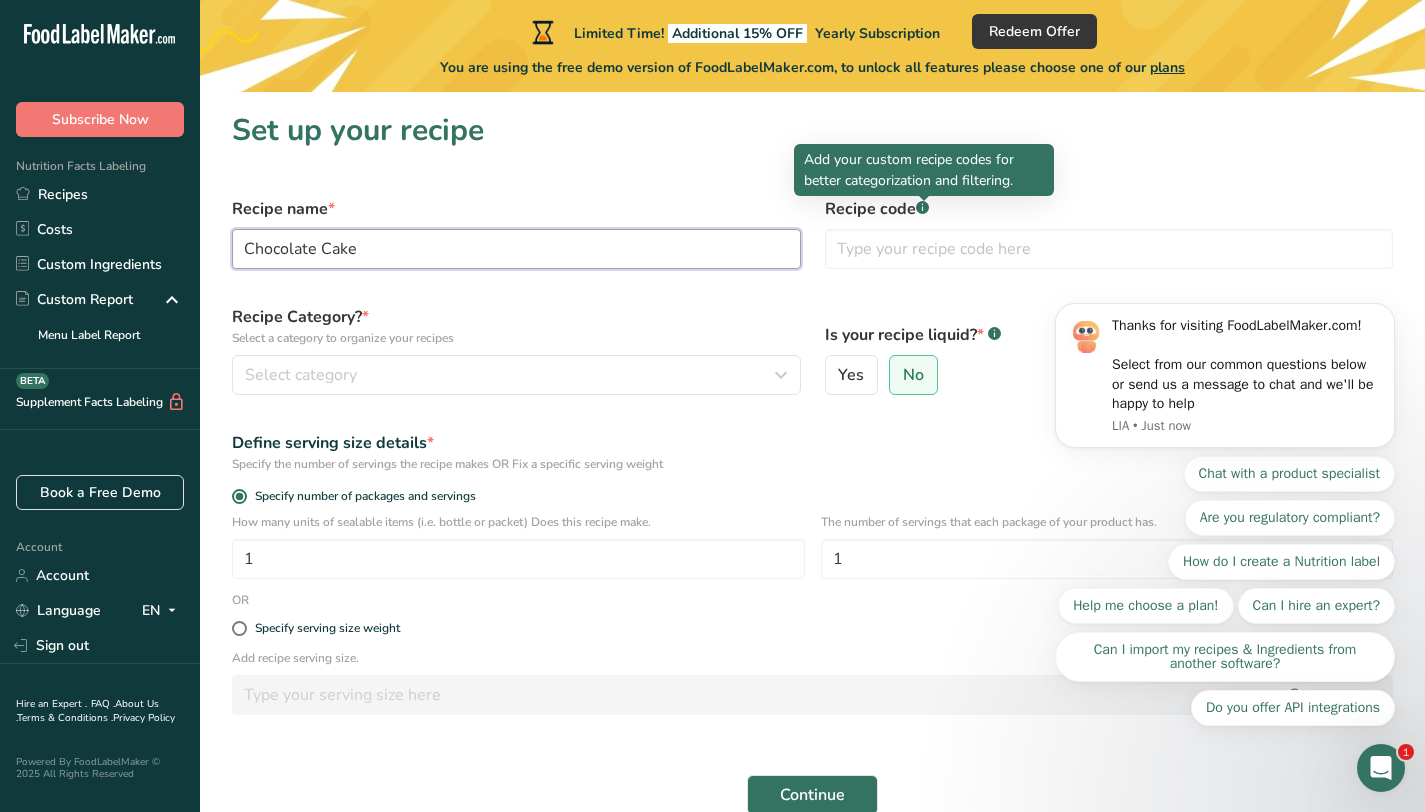 type on "Chocolate Cake" 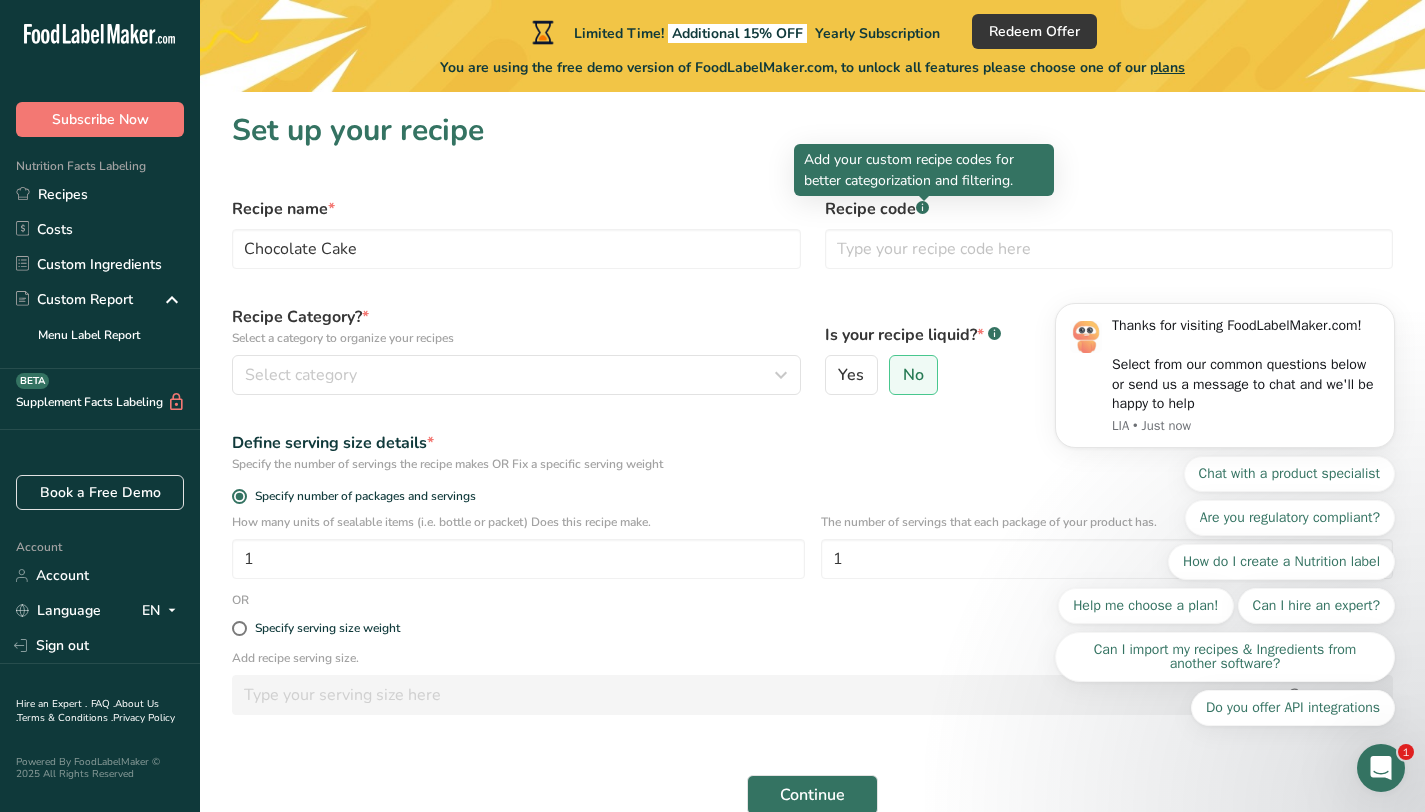 click 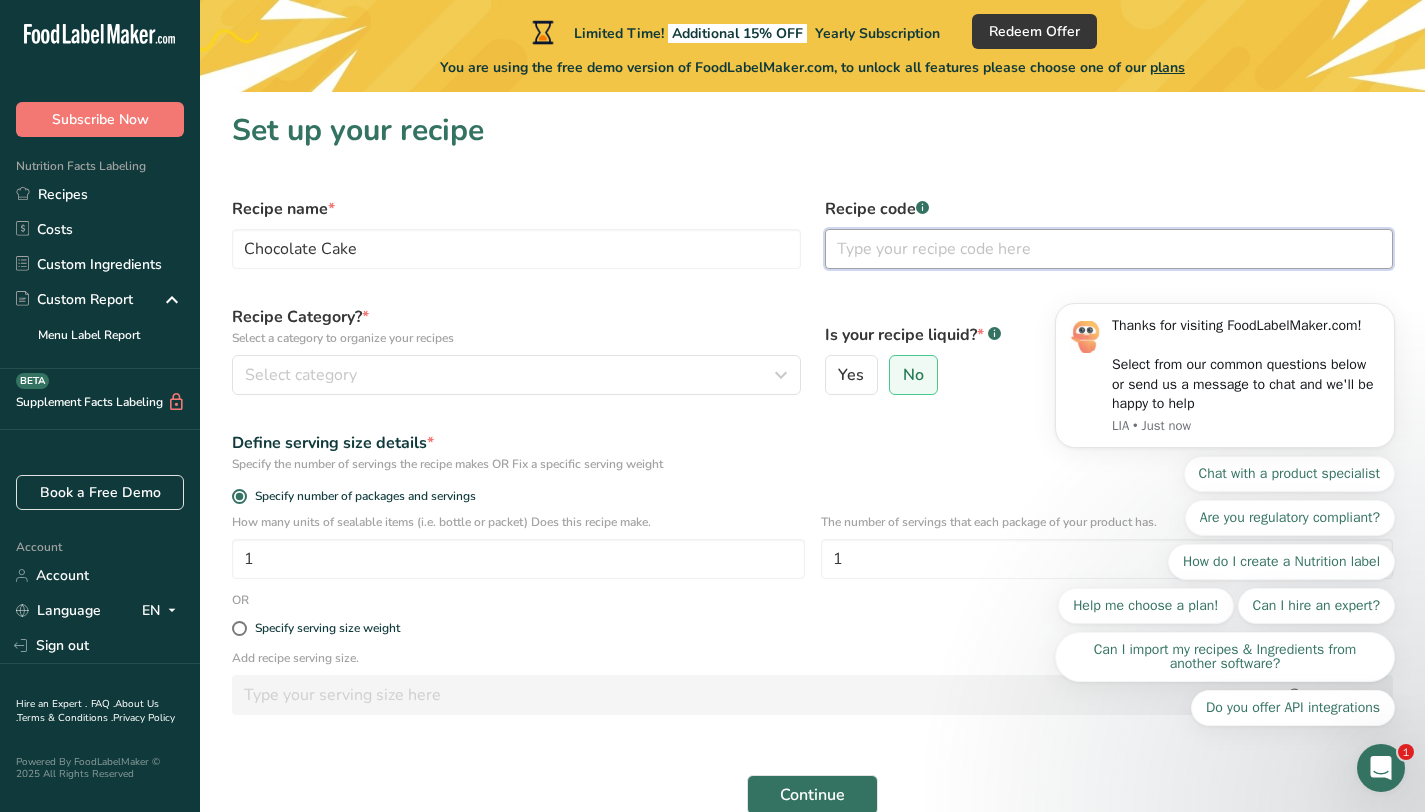 click at bounding box center (1109, 249) 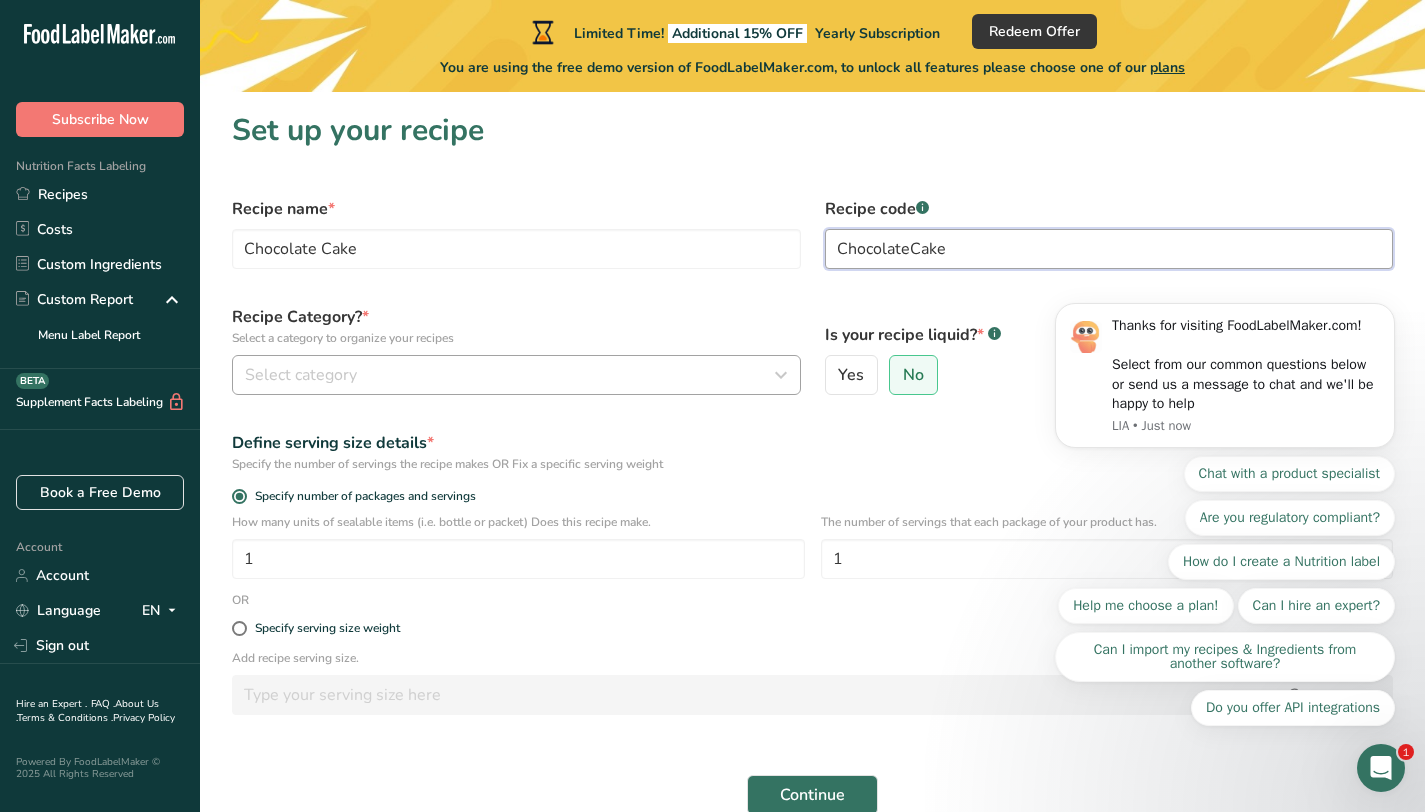 type on "ChocolateCake" 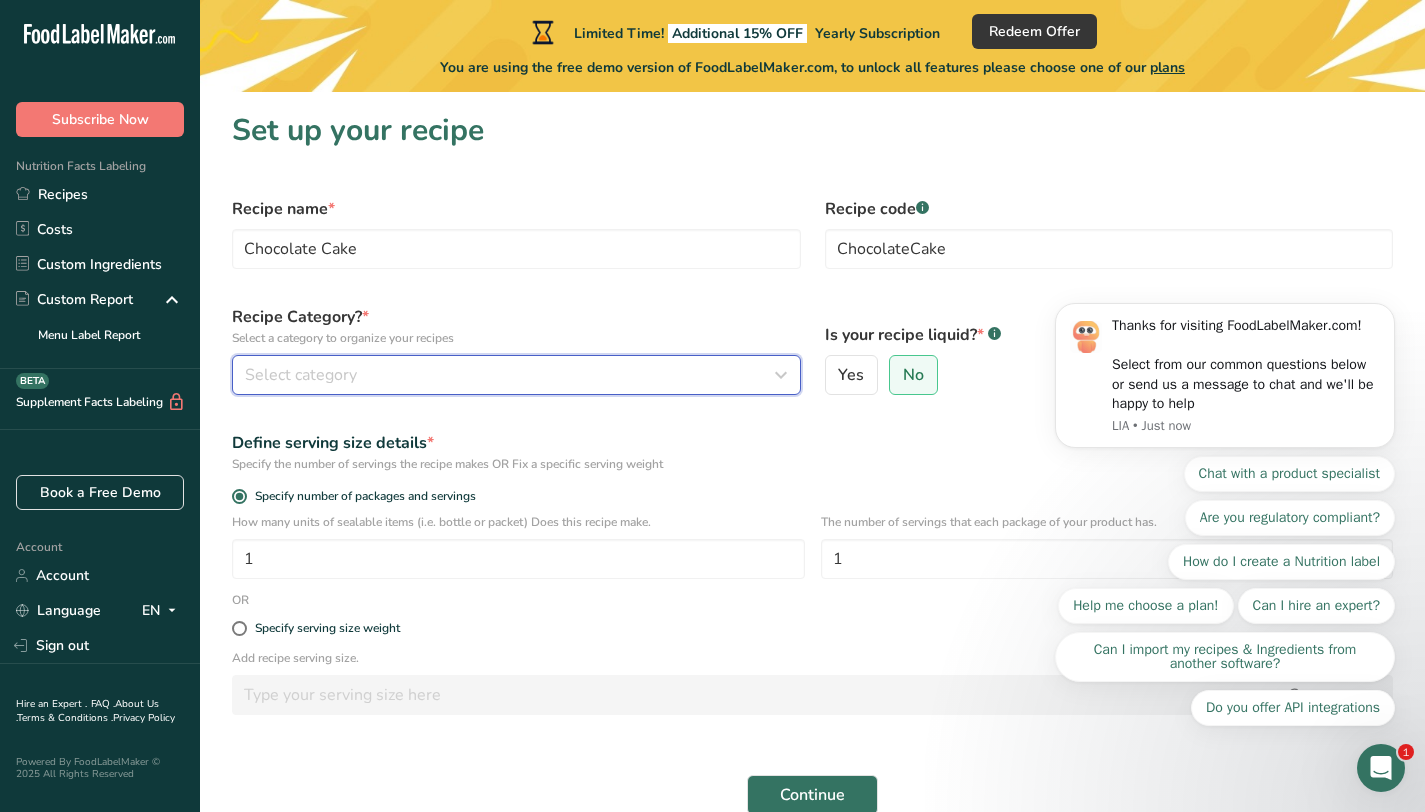 click on "Select category" at bounding box center [510, 375] 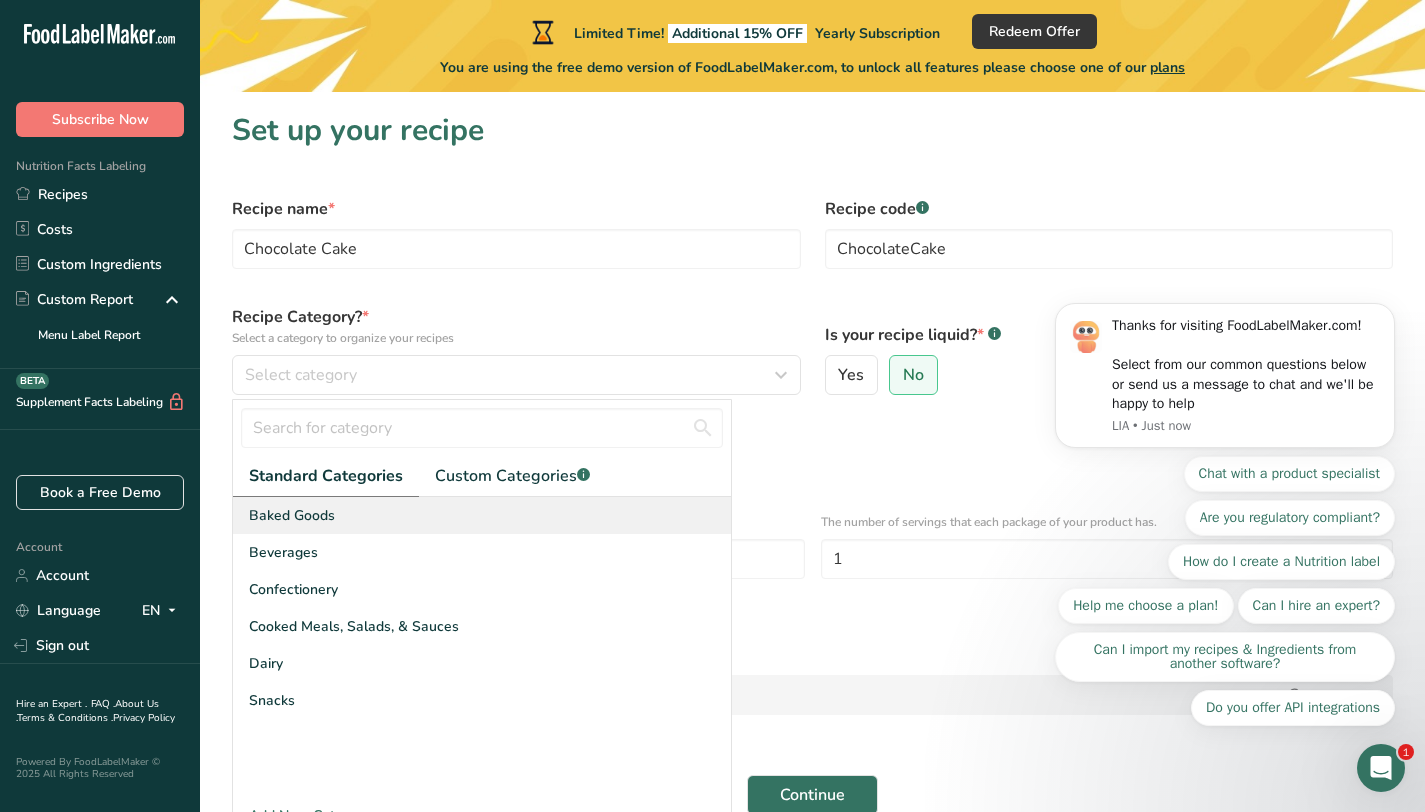 click on "Baked Goods" at bounding box center [292, 515] 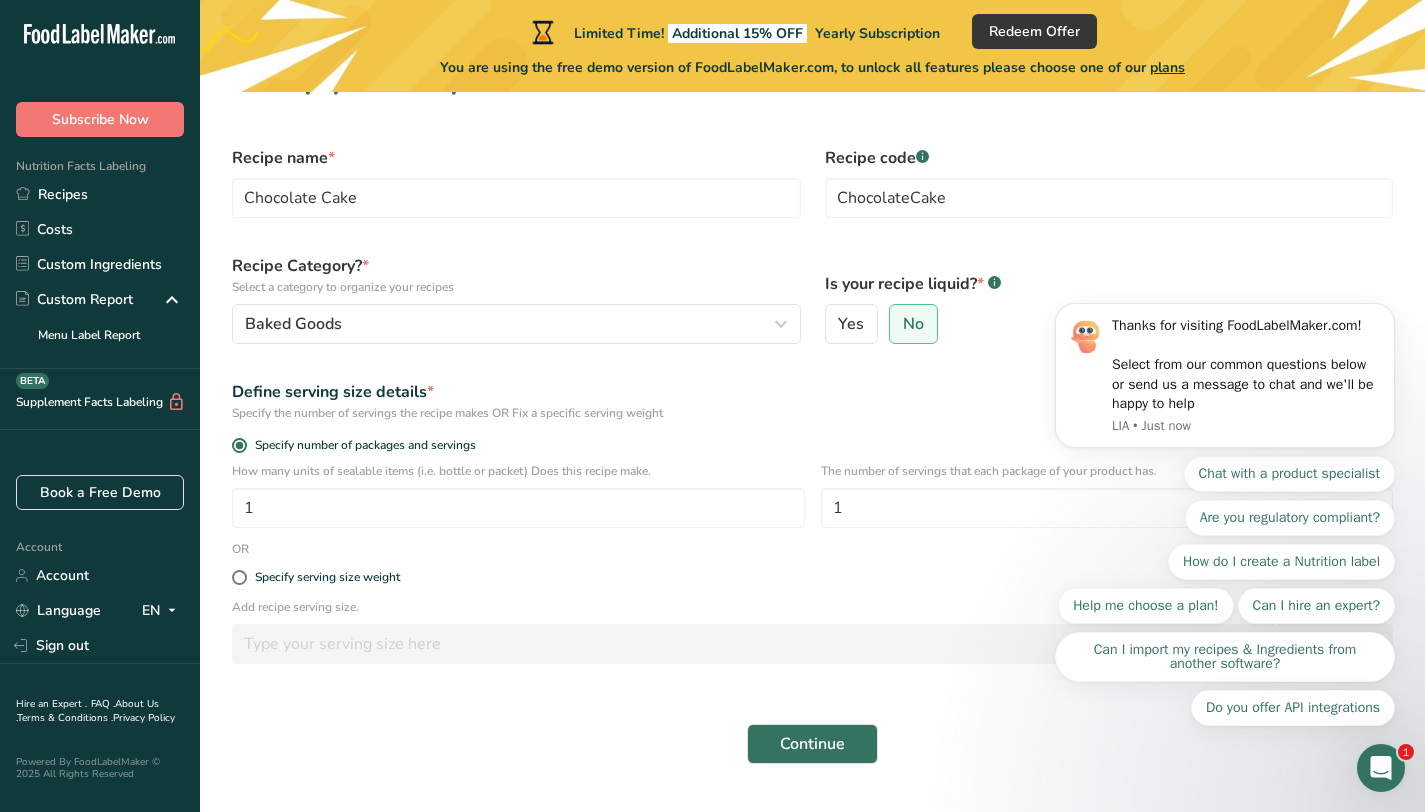 scroll, scrollTop: 99, scrollLeft: 0, axis: vertical 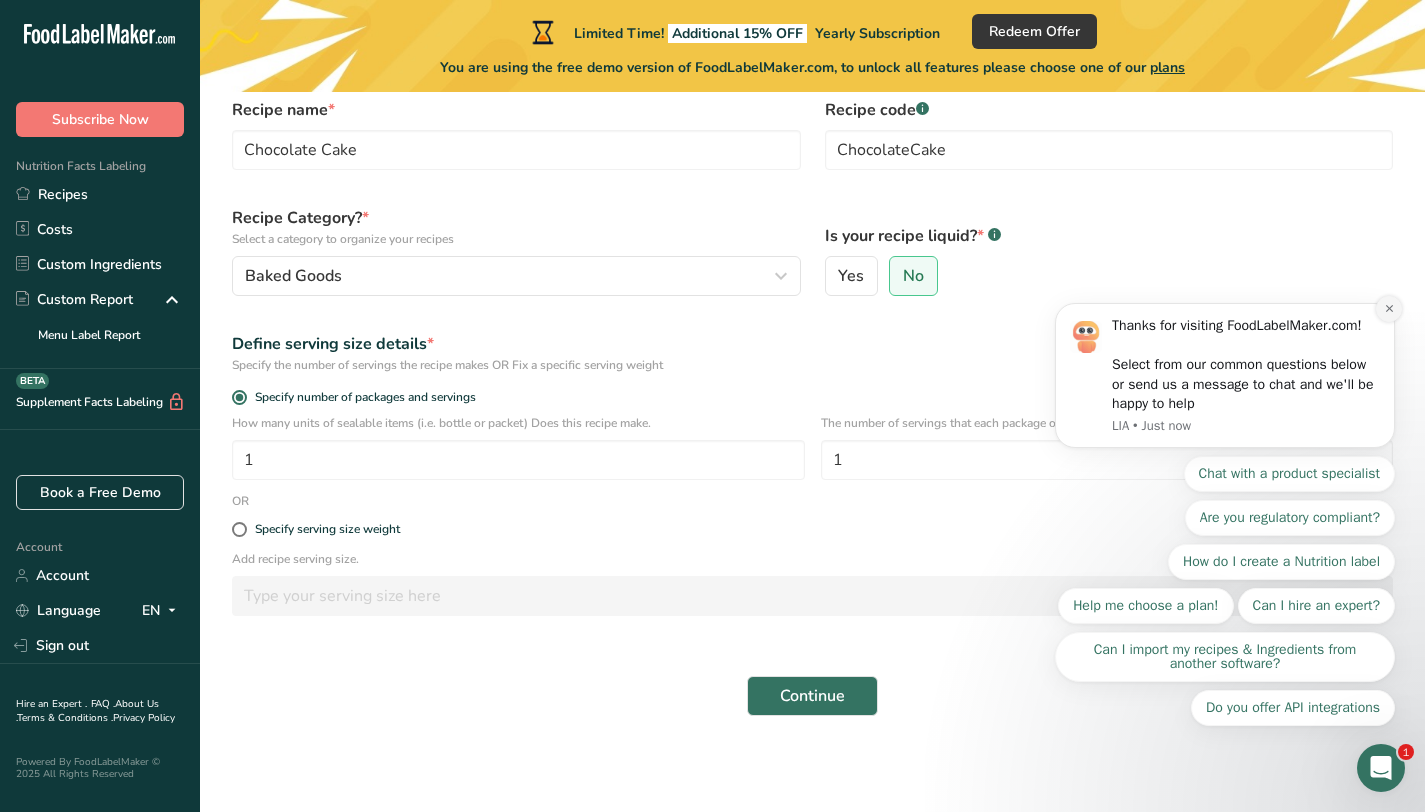 click 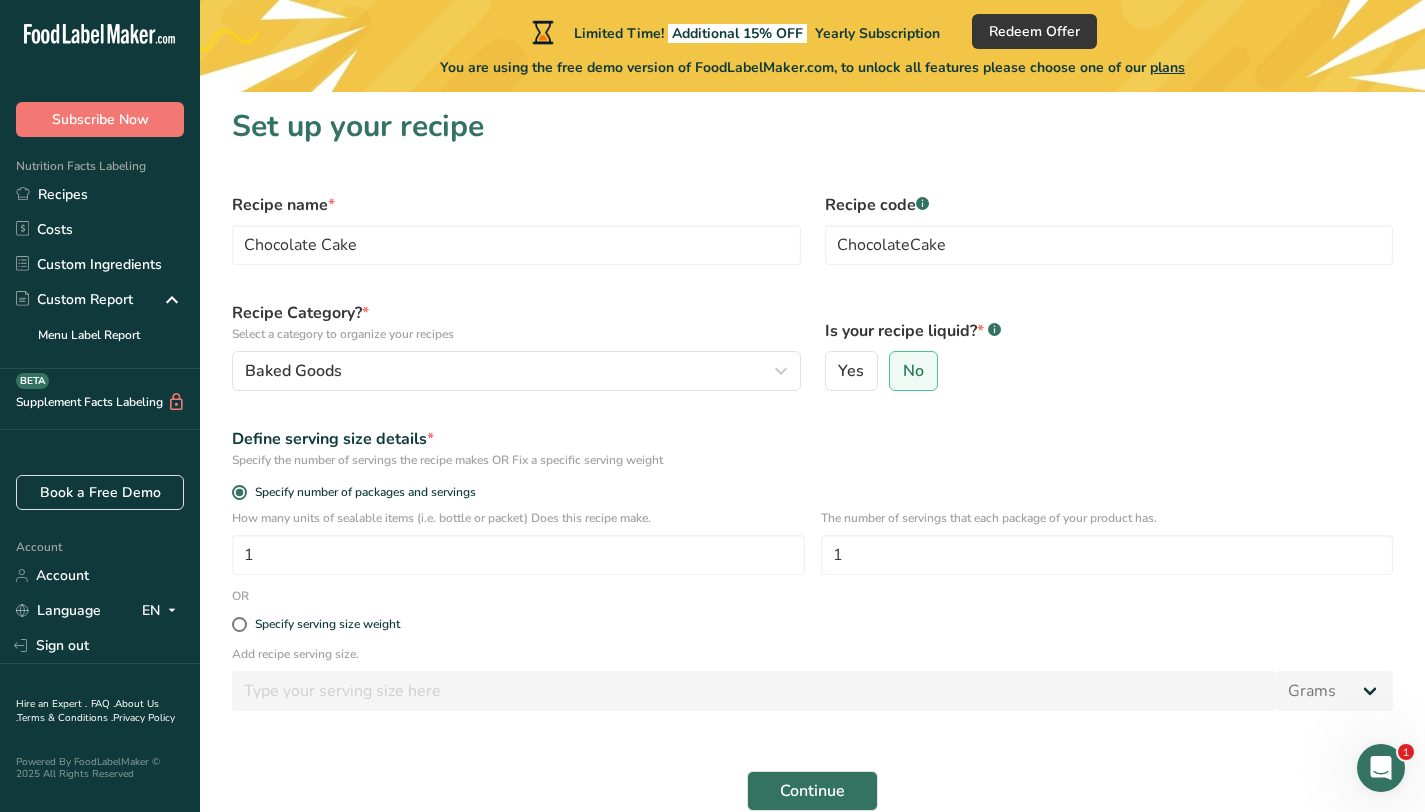 scroll, scrollTop: 0, scrollLeft: 0, axis: both 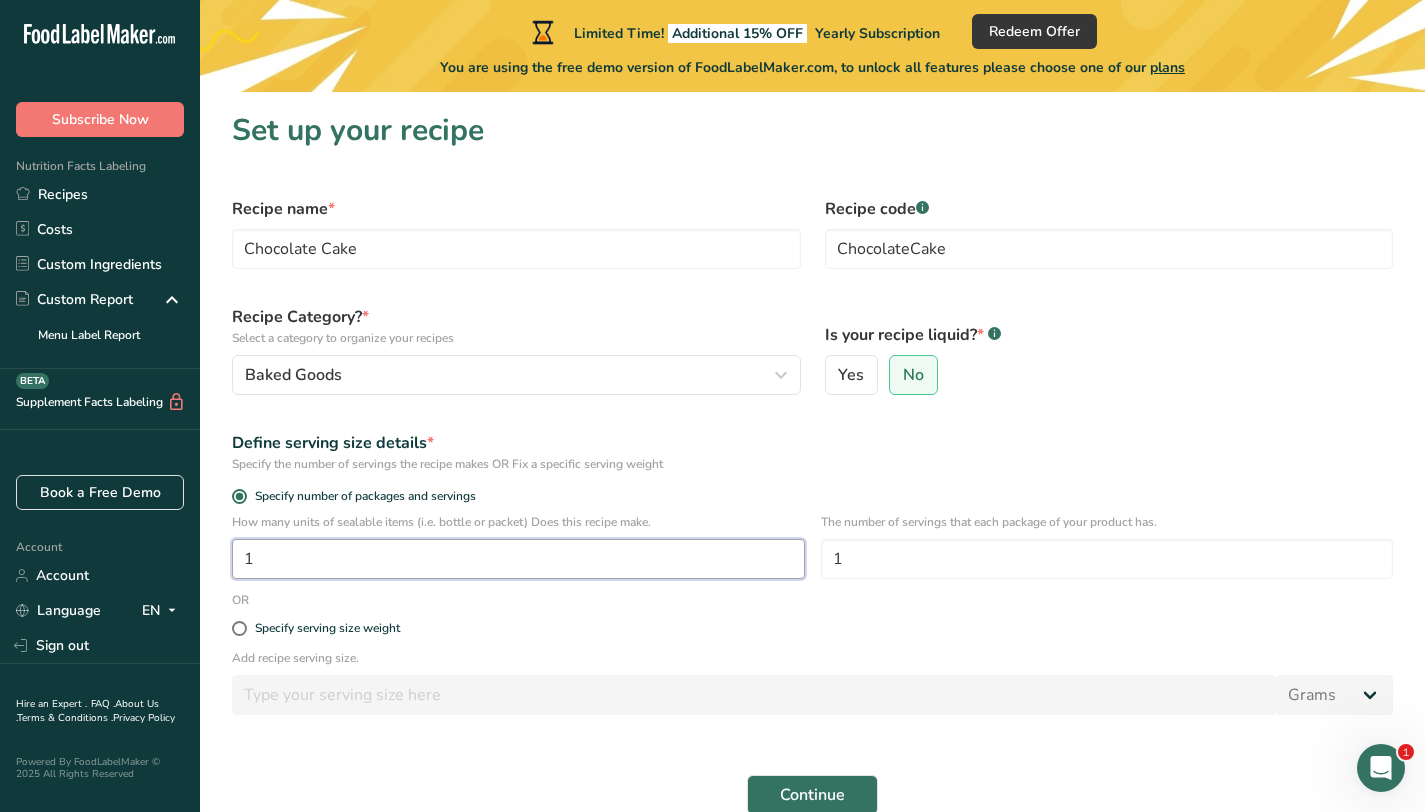 click on "1" at bounding box center (518, 559) 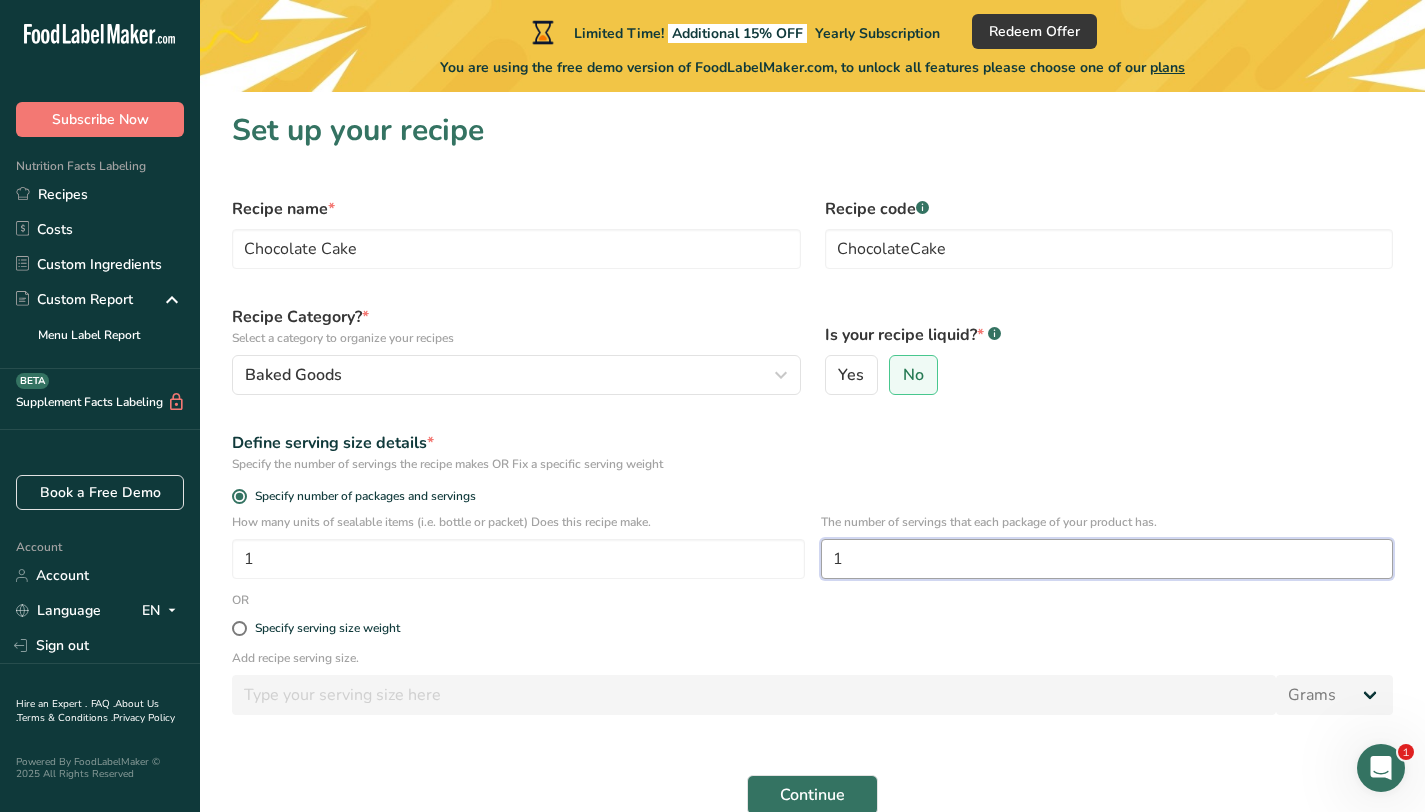 click on "1" at bounding box center [1107, 559] 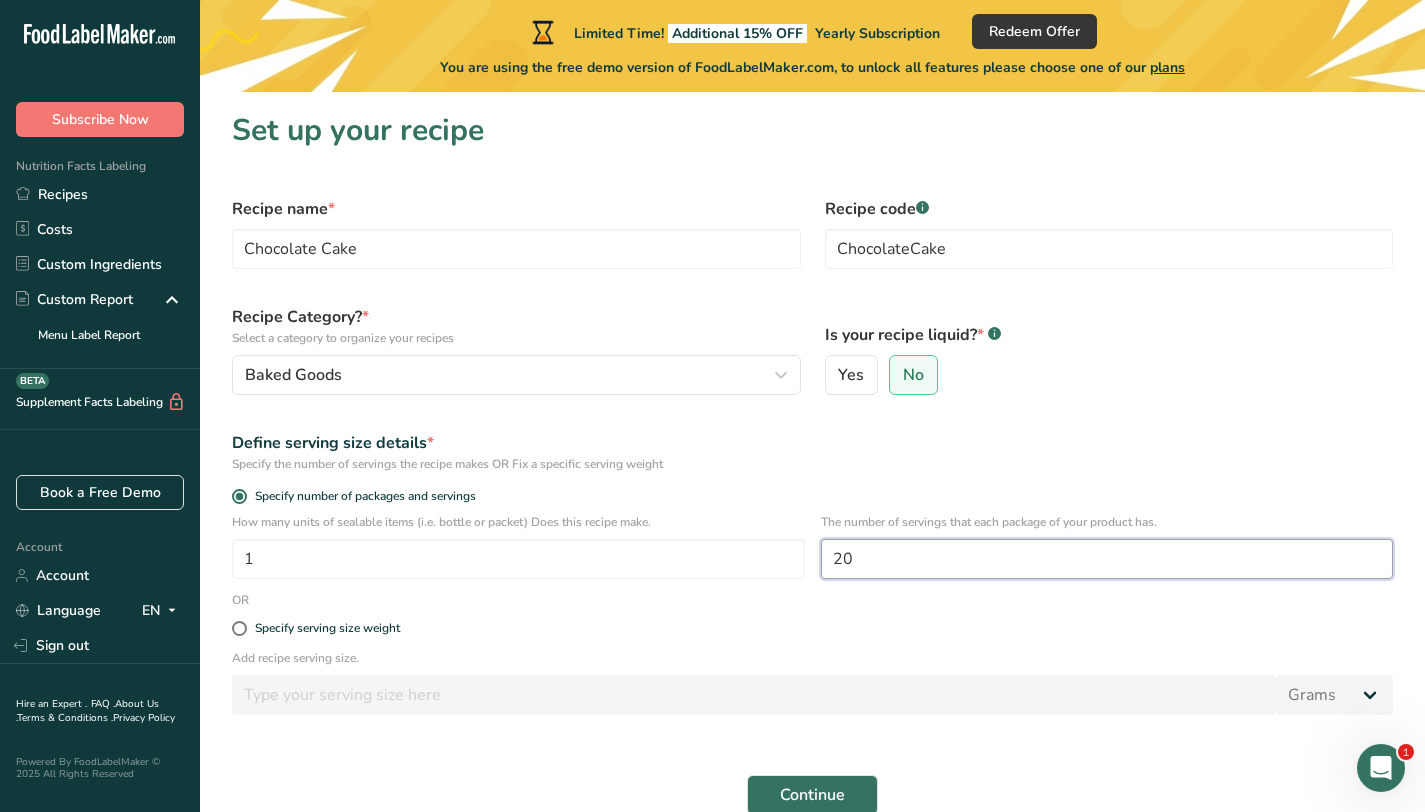 type on "2" 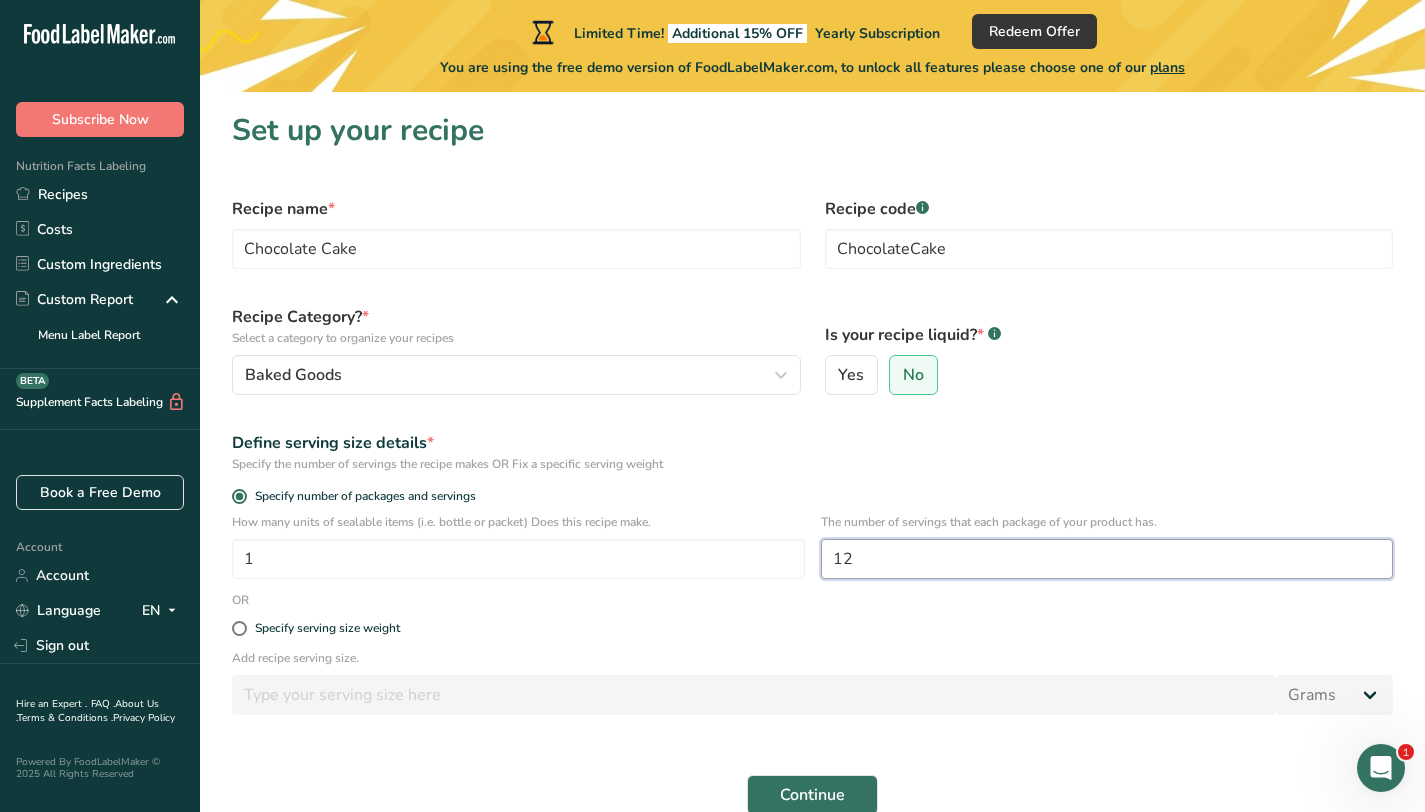 type on "12" 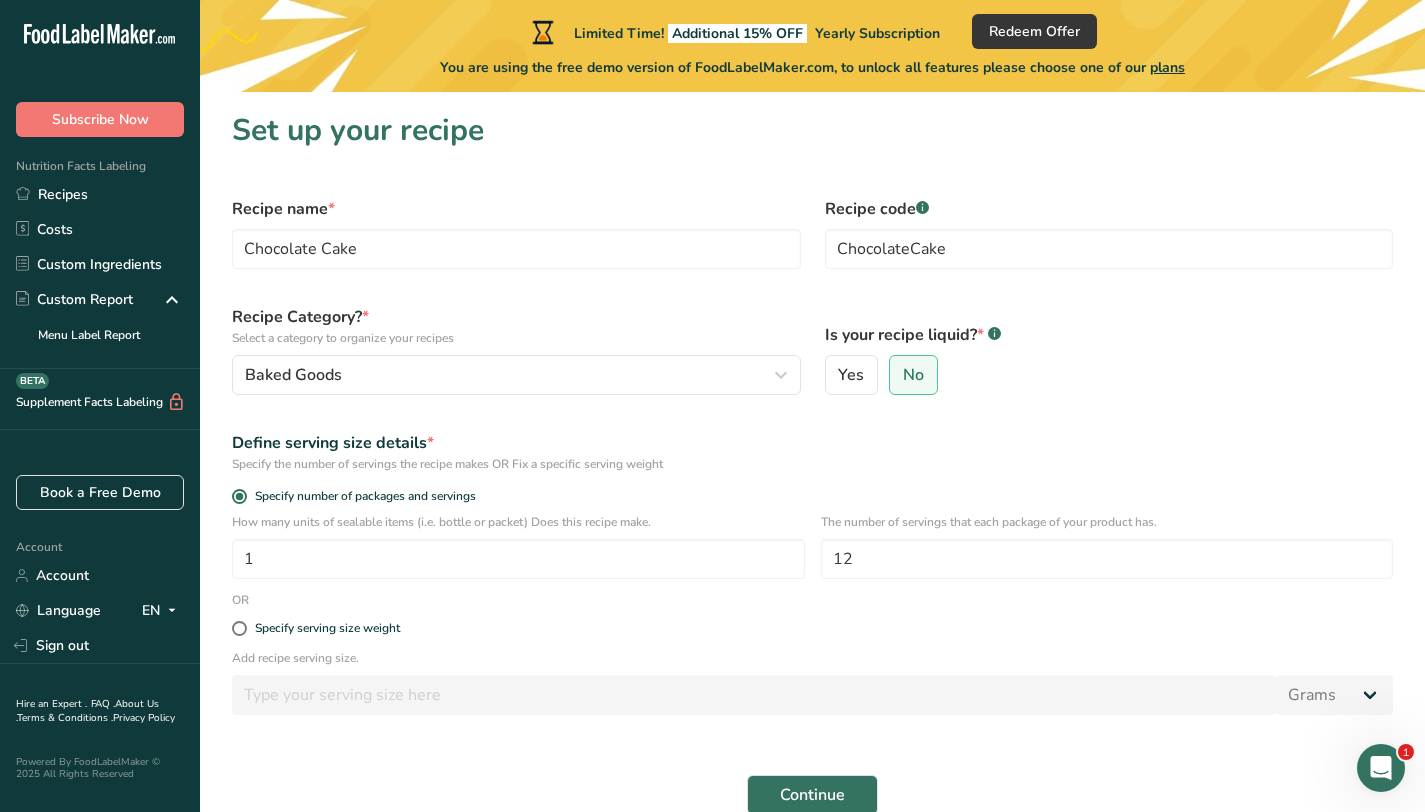 click on "Specify the number of servings the recipe makes OR Fix a specific serving weight" at bounding box center (812, 464) 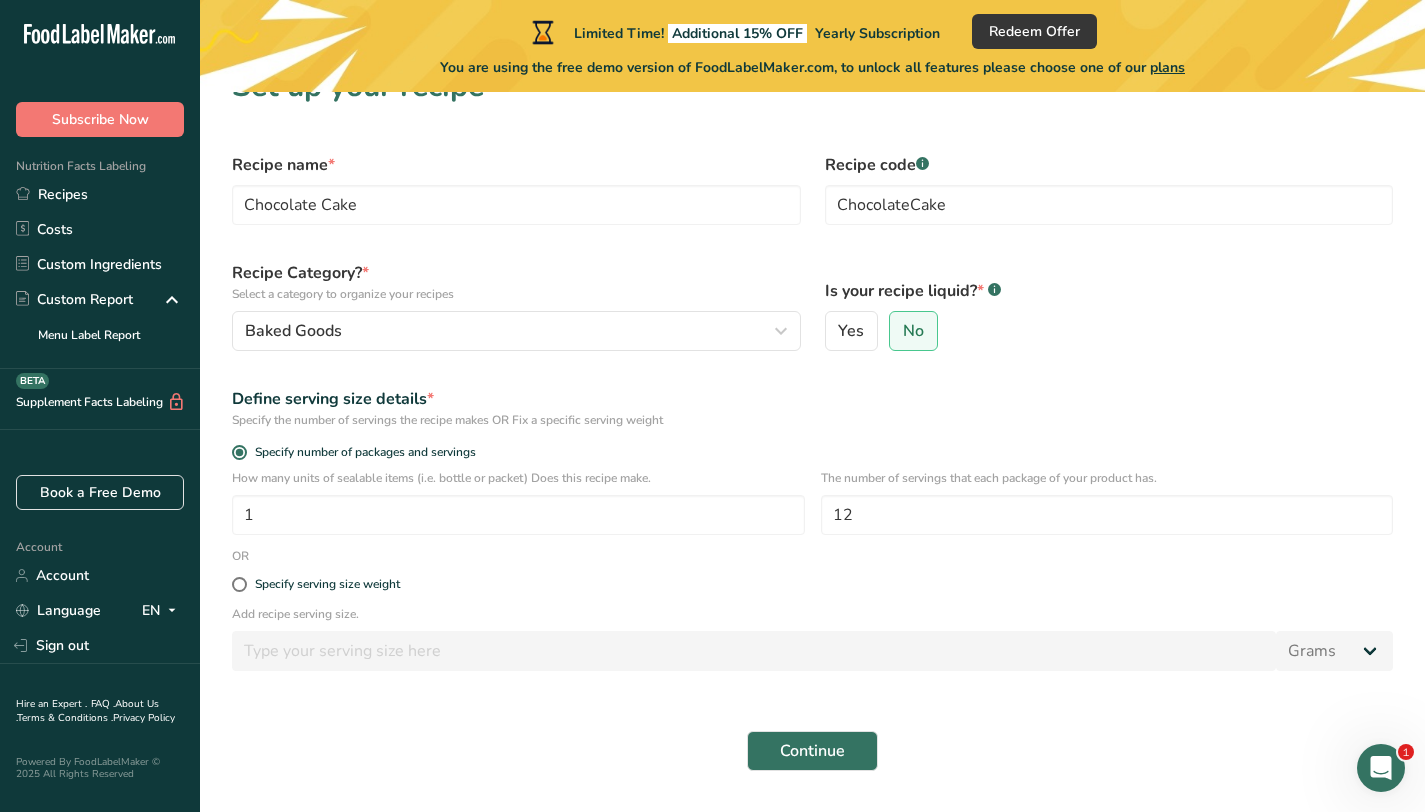 scroll, scrollTop: 99, scrollLeft: 0, axis: vertical 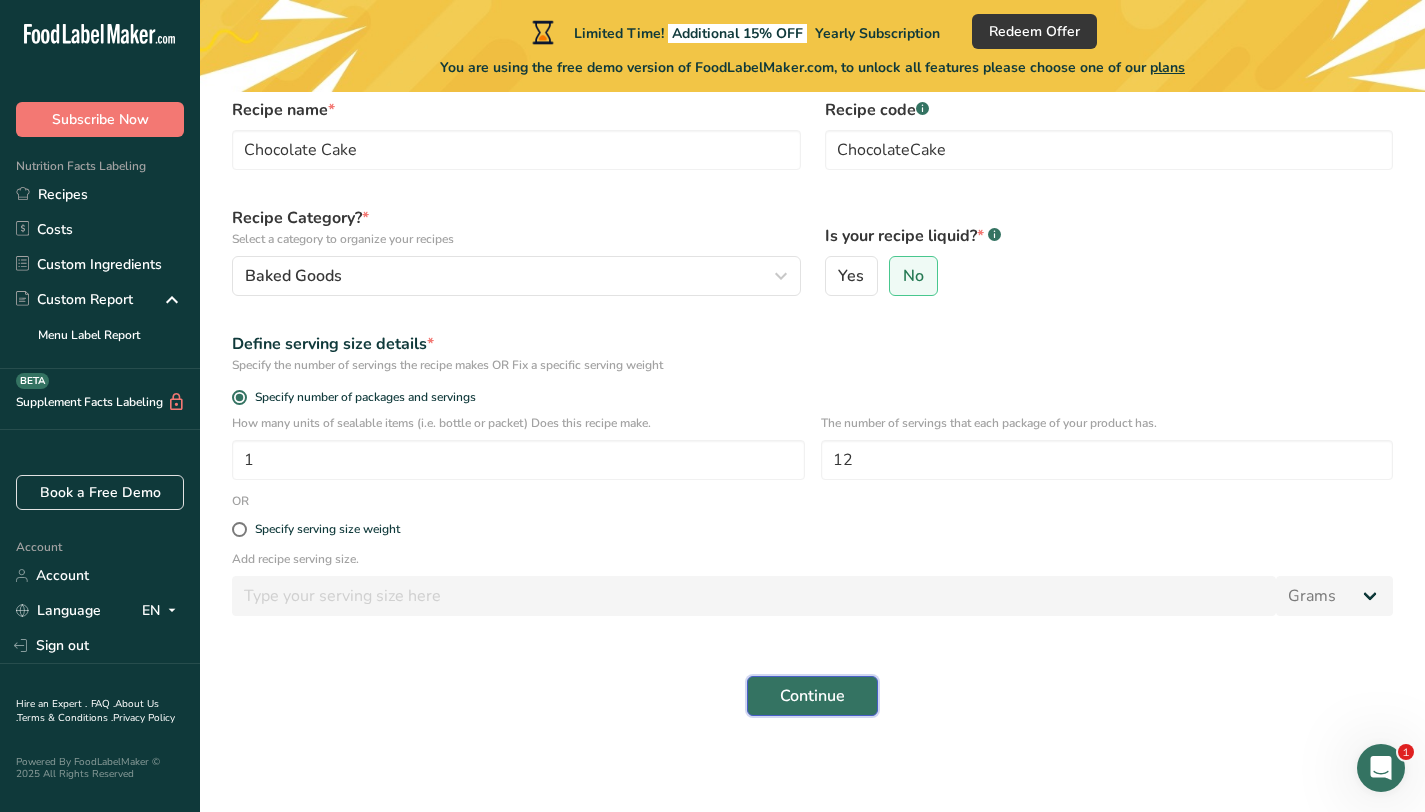 click on "Continue" at bounding box center [812, 696] 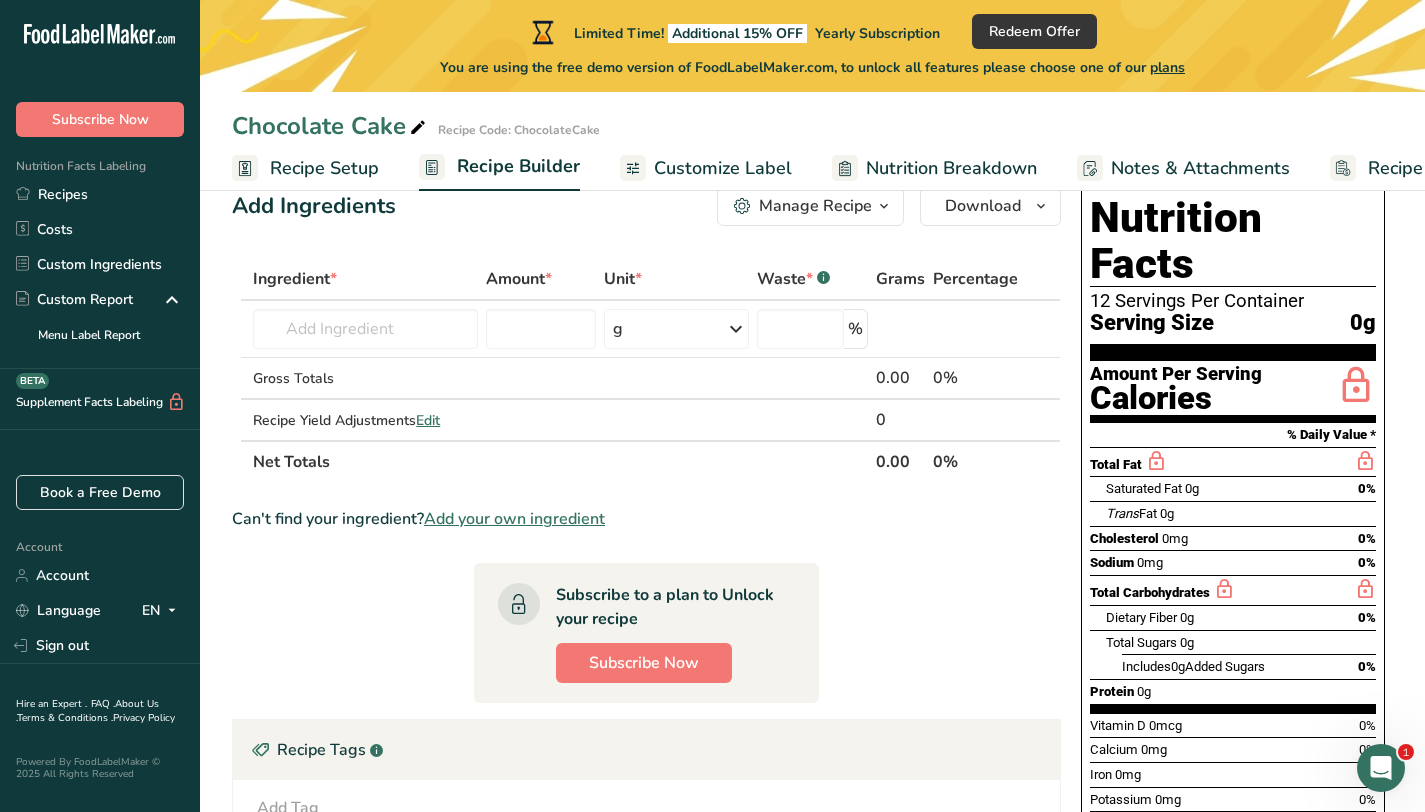 scroll, scrollTop: 0, scrollLeft: 0, axis: both 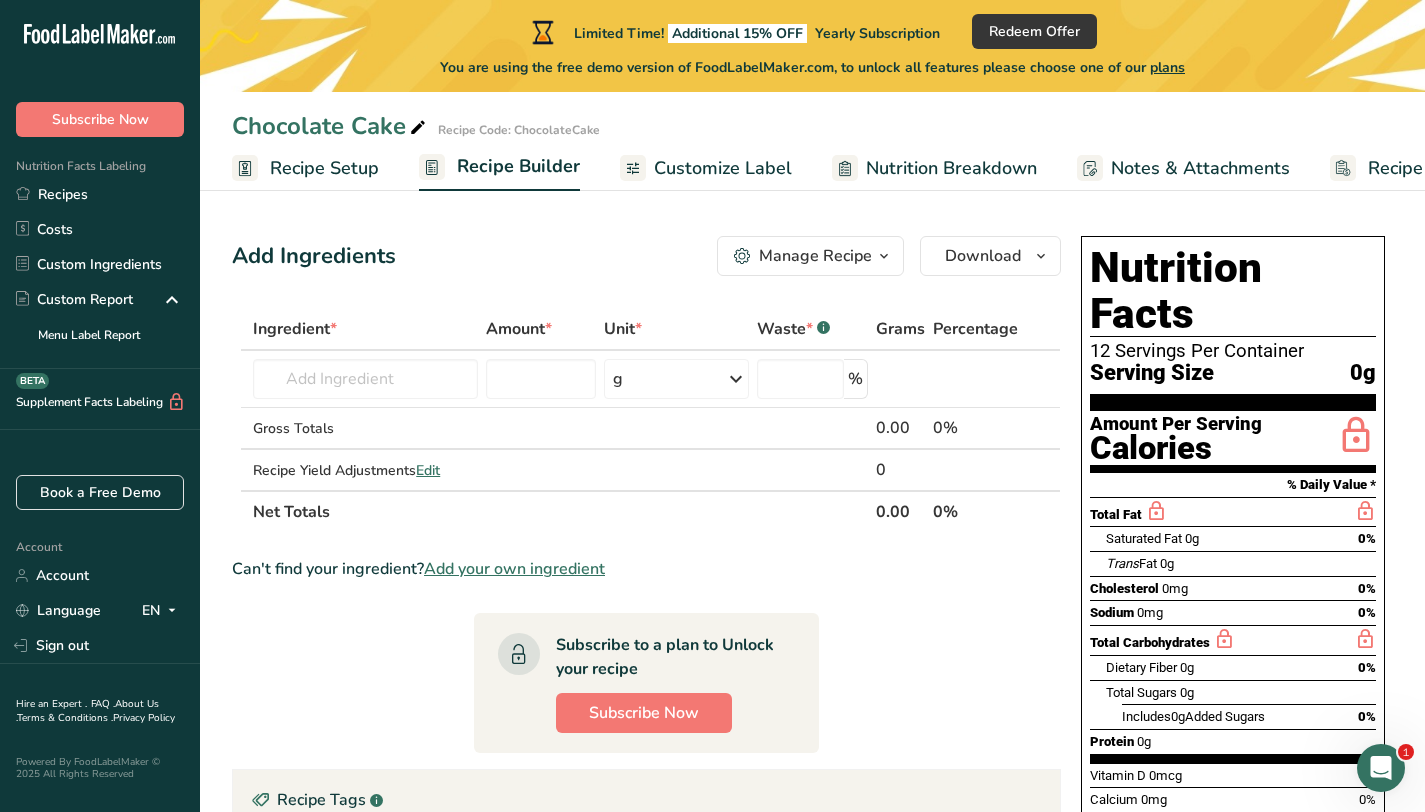 click on "Recipe Setup" at bounding box center [324, 168] 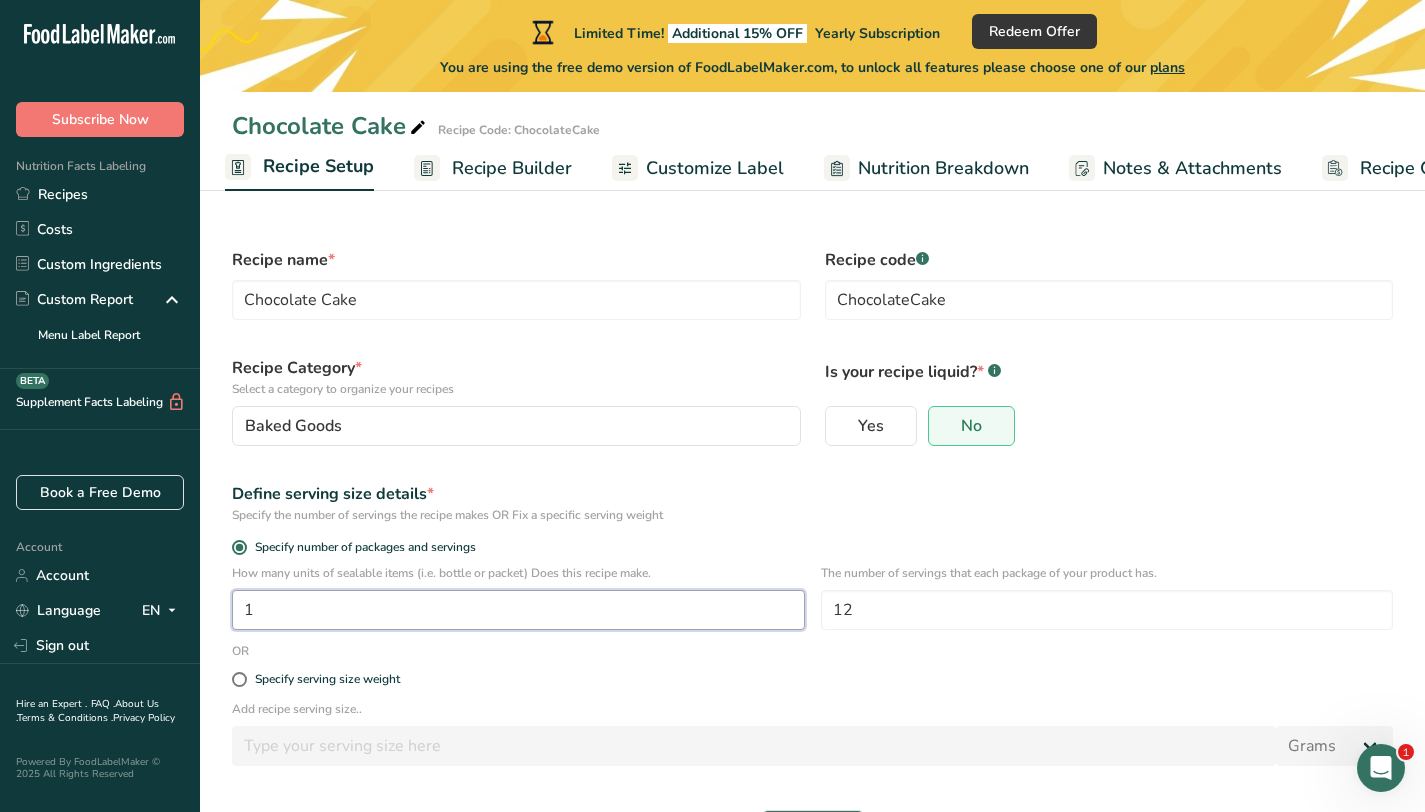 click on "1" at bounding box center (518, 610) 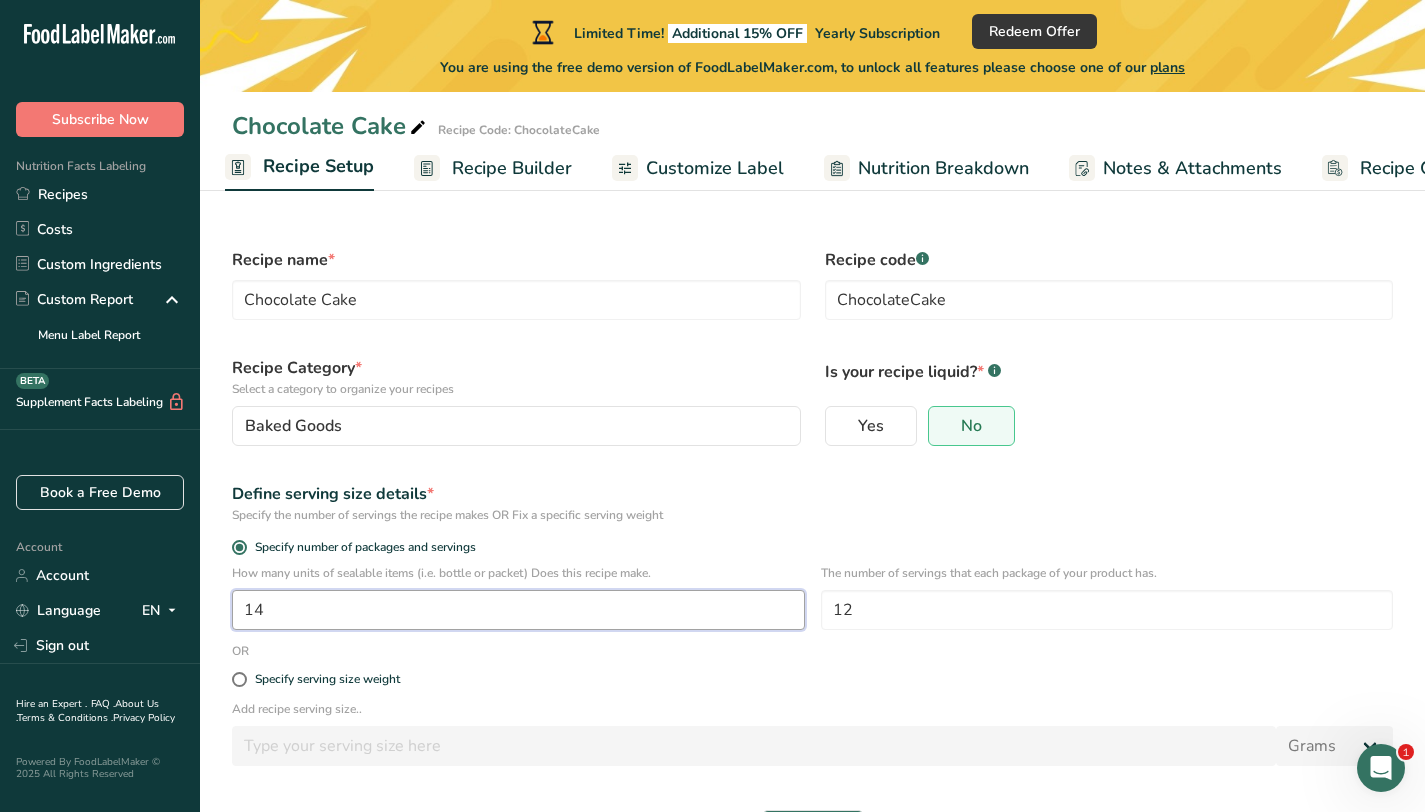 type on "1" 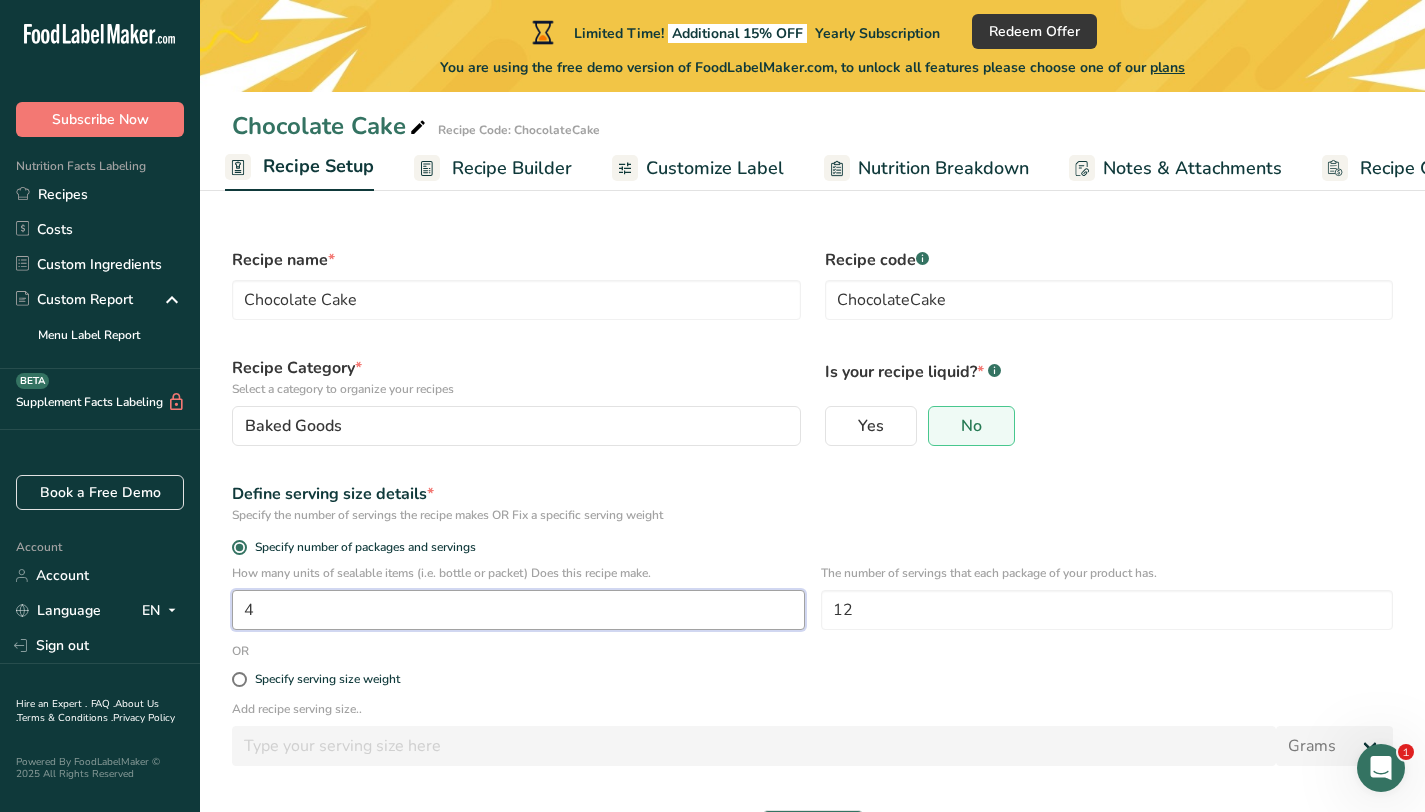type on "4" 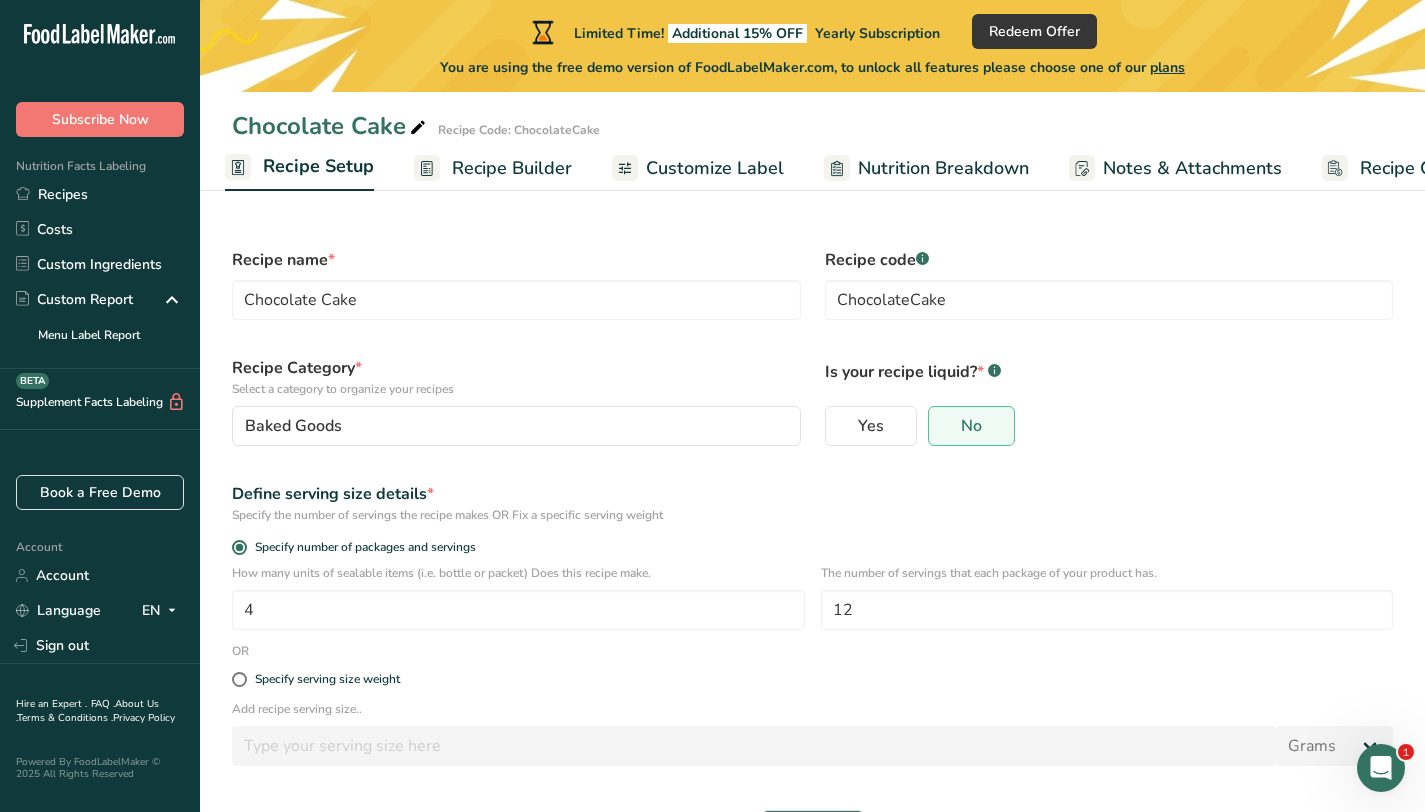 click on "Add recipe serving size.." at bounding box center [812, 709] 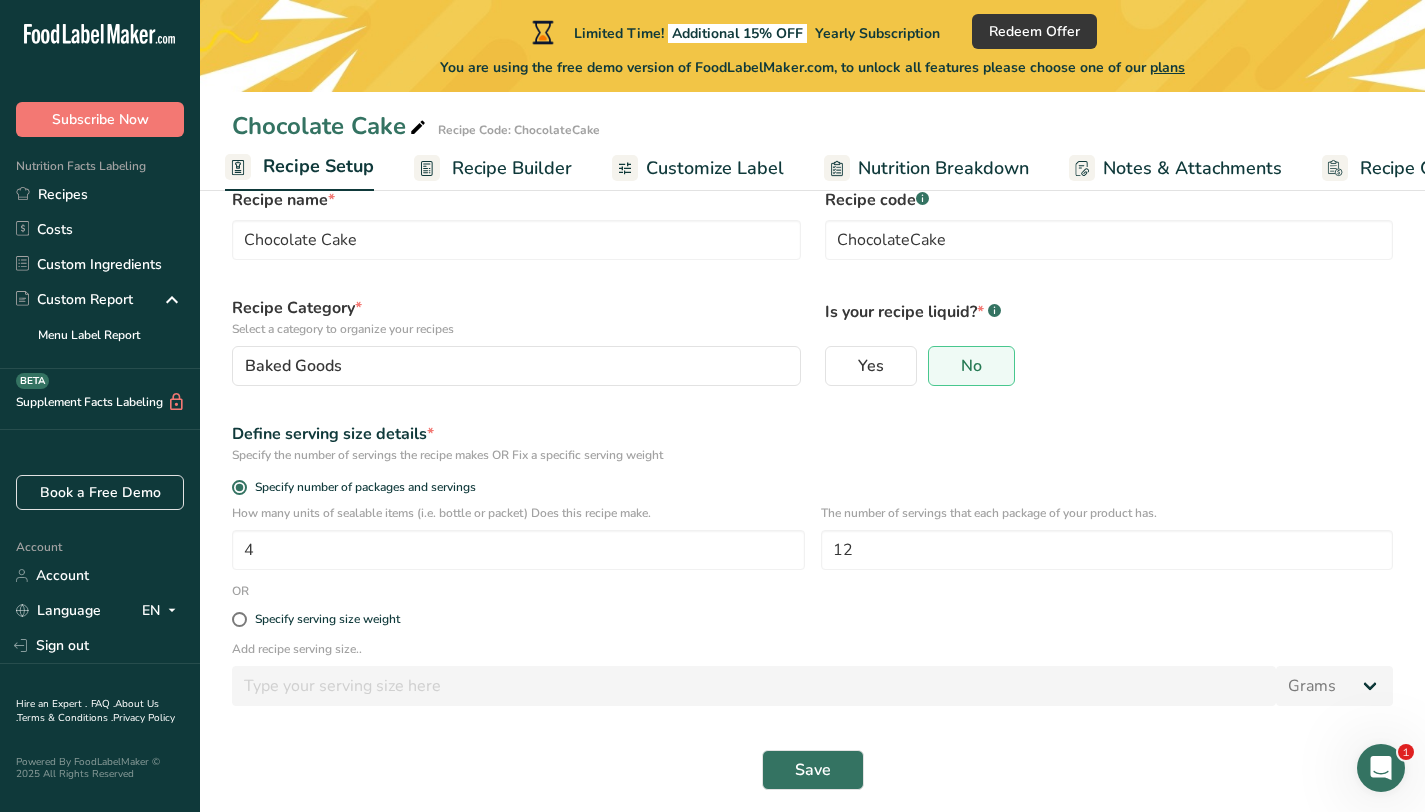 scroll, scrollTop: 70, scrollLeft: 0, axis: vertical 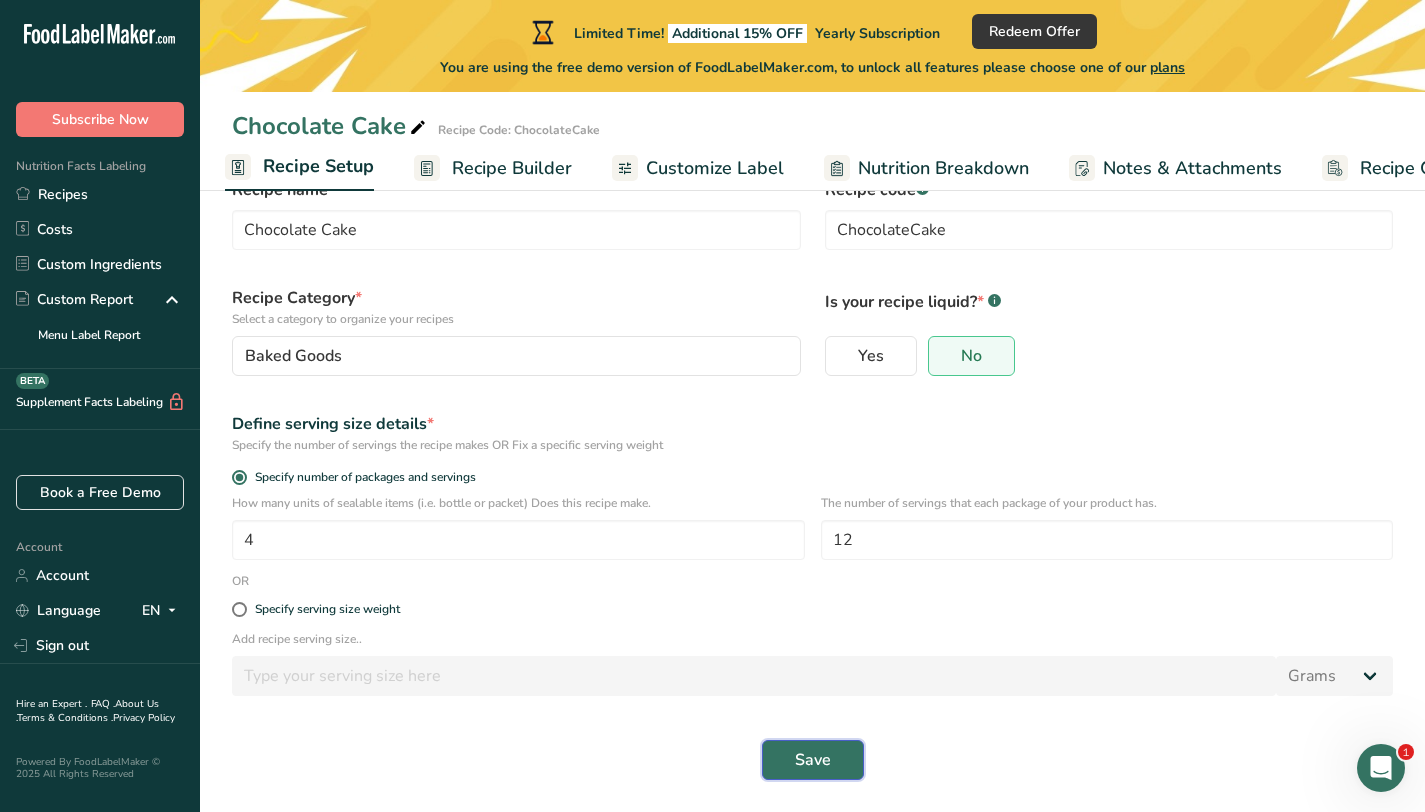 click on "Save" at bounding box center (813, 760) 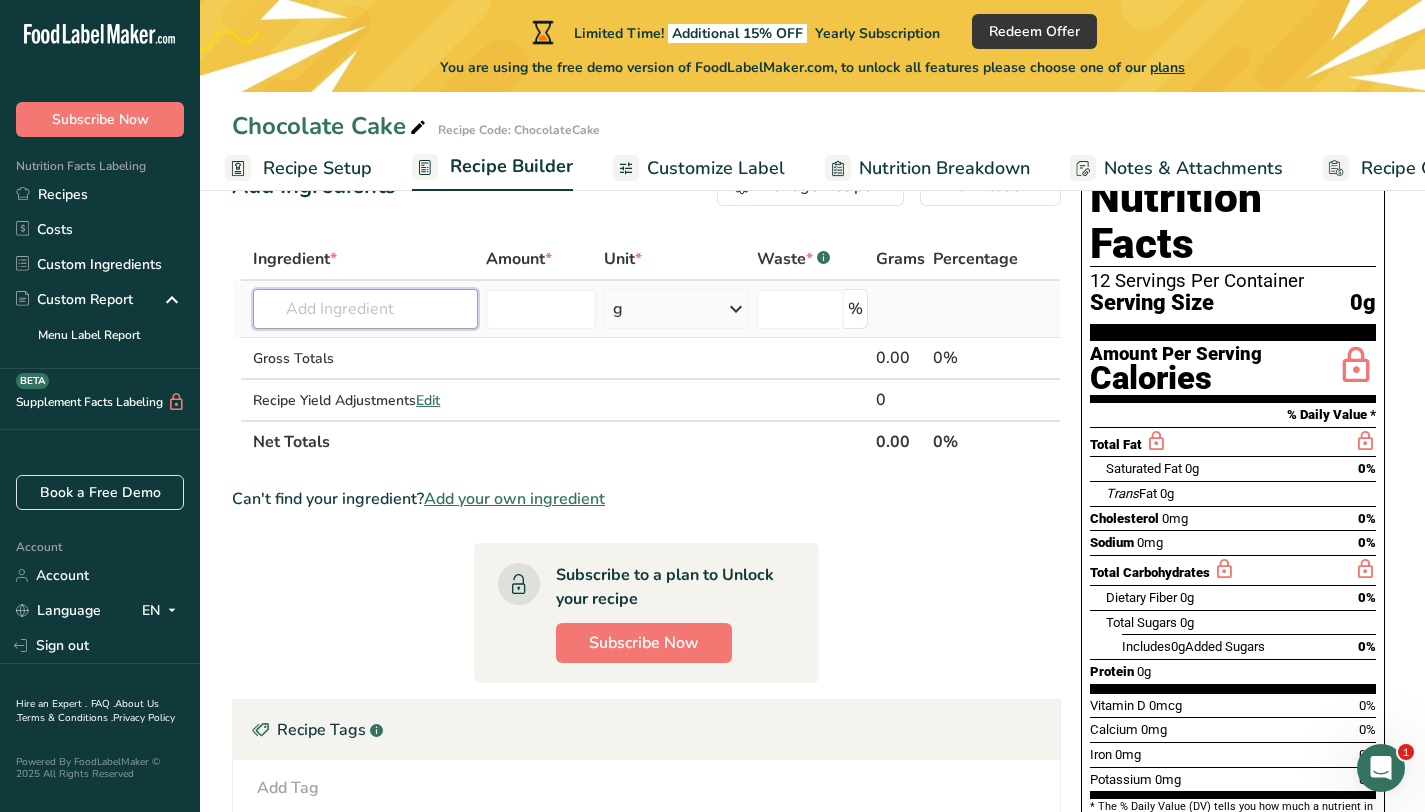 click at bounding box center [365, 309] 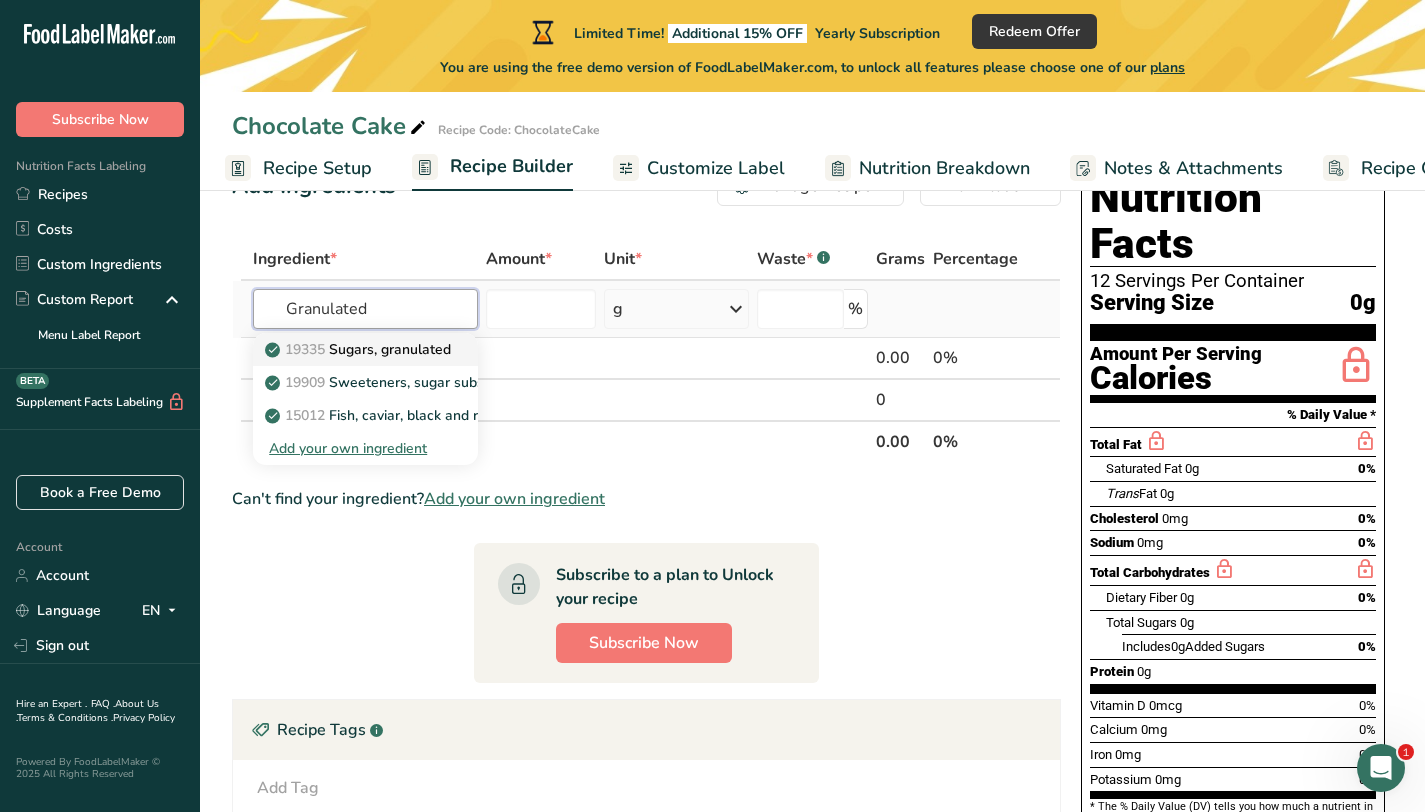 type on "Granulated" 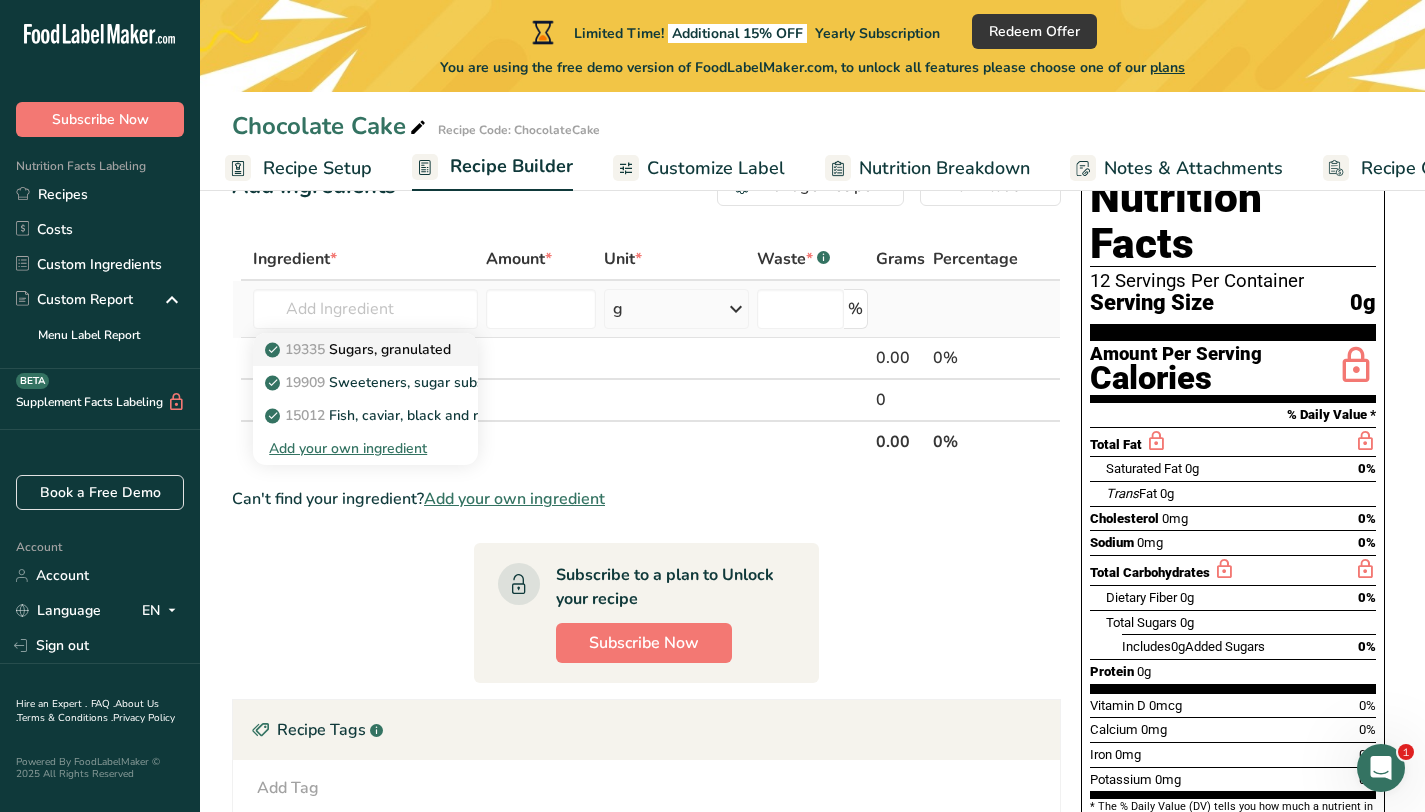 click on "19335" at bounding box center [305, 349] 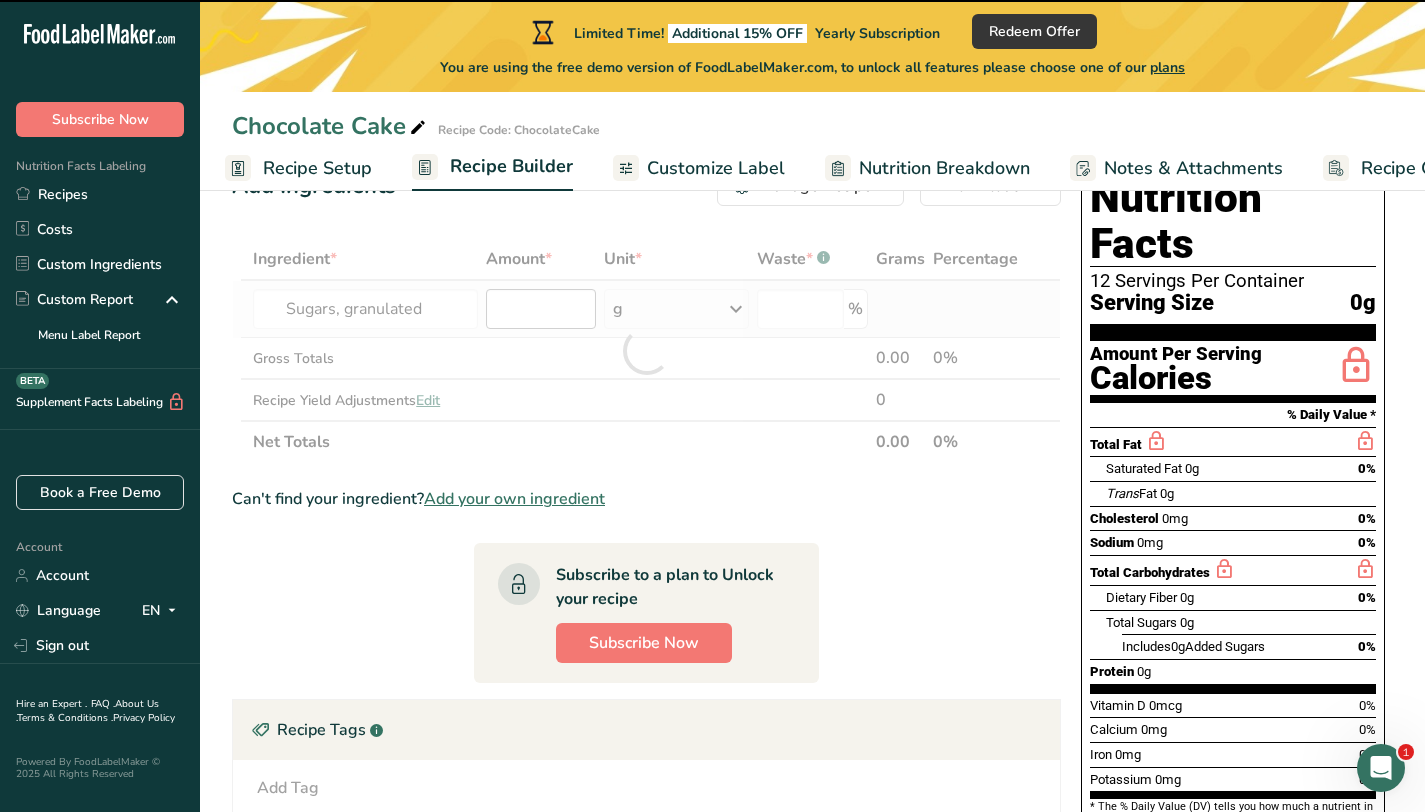 type on "0" 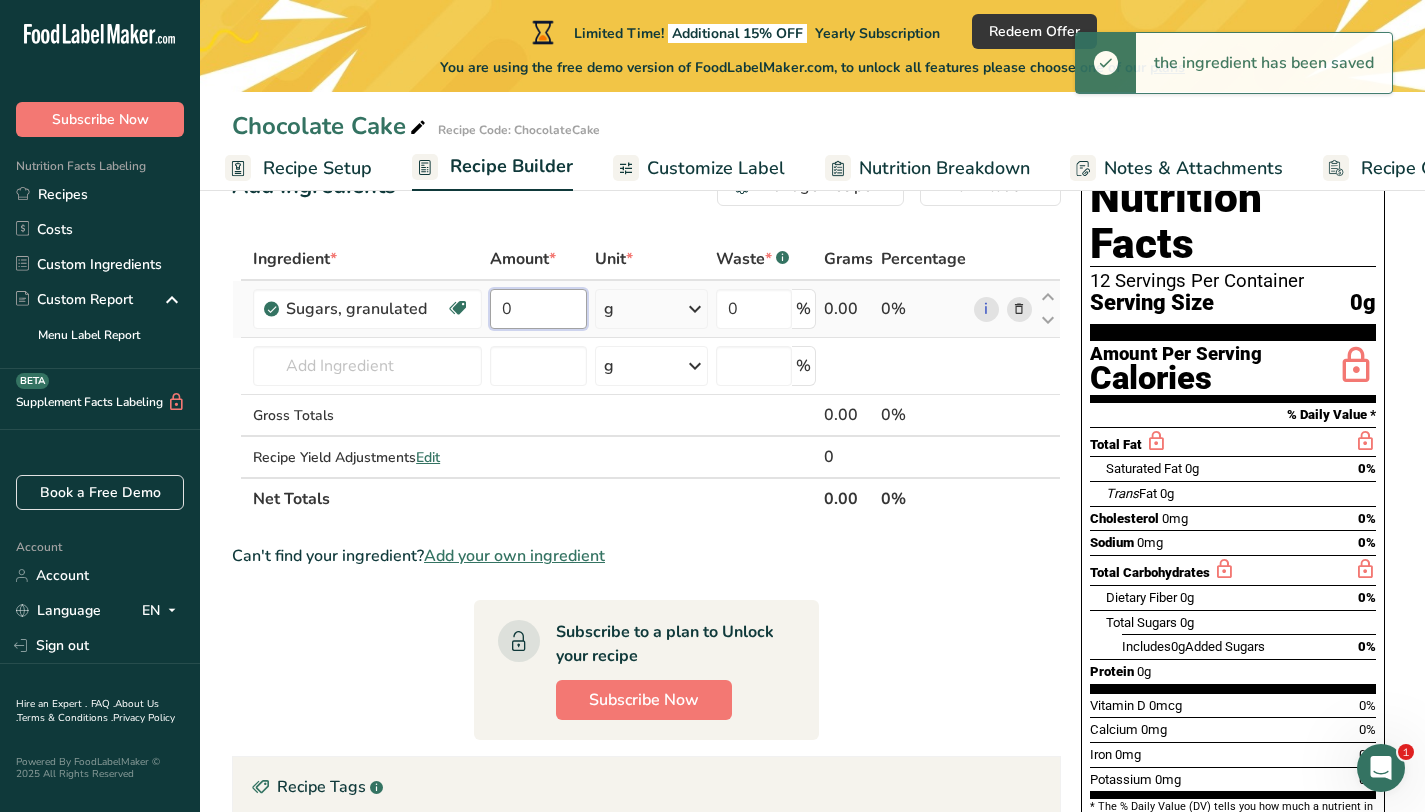 click on "0" at bounding box center [538, 309] 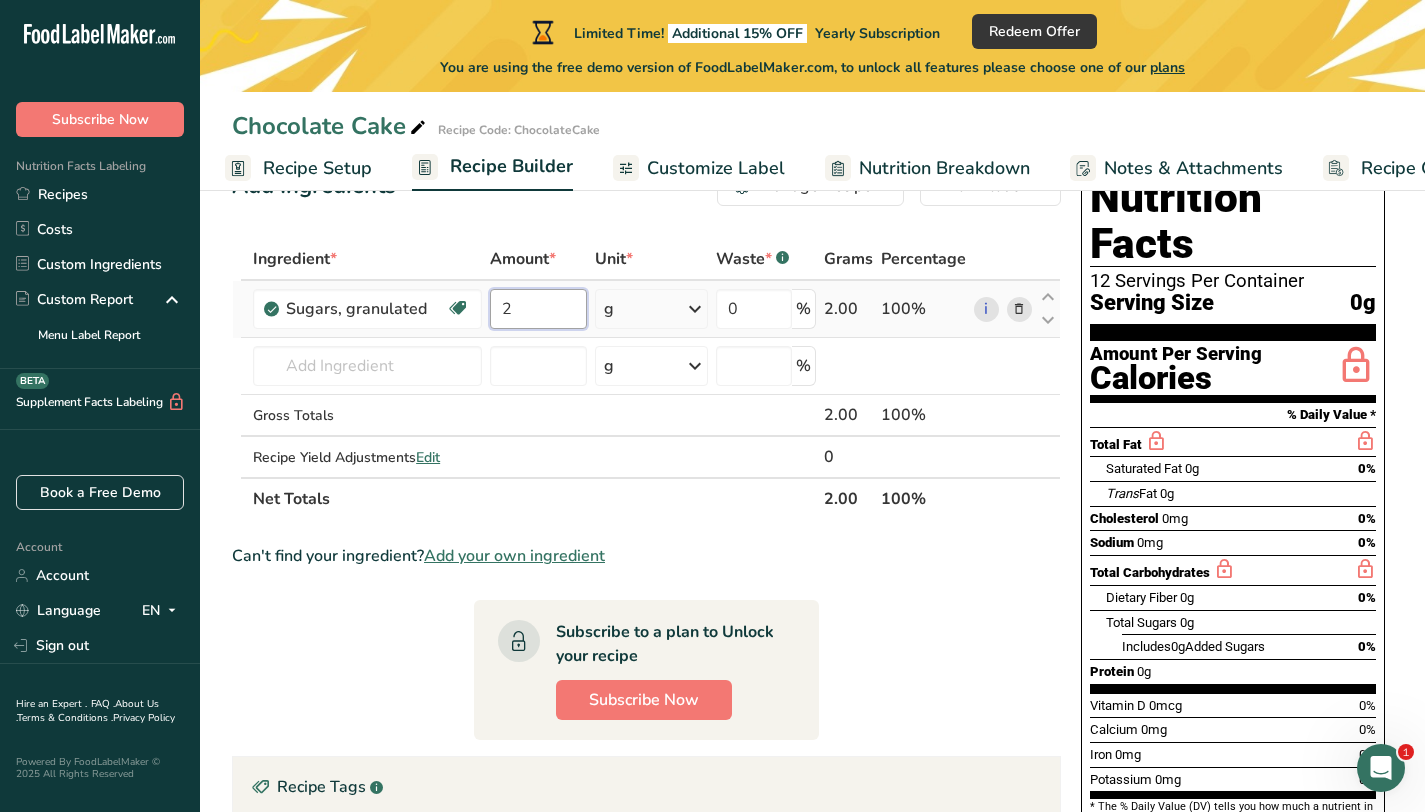 type on "2" 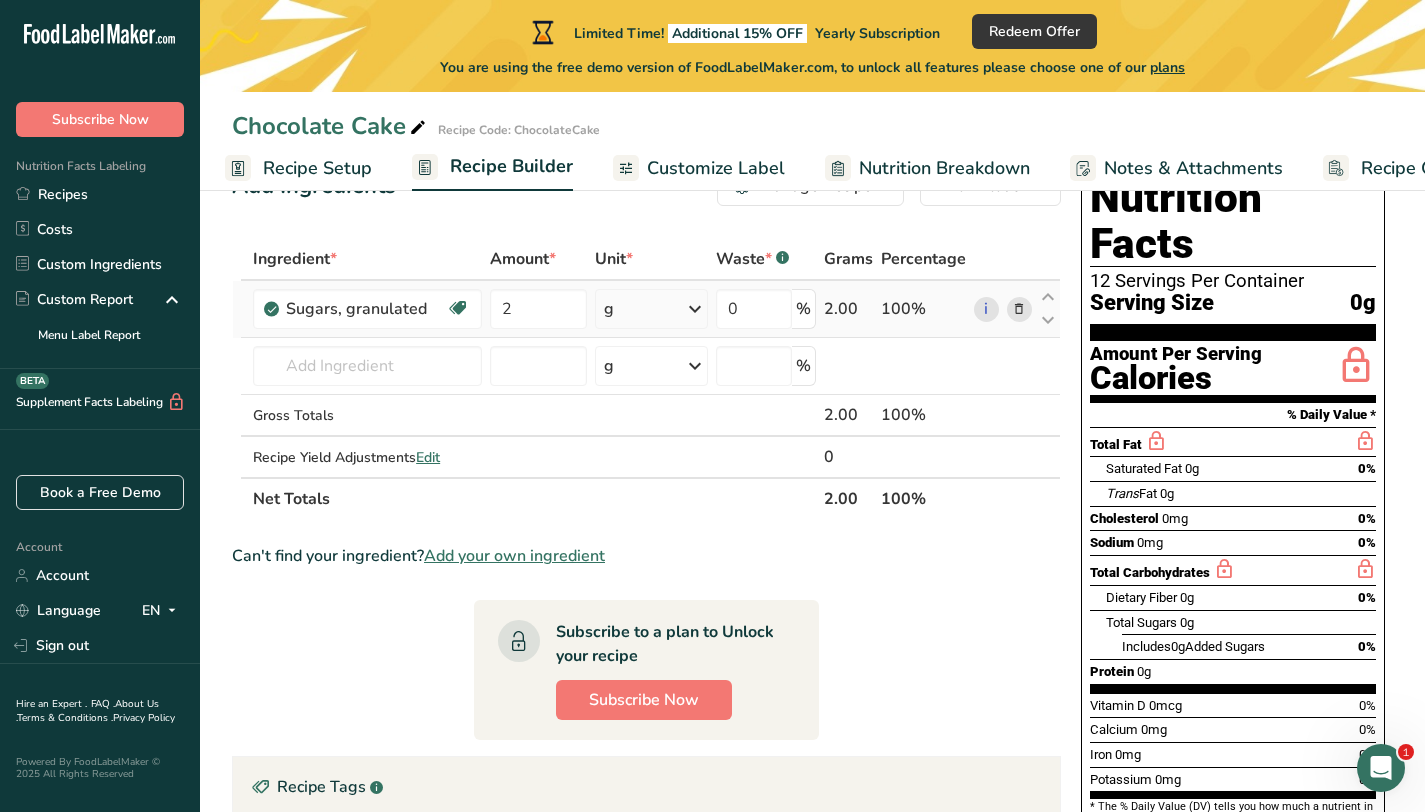 click on "Ingredient *
Amount *
Unit *
Waste *   .a-a{fill:#347362;}.b-a{fill:#fff;}          Grams
Percentage
Sugars, granulated
Dairy free
Gluten free
Vegan
Vegetarian
Soy free
2
g
Portions
1 serving packet
1 cup
Weight Units
g
kg
mg
See more
Volume Units
l
Volume units require a density conversion. If you know your ingredient's density enter it below. Otherwise, click on "RIA" our AI Regulatory bot - she will be able to help you
lb/ft3
g/cm3
Confirm
mL
lb/ft3" at bounding box center (646, 379) 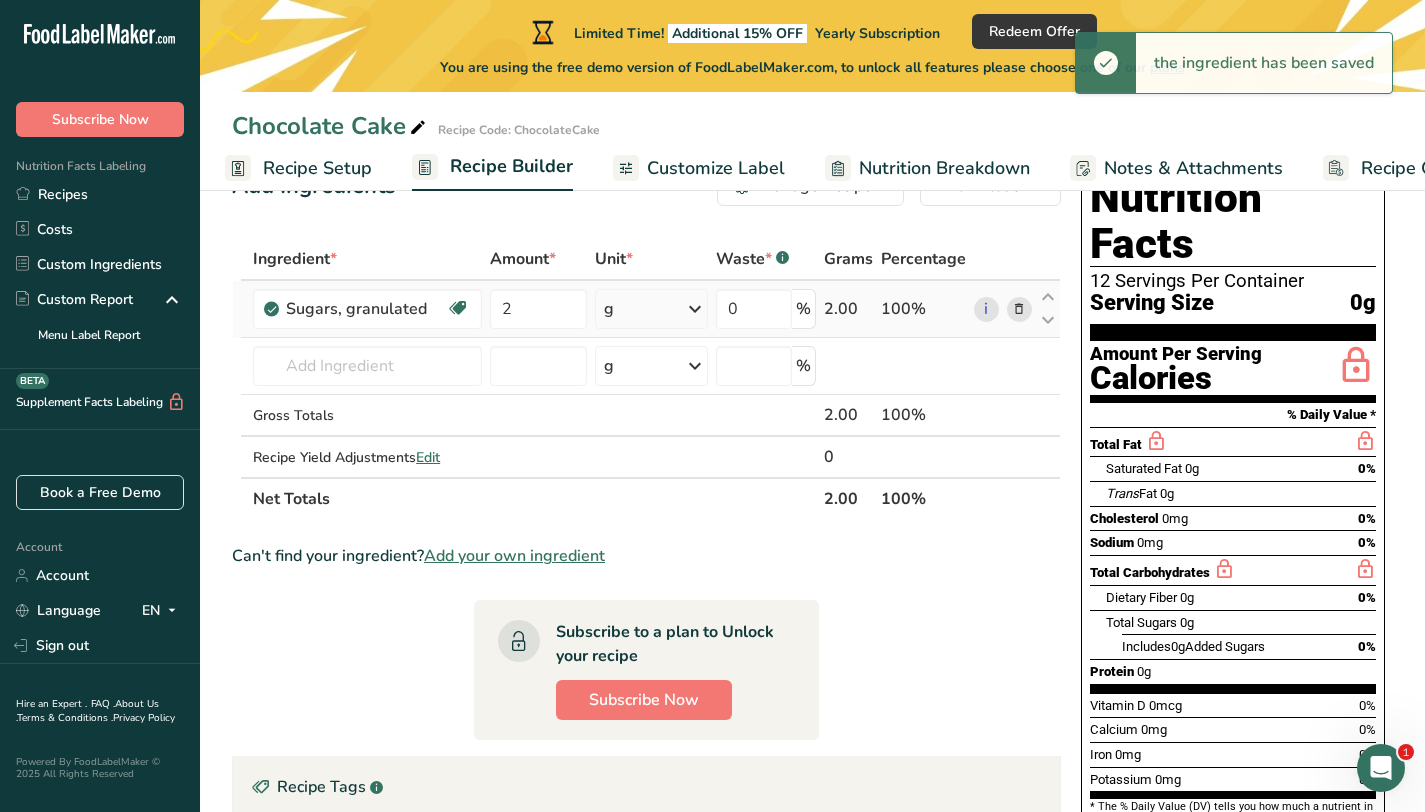 click at bounding box center (695, 309) 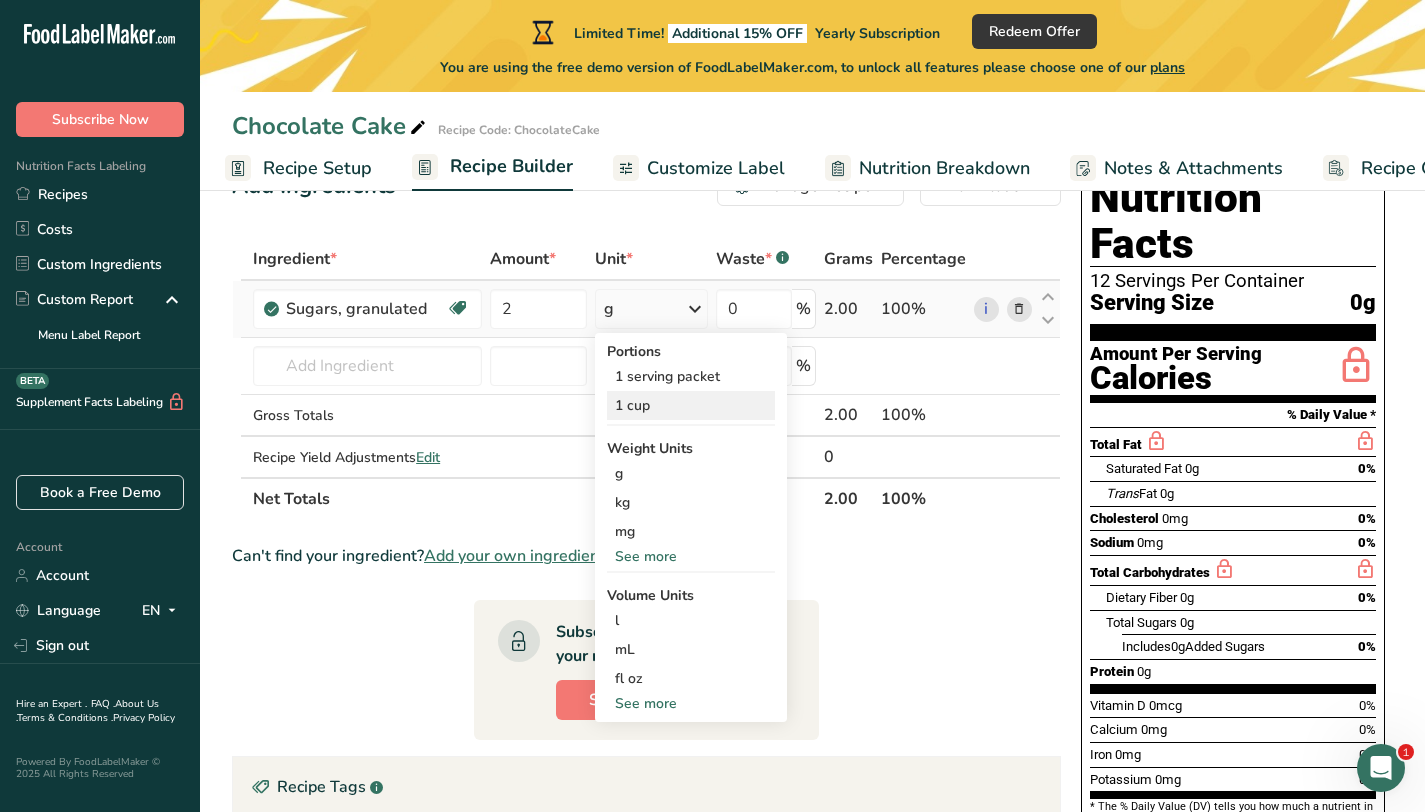 click on "1 cup" at bounding box center [691, 405] 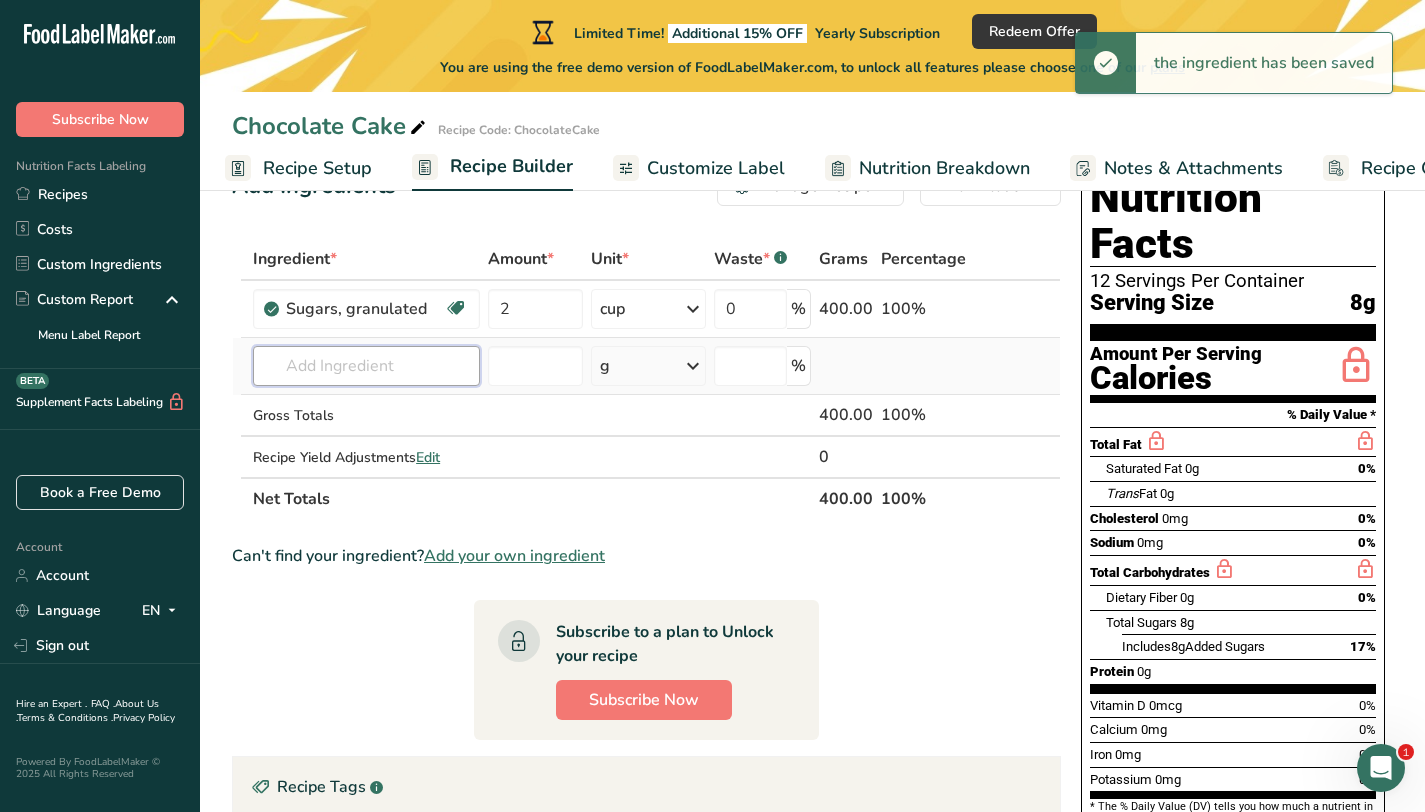 click at bounding box center (366, 366) 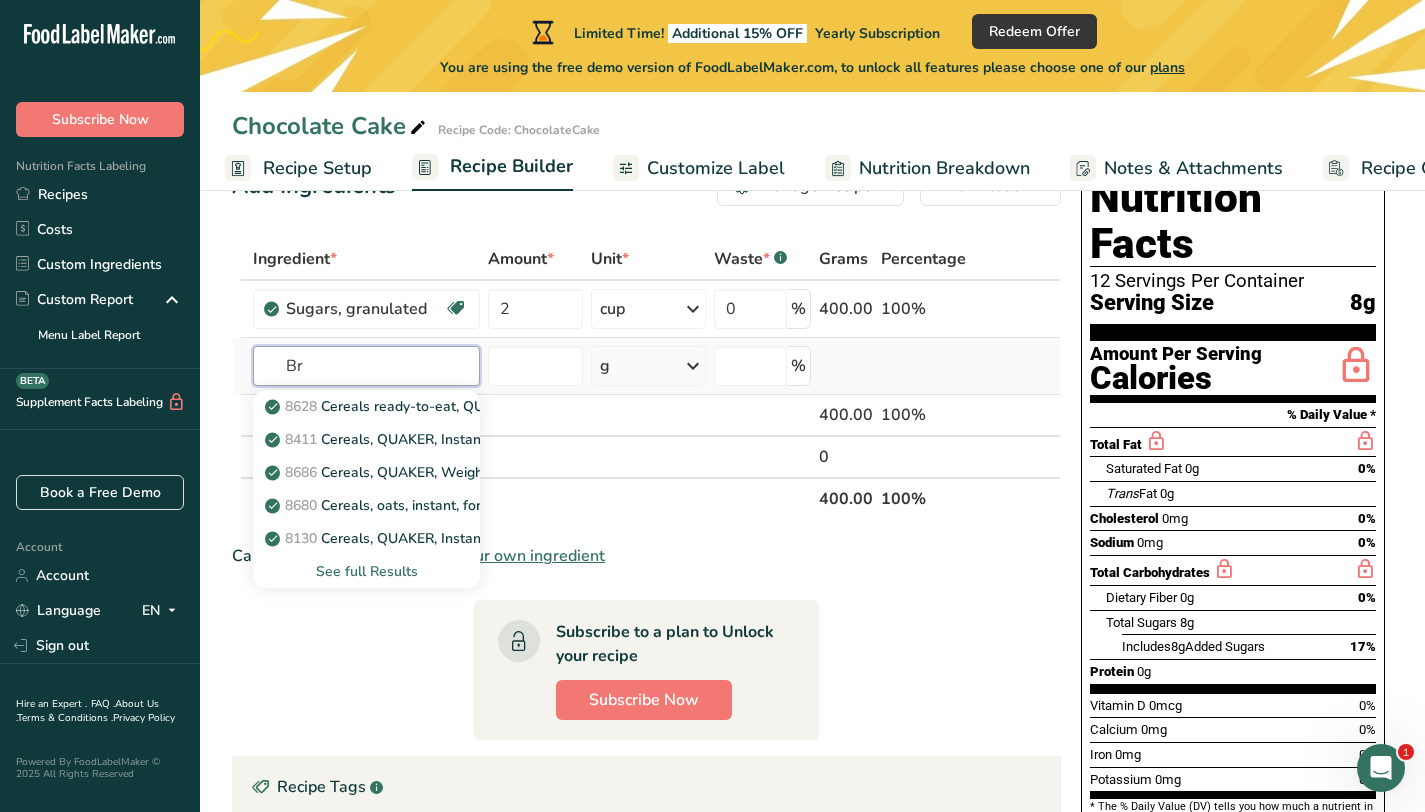 type on "B" 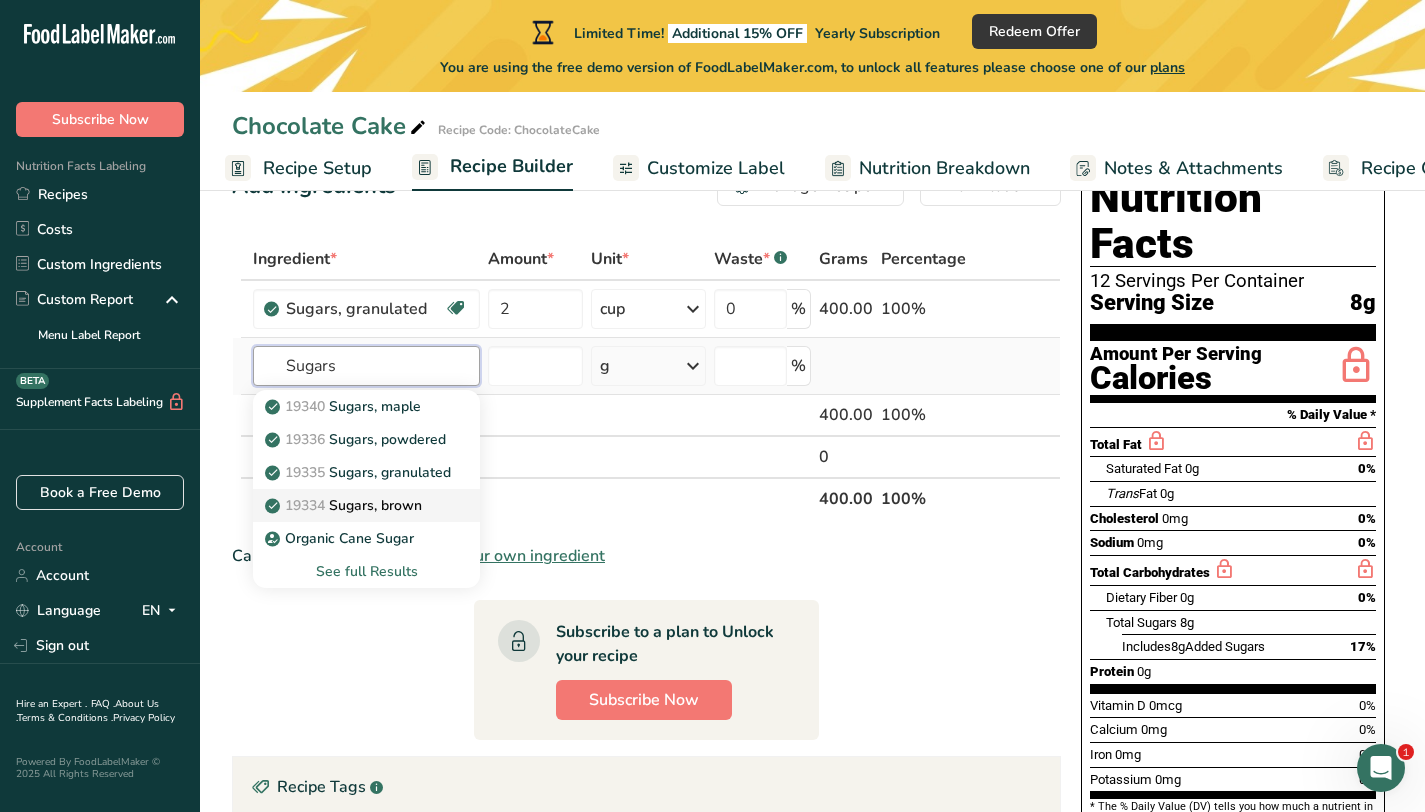 type on "Sugars" 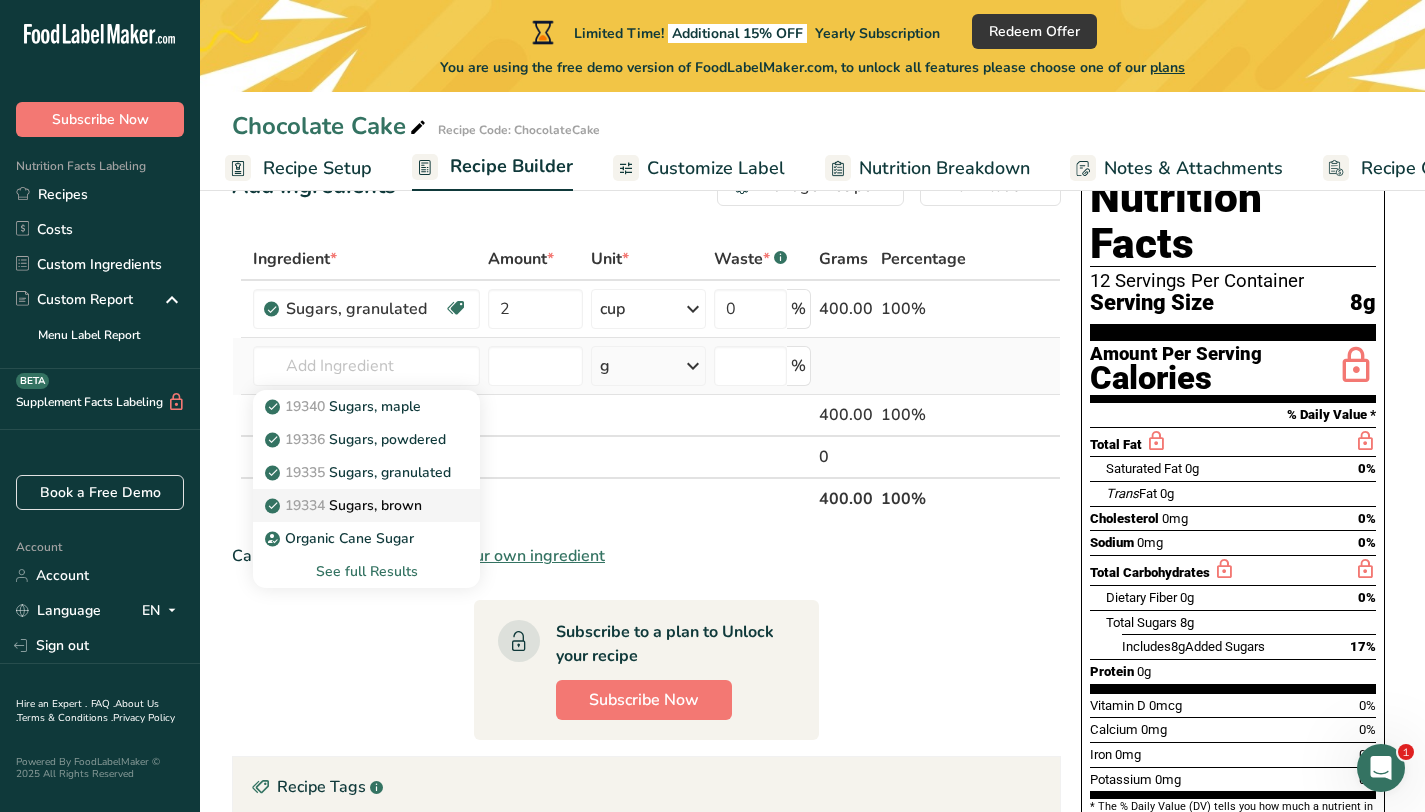 click on "19334
Sugars, brown" at bounding box center [345, 505] 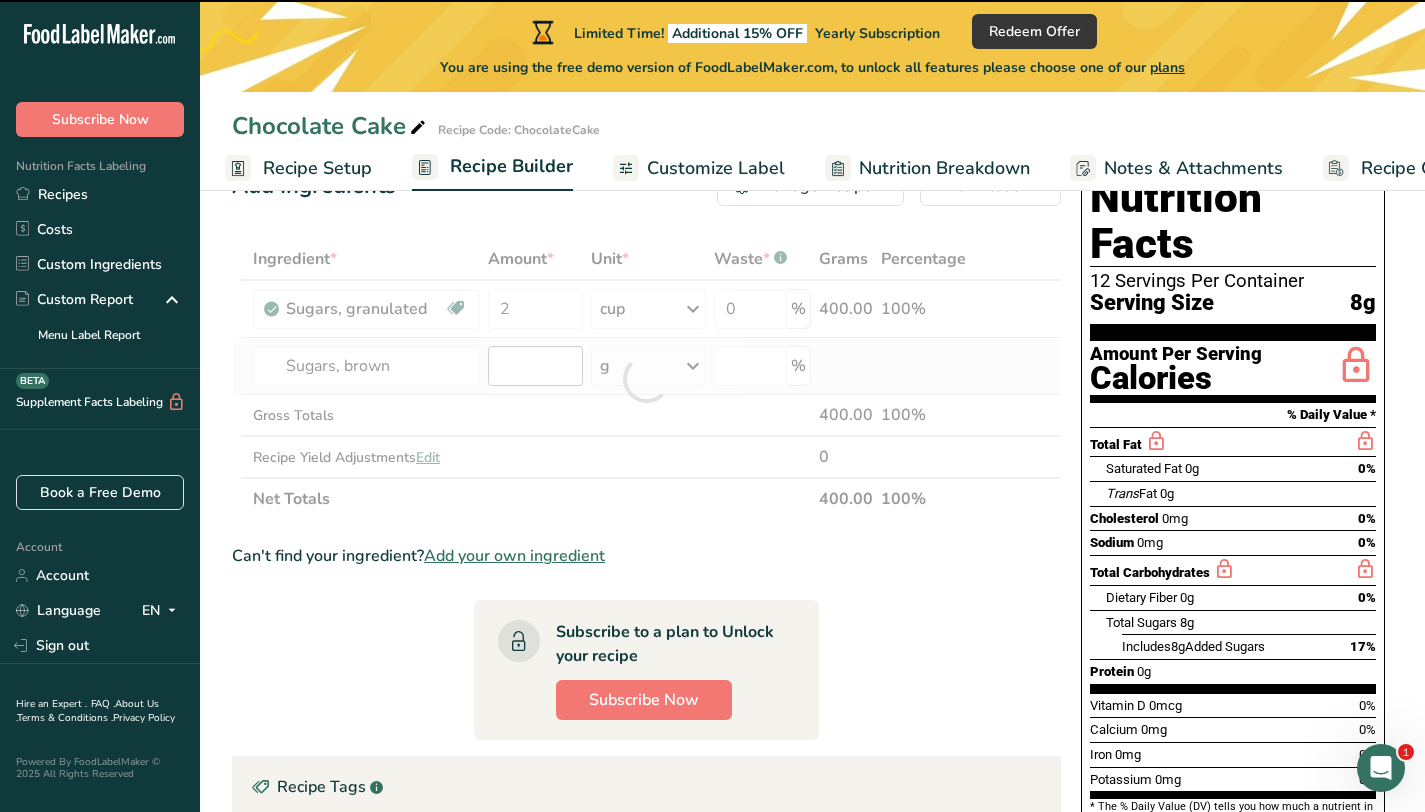 type on "0" 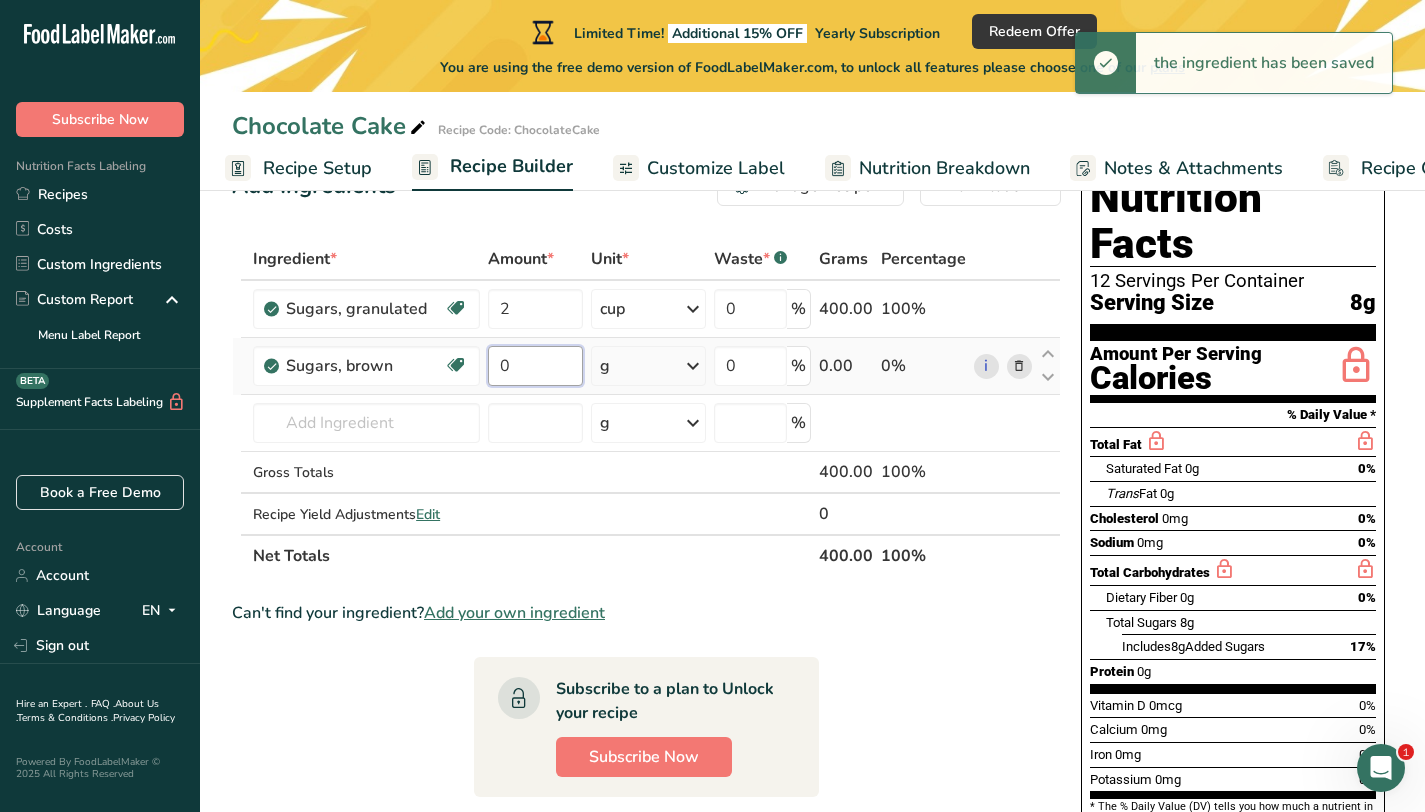 click on "0" at bounding box center (535, 366) 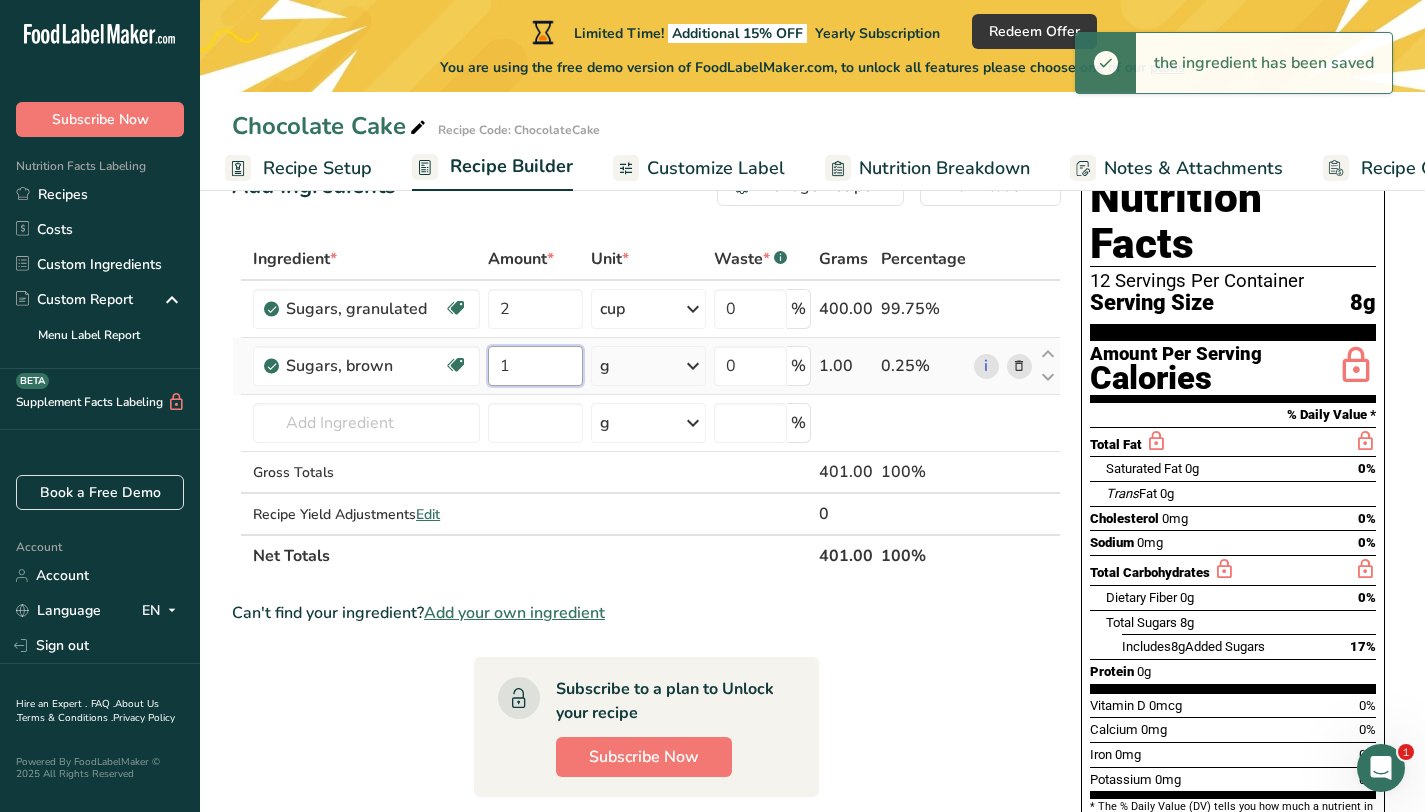 type on "1" 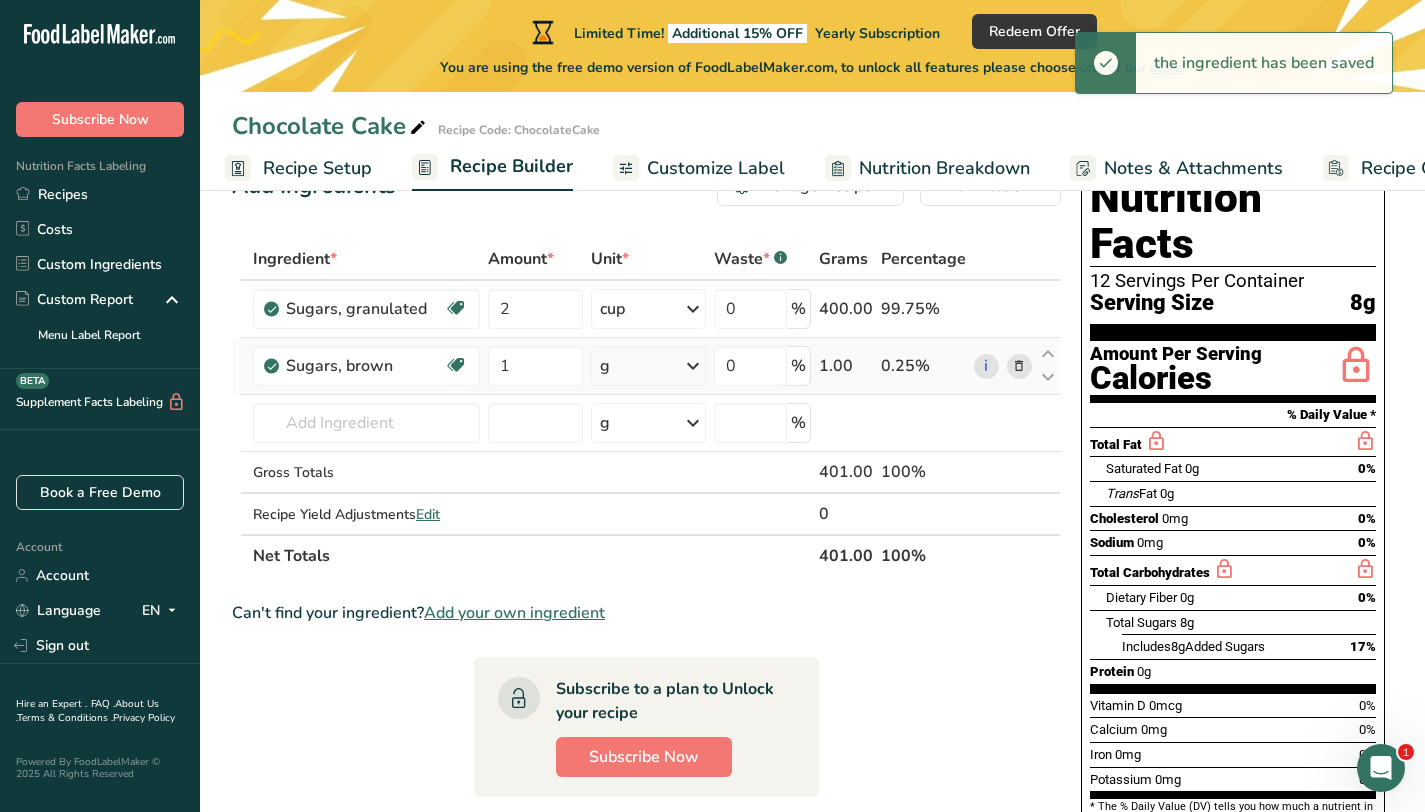 click on "Ingredient *
Amount *
Unit *
Waste *   .a-a{fill:#347362;}.b-a{fill:#fff;}          Grams
Percentage
Sugars, granulated
Dairy free
Gluten free
Vegan
Vegetarian
Soy free
2
cup
Portions
1 serving packet
1 cup
Weight Units
g
kg
mg
See more
Volume Units
l
Volume units require a density conversion. If you know your ingredient's density enter it below. Otherwise, click on "RIA" our AI Regulatory bot - she will be able to help you
lb/ft3
g/cm3
Confirm
mL
lb/ft3" at bounding box center [646, 407] 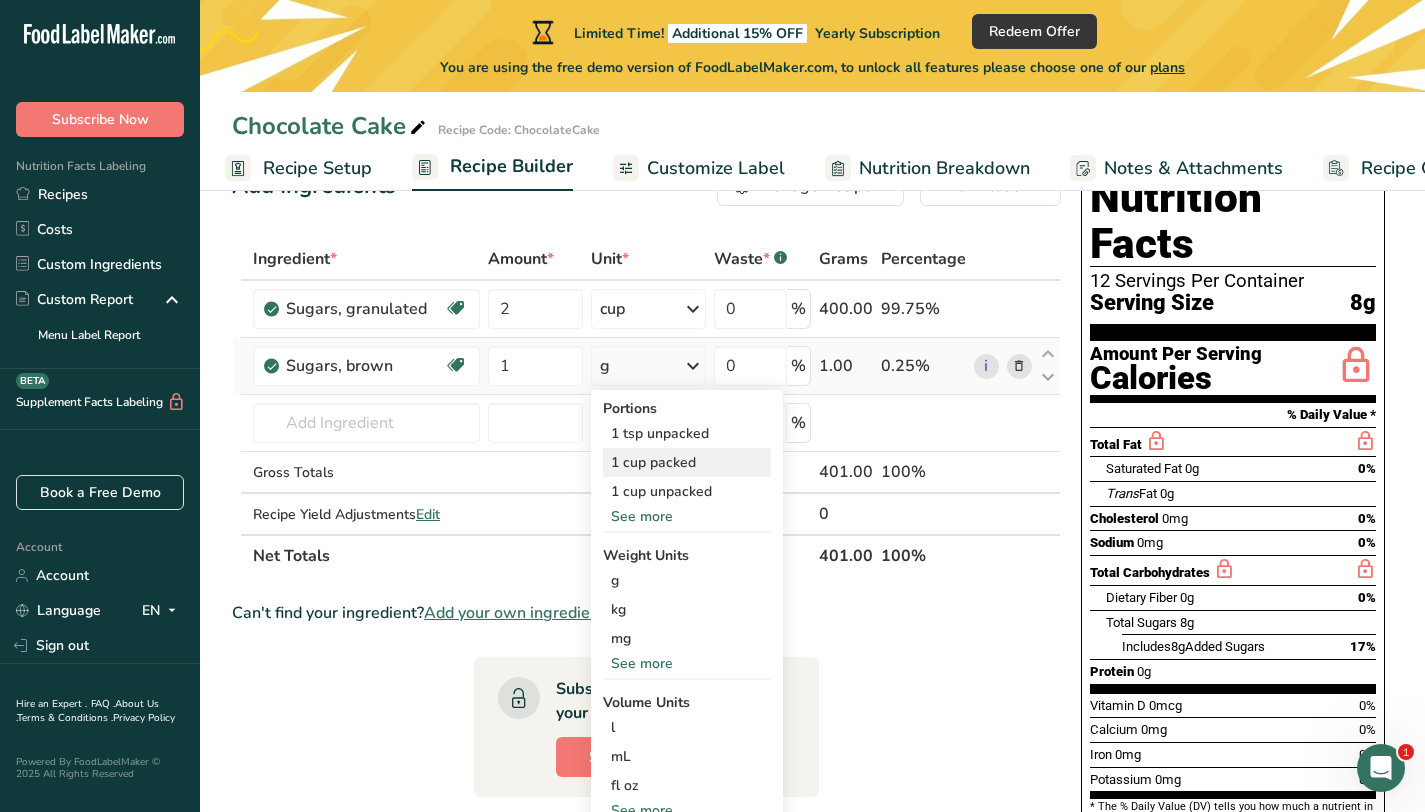 click on "1 cup packed" at bounding box center (687, 462) 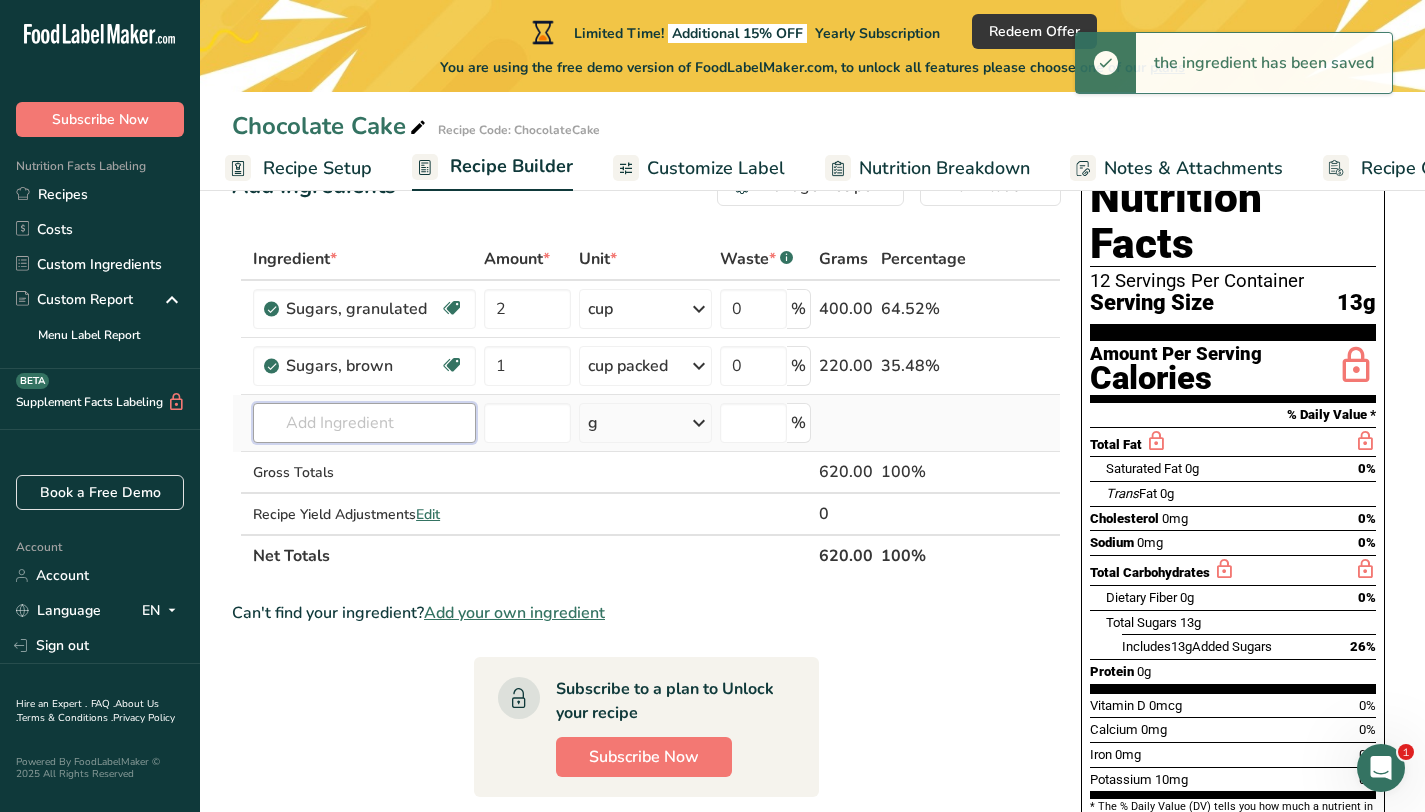 click at bounding box center (364, 423) 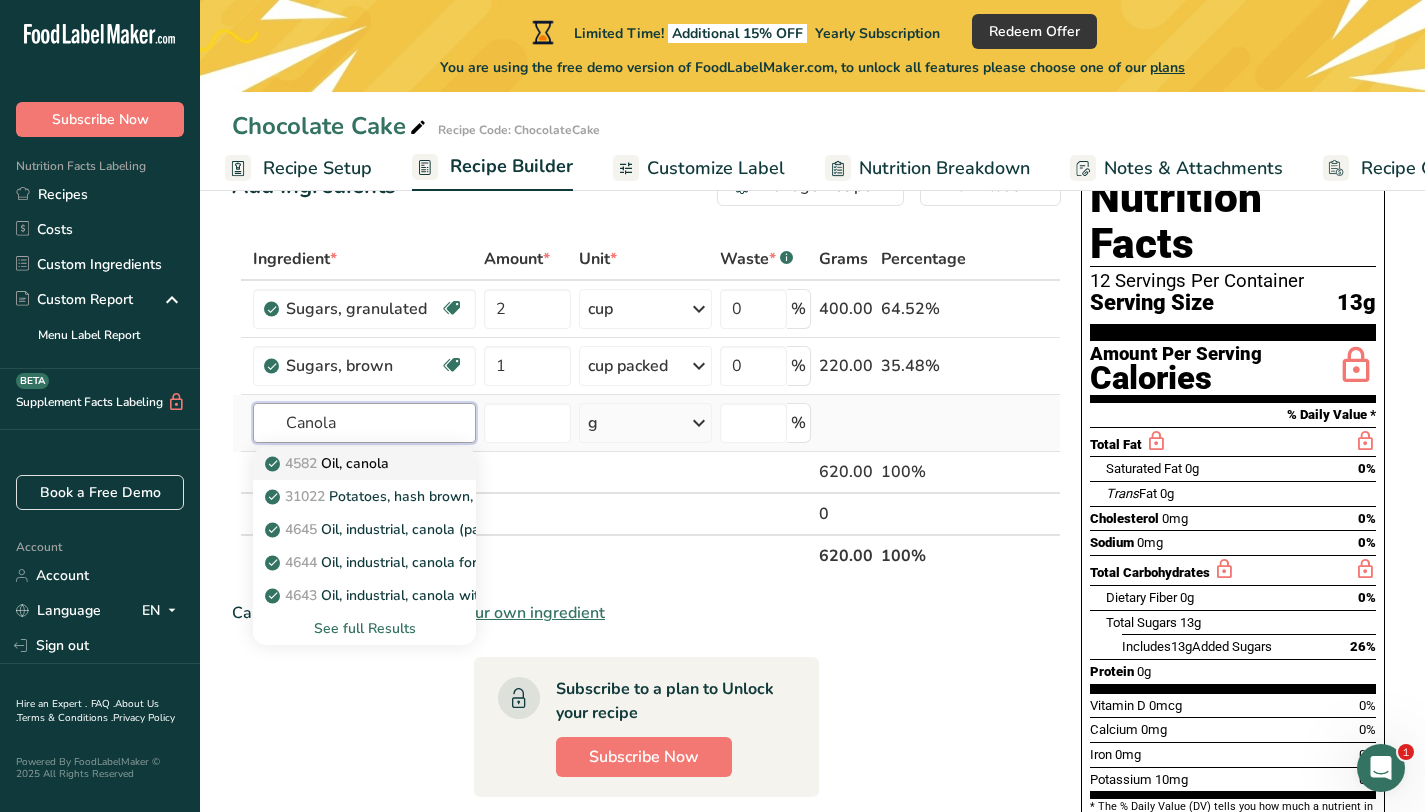 type on "Canola" 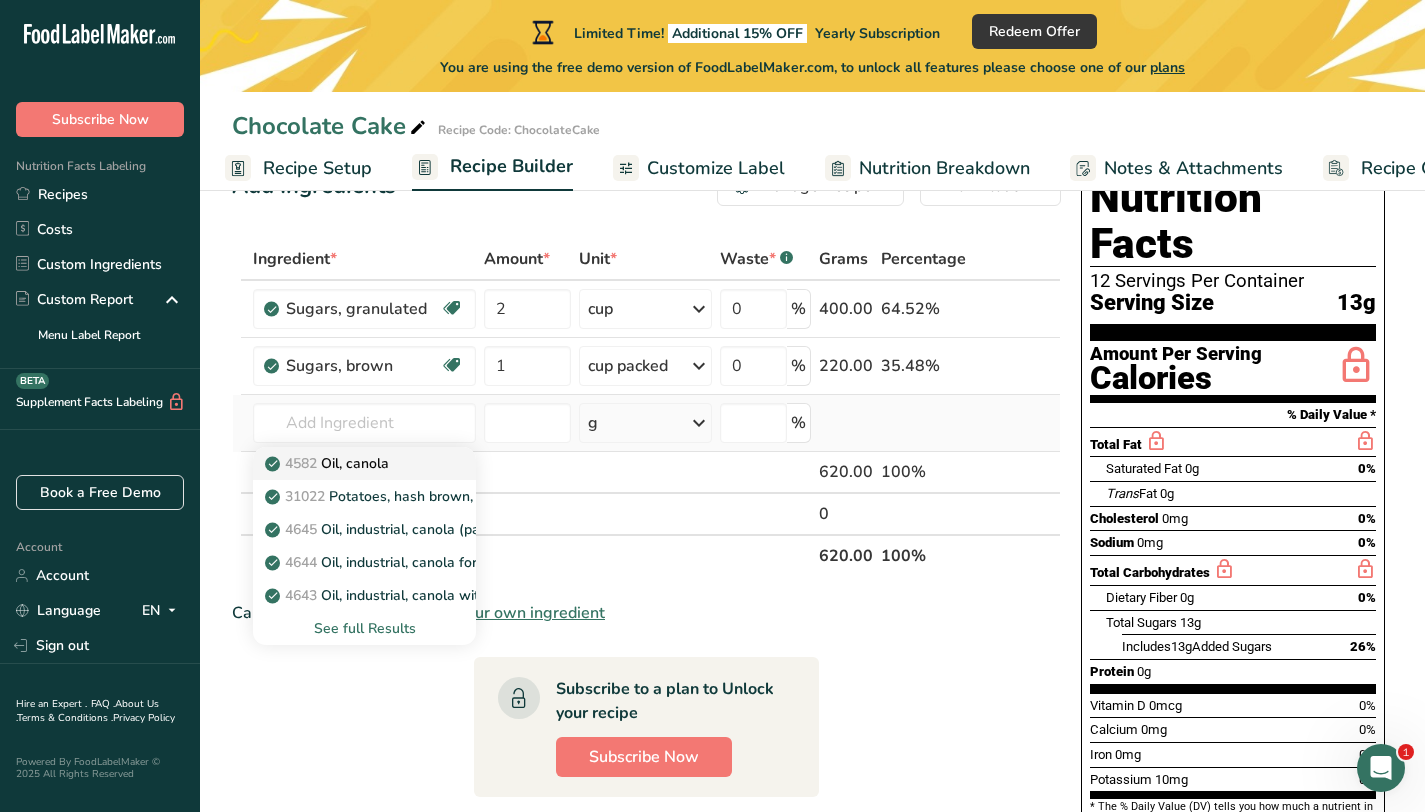 click on "4582
Oil, canola" at bounding box center [329, 463] 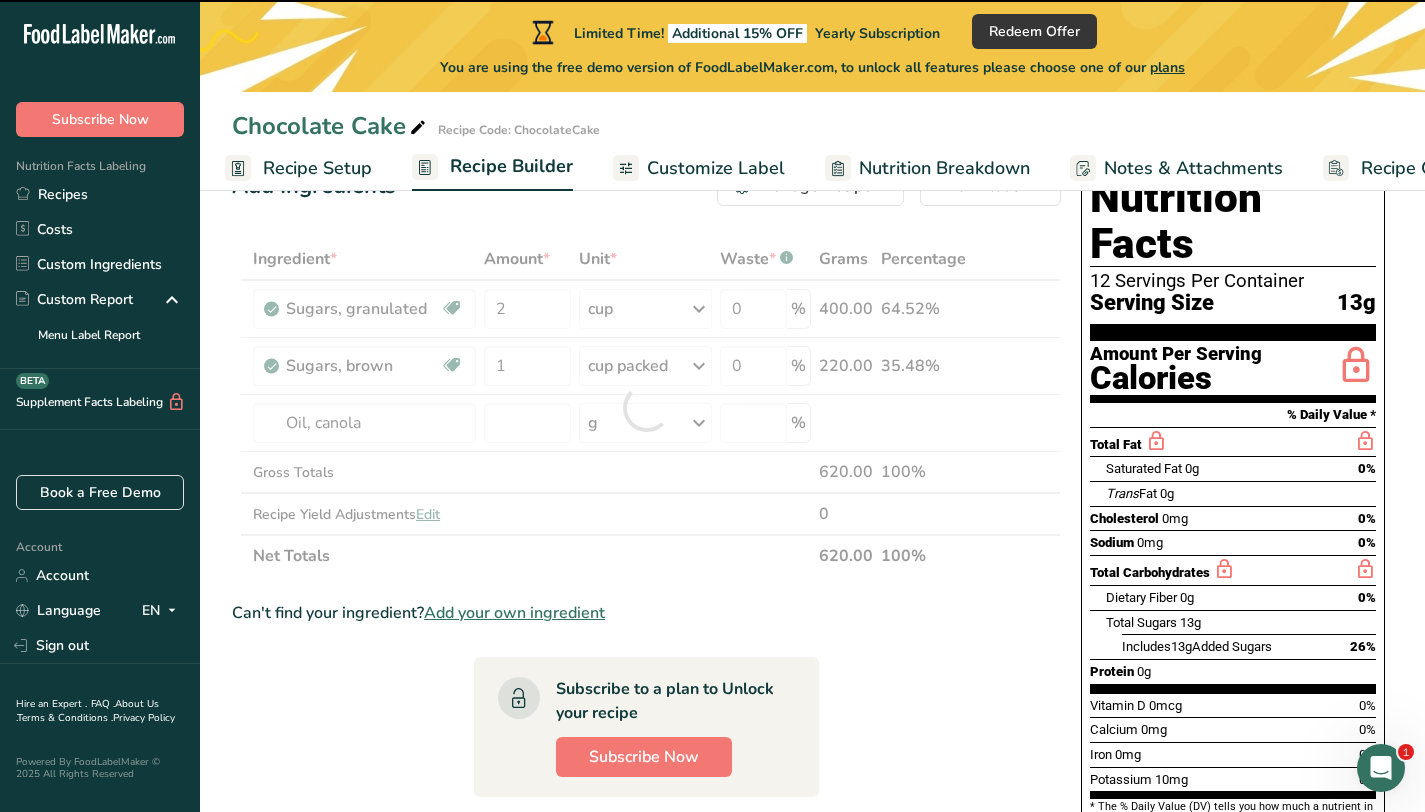 type on "0" 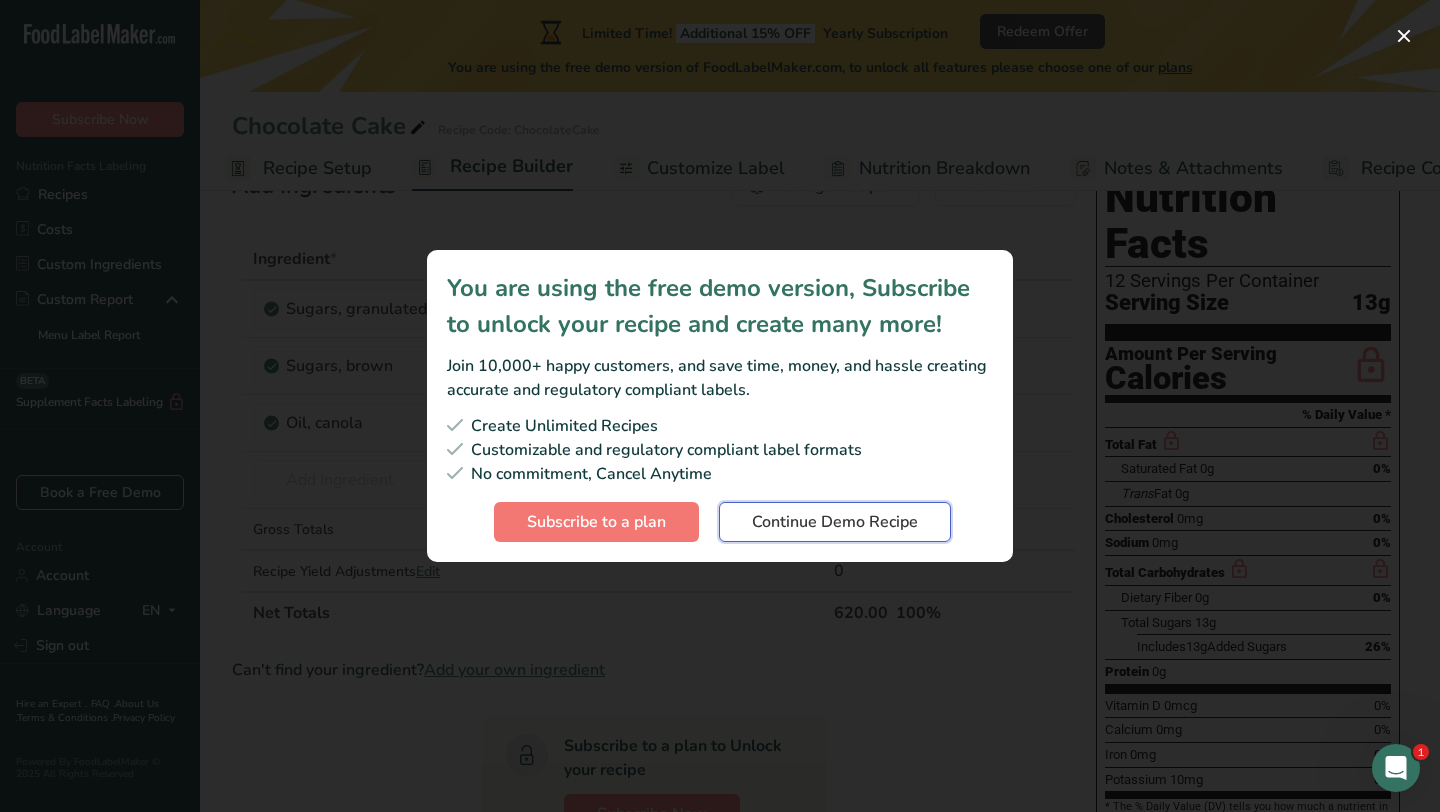 click on "Continue Demo Recipe" at bounding box center [835, 522] 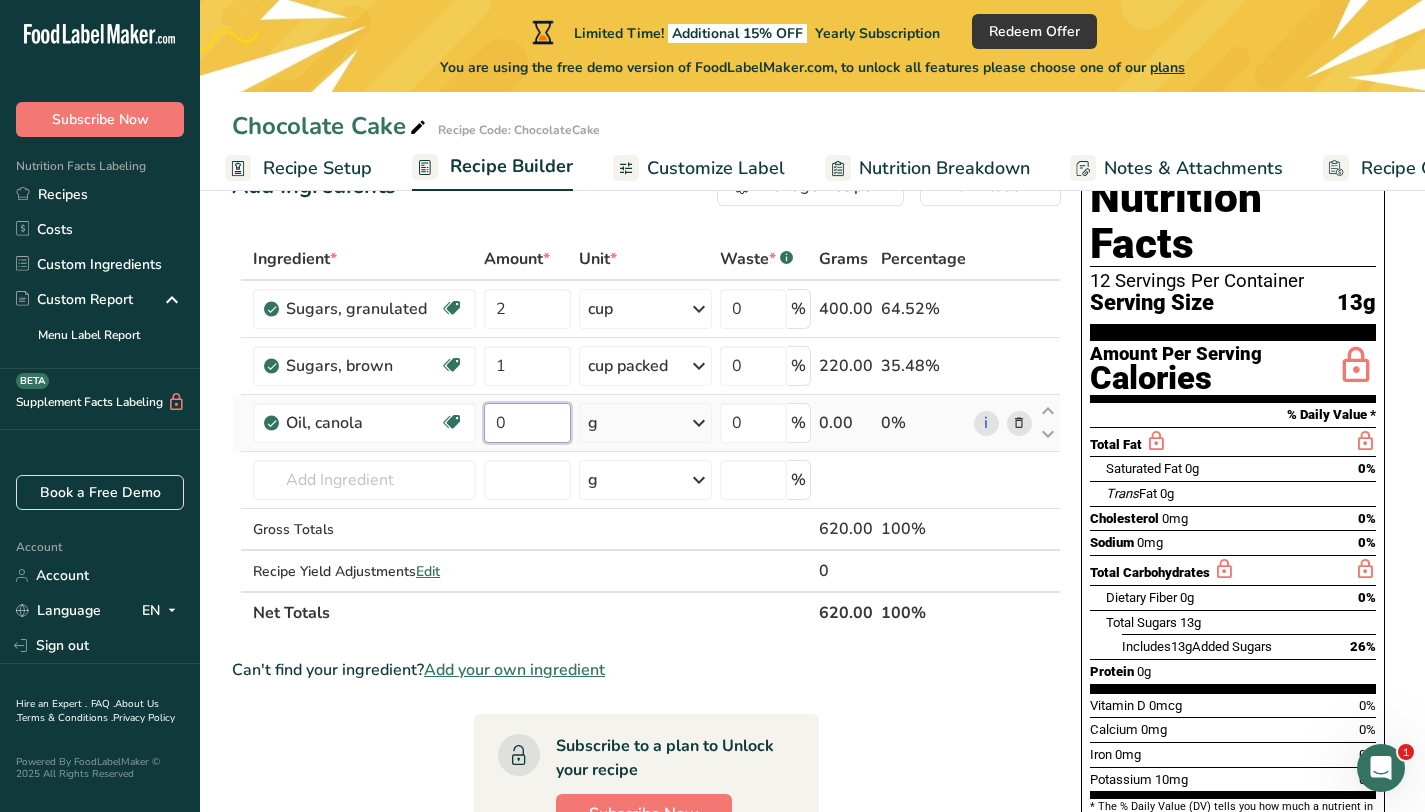 click on "0" at bounding box center [527, 423] 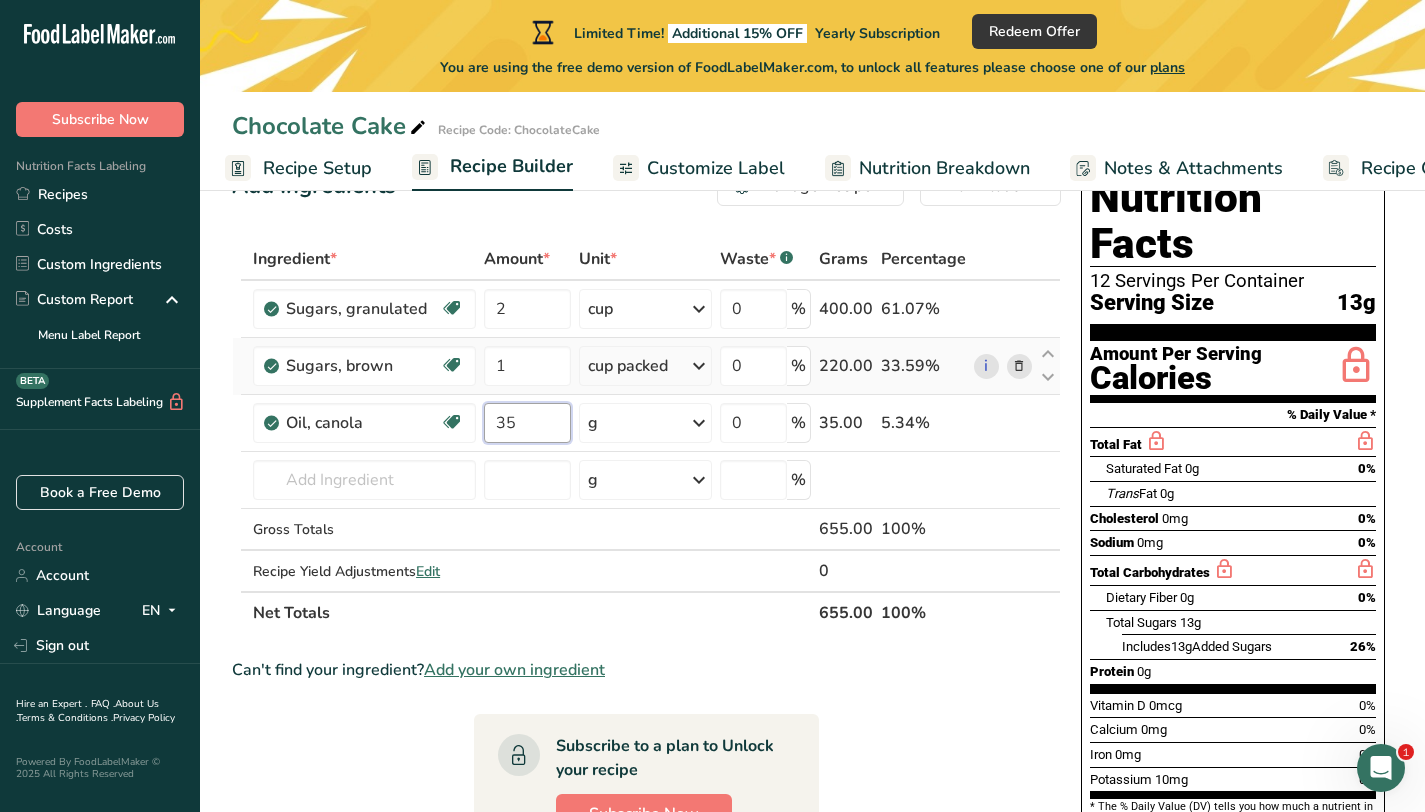 type on "3" 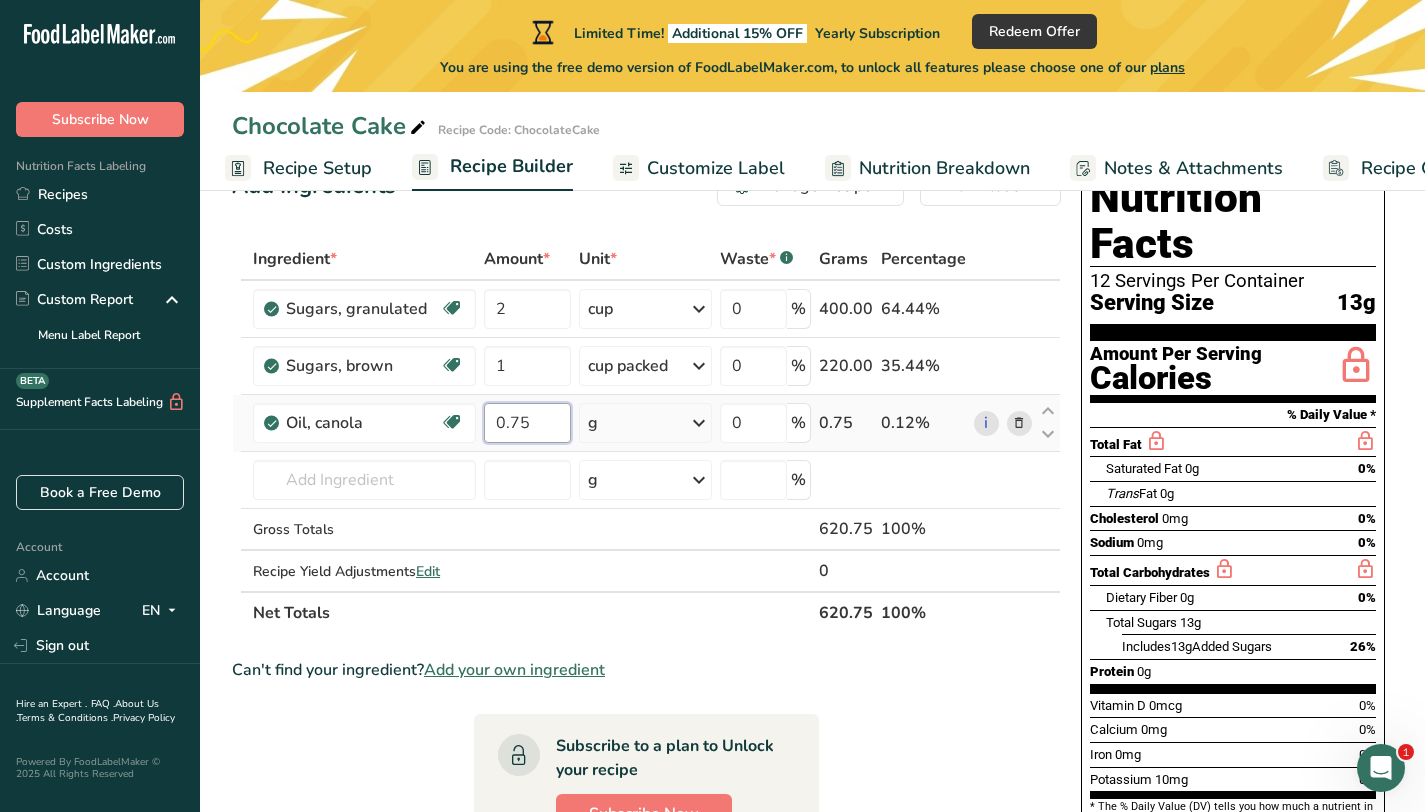 type on "0.75" 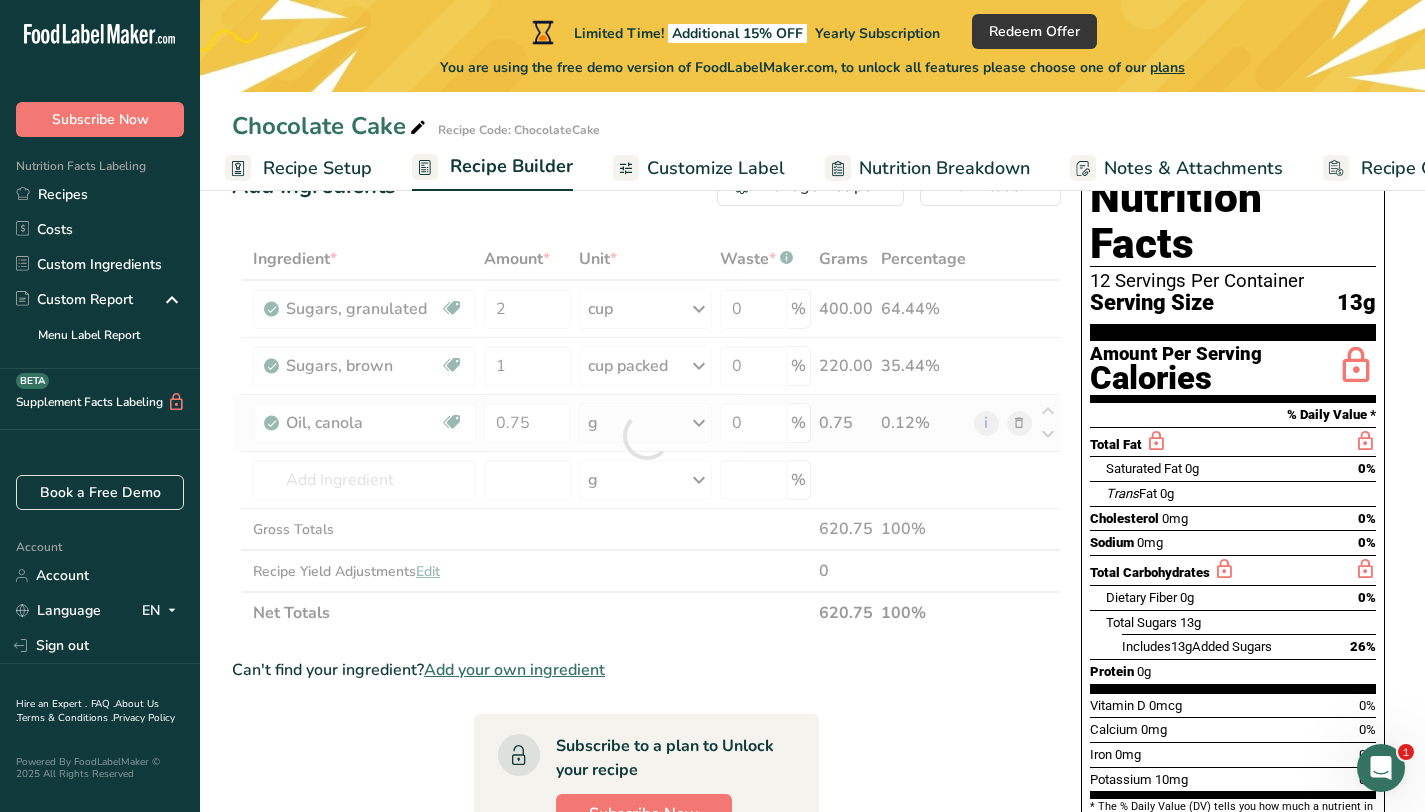 click on "Ingredient *
Amount *
Unit *
Waste *   .a-a{fill:#347362;}.b-a{fill:#fff;}          Grams
Percentage
Sugars, granulated
Dairy free
Gluten free
Vegan
Vegetarian
Soy free
2
cup
Portions
1 serving packet
1 cup
Weight Units
g
kg
mg
See more
Volume Units
l
Volume units require a density conversion. If you know your ingredient's density enter it below. Otherwise, click on "RIA" our AI Regulatory bot - she will be able to help you
lb/ft3
g/cm3
Confirm
mL
lb/ft3" at bounding box center [646, 436] 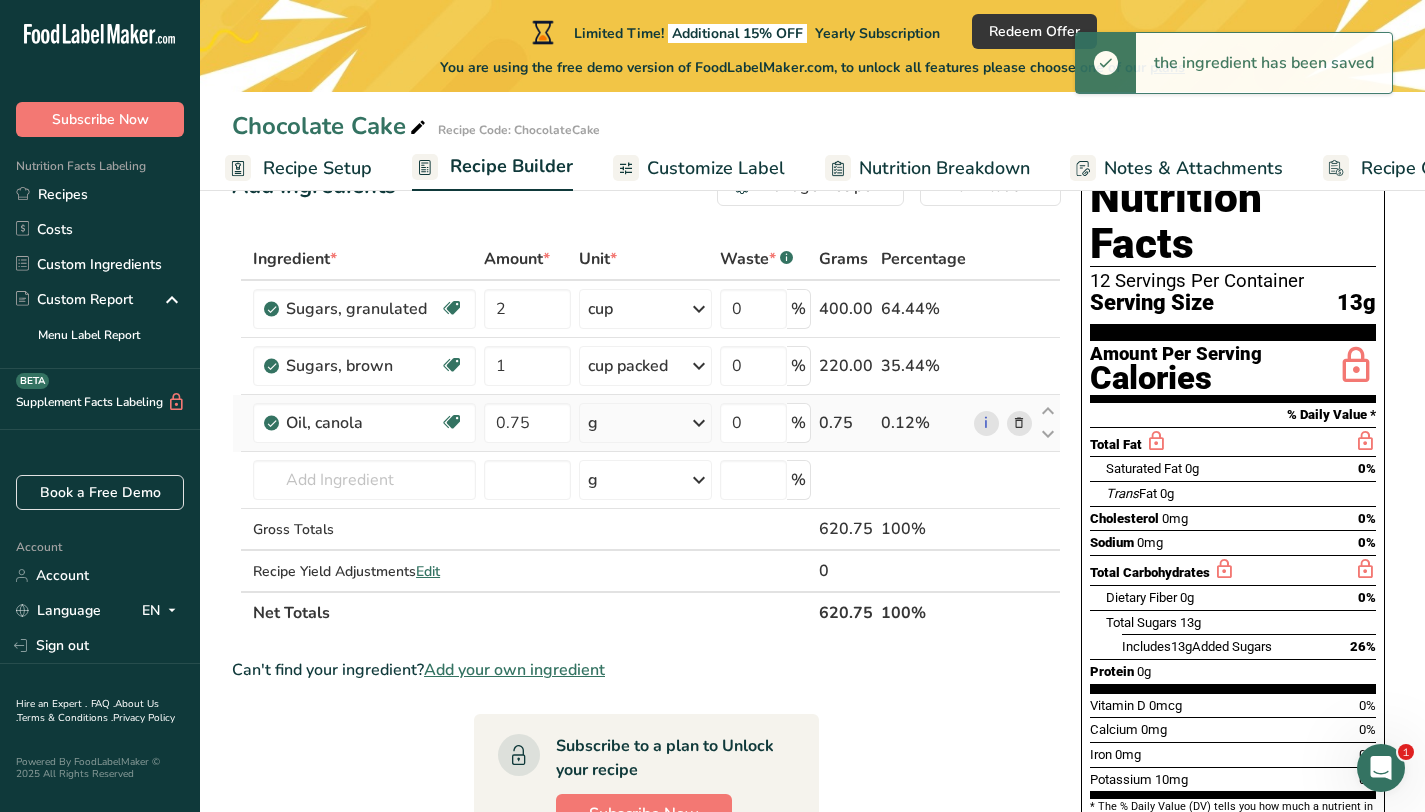 click at bounding box center [699, 423] 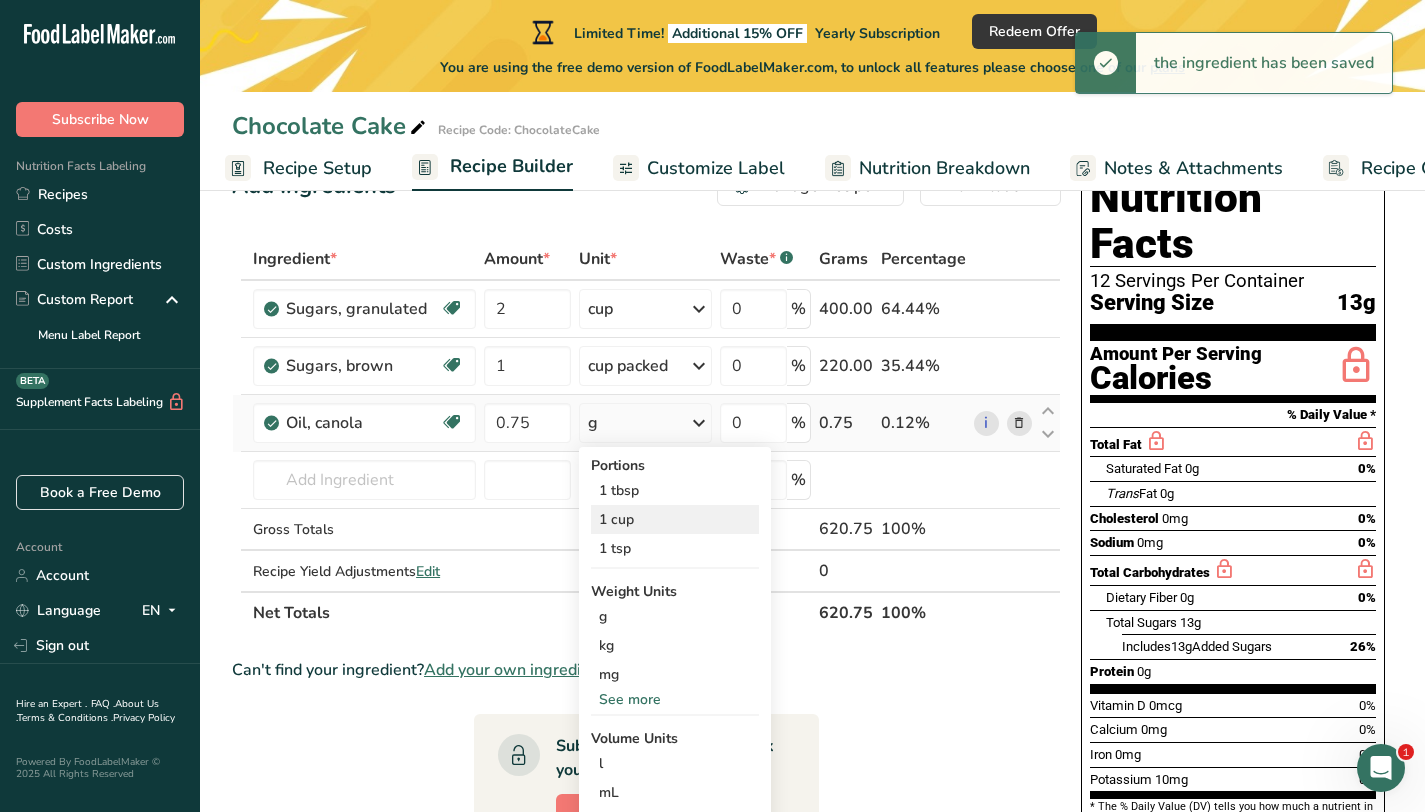 click on "1 cup" at bounding box center (675, 519) 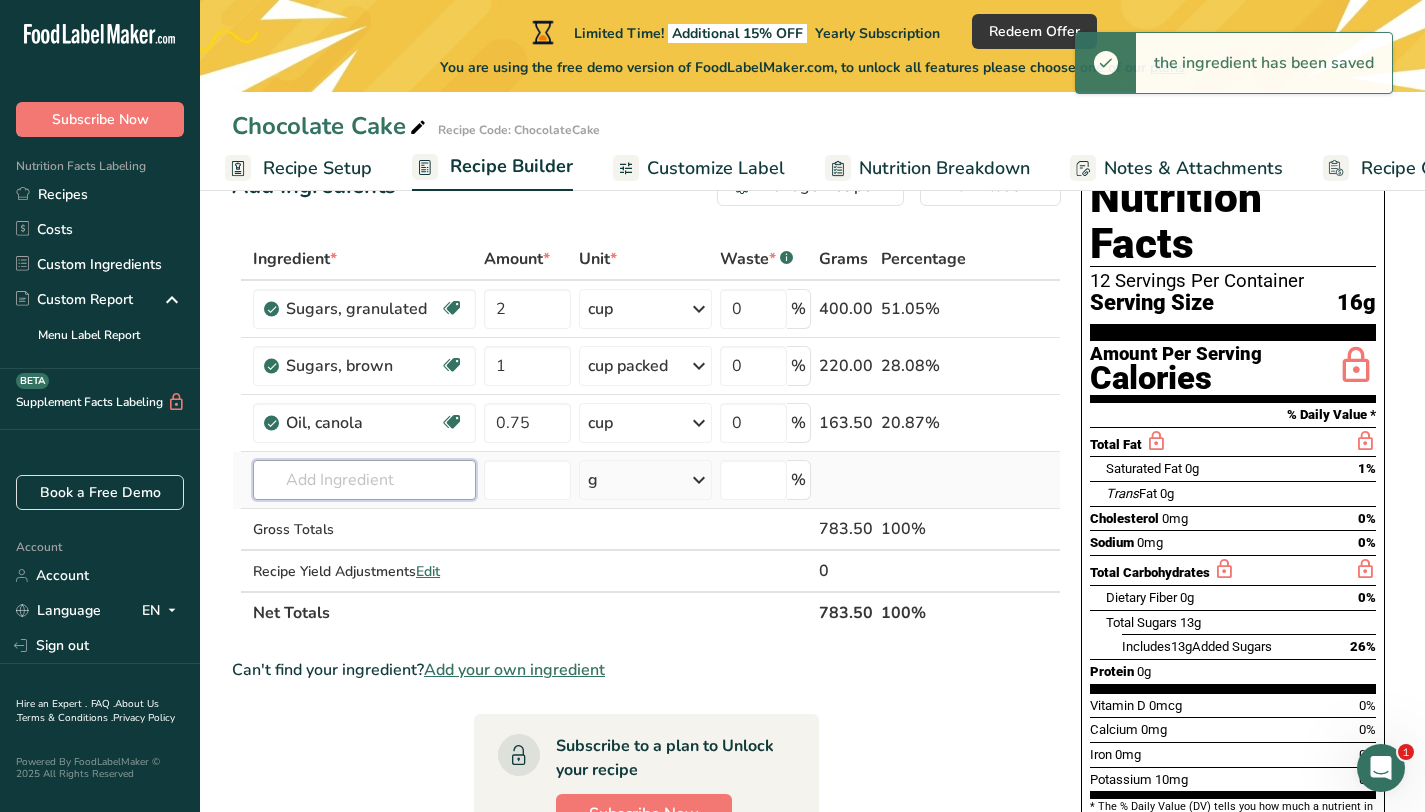click at bounding box center (364, 480) 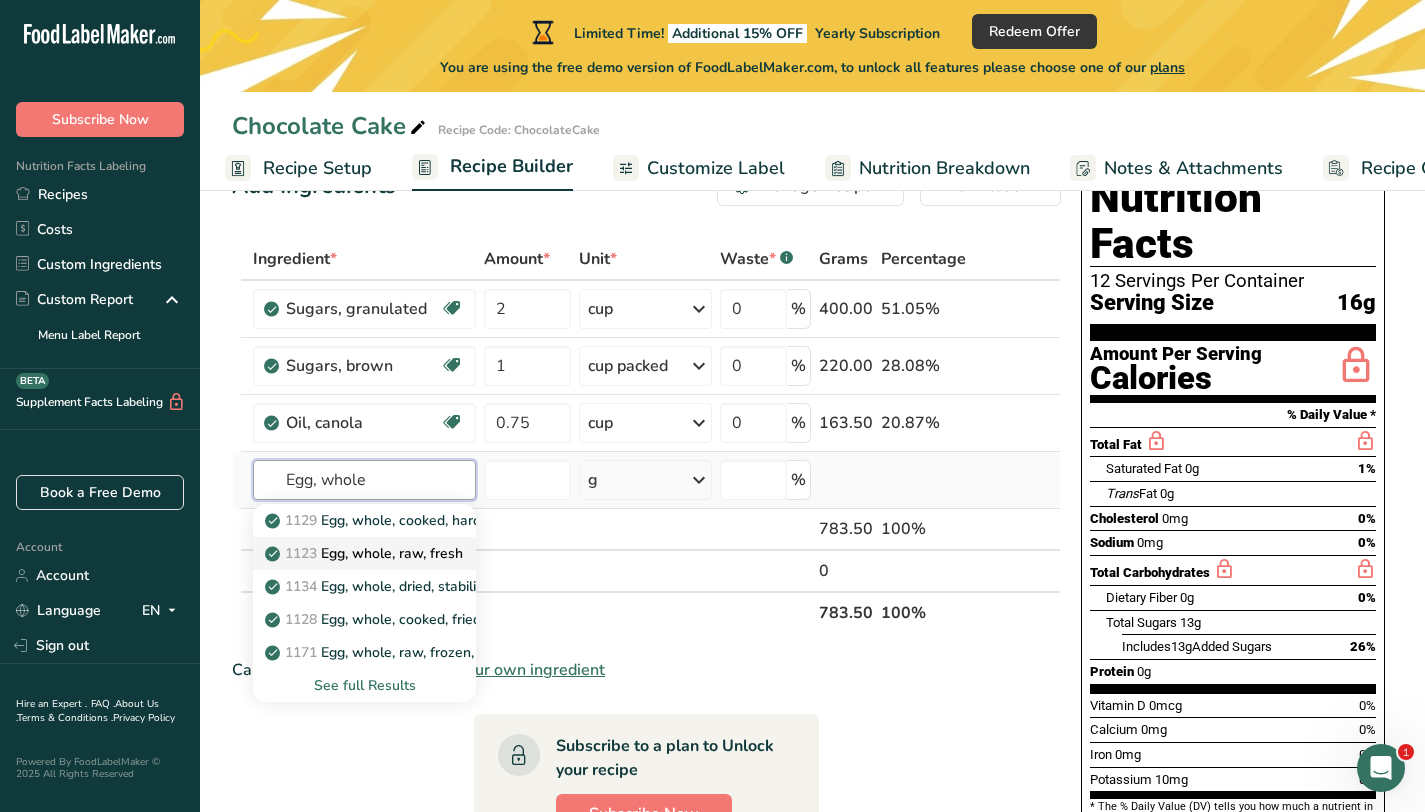 type on "Egg, whole" 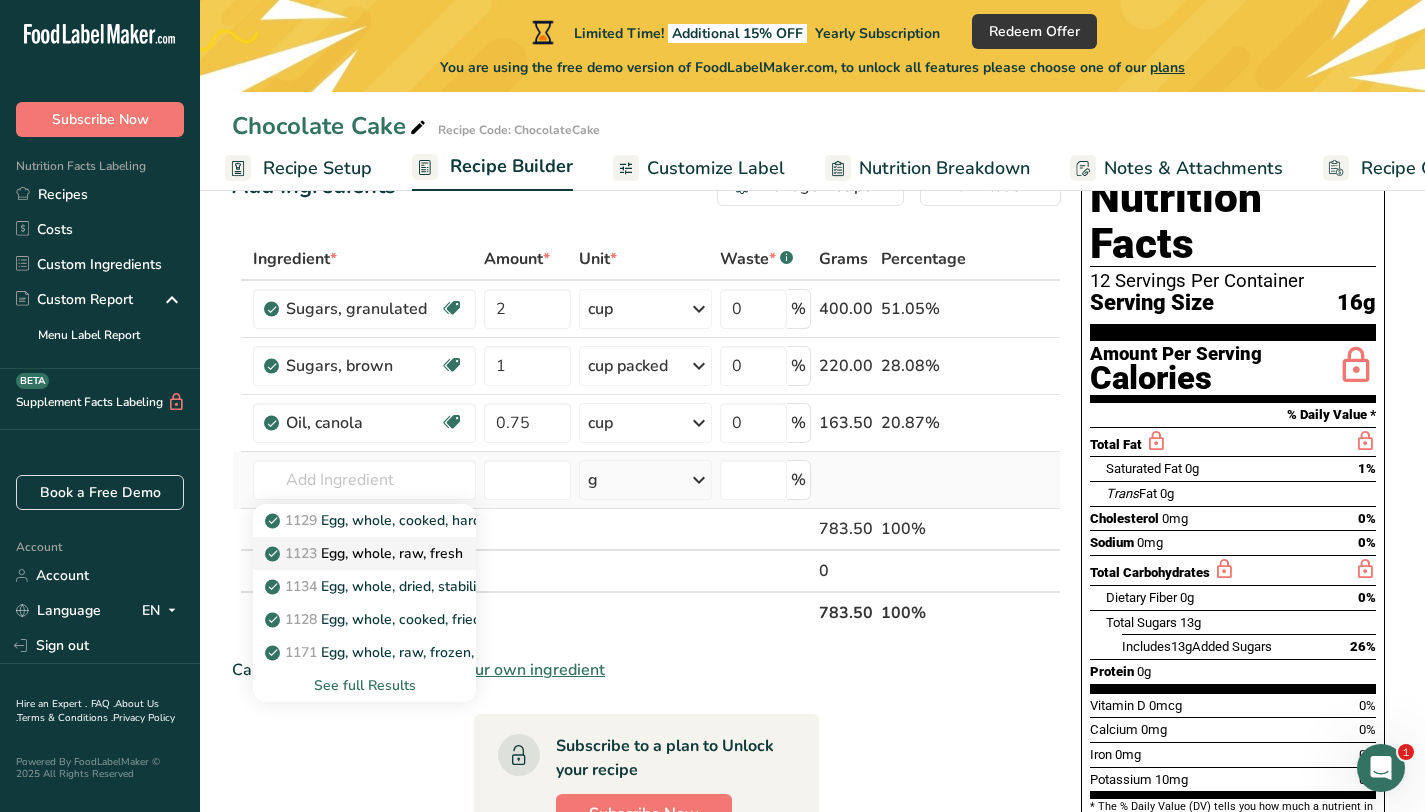 click on "1123
Egg, whole, raw, fresh" at bounding box center [366, 553] 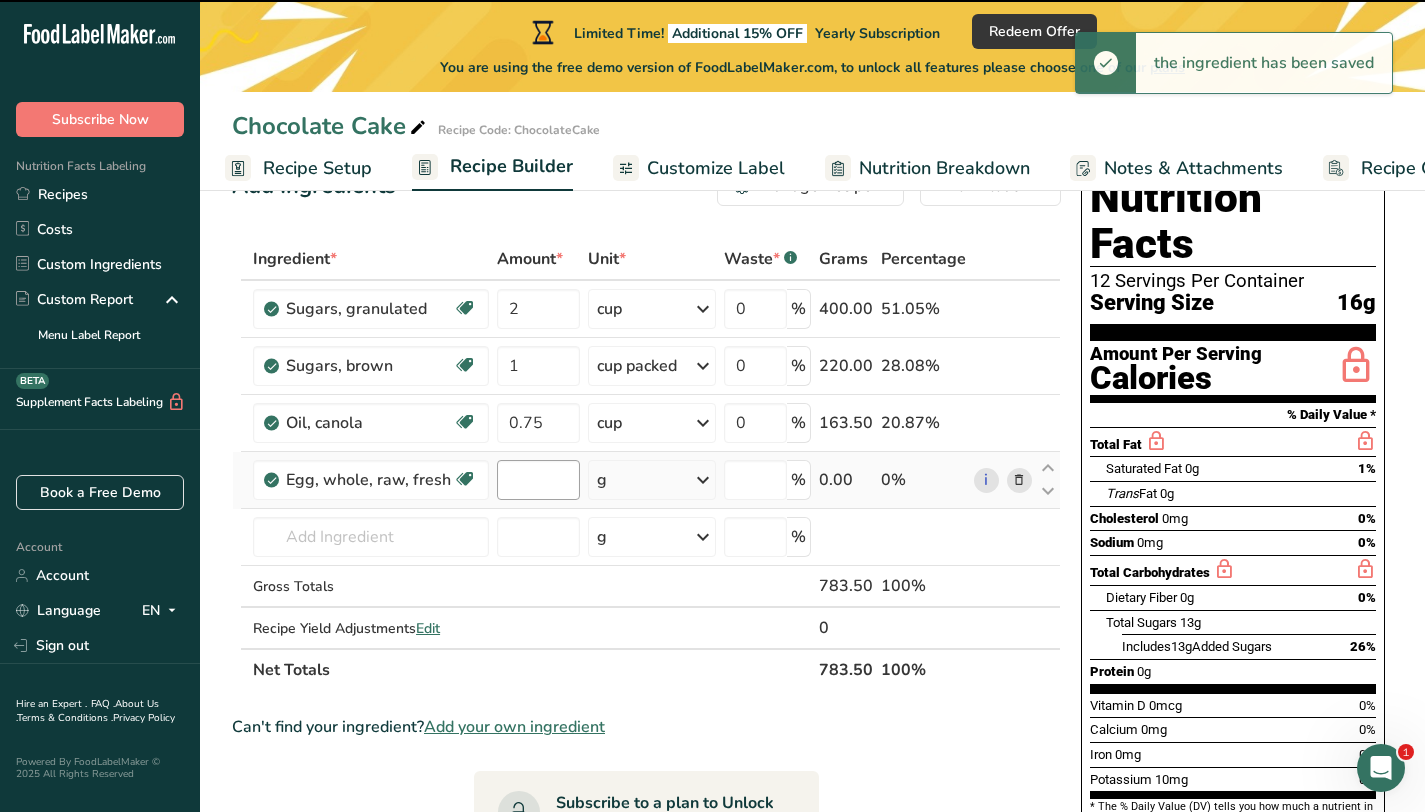 type on "0" 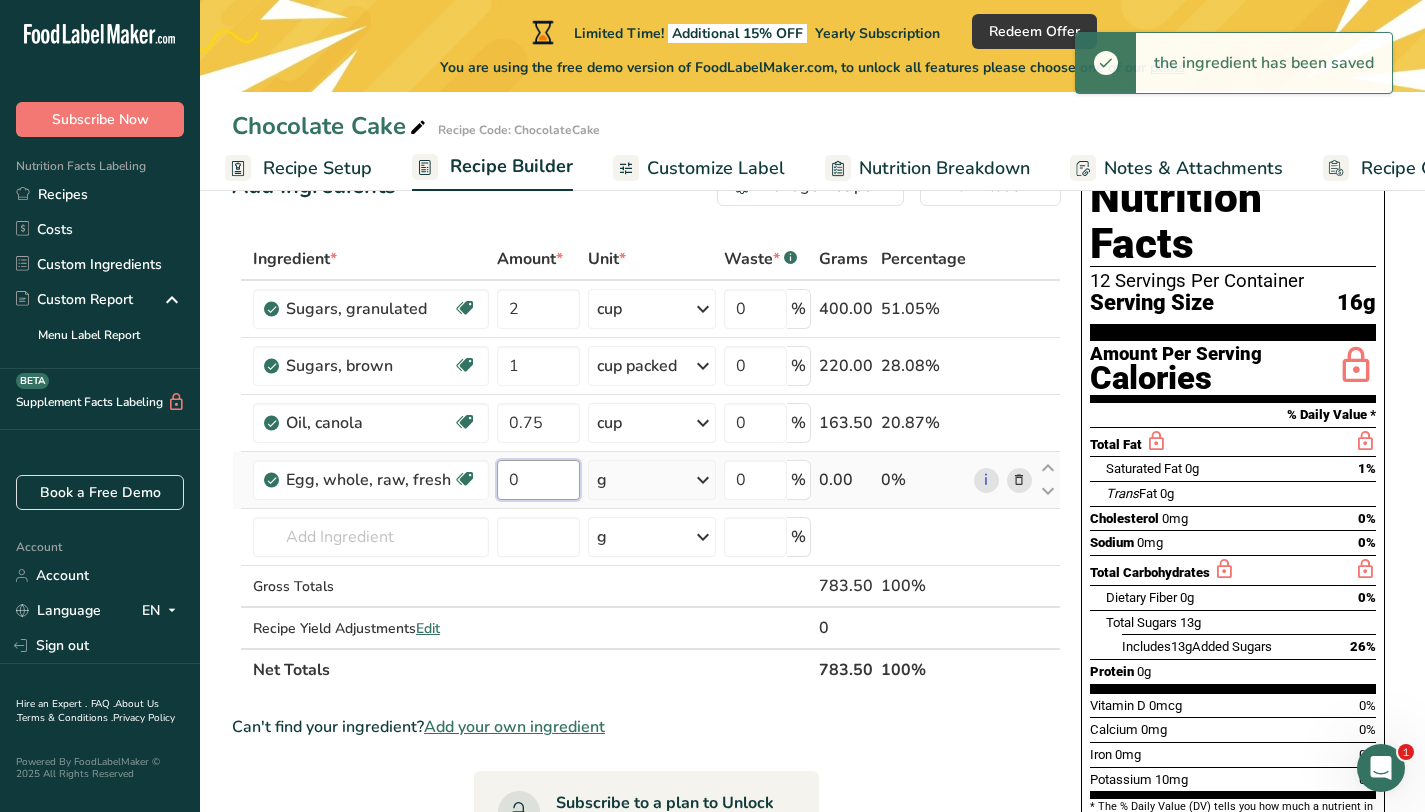 click on "0" at bounding box center [538, 480] 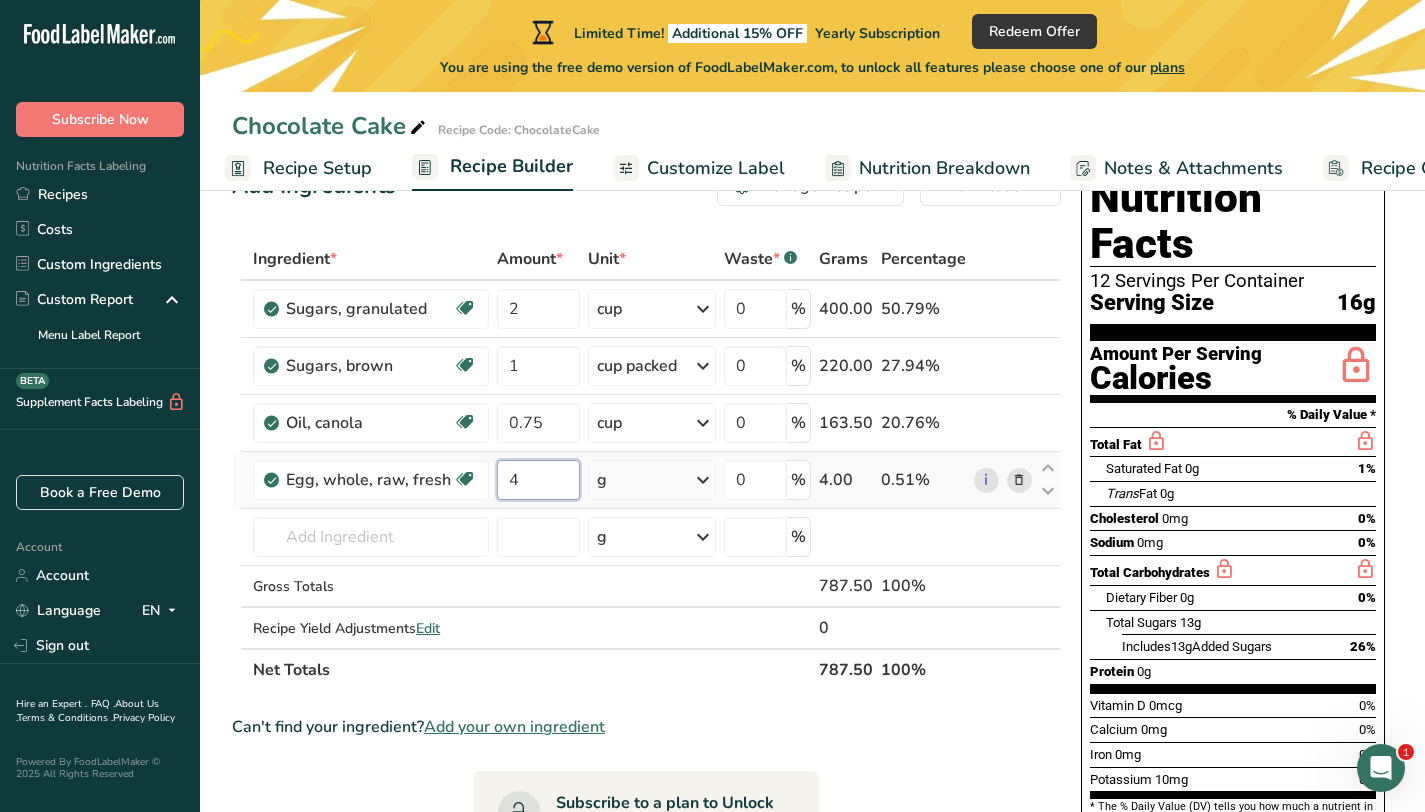 type on "4" 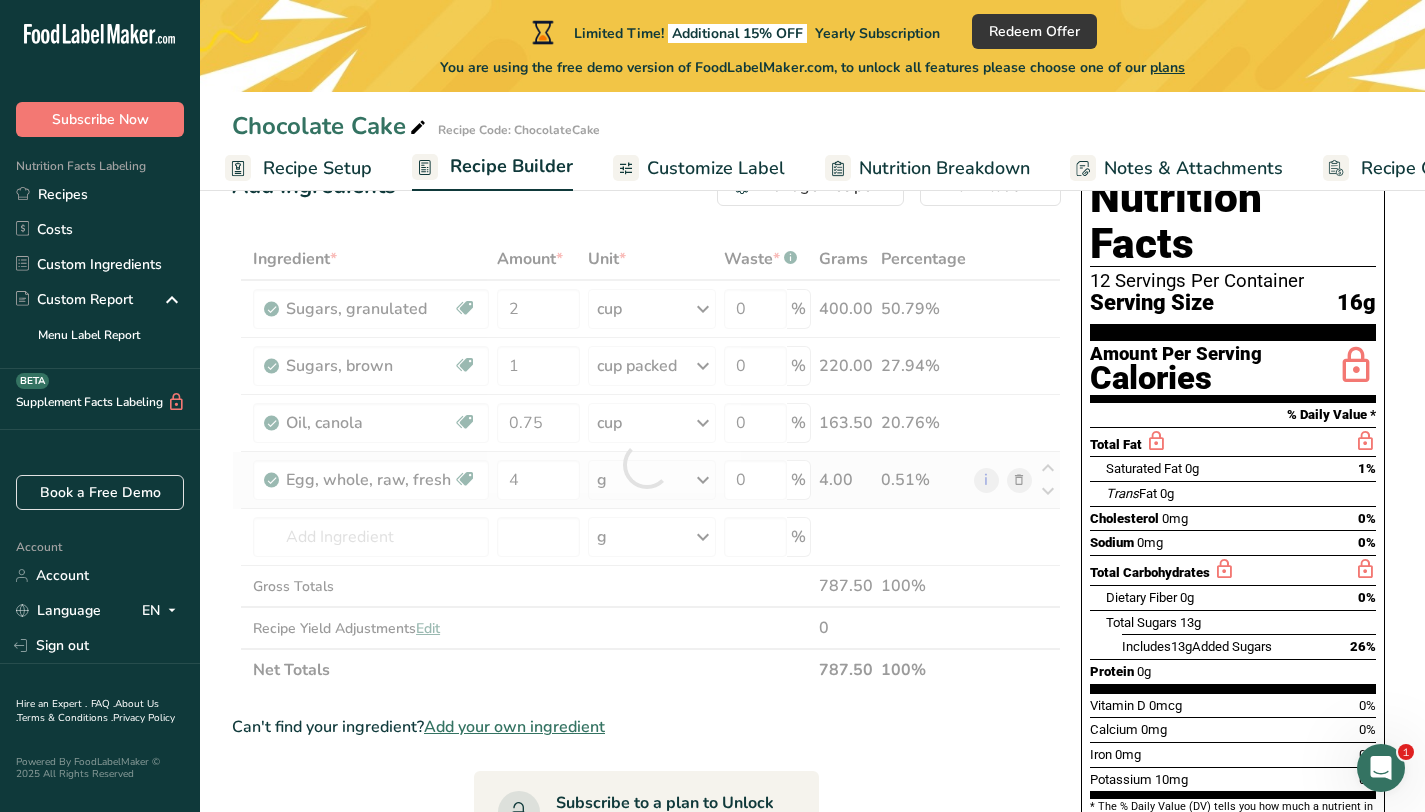 click on "Ingredient *
Amount *
Unit *
Waste *   .a-a{fill:#347362;}.b-a{fill:#fff;}          Grams
Percentage
Sugars, granulated
Dairy free
Gluten free
Vegan
Vegetarian
Soy free
2
cup
Portions
1 serving packet
1 cup
Weight Units
g
kg
mg
See more
Volume Units
l
Volume units require a density conversion. If you know your ingredient's density enter it below. Otherwise, click on "RIA" our AI Regulatory bot - she will be able to help you
lb/ft3
g/cm3
Confirm
mL
lb/ft3" at bounding box center (646, 464) 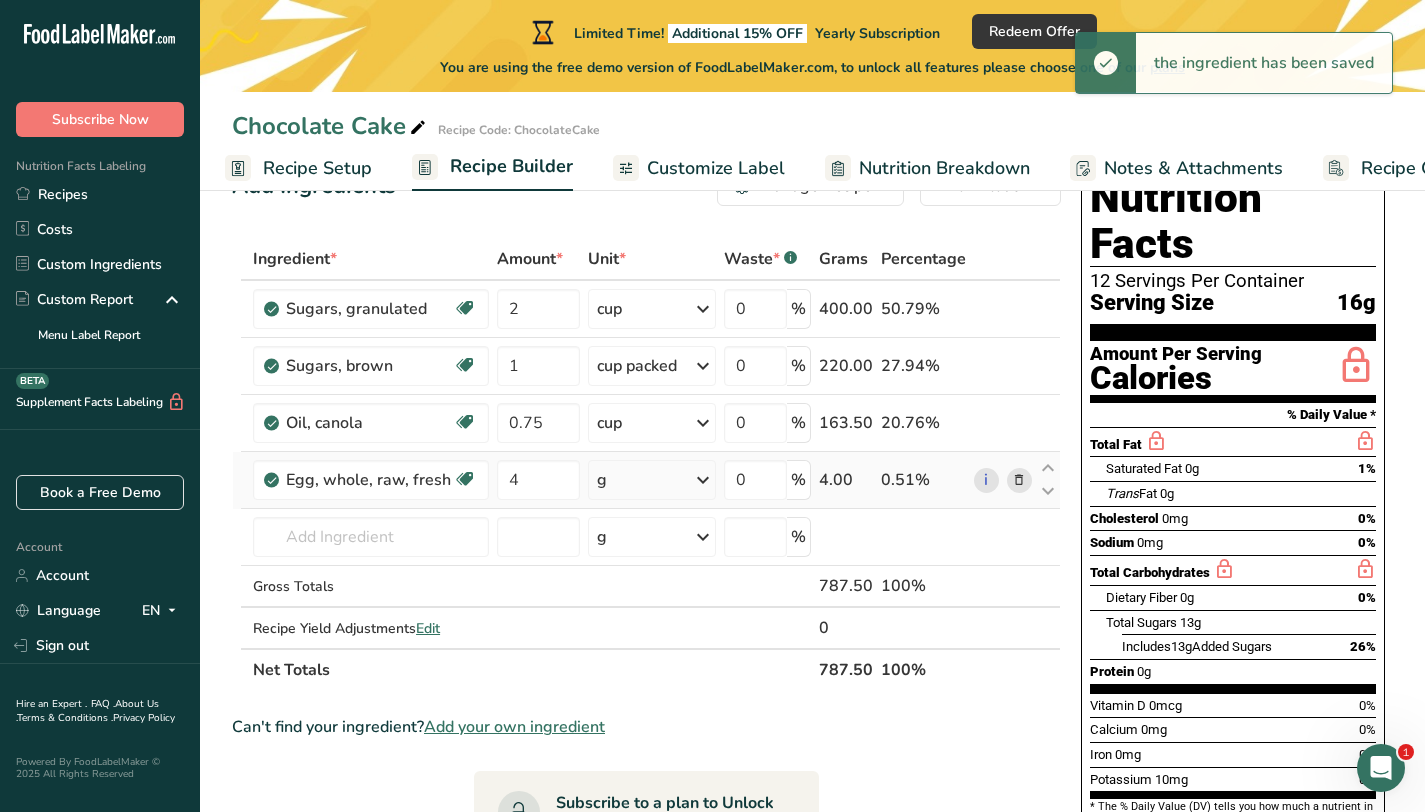 click at bounding box center (703, 480) 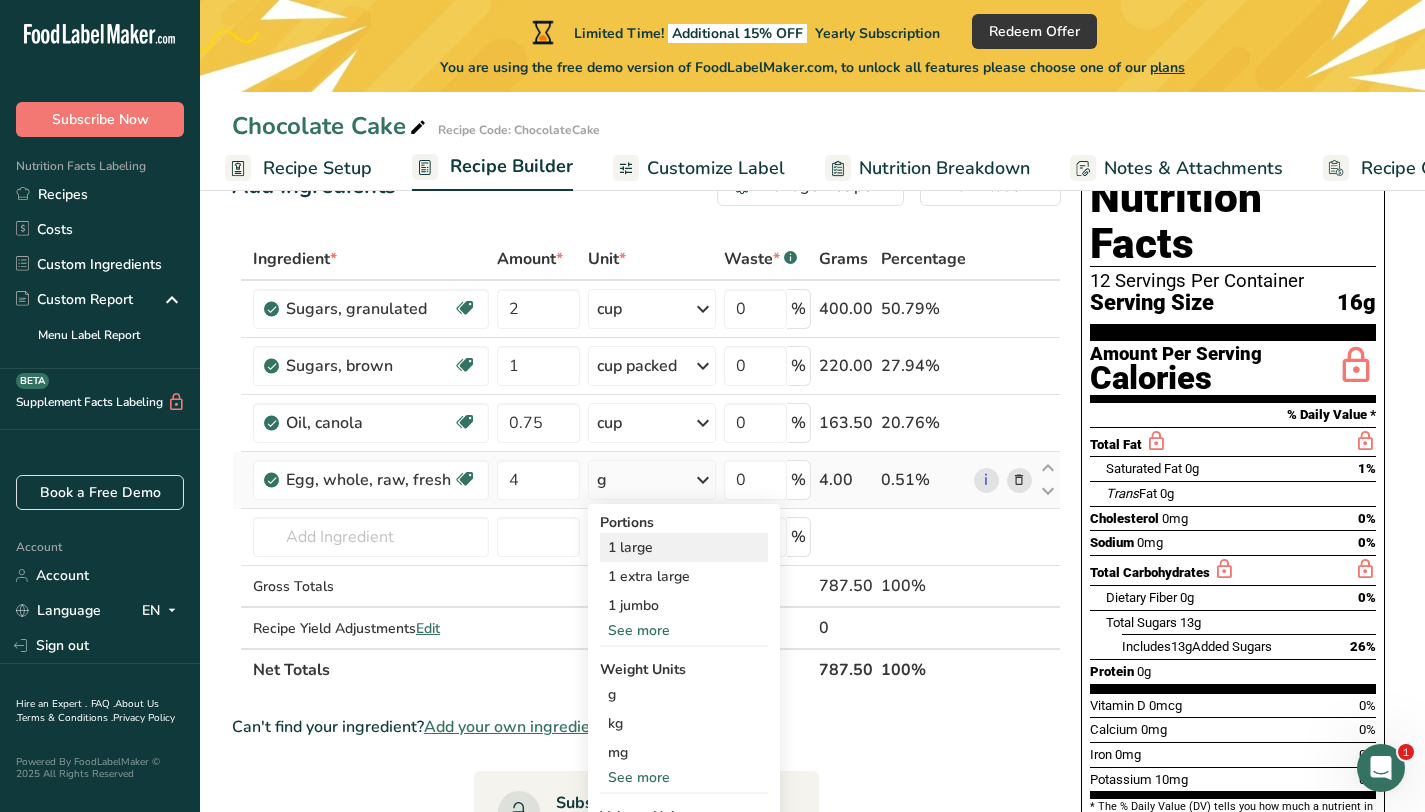 click on "1 large" at bounding box center [684, 547] 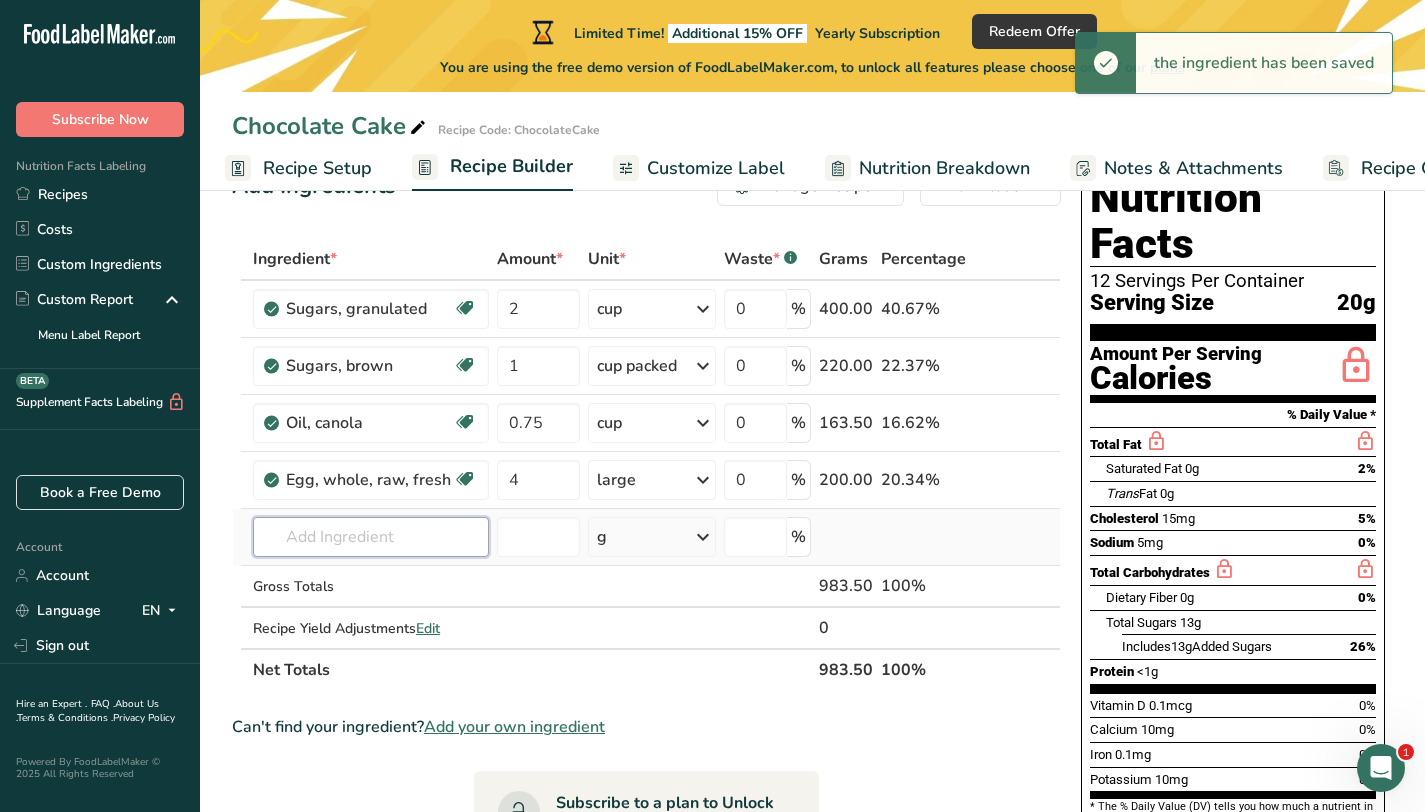 click at bounding box center (371, 537) 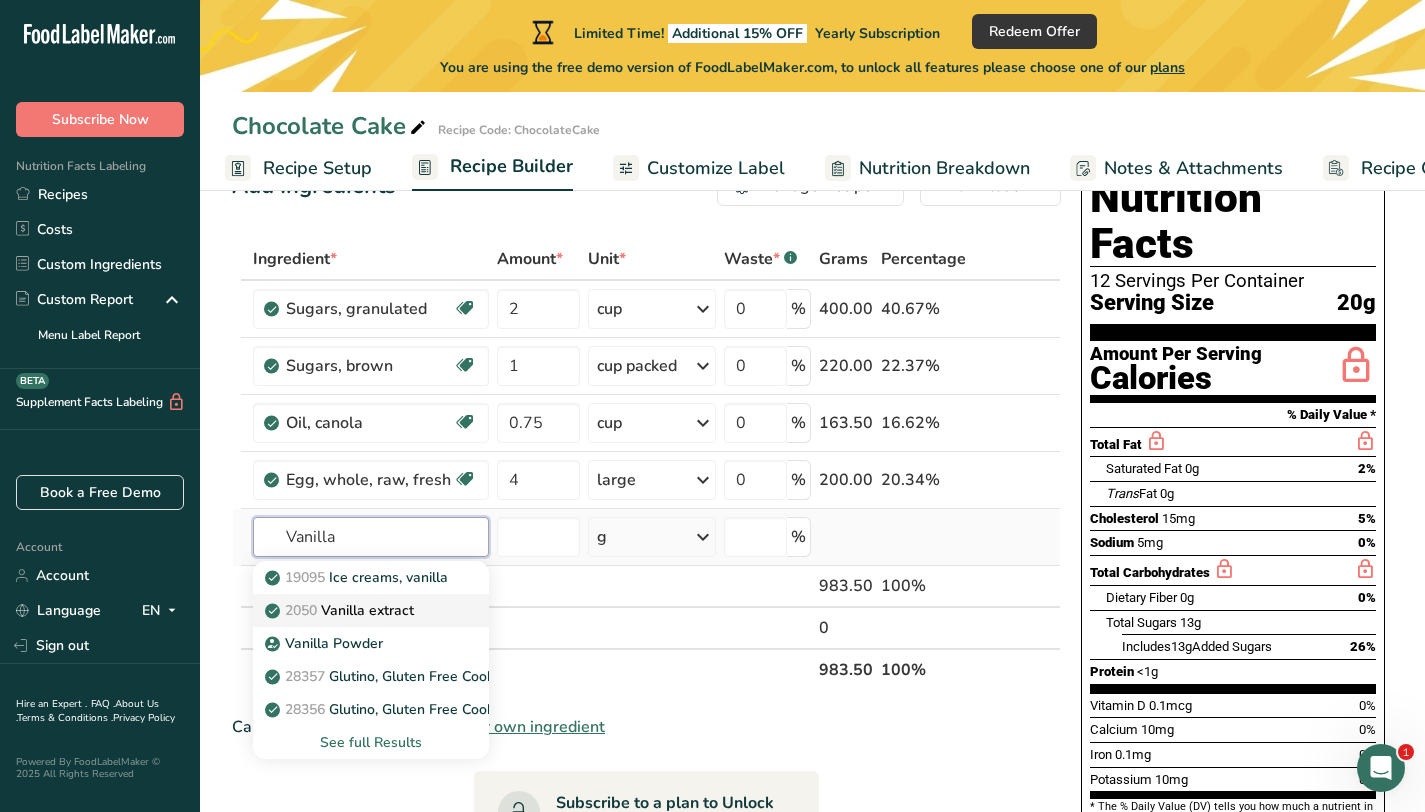 type on "Vanilla" 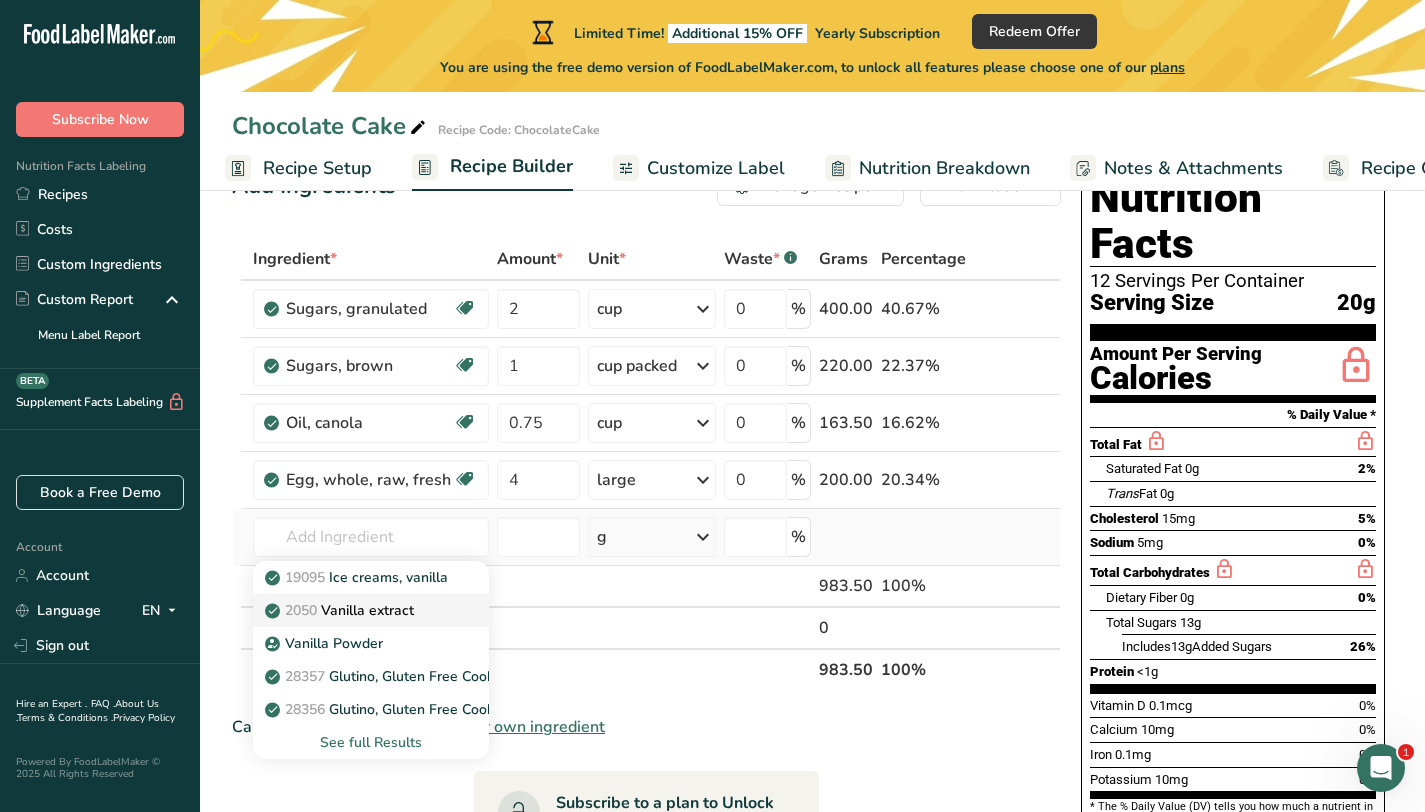 click on "2050
Vanilla extract" at bounding box center (341, 610) 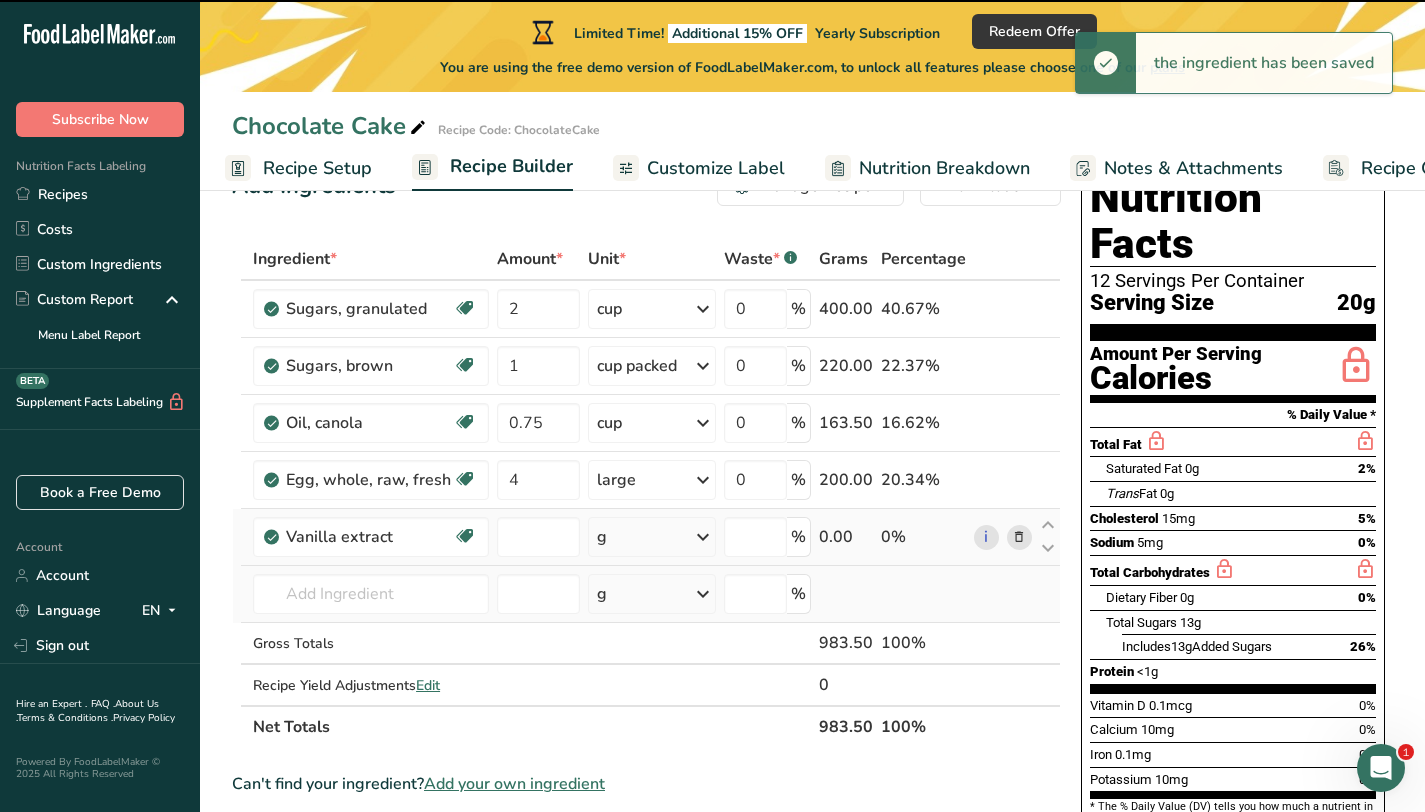 type on "0" 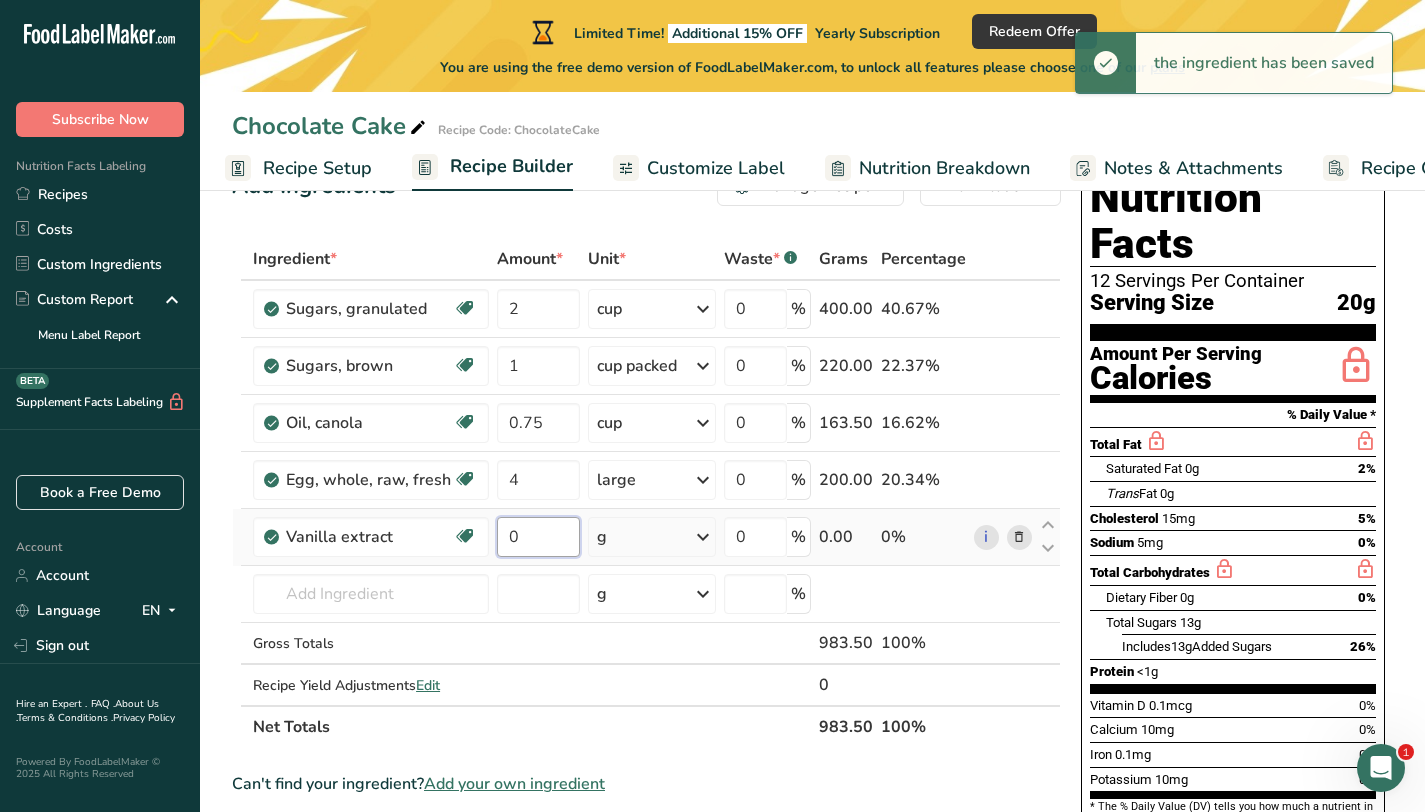 click on "0" at bounding box center [538, 537] 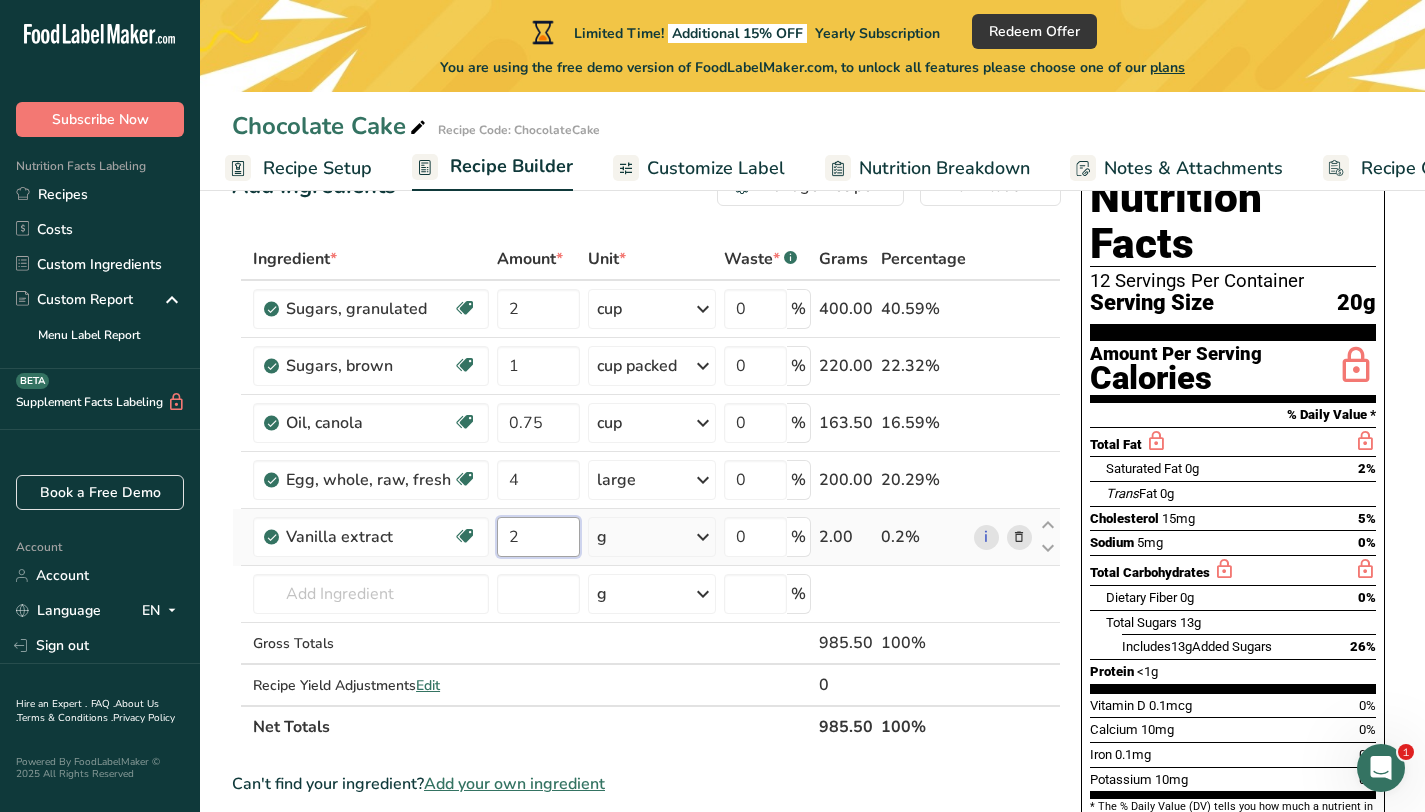 type on "2" 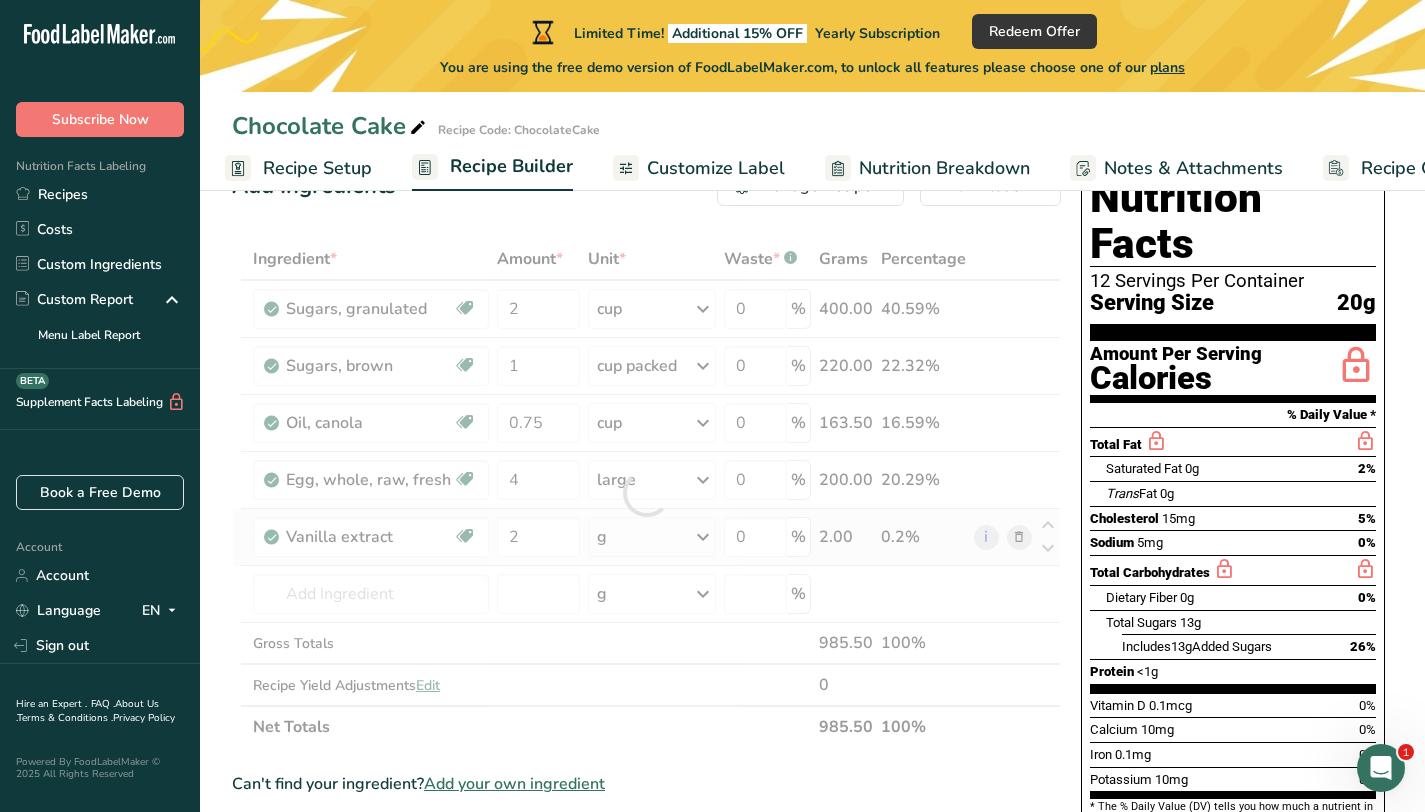 click on "Ingredient *
Amount *
Unit *
Waste *   .a-a{fill:#347362;}.b-a{fill:#fff;}          Grams
Percentage
Sugars, granulated
Dairy free
Gluten free
Vegan
Vegetarian
Soy free
2
cup
Portions
1 serving packet
1 cup
Weight Units
g
kg
mg
See more
Volume Units
l
Volume units require a density conversion. If you know your ingredient's density enter it below. Otherwise, click on "RIA" our AI Regulatory bot - she will be able to help you
lb/ft3
g/cm3
Confirm
mL
lb/ft3" at bounding box center (646, 493) 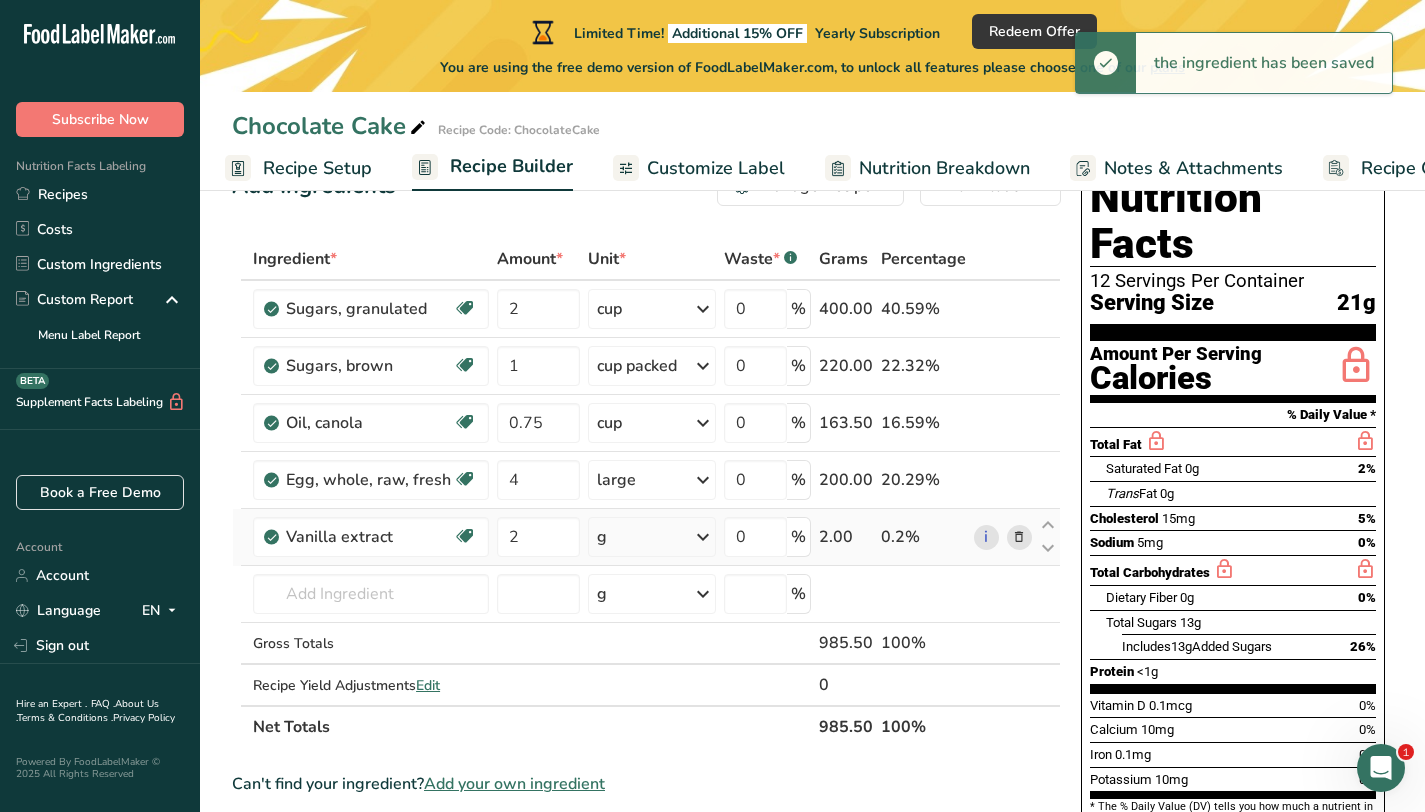 click at bounding box center [703, 537] 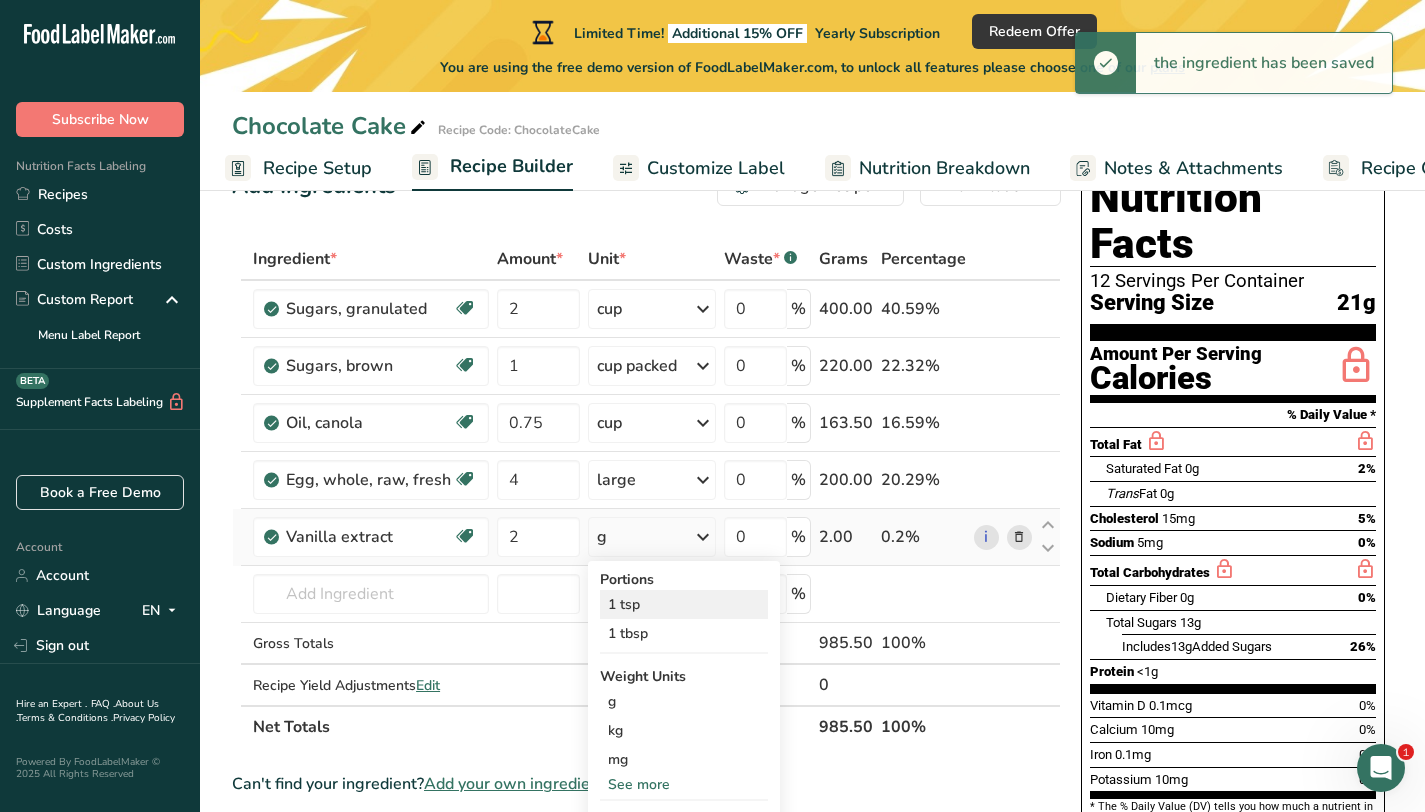 click on "1 tsp" at bounding box center [684, 604] 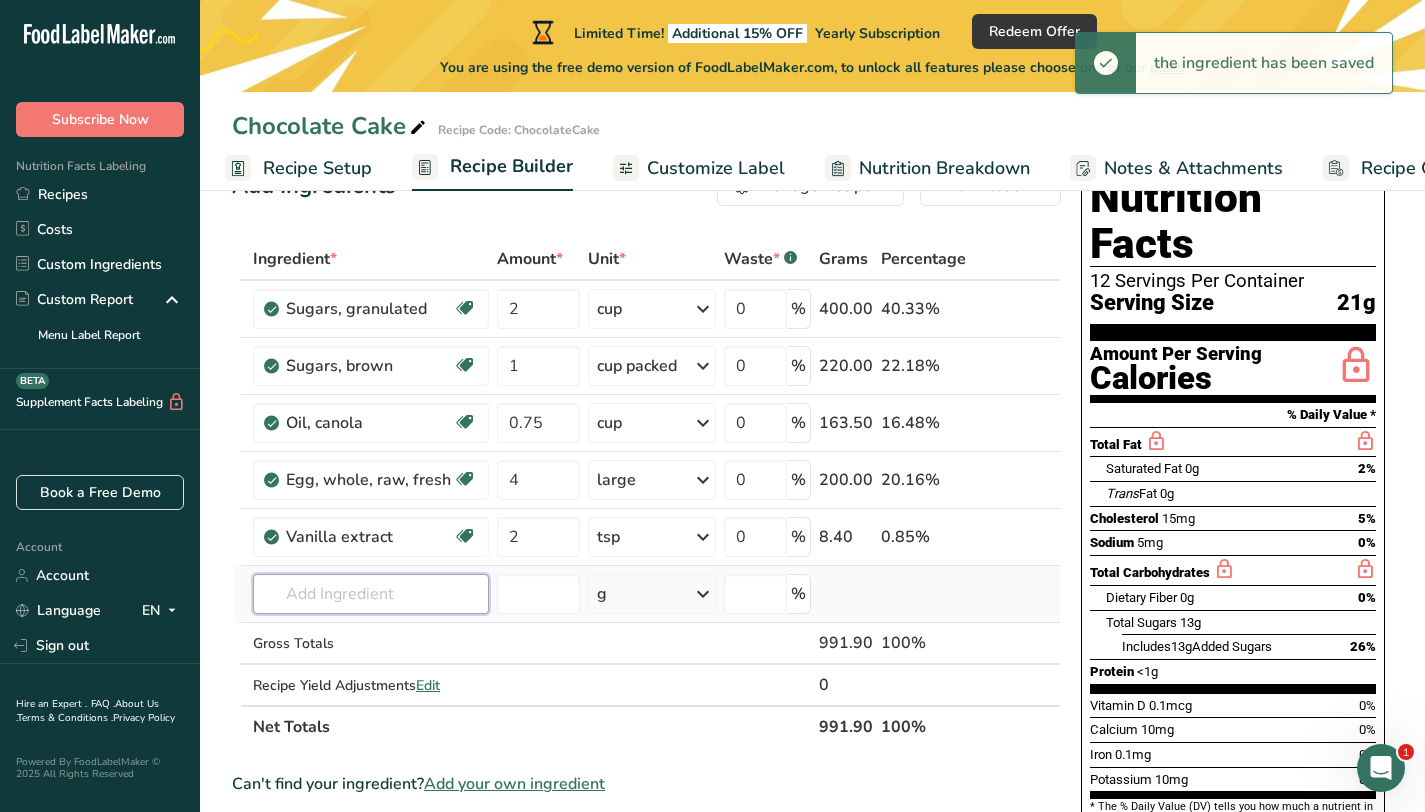 click at bounding box center [371, 594] 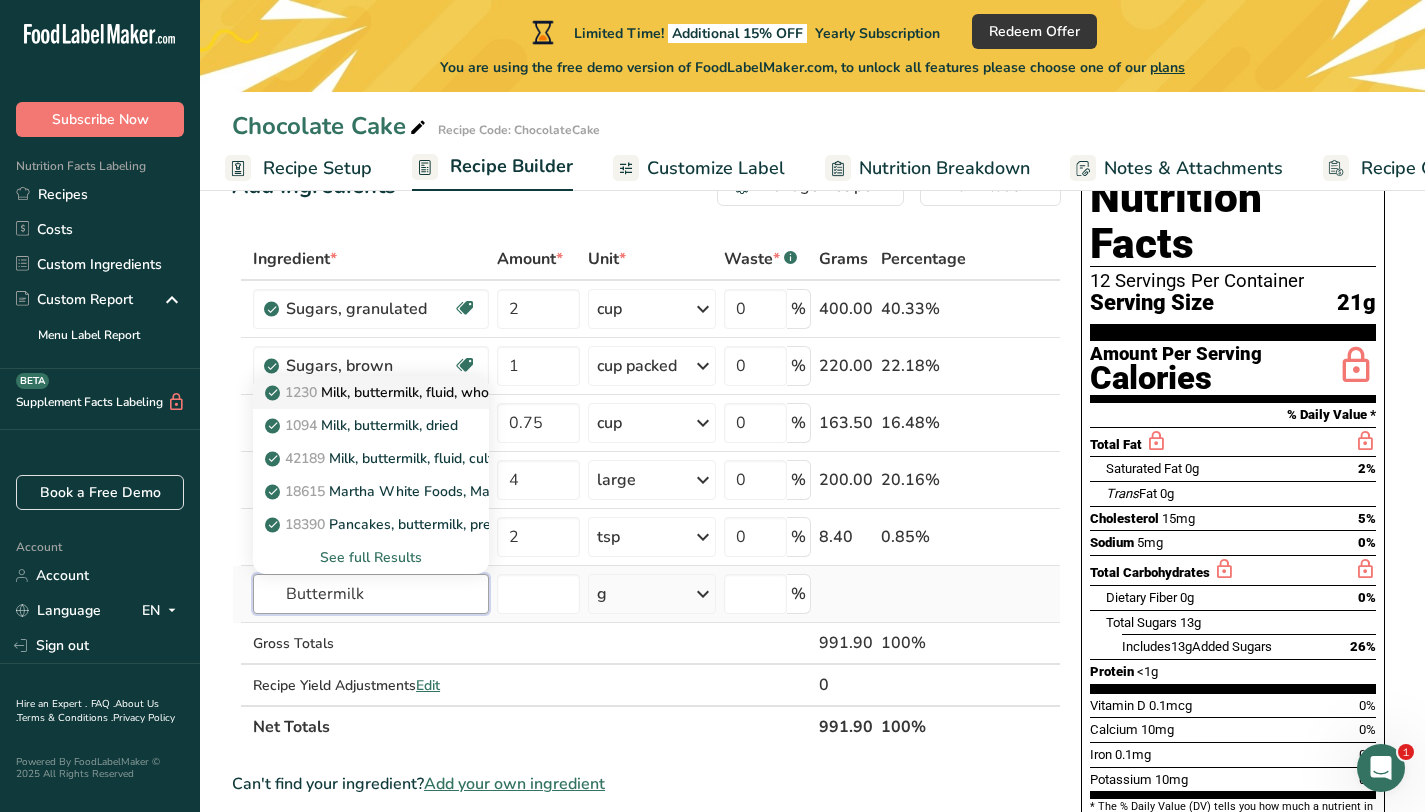 type on "Buttermilk" 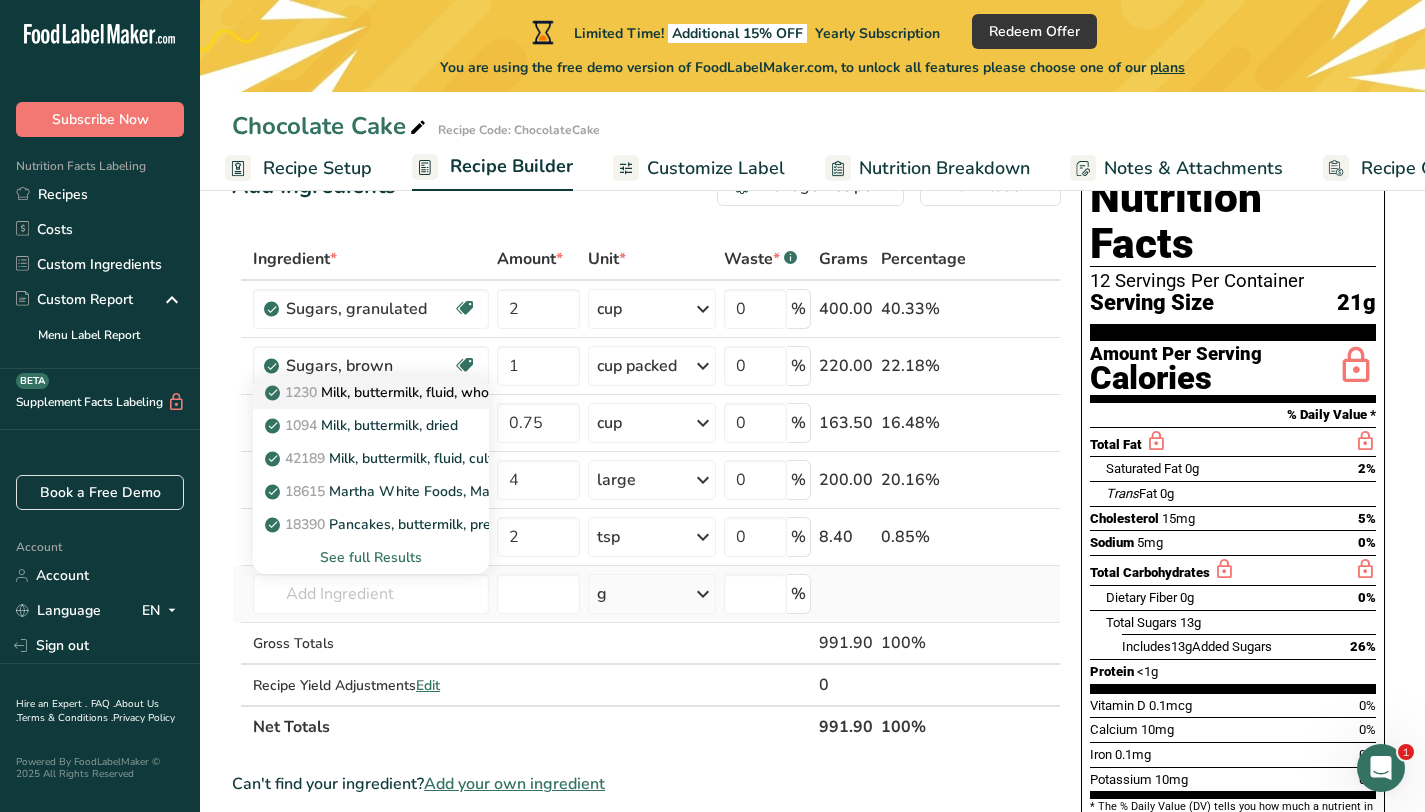 click on "1230
Milk, buttermilk, fluid, whole" at bounding box center [385, 392] 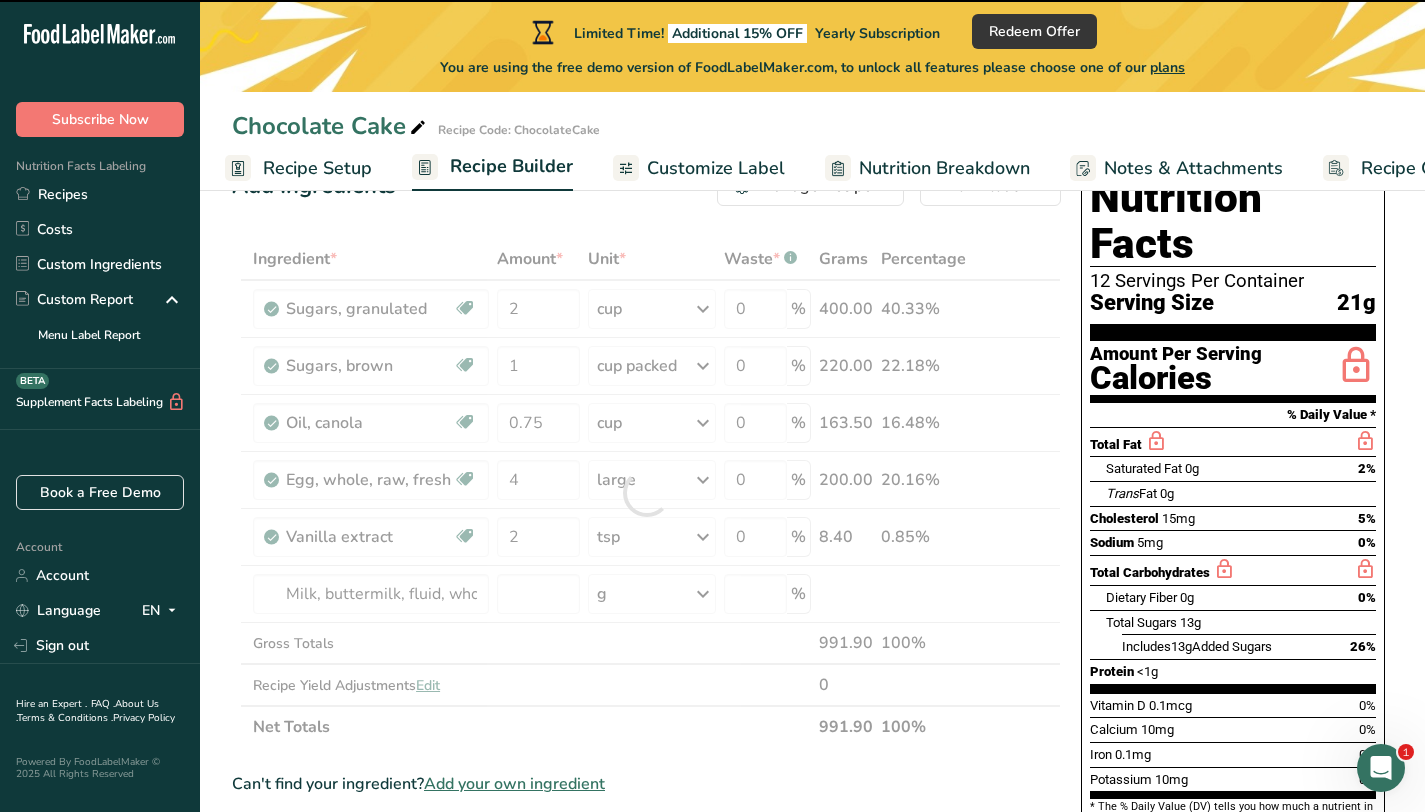 type on "0" 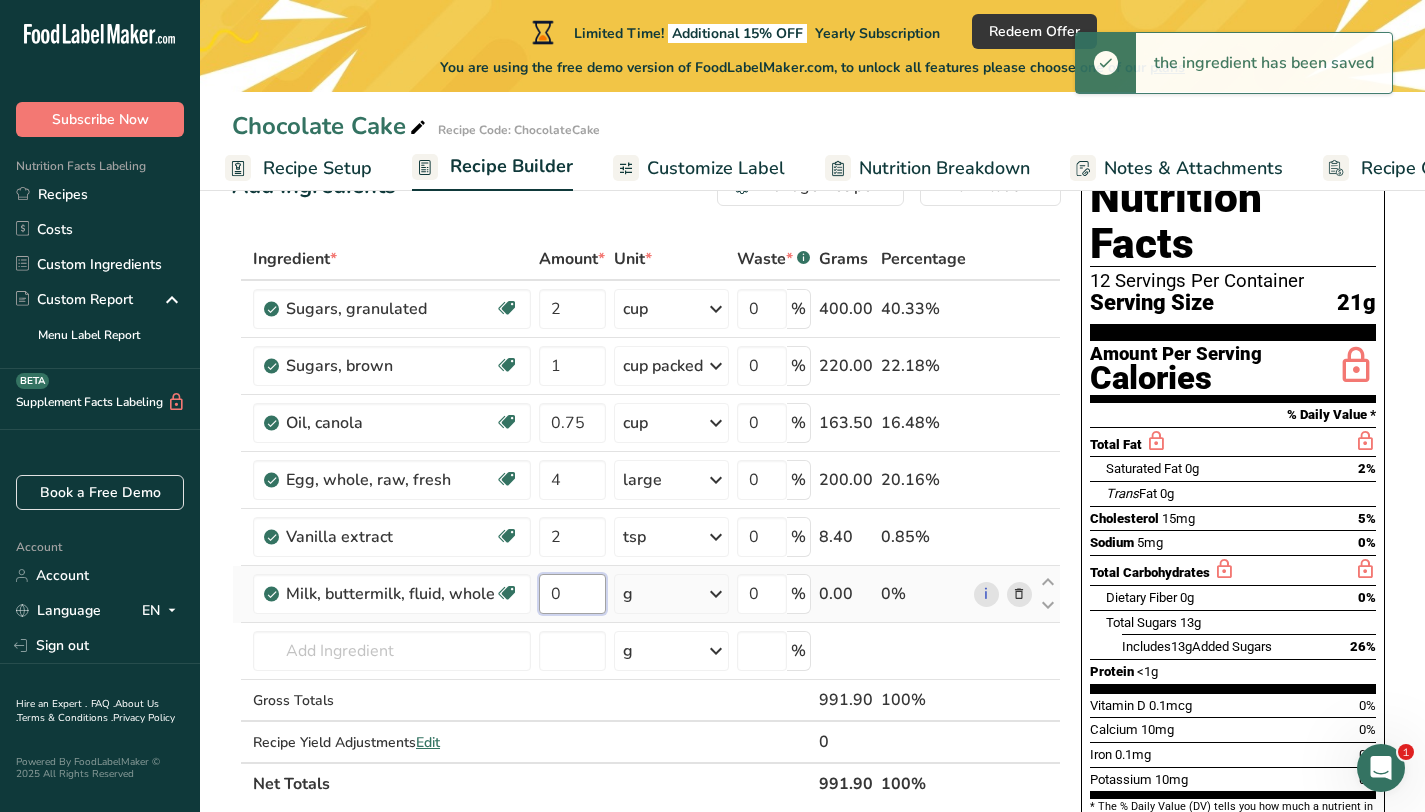 click on "0" at bounding box center (572, 594) 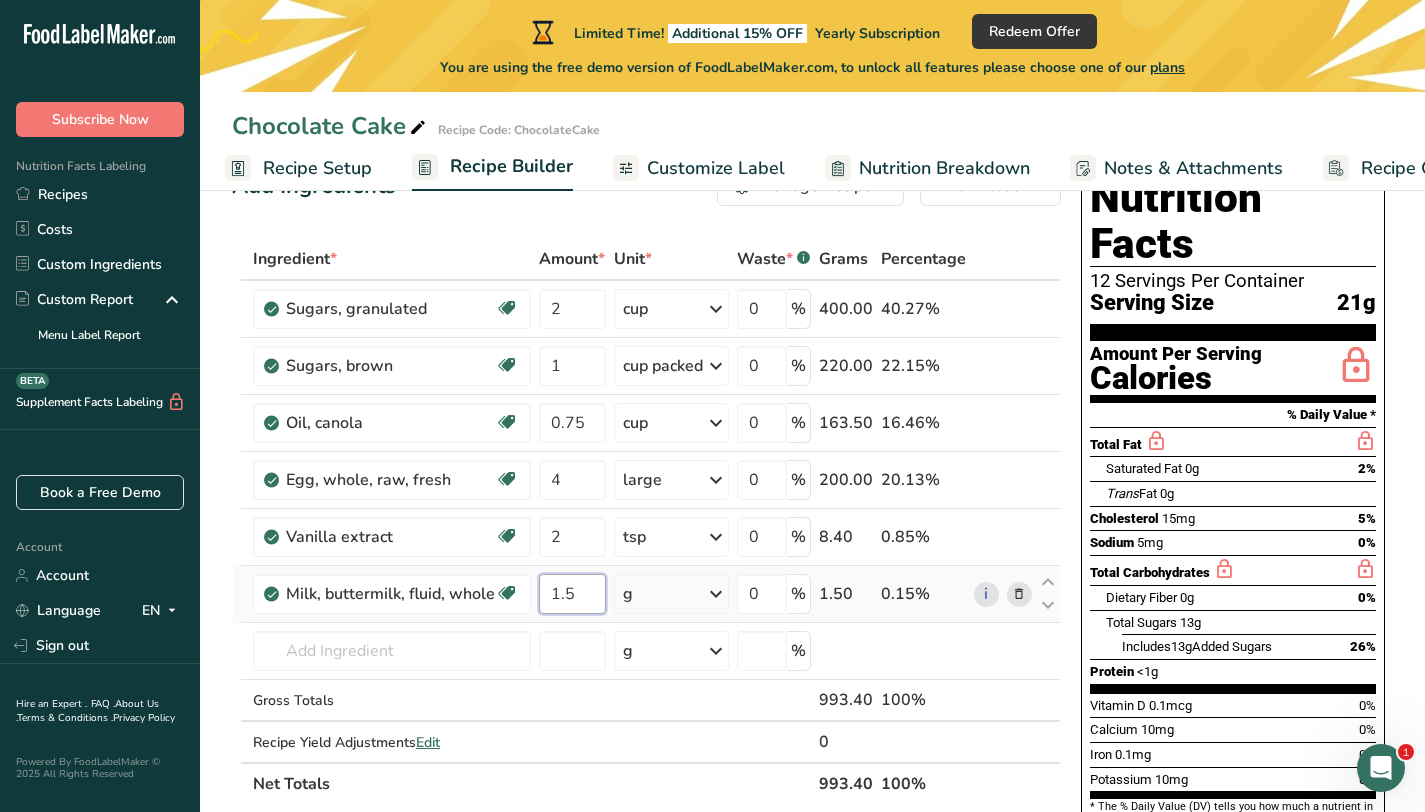 type on "1.5" 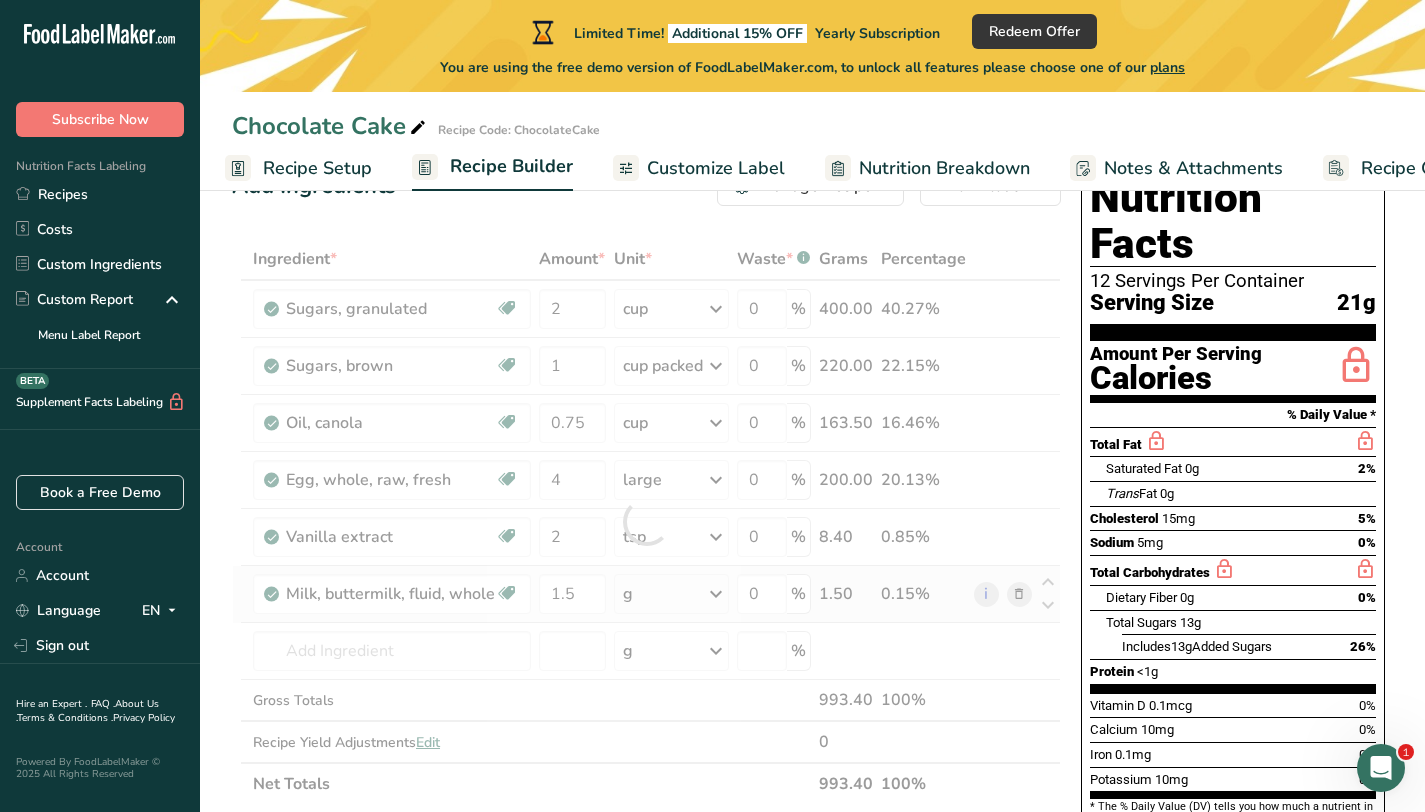 click on "Ingredient *
Amount *
Unit *
Waste *   .a-a{fill:#347362;}.b-a{fill:#fff;}          Grams
Percentage
Sugars, granulated
Dairy free
Gluten free
Vegan
Vegetarian
Soy free
2
cup
Portions
1 serving packet
1 cup
Weight Units
g
kg
mg
See more
Volume Units
l
Volume units require a density conversion. If you know your ingredient's density enter it below. Otherwise, click on "RIA" our AI Regulatory bot - she will be able to help you
lb/ft3
g/cm3
Confirm
mL
lb/ft3" at bounding box center [646, 521] 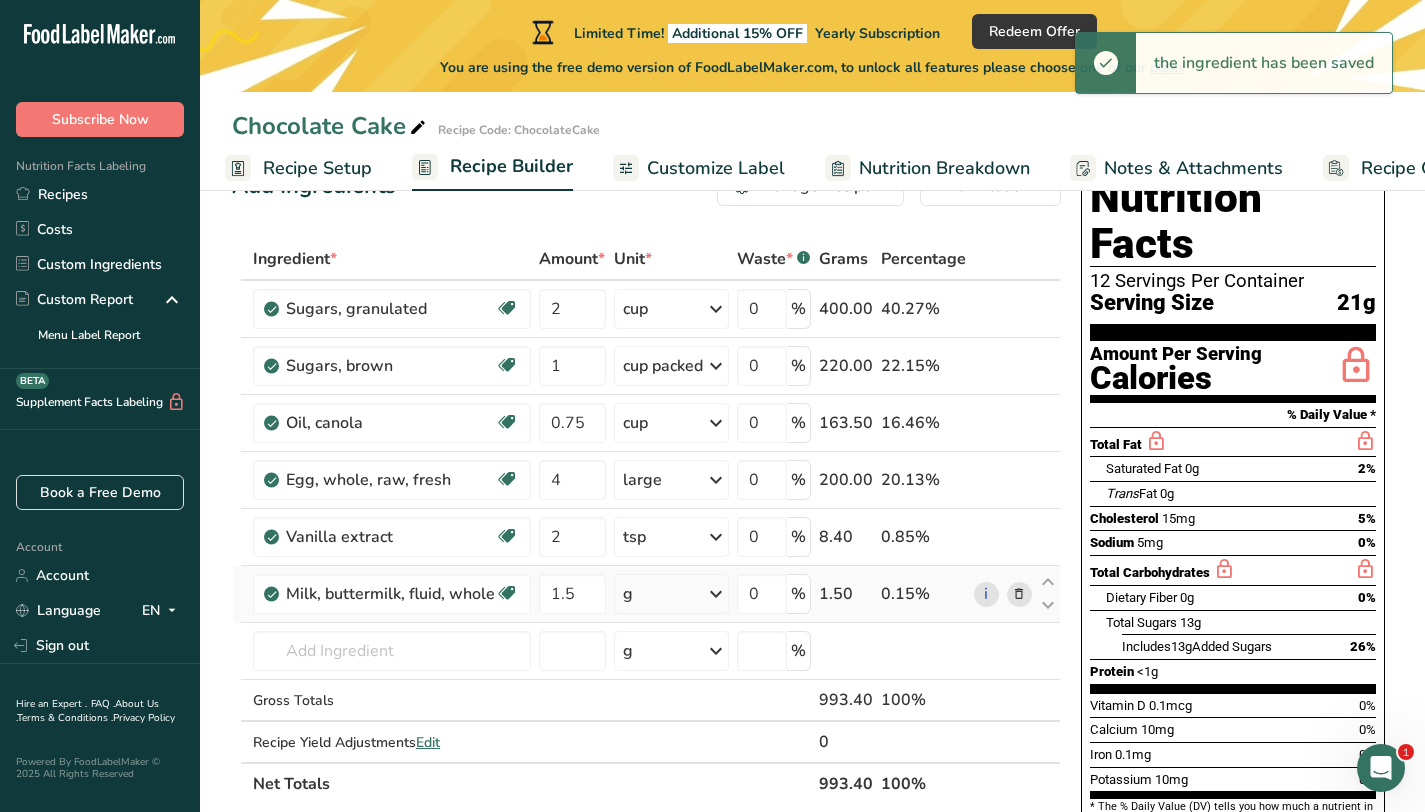 click at bounding box center [716, 594] 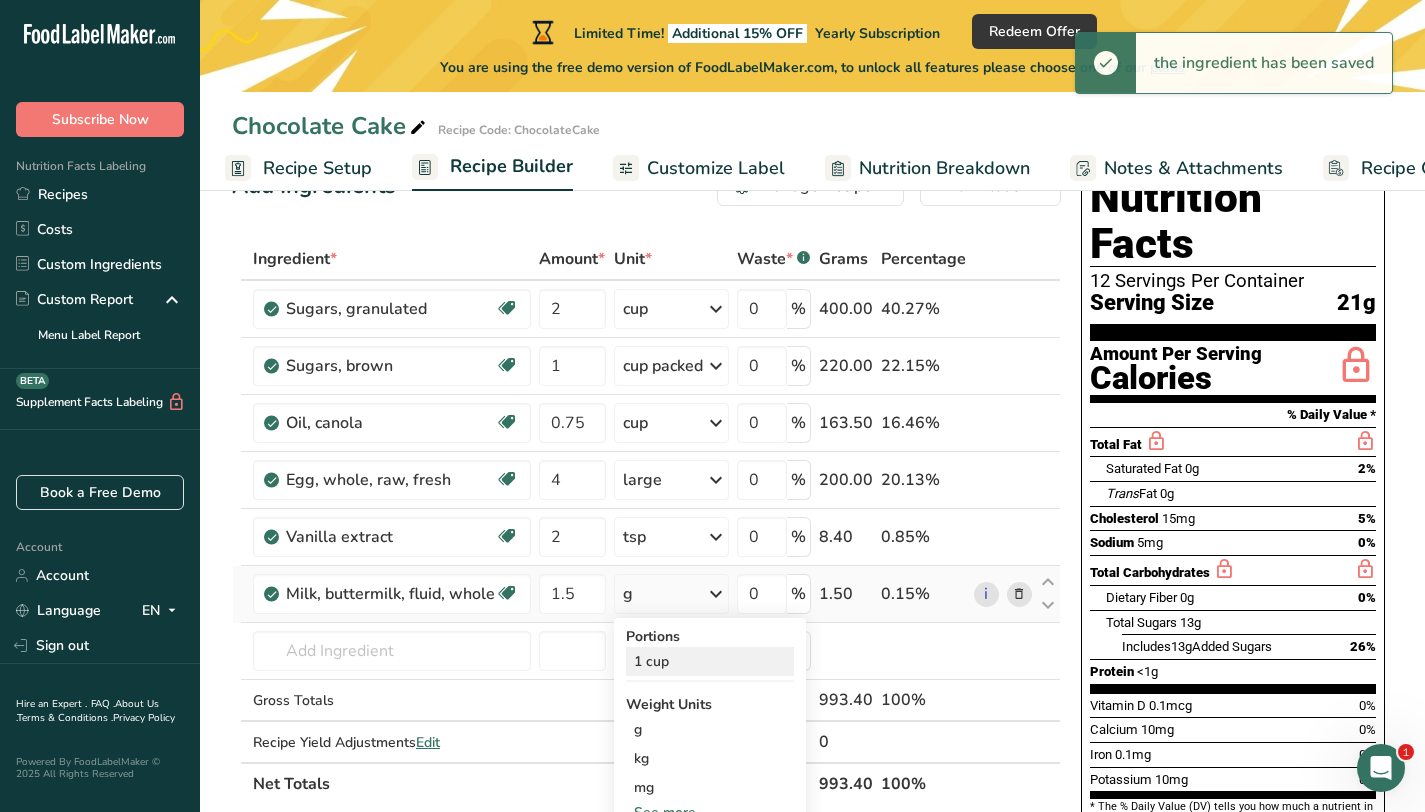click on "1 cup" at bounding box center (710, 661) 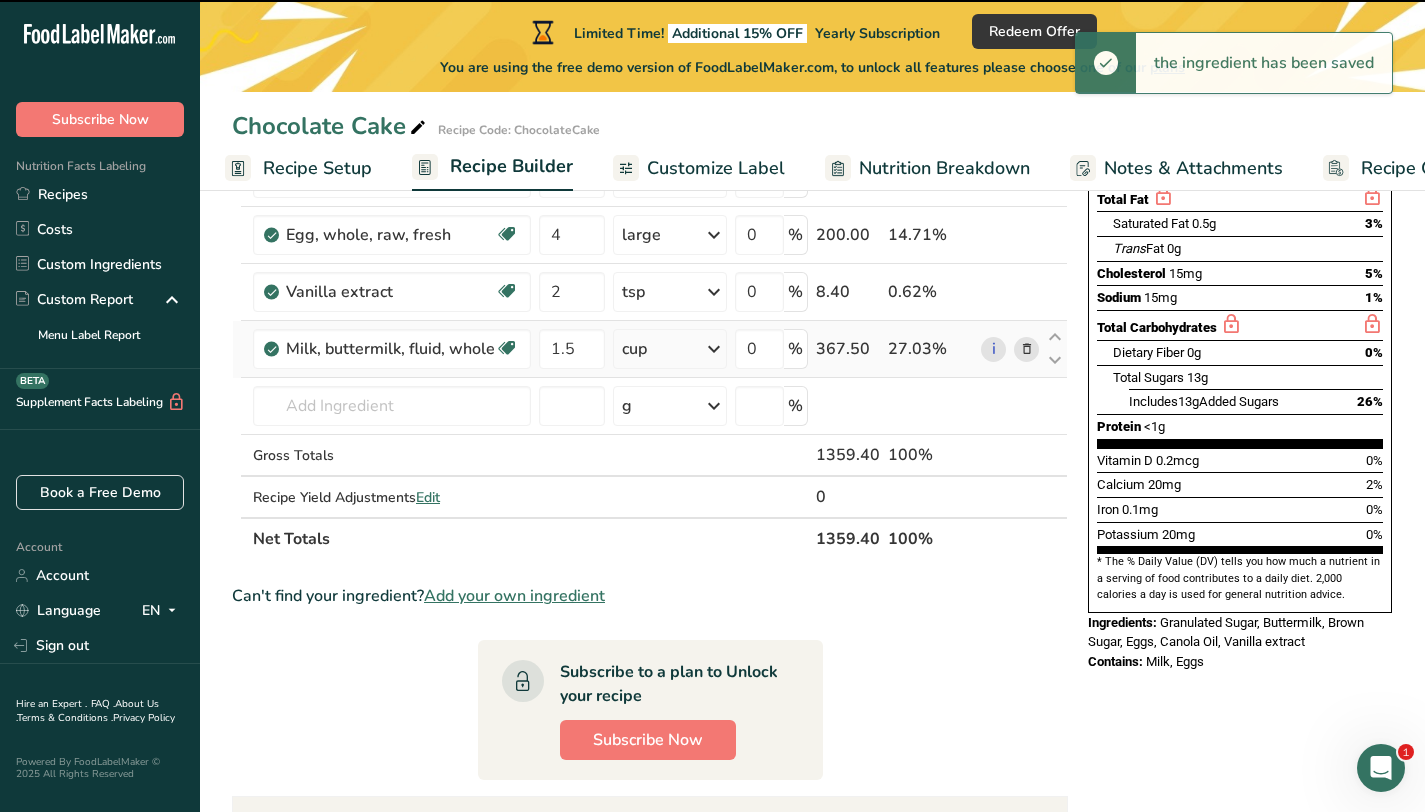 scroll, scrollTop: 274, scrollLeft: 0, axis: vertical 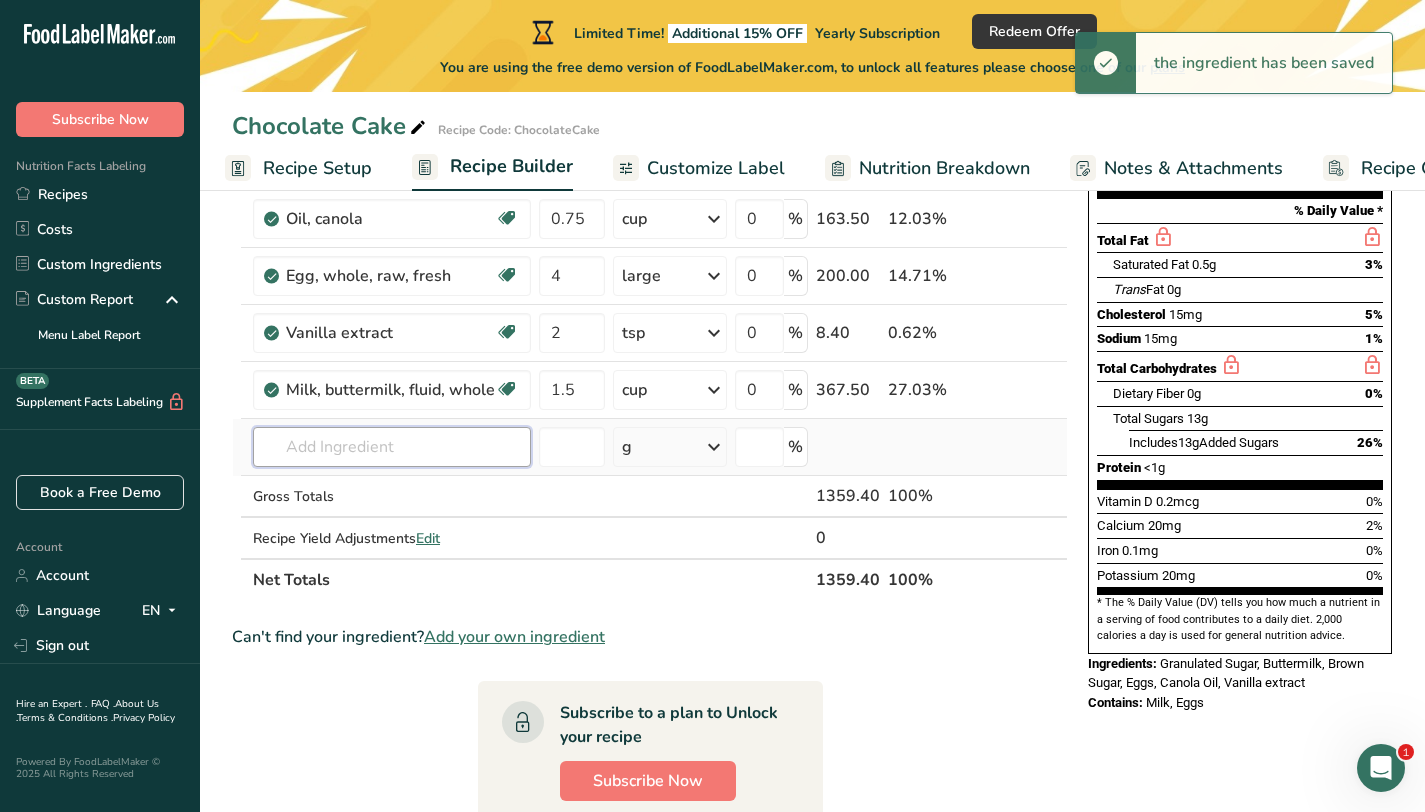 click at bounding box center (392, 447) 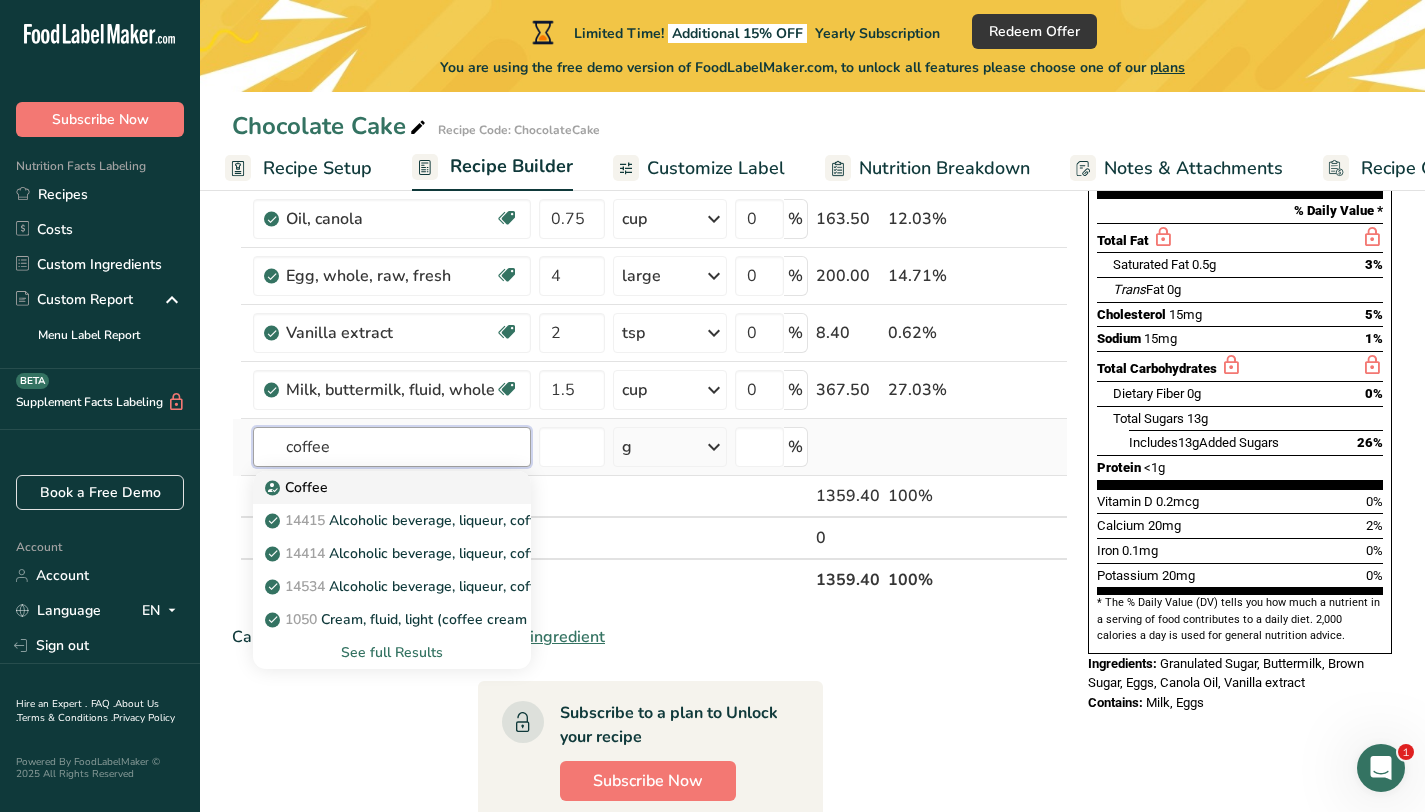 type on "coffee" 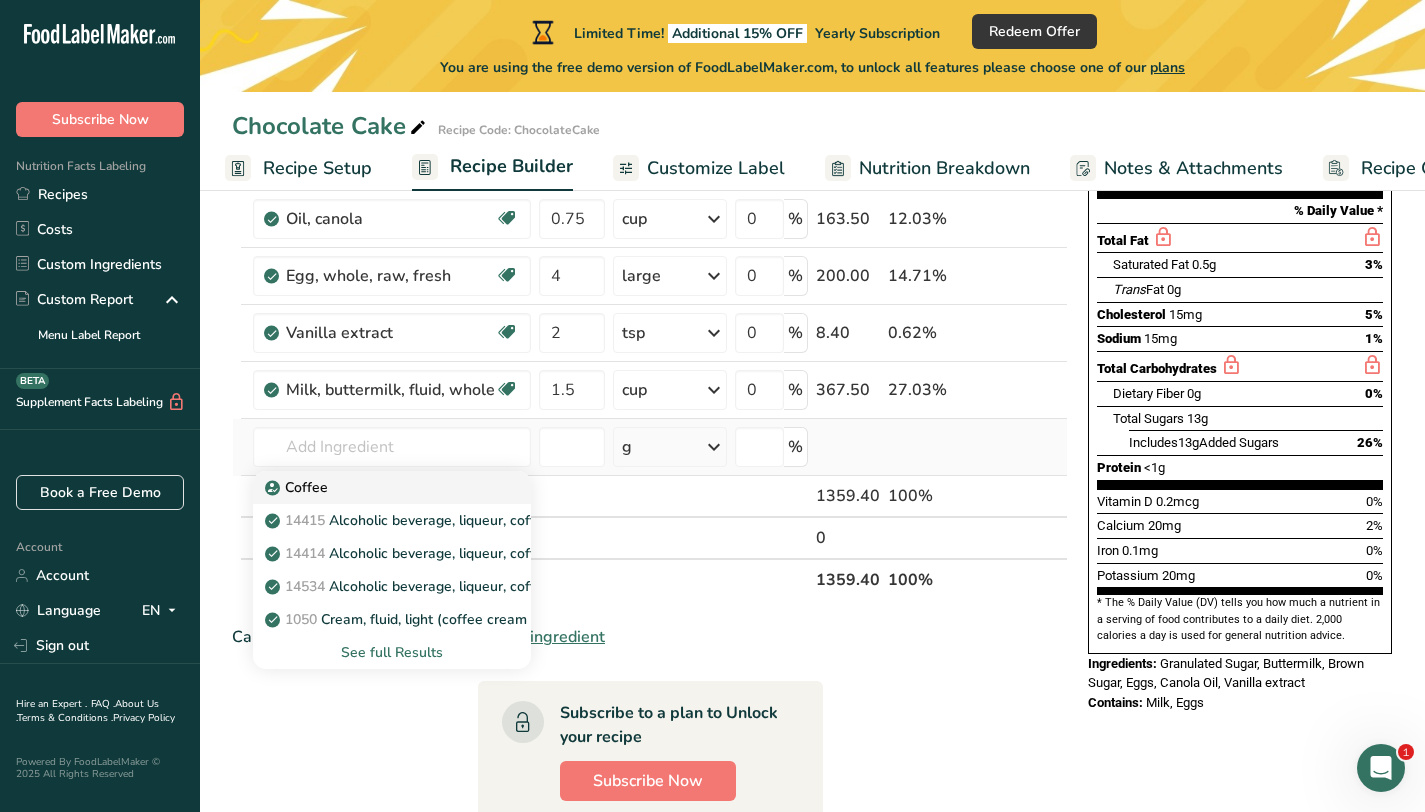 click on "Coffee" at bounding box center [298, 487] 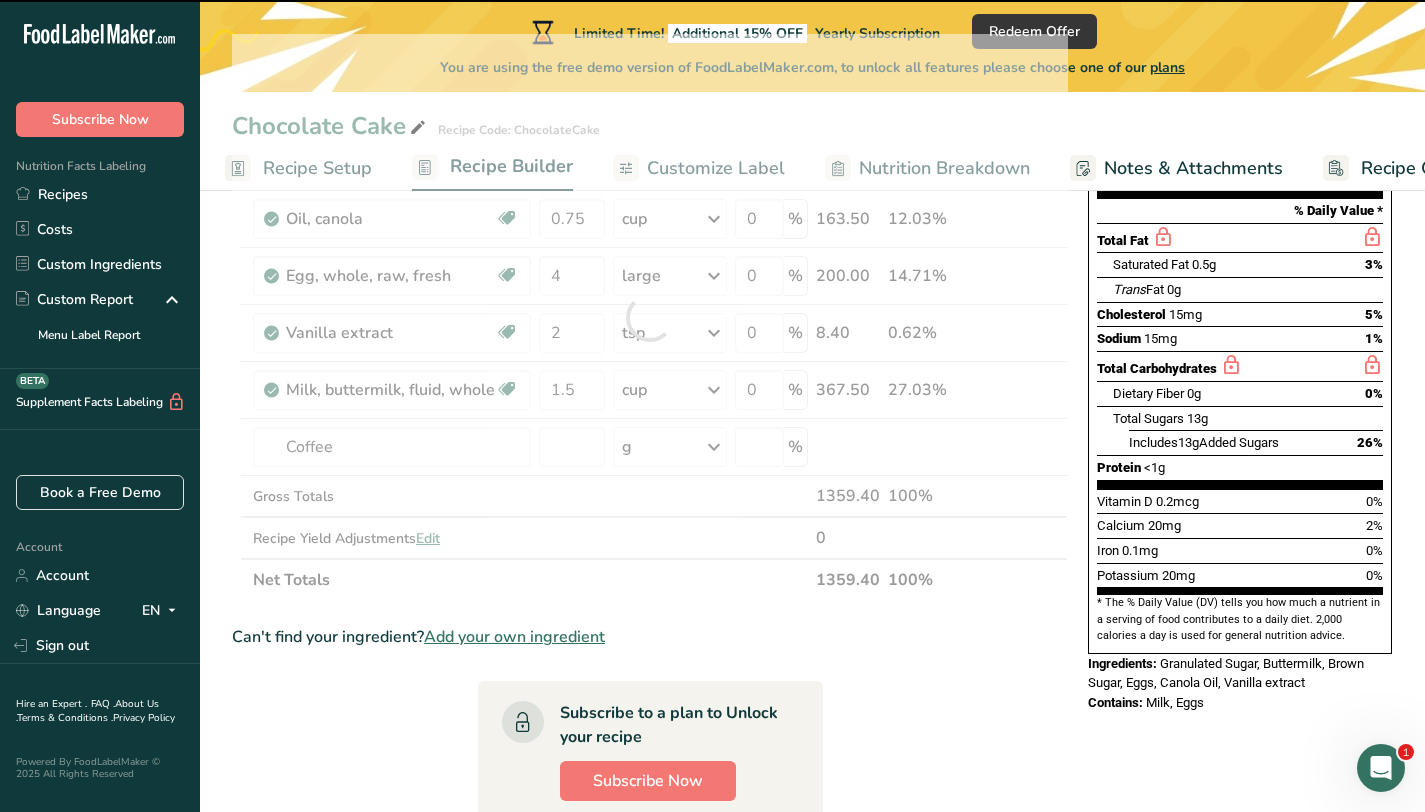 type on "0" 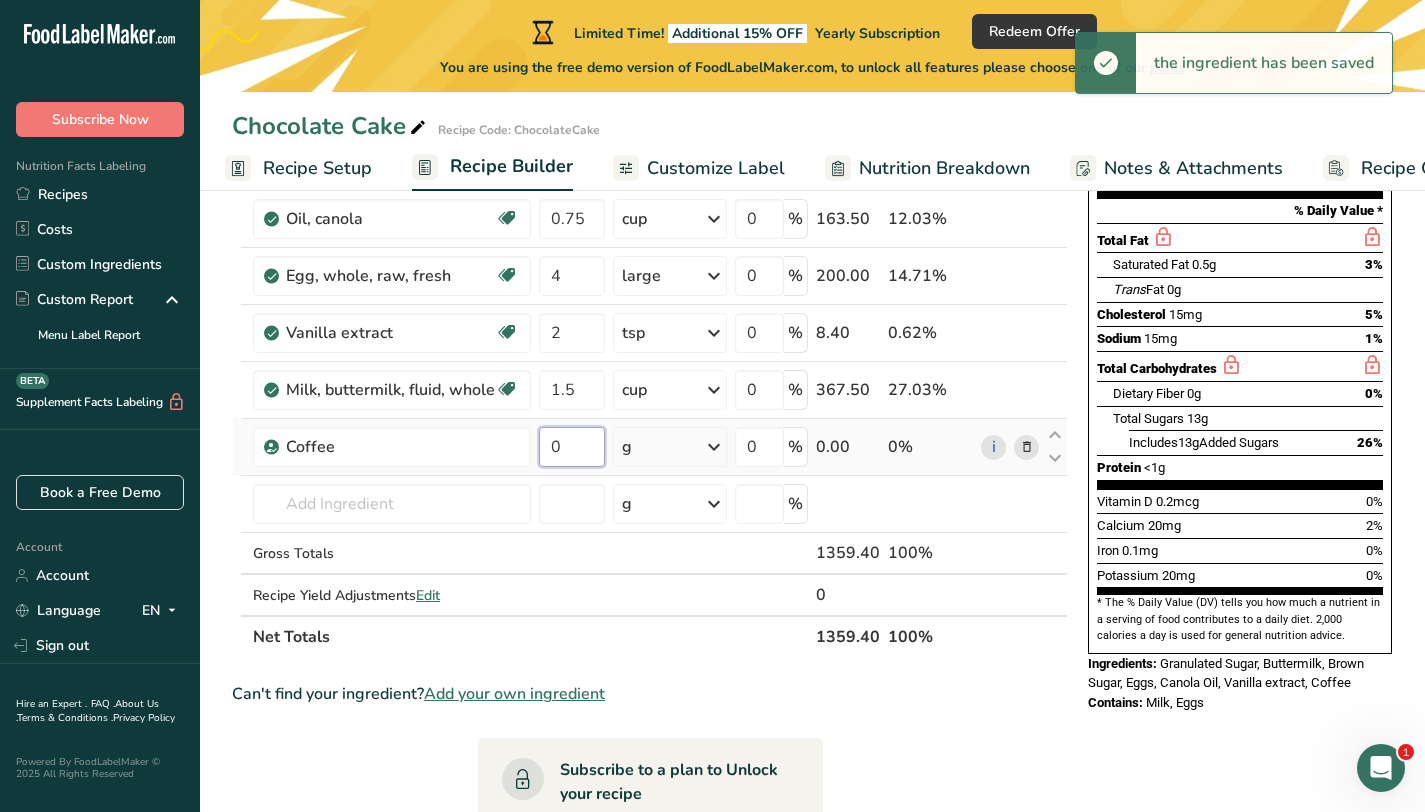 click on "0" at bounding box center (572, 447) 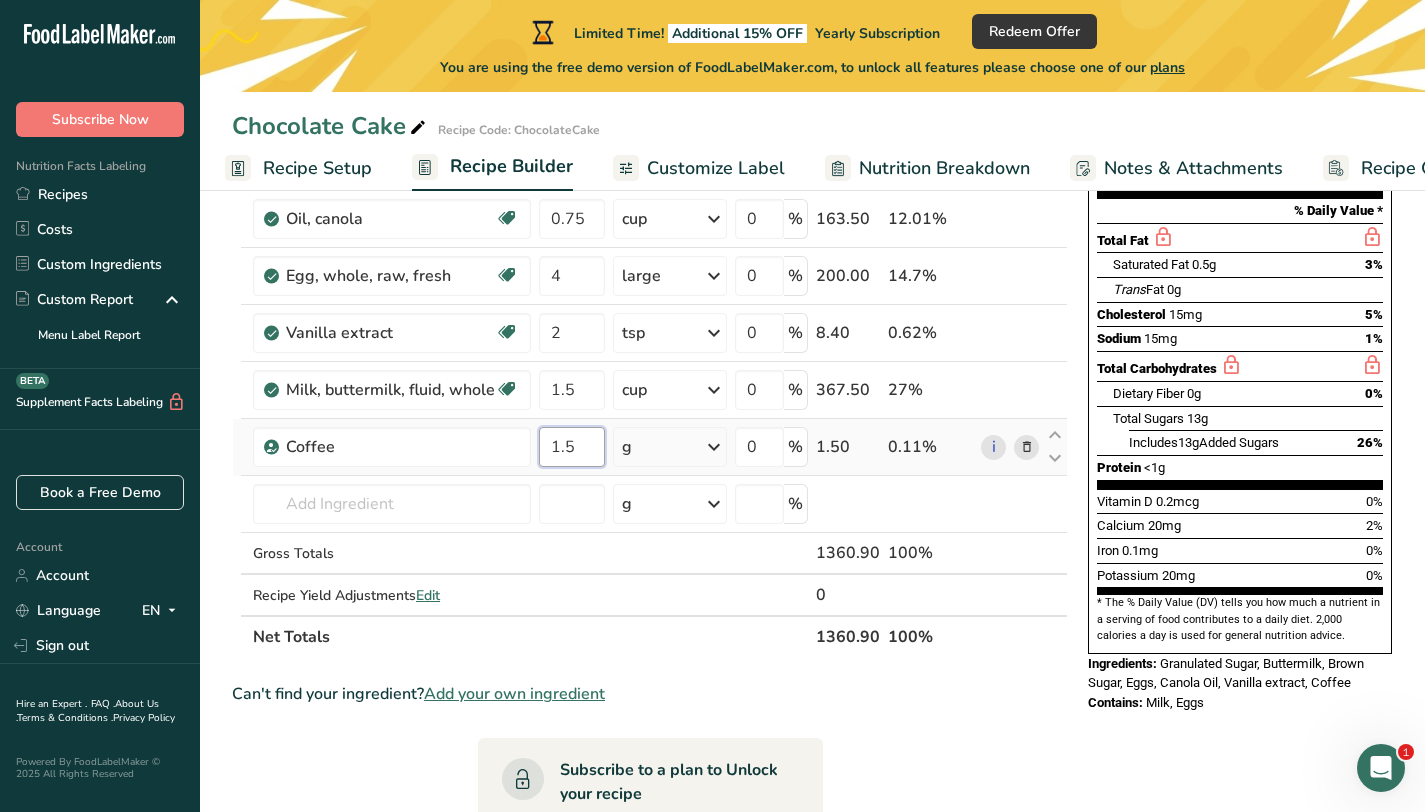 type on "1.5" 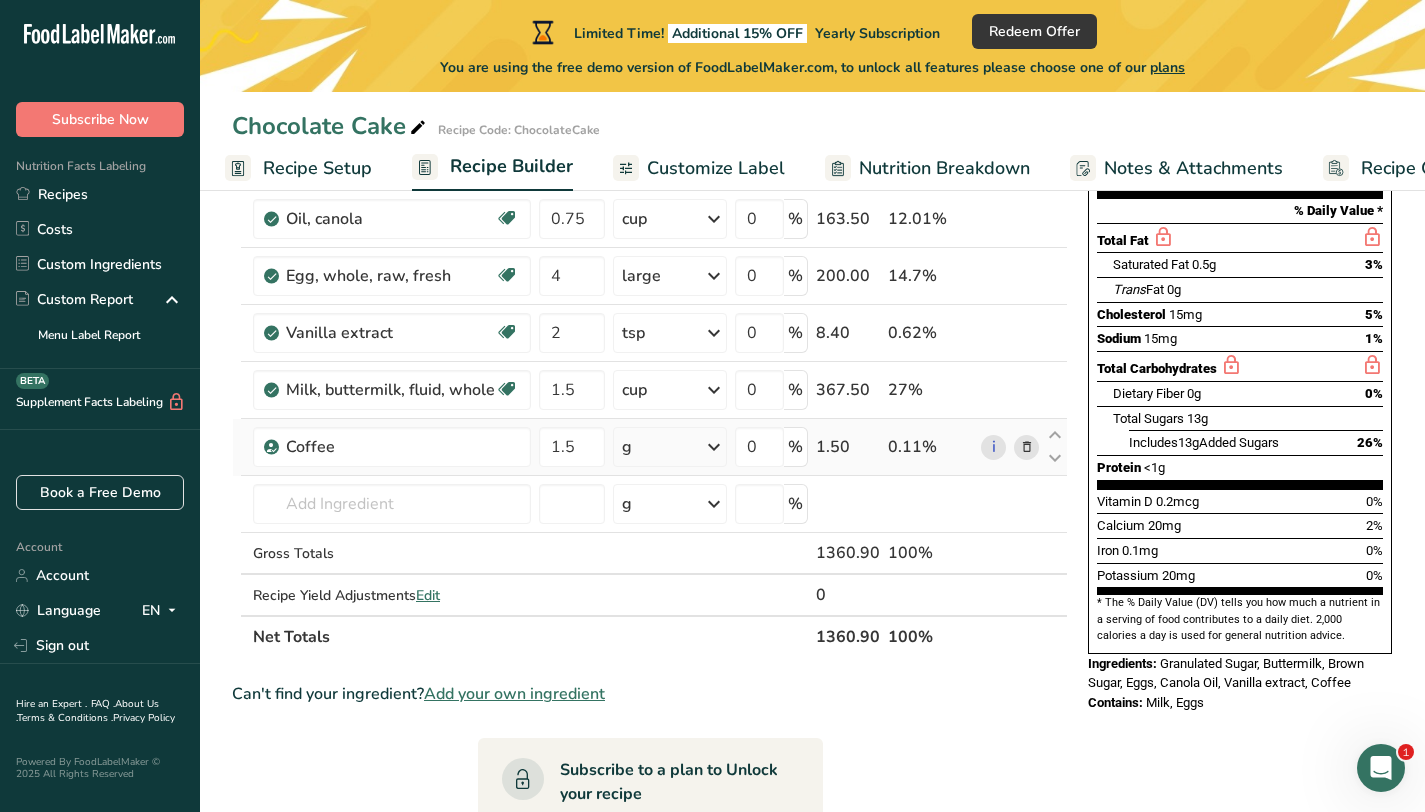 click on "Ingredient *
Amount *
Unit *
Waste *   .a-a{fill:#347362;}.b-a{fill:#fff;}          Grams
Percentage
Sugars, granulated
Dairy free
Gluten free
Vegan
Vegetarian
Soy free
2
cup
Portions
1 serving packet
1 cup
Weight Units
g
kg
mg
See more
Volume Units
l
Volume units require a density conversion. If you know your ingredient's density enter it below. Otherwise, click on "RIA" our AI Regulatory bot - she will be able to help you
lb/ft3
g/cm3
Confirm
mL
lb/ft3" at bounding box center [650, 346] 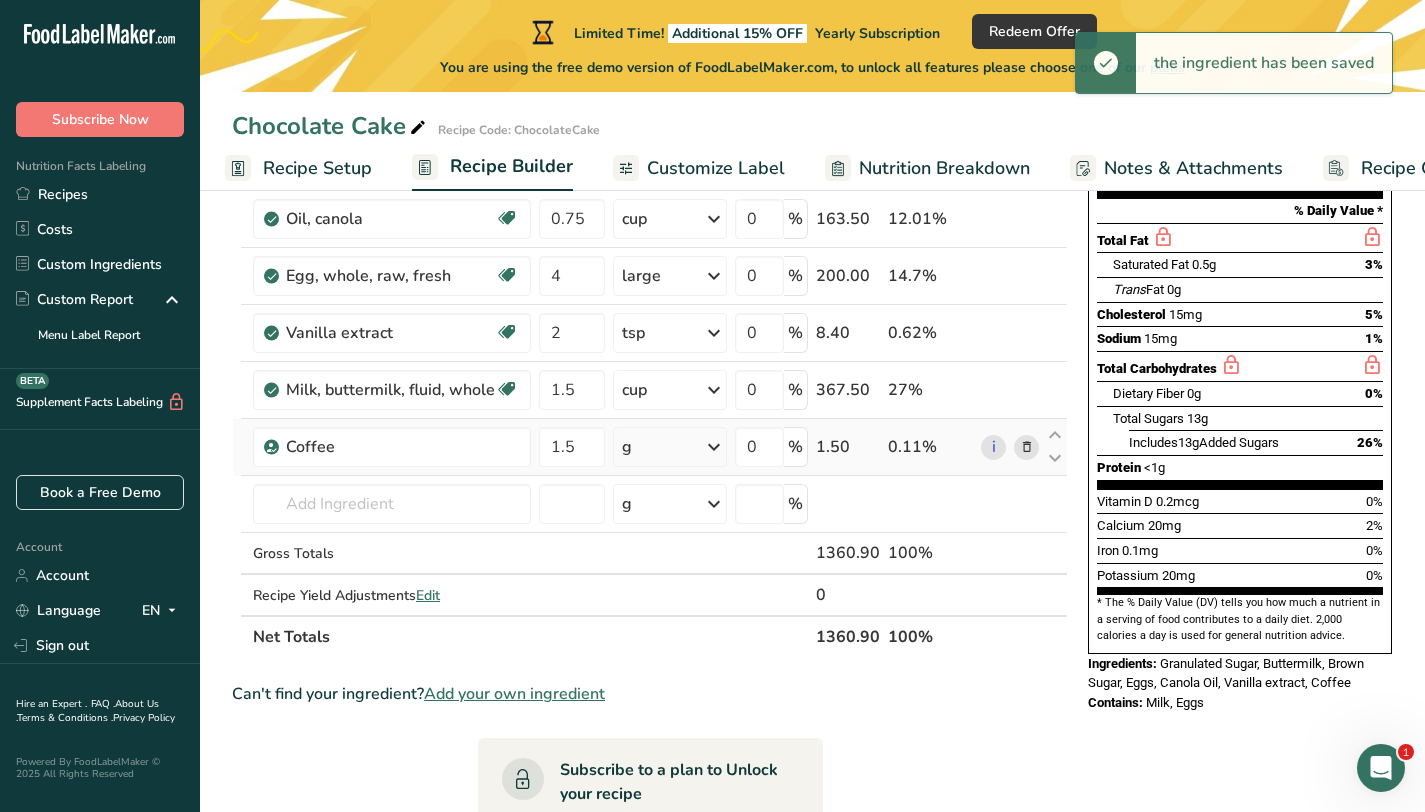 click at bounding box center (714, 447) 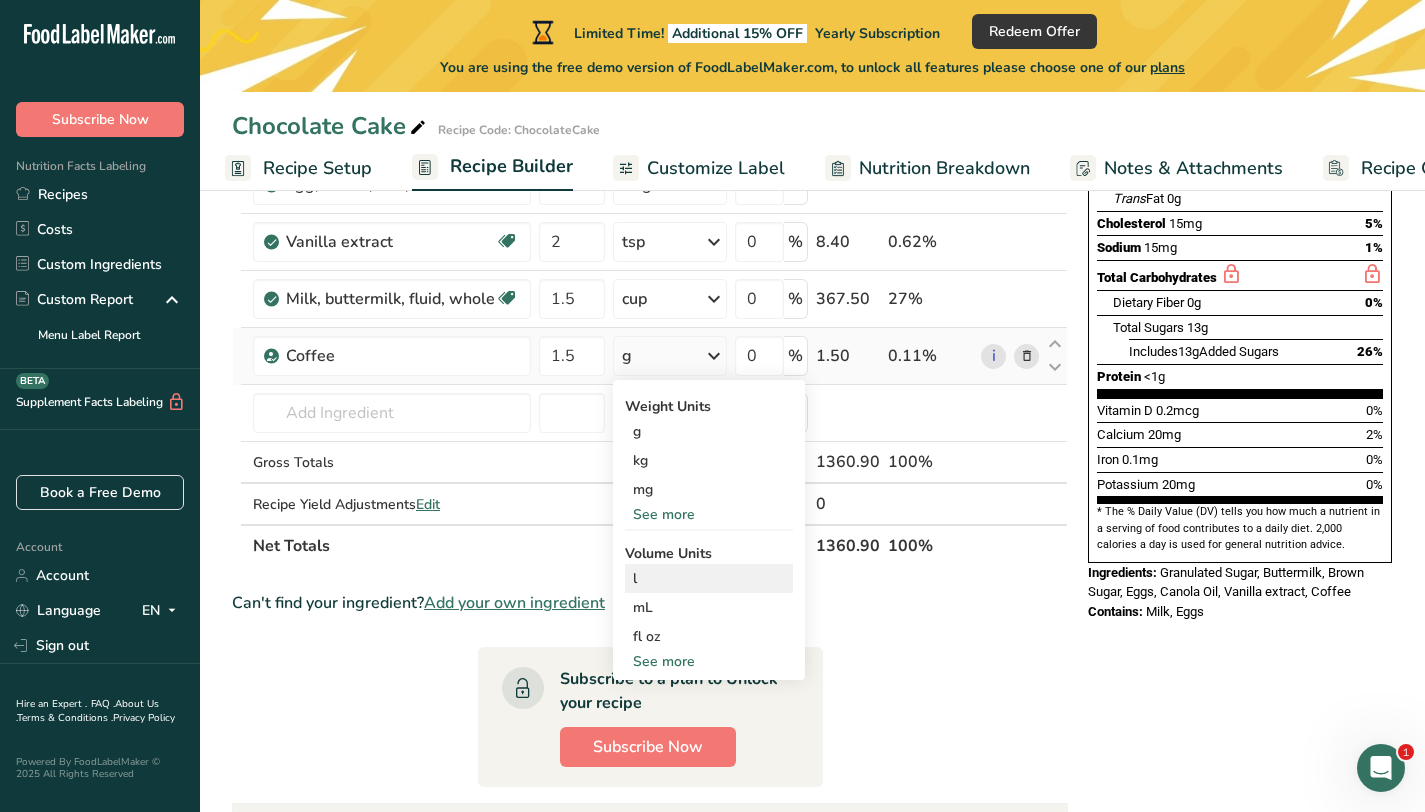 scroll, scrollTop: 366, scrollLeft: 0, axis: vertical 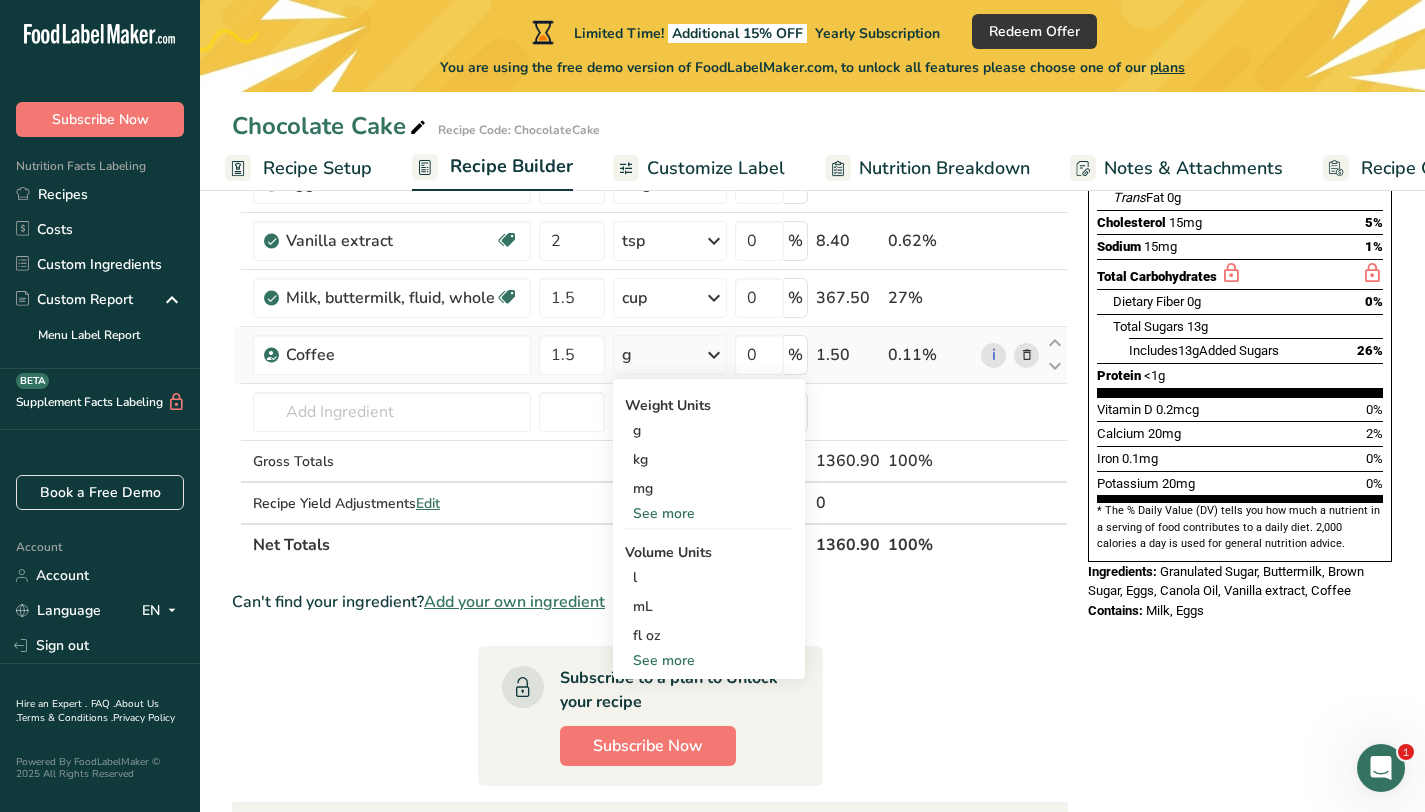 click on "See more" at bounding box center (709, 660) 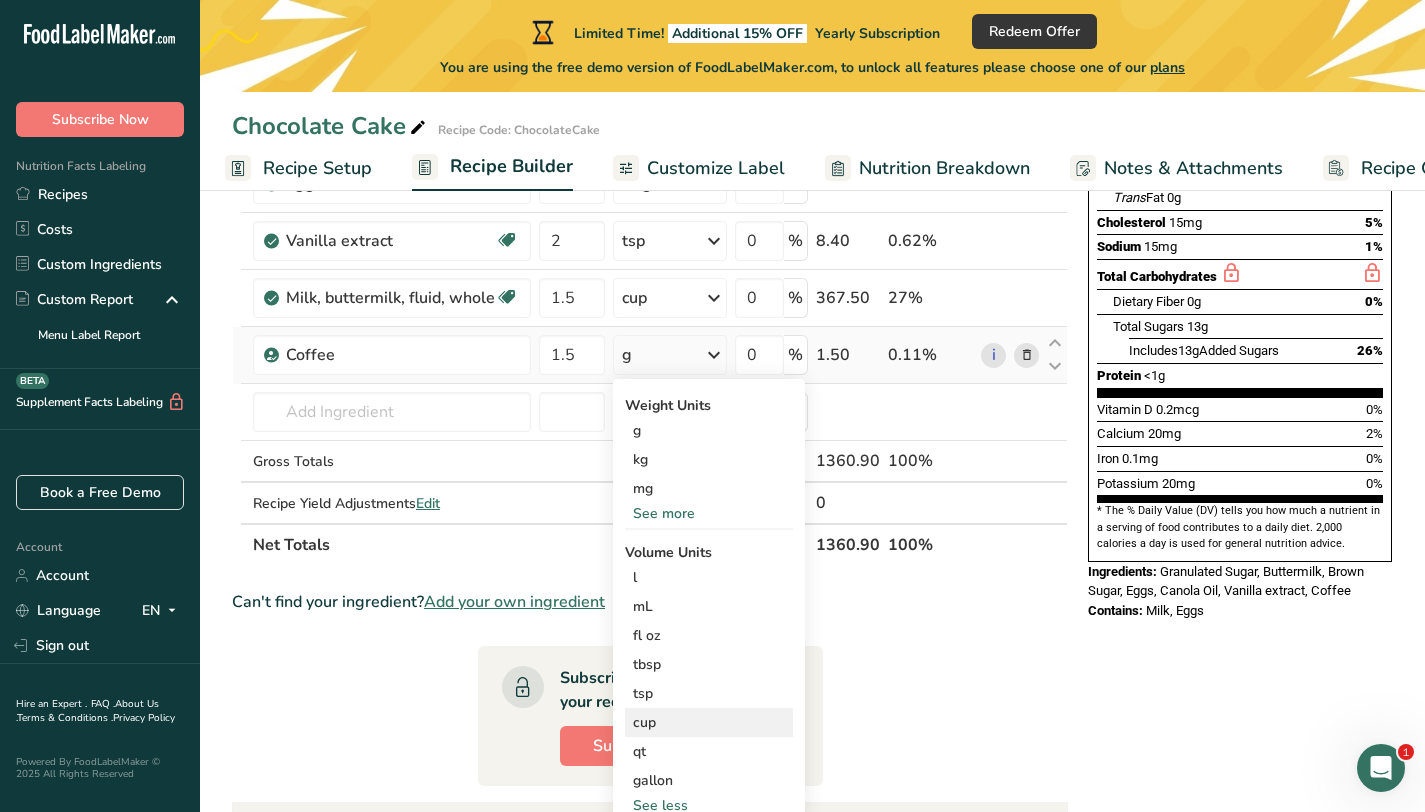 click on "cup" at bounding box center [709, 722] 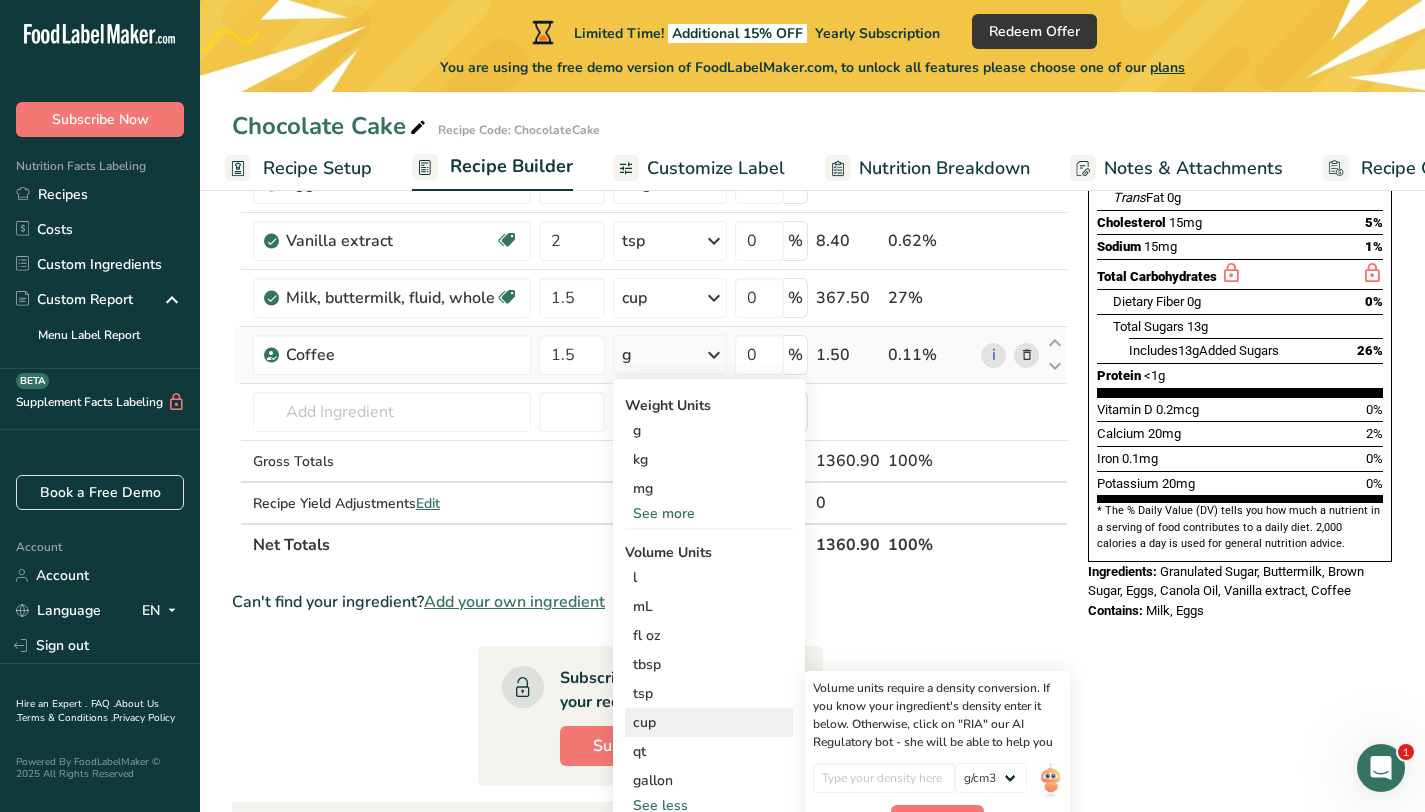 click on "cup" at bounding box center (709, 722) 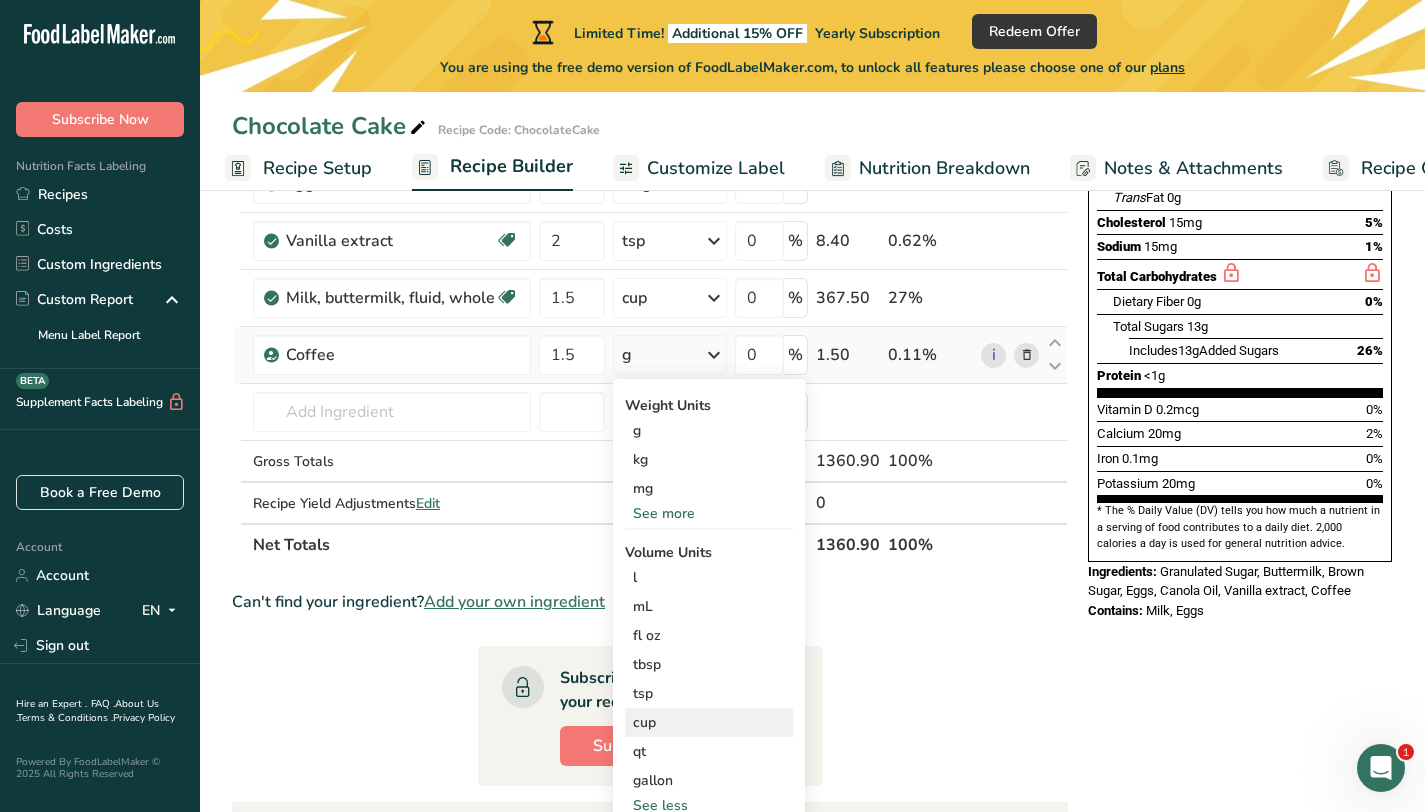 click on "cup" at bounding box center (709, 722) 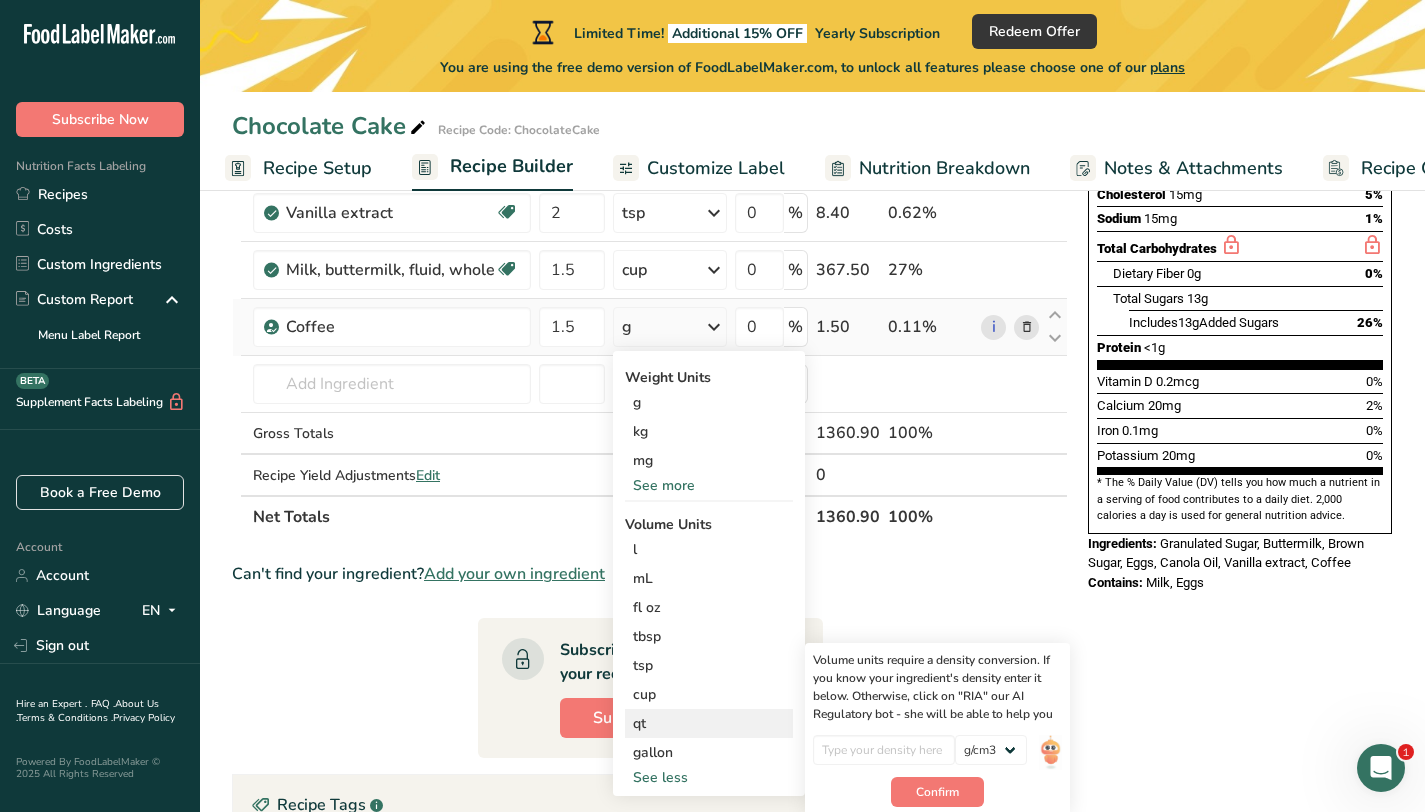 scroll, scrollTop: 389, scrollLeft: 0, axis: vertical 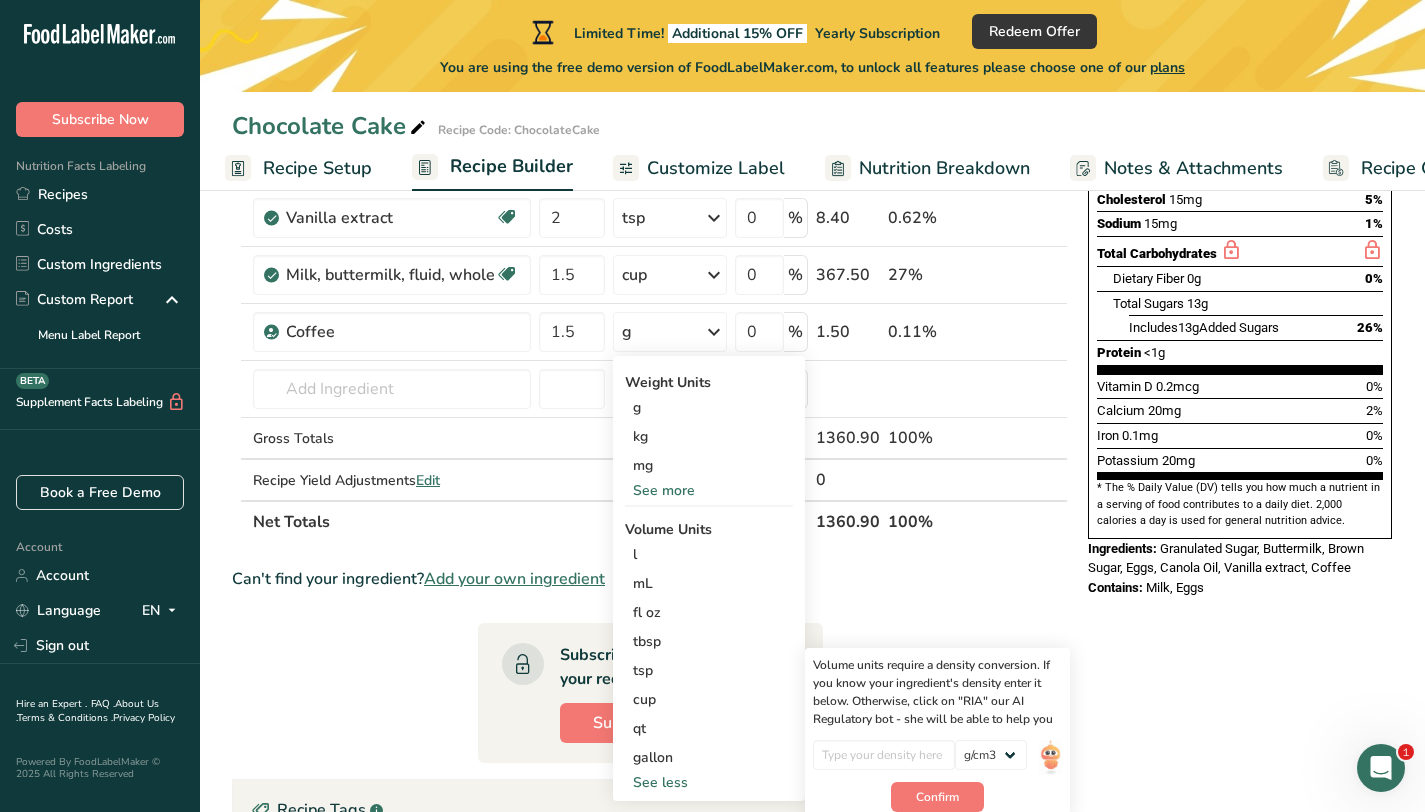 click on "Ingredient *
Amount *
Unit *
Waste *   .a-a{fill:#347362;}.b-a{fill:#fff;}          Grams
Percentage
Sugars, granulated
Dairy free
Gluten free
Vegan
Vegetarian
Soy free
2
cup
Portions
1 serving packet
1 cup
Weight Units
g
kg
mg
See more
Volume Units
l
Volume units require a density conversion. If you know your ingredient's density enter it below. Otherwise, click on "RIA" our AI Regulatory bot - she will be able to help you
lb/ft3
g/cm3
Confirm
mL
fl oz" at bounding box center [650, 560] 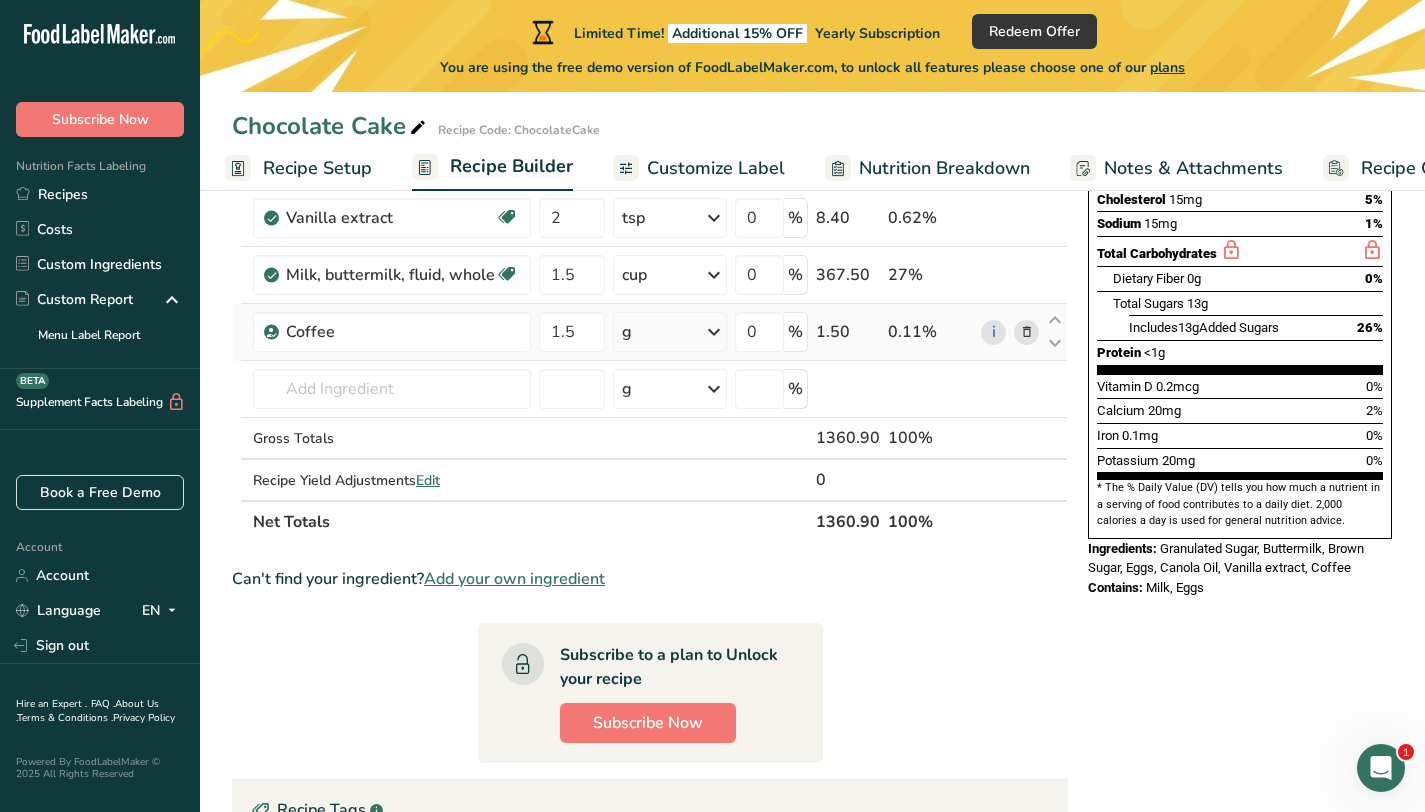 click at bounding box center (714, 332) 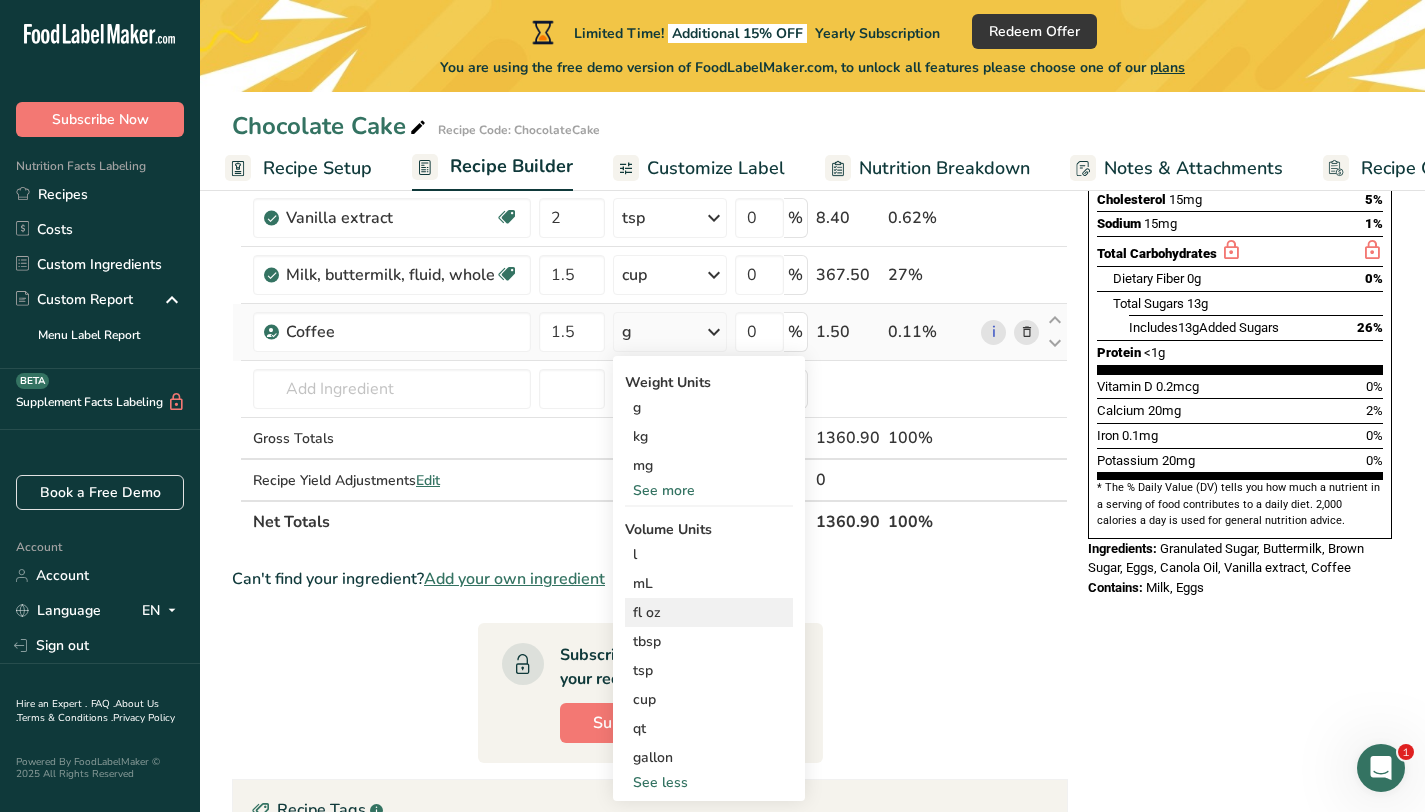click on "fl oz" at bounding box center [709, 612] 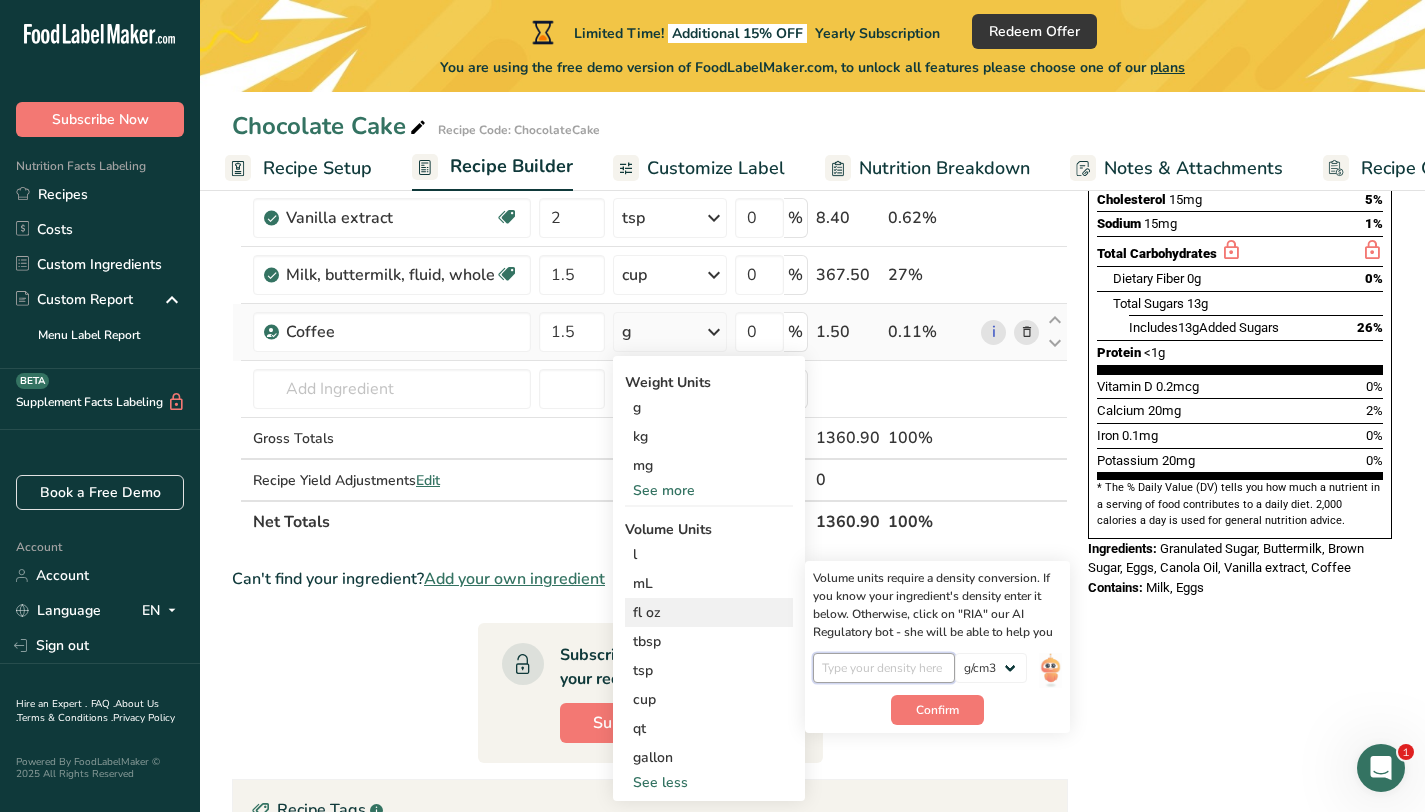 click at bounding box center [884, 668] 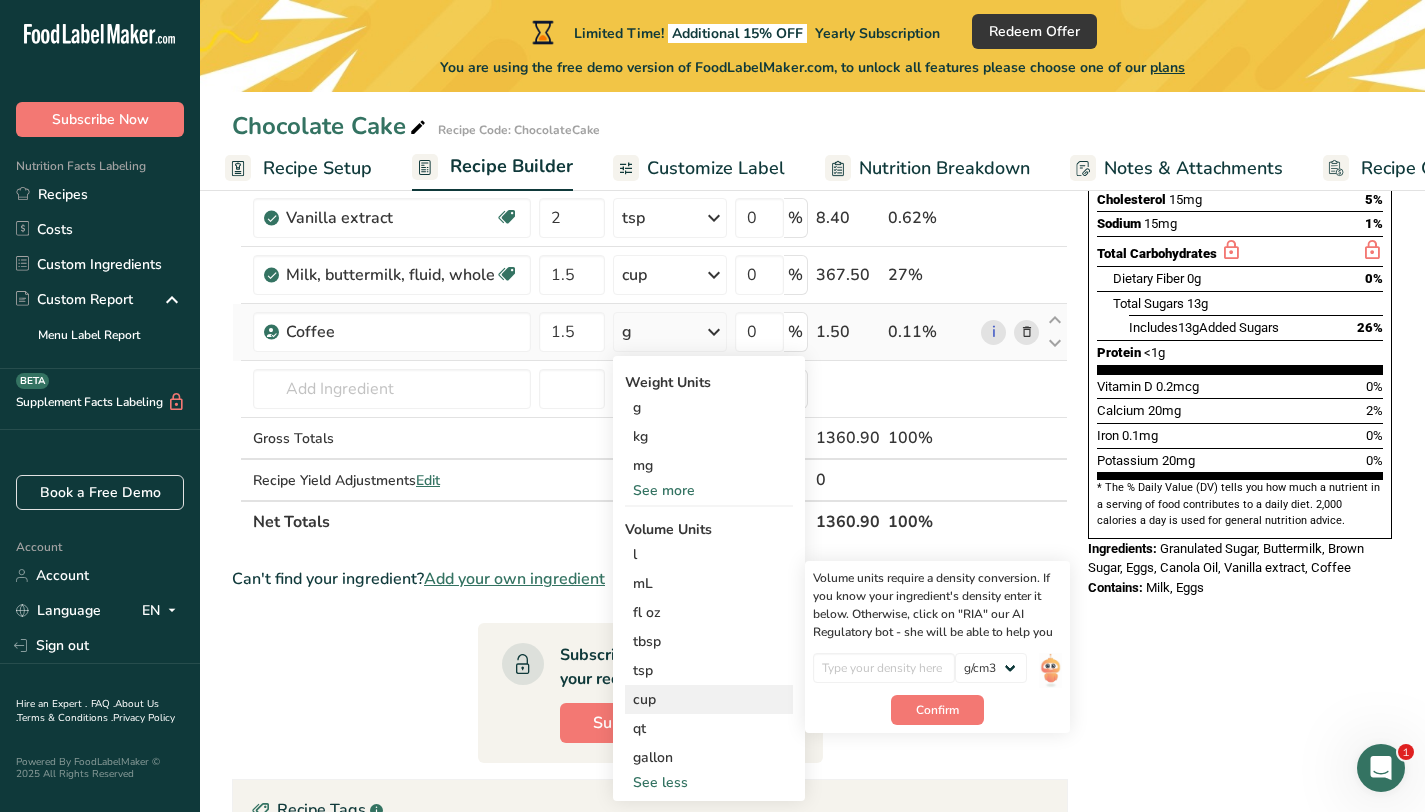 click on "cup" at bounding box center (709, 699) 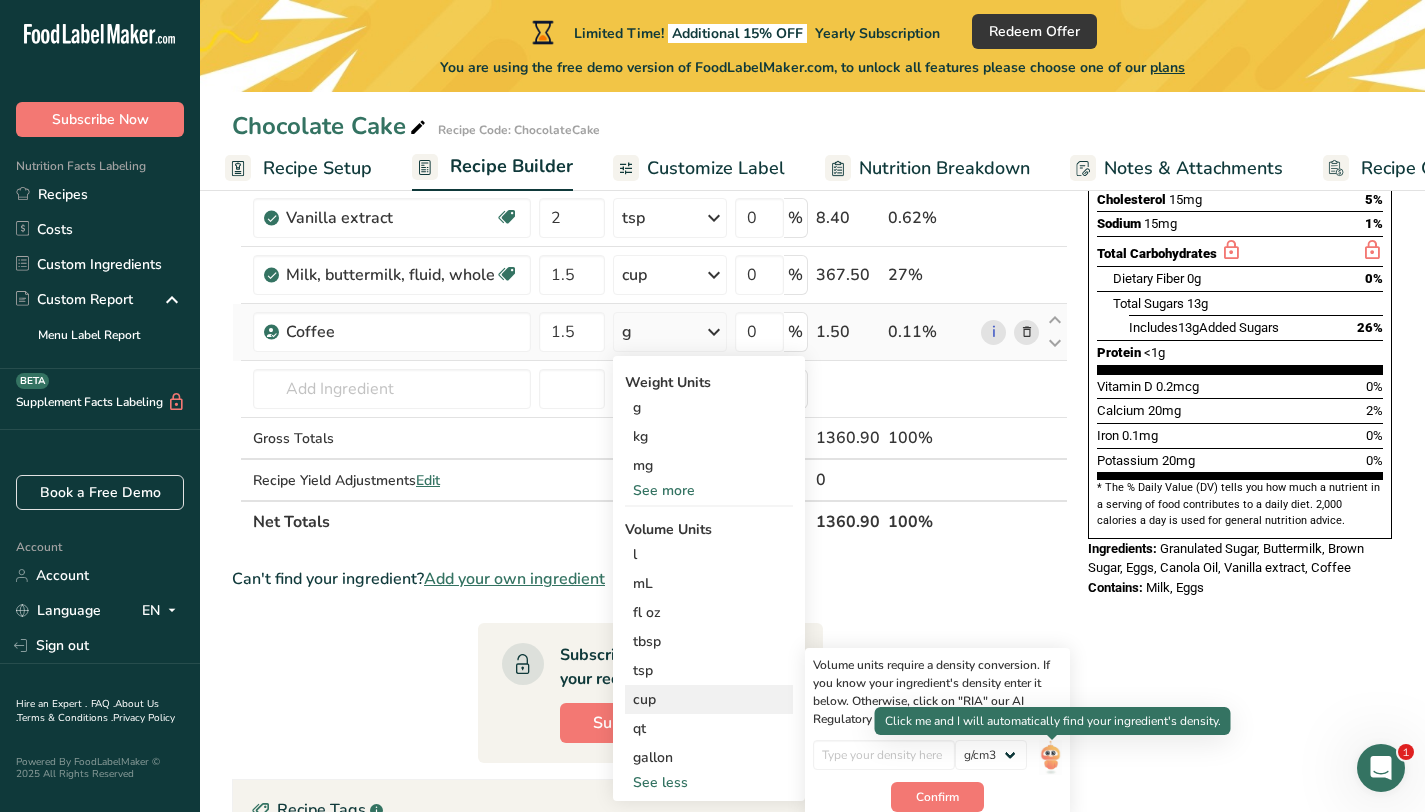 click at bounding box center [1050, 757] 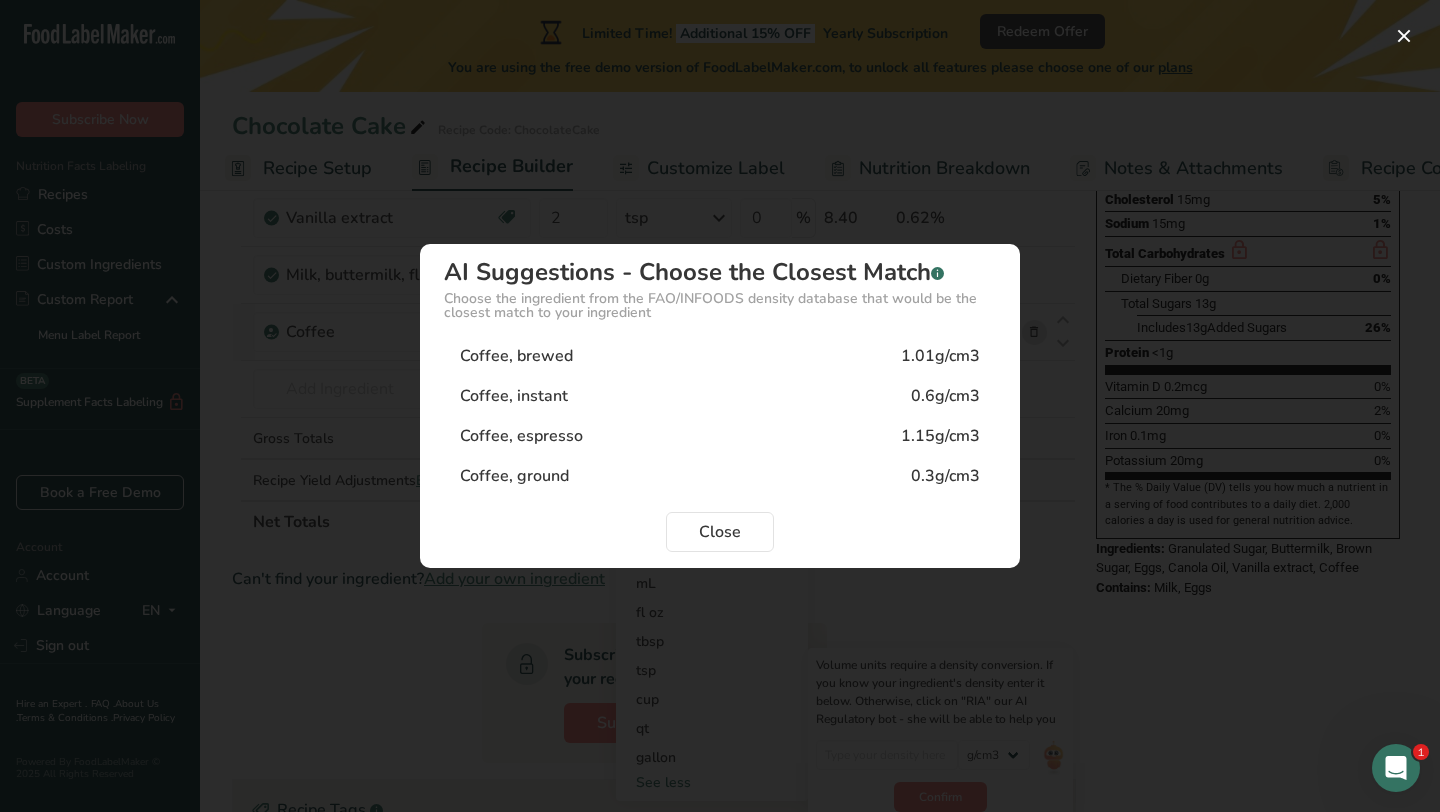 click on "Coffee, brewed   1.01g/cm3" at bounding box center [720, 356] 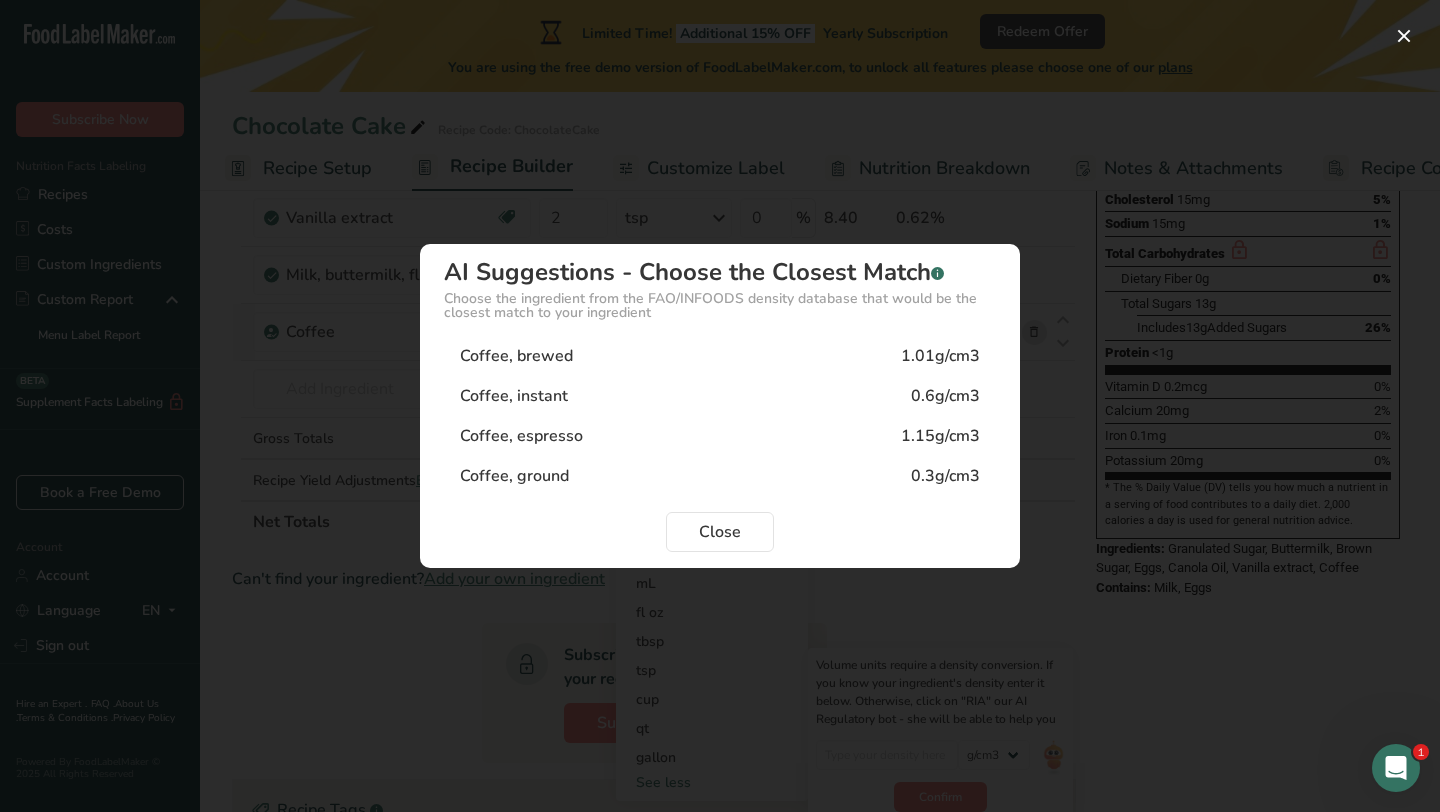 type on "1.01" 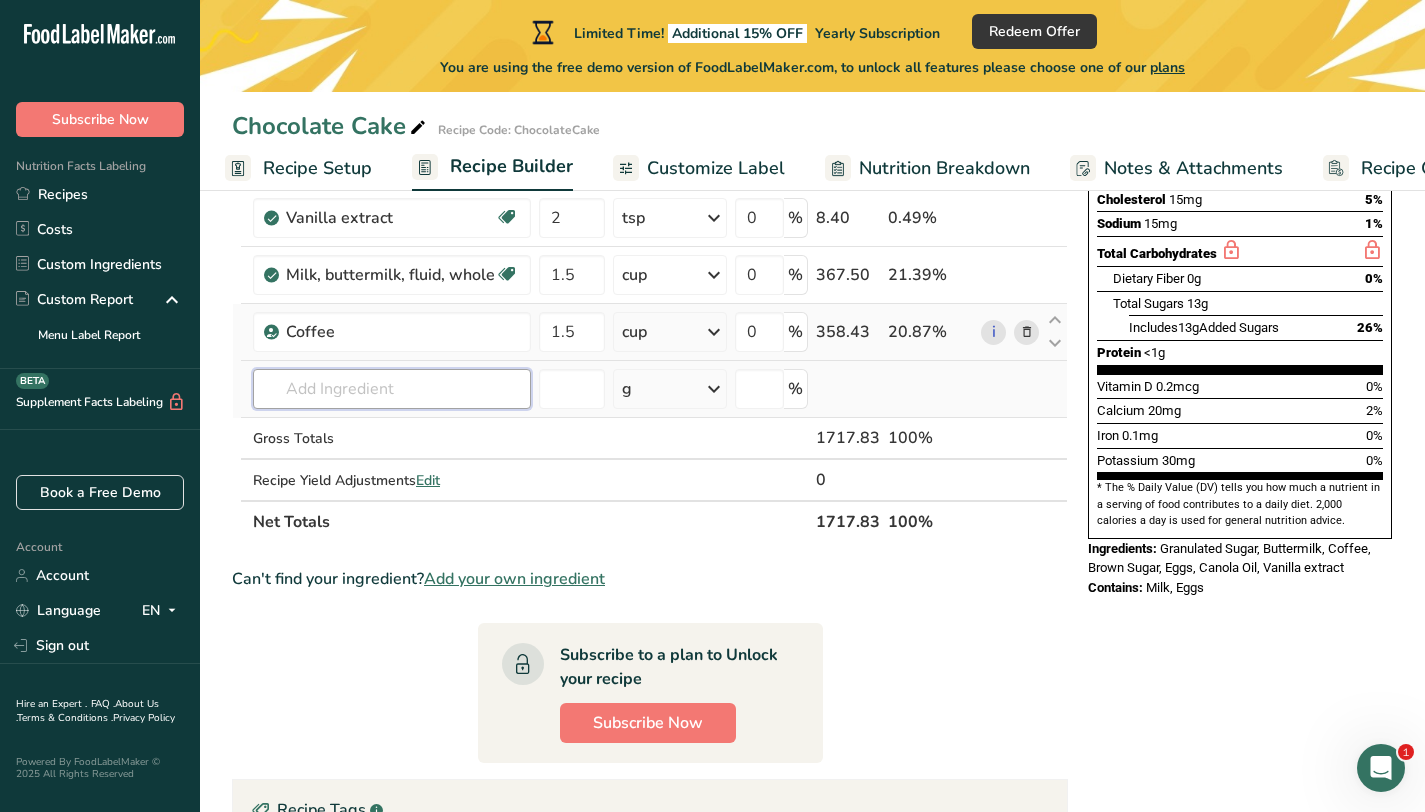 click at bounding box center (392, 389) 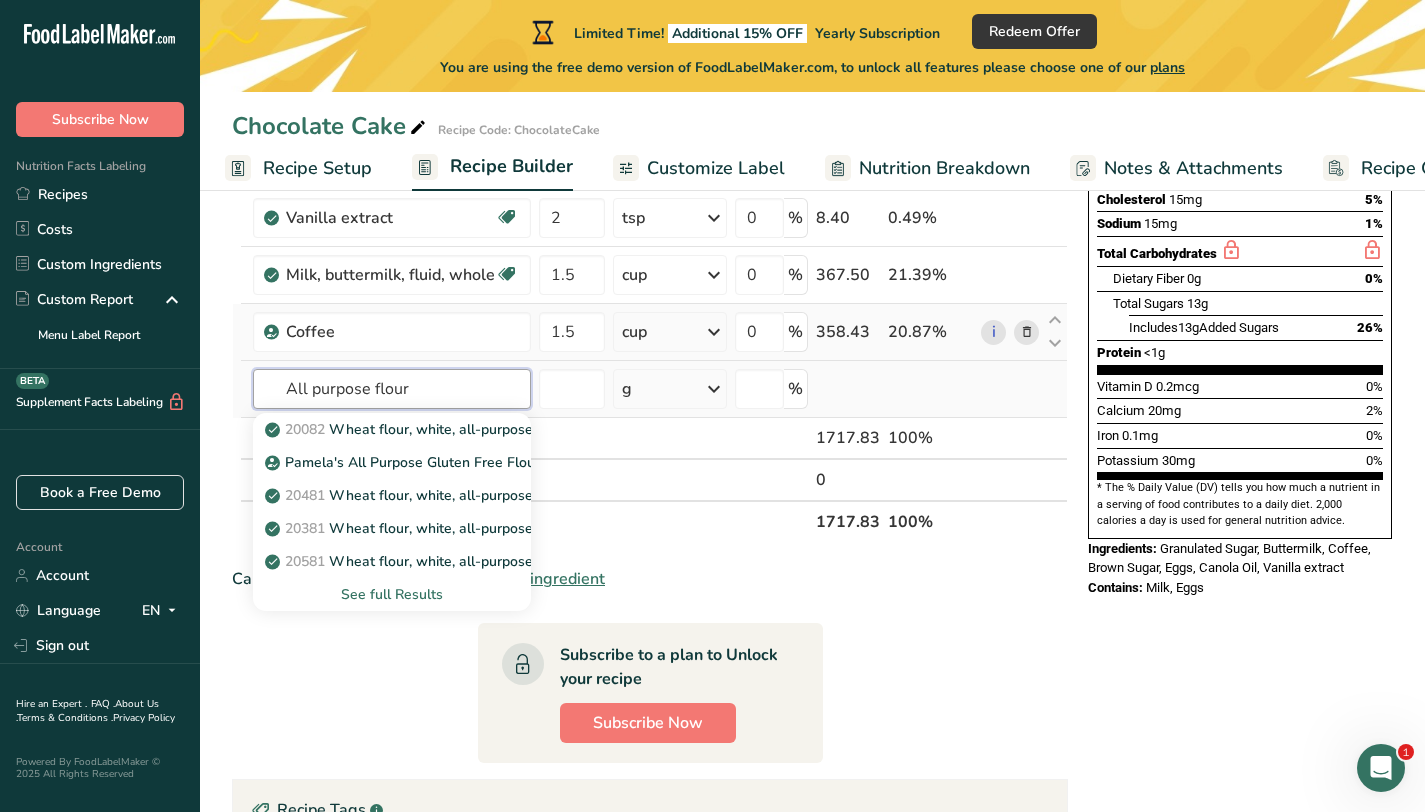 type on "All purpose flour" 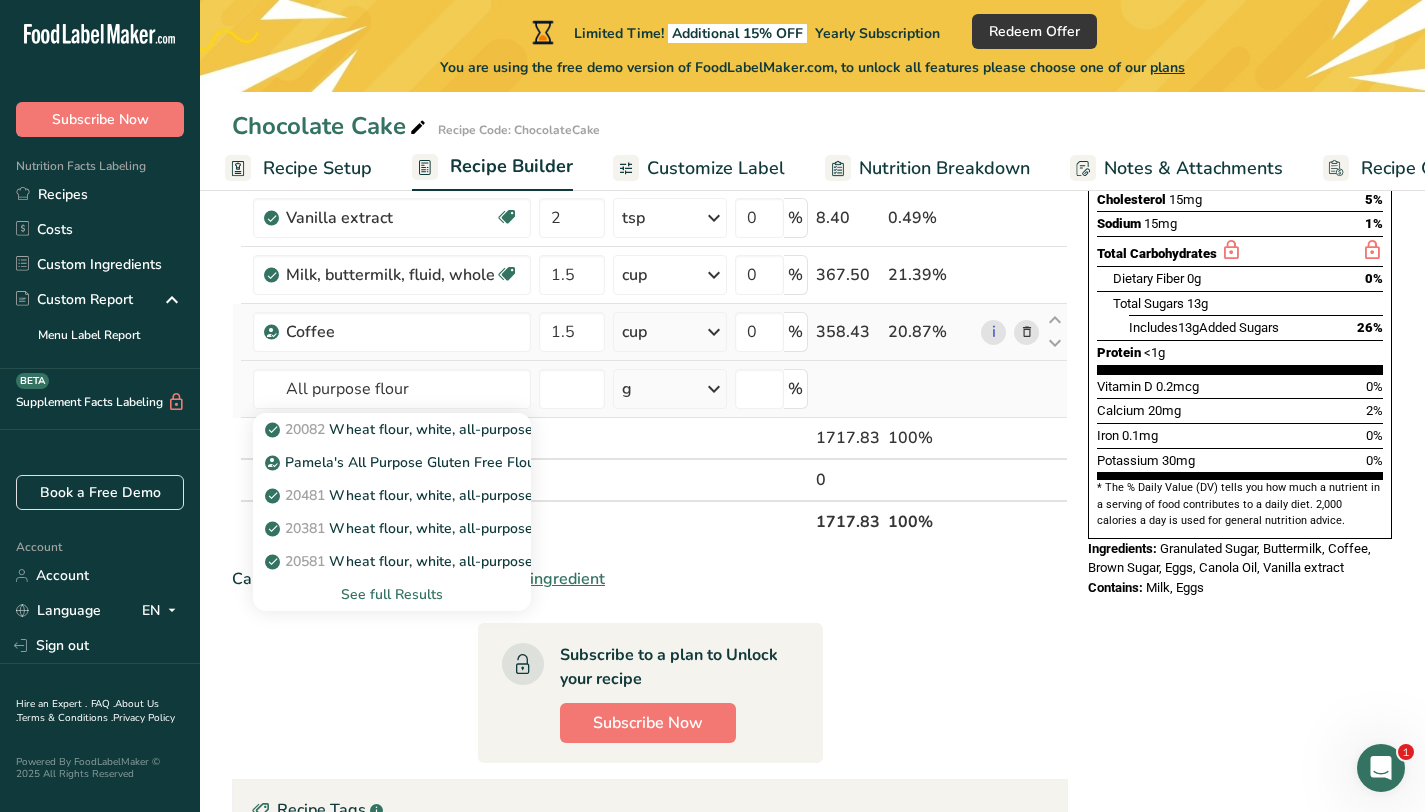 type 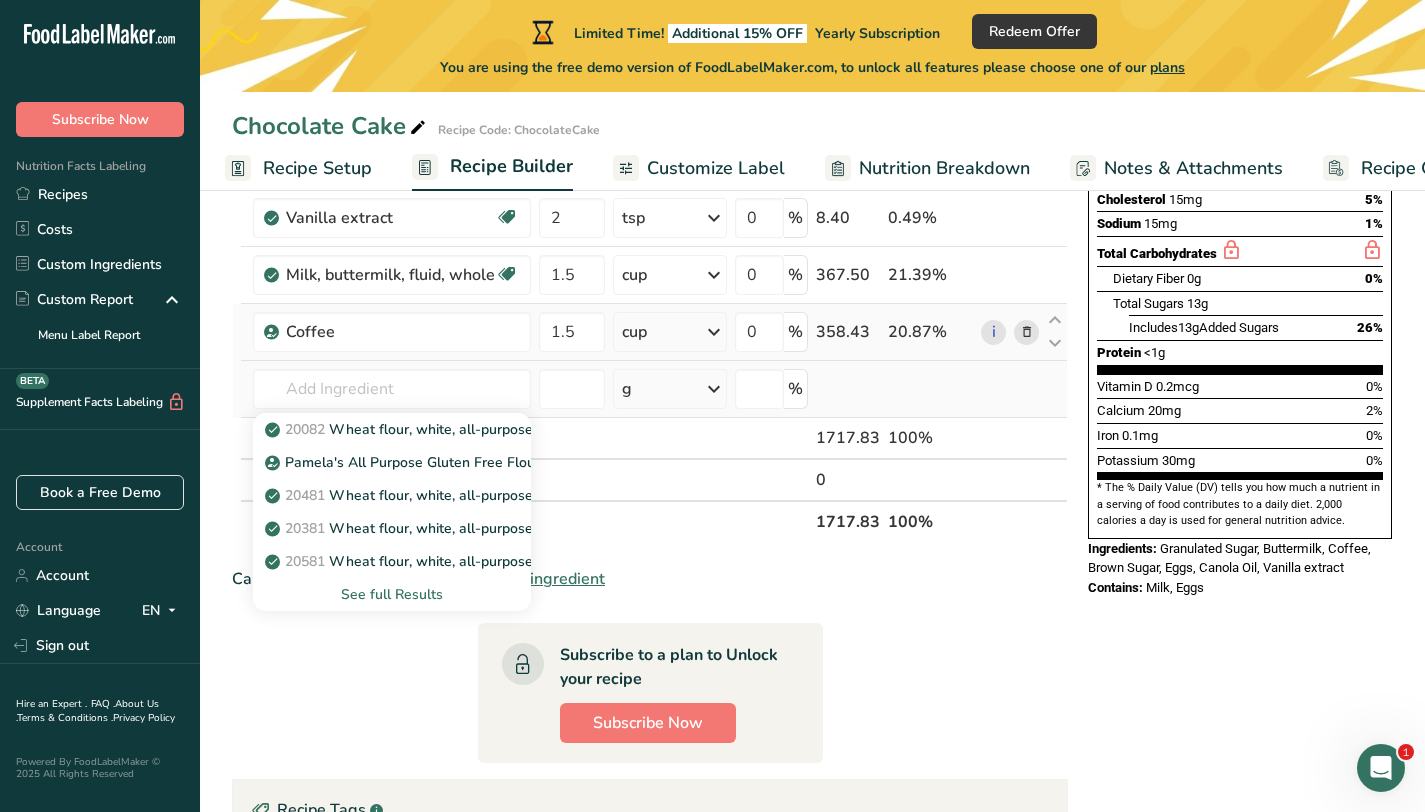 click on "See full Results" at bounding box center [392, 594] 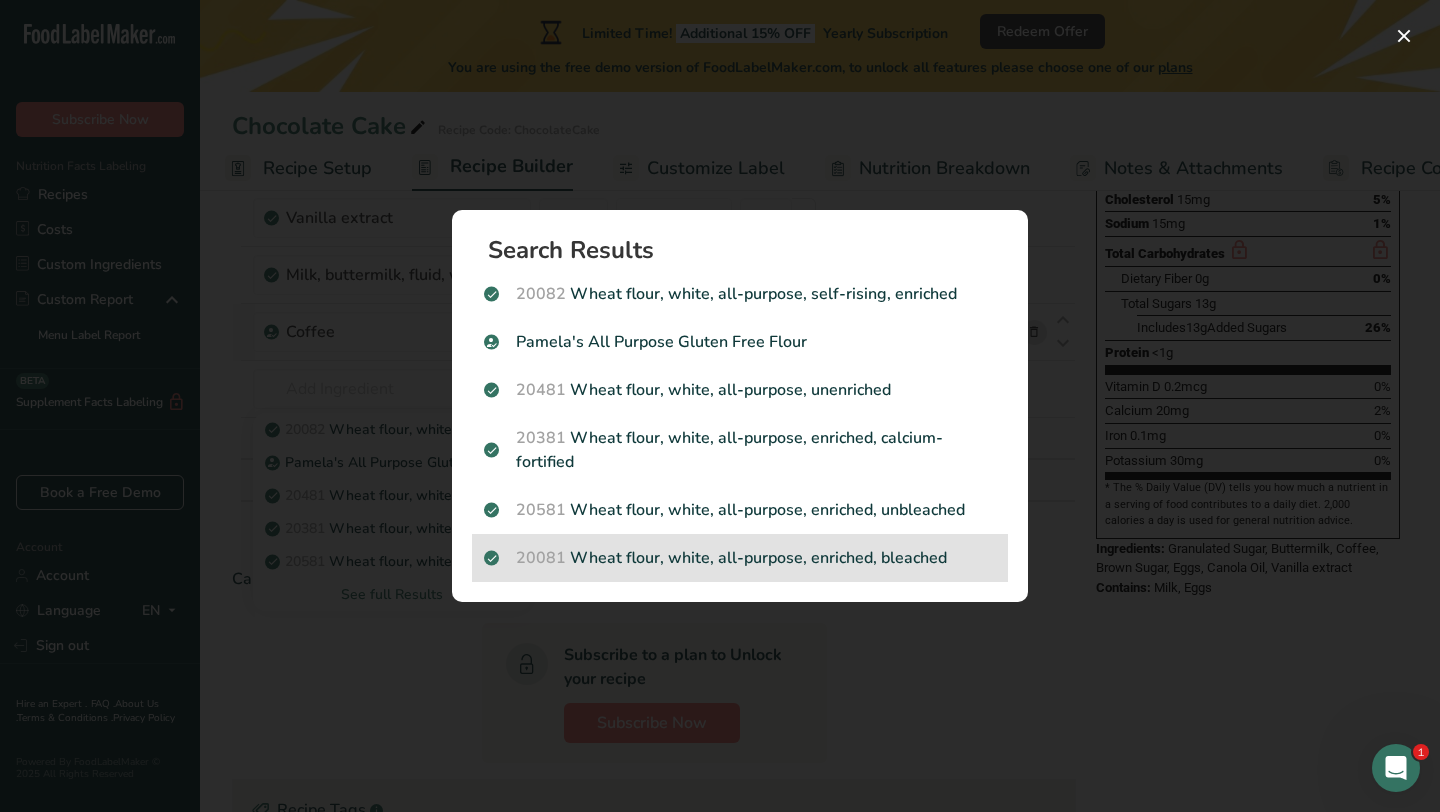 click on "20081
Wheat flour, white, all-purpose, enriched, bleached" at bounding box center [740, 558] 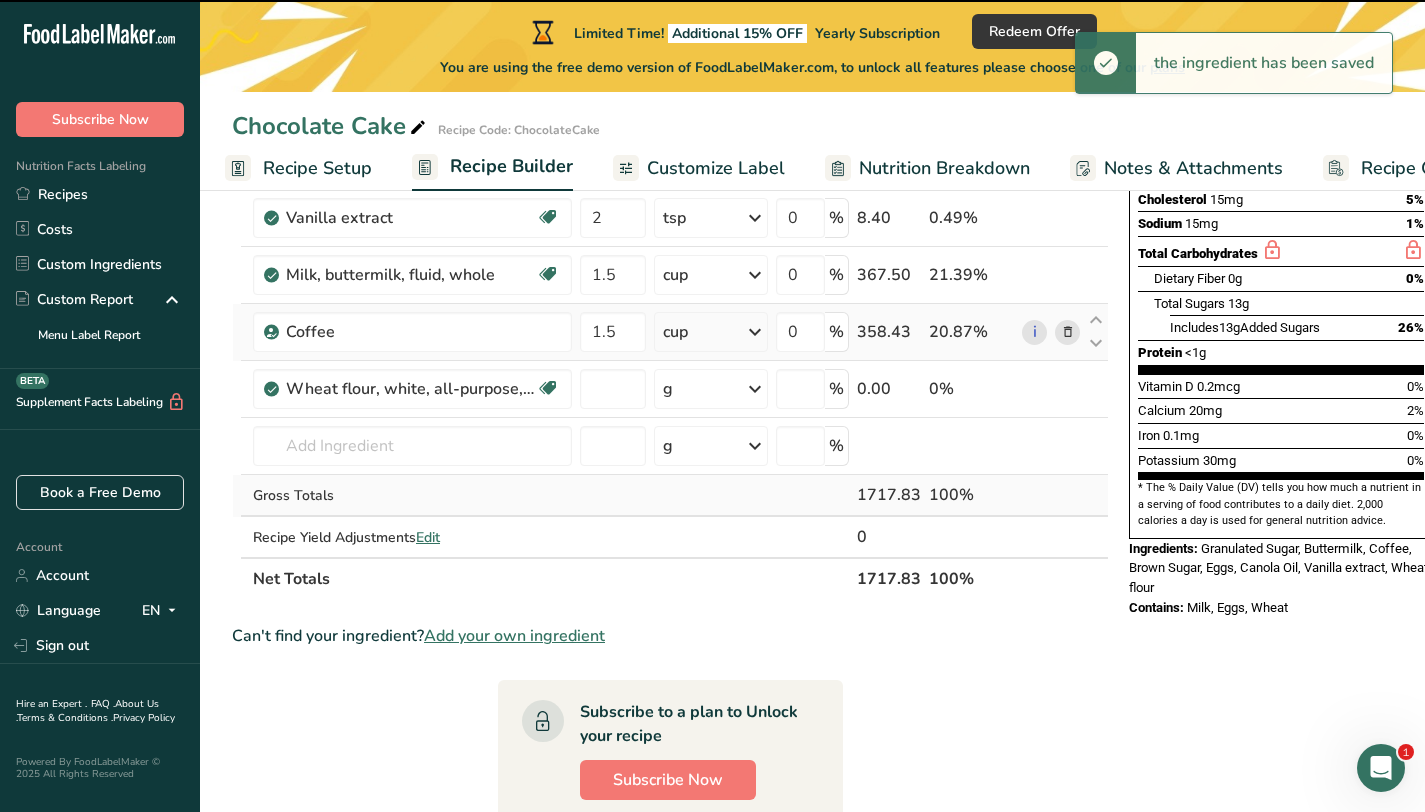 type on "0" 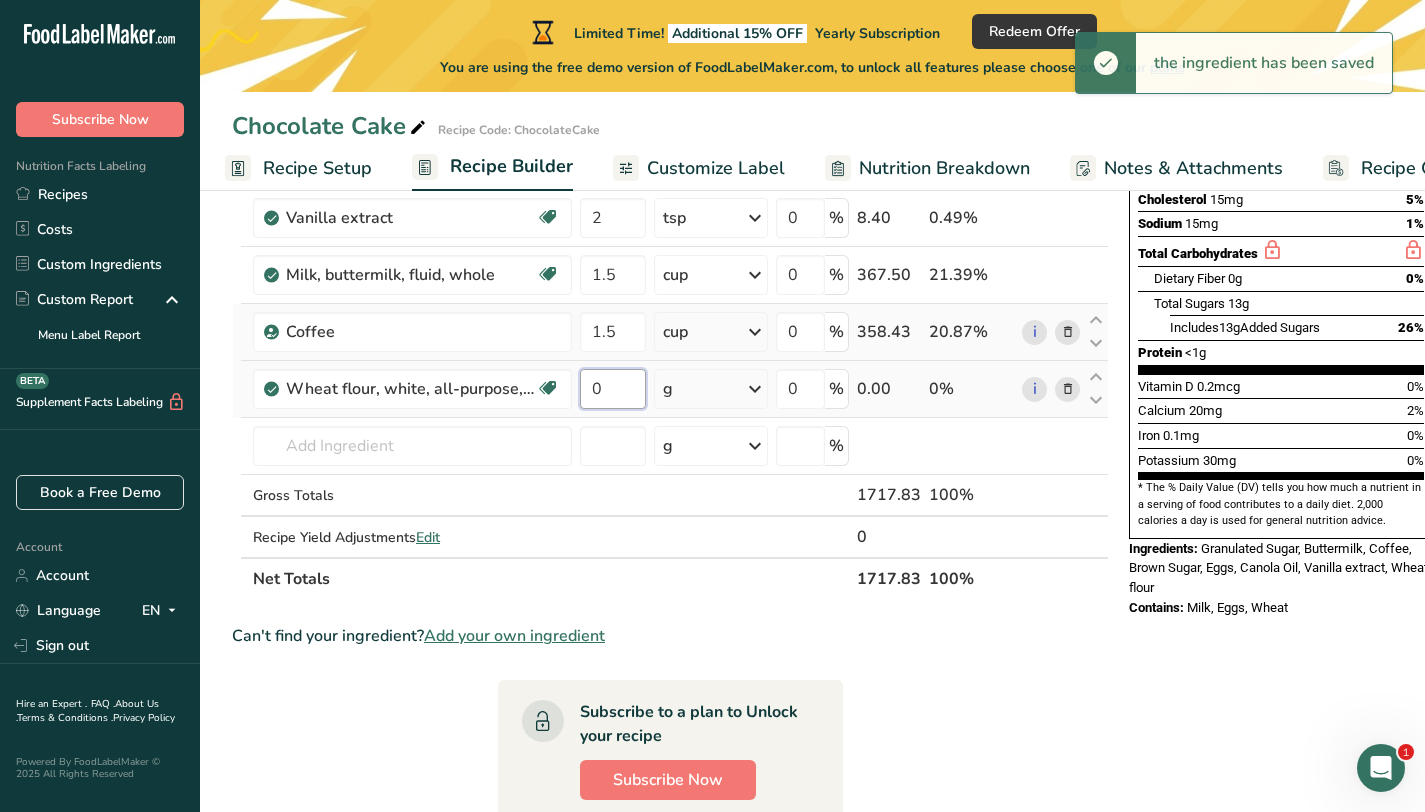 click on "0" at bounding box center (613, 389) 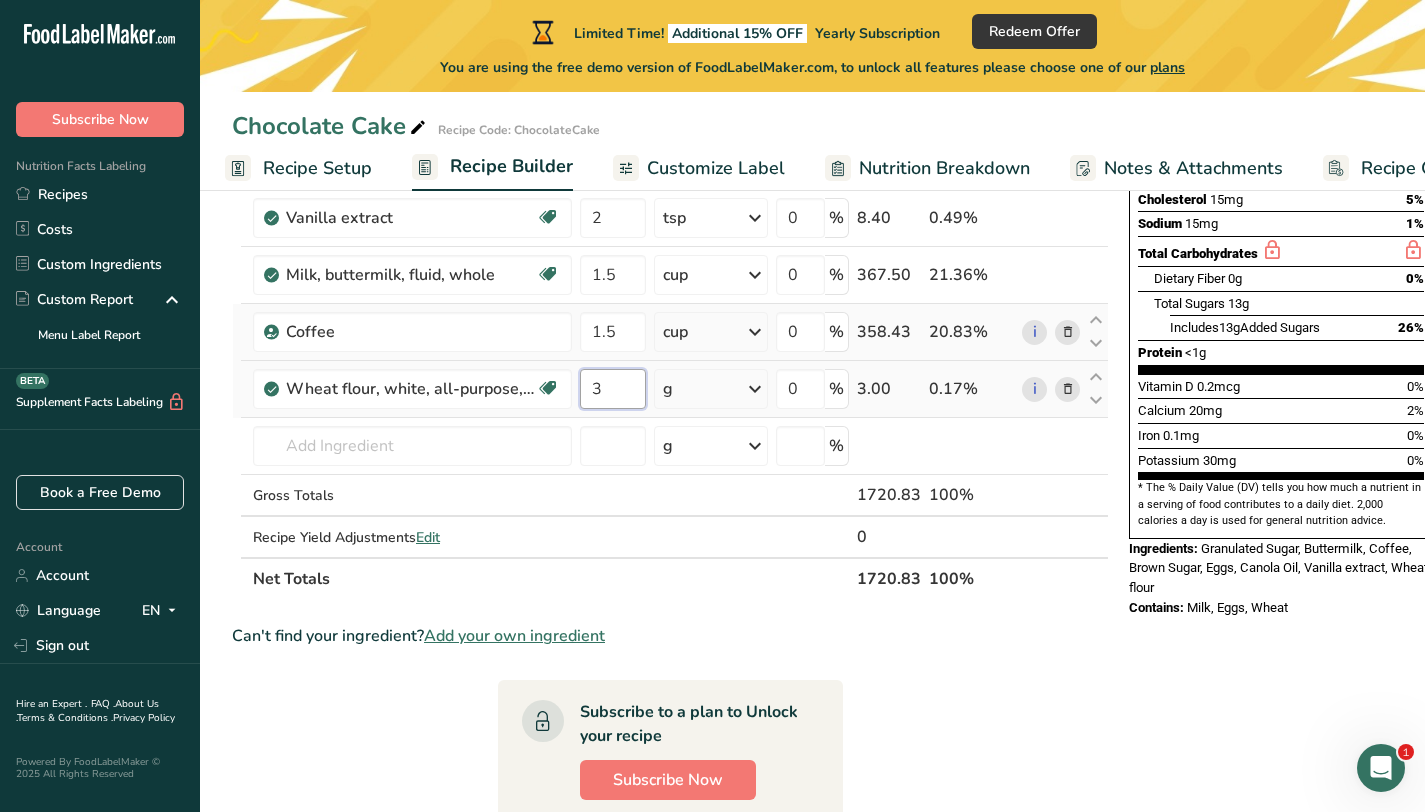 type on "3" 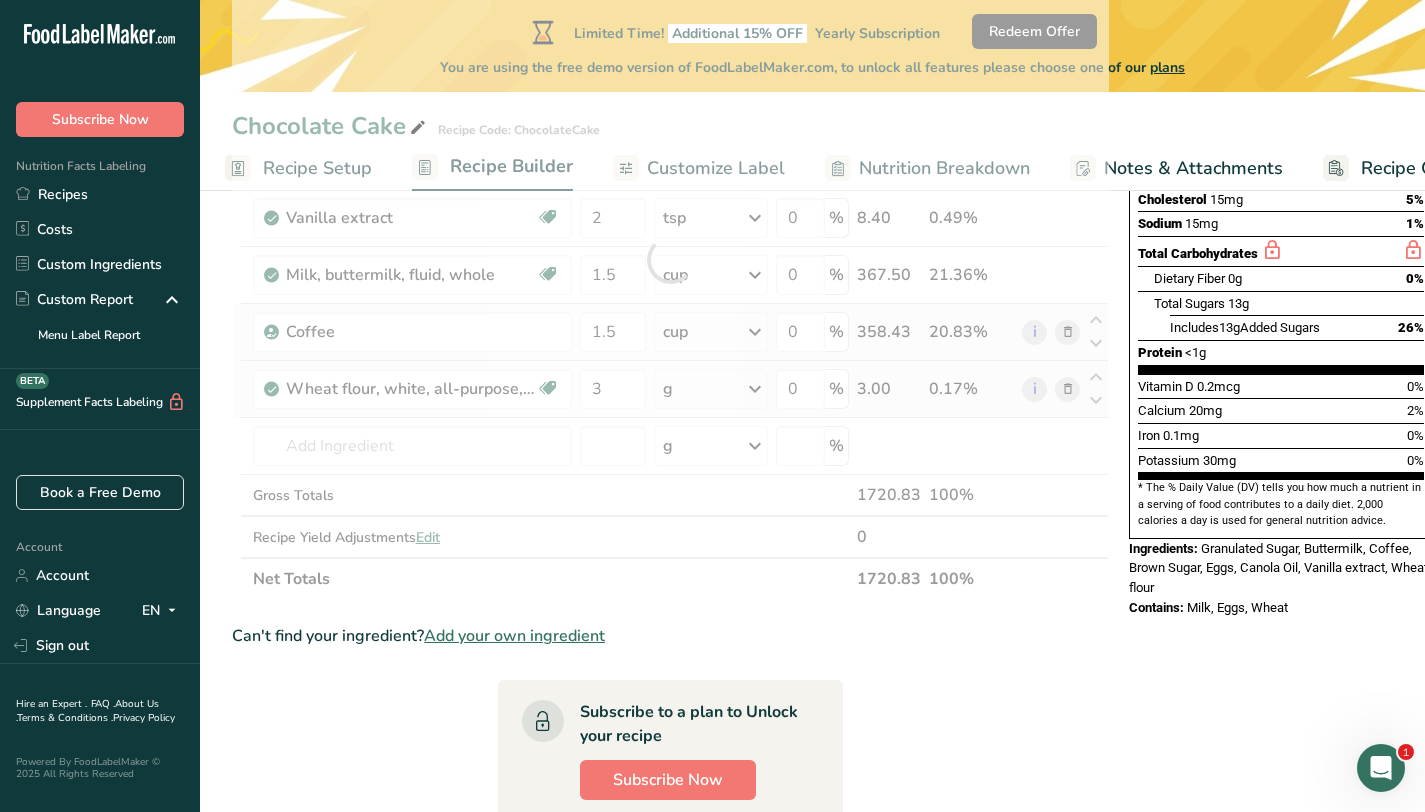 click on "Ingredient *
Amount *
Unit *
Waste *   .a-a{fill:#347362;}.b-a{fill:#fff;}          Grams
Percentage
Sugars, granulated
Dairy free
Gluten free
Vegan
Vegetarian
Soy free
2
cup
Portions
1 serving packet
1 cup
Weight Units
g
kg
mg
See more
Volume Units
l
Volume units require a density conversion. If you know your ingredient's density enter it below. Otherwise, click on "RIA" our AI Regulatory bot - she will be able to help you
lb/ft3
g/cm3
Confirm
mL
lb/ft3" at bounding box center [670, 259] 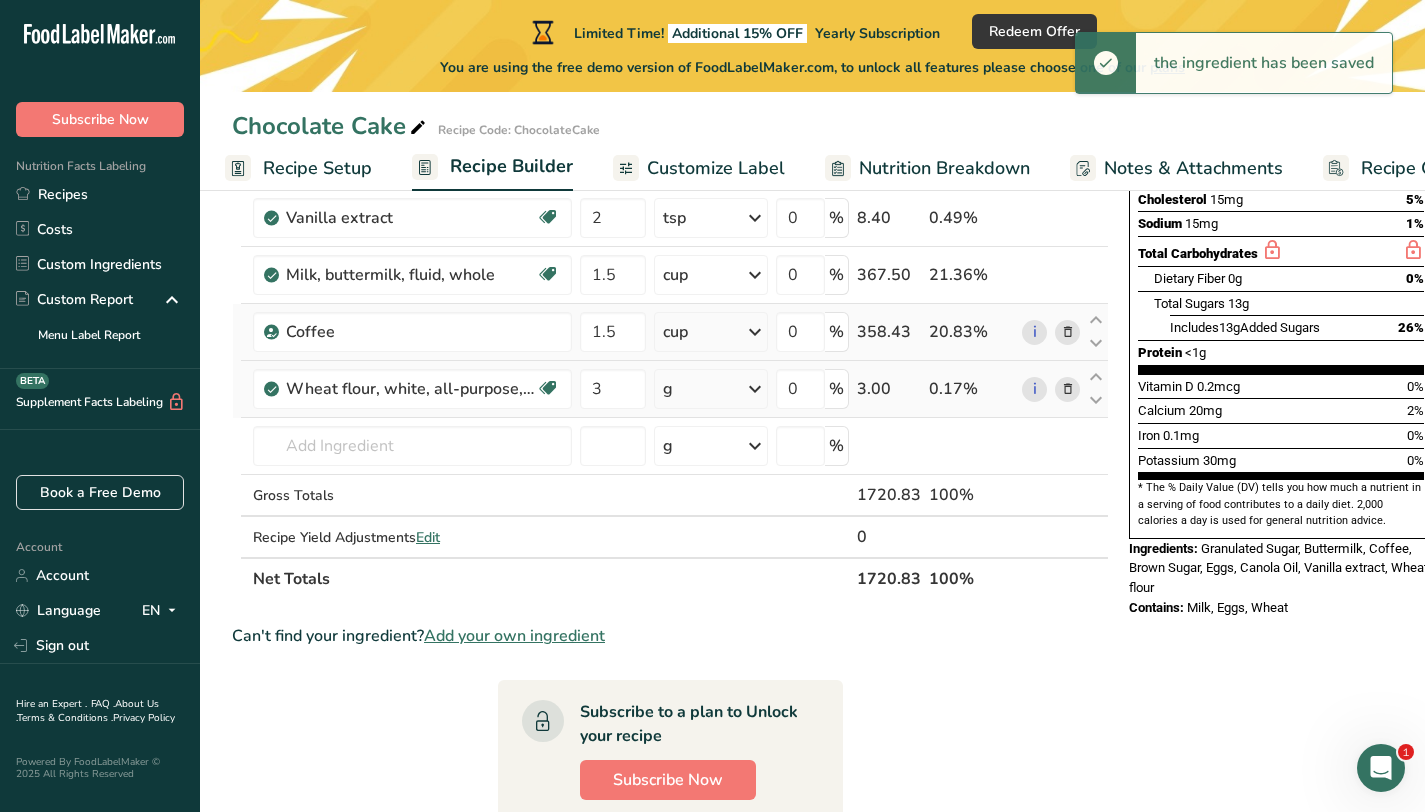click at bounding box center [755, 389] 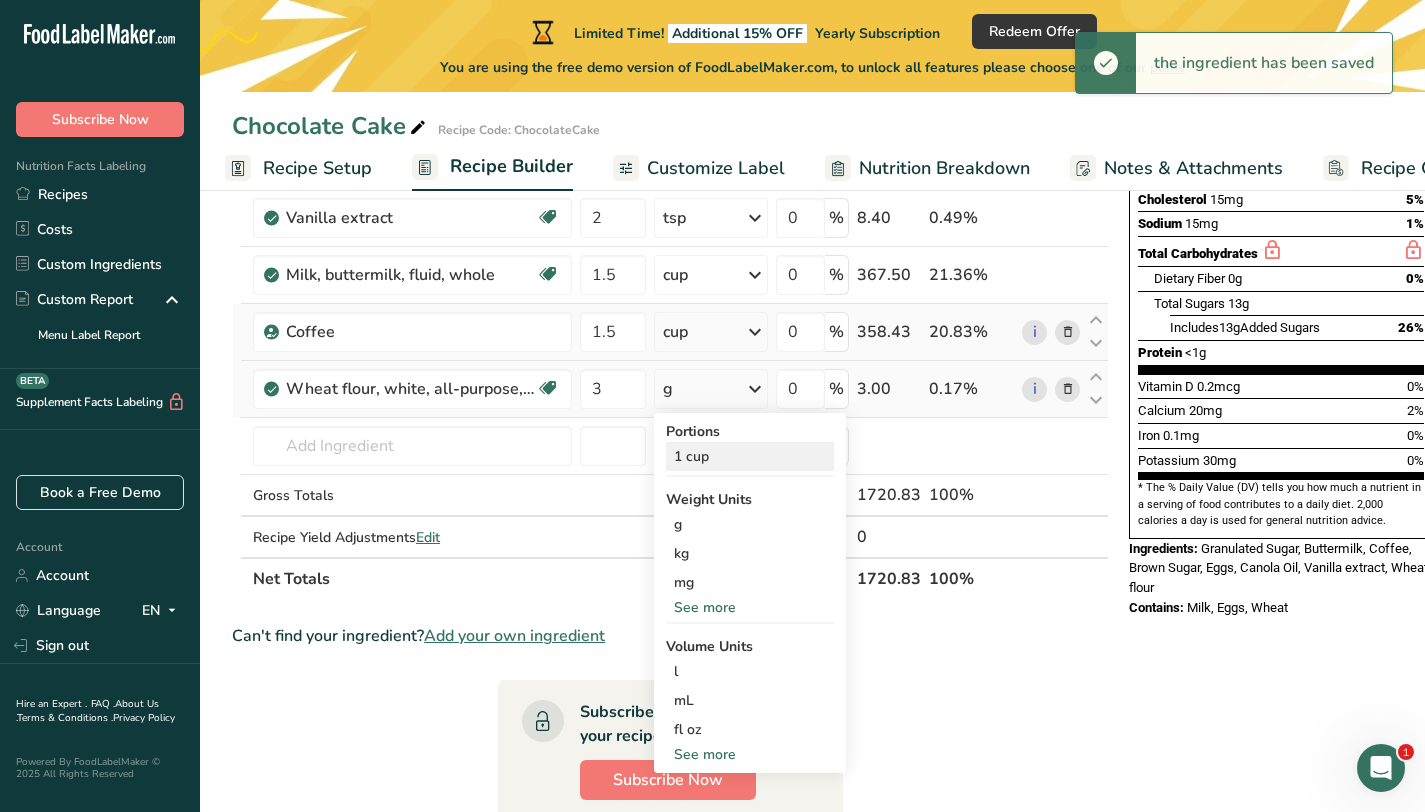 click on "1 cup" at bounding box center (750, 456) 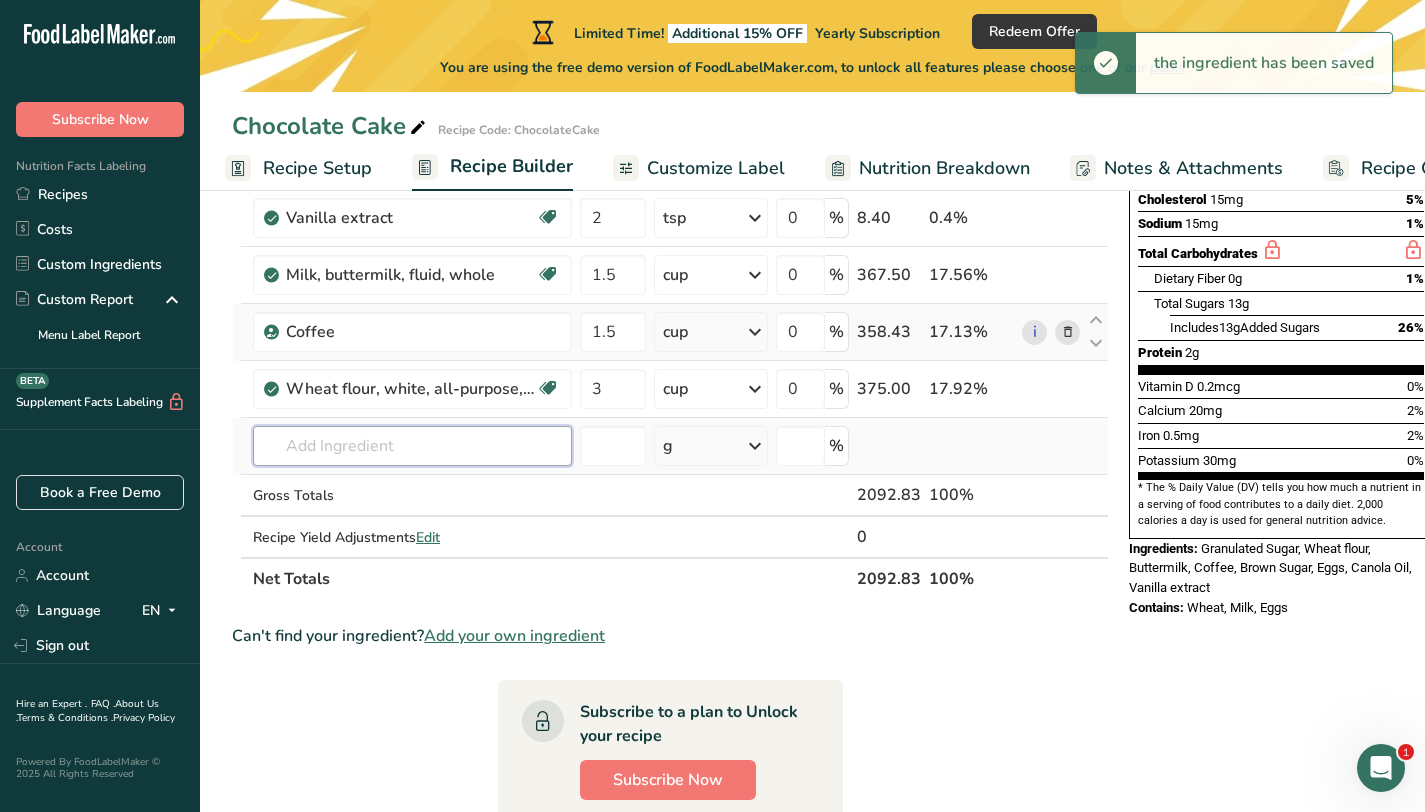 click at bounding box center (412, 446) 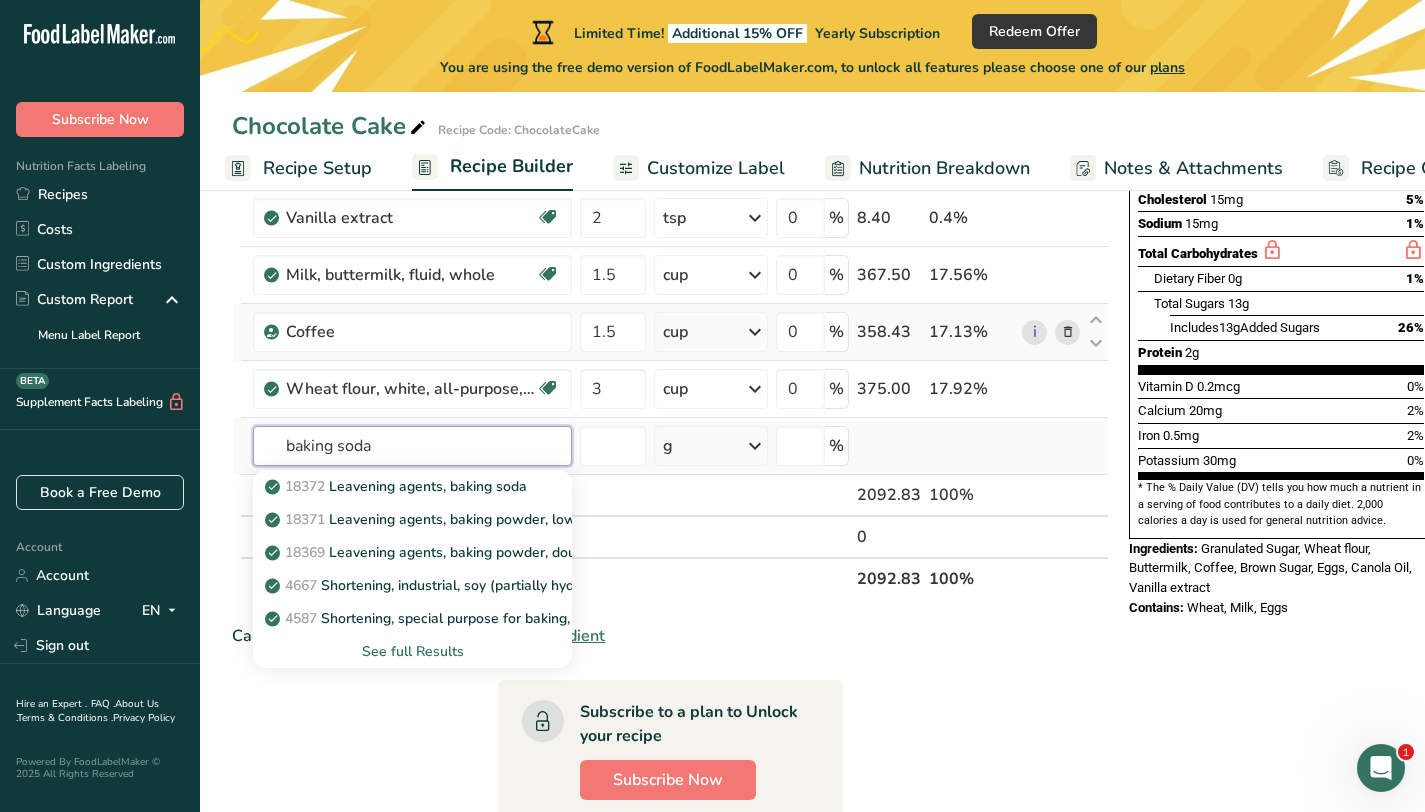 type on "baking soda" 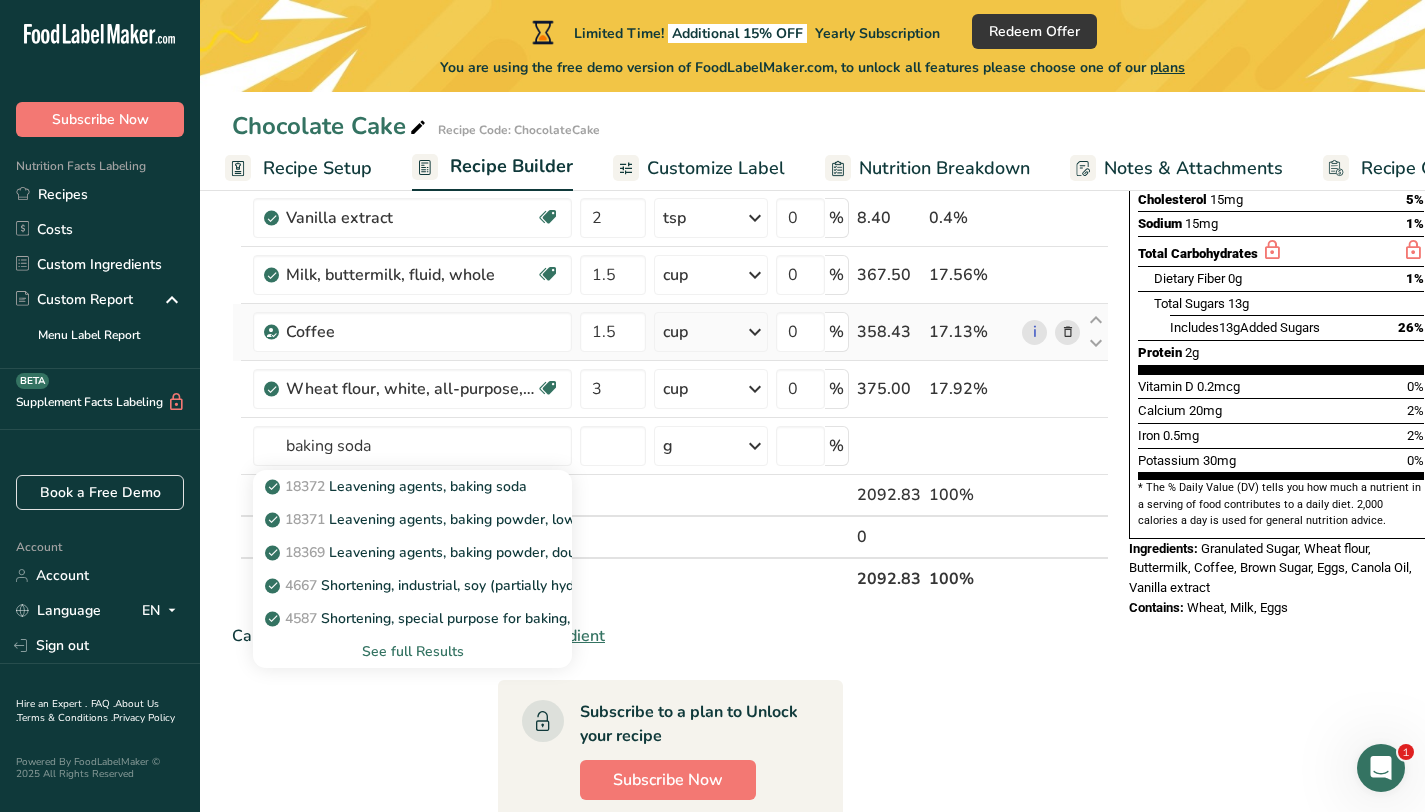 type 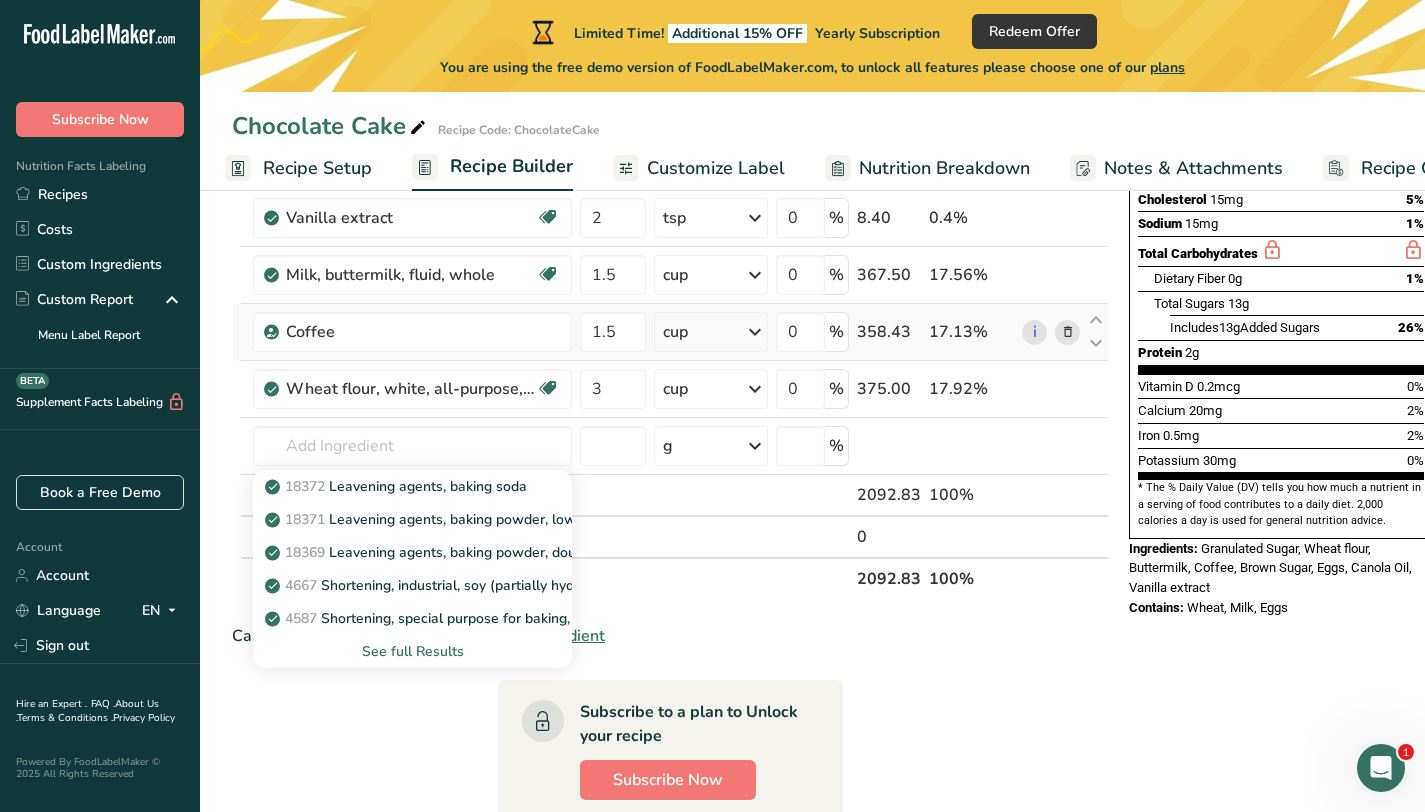 click on "See full Results" at bounding box center [412, 651] 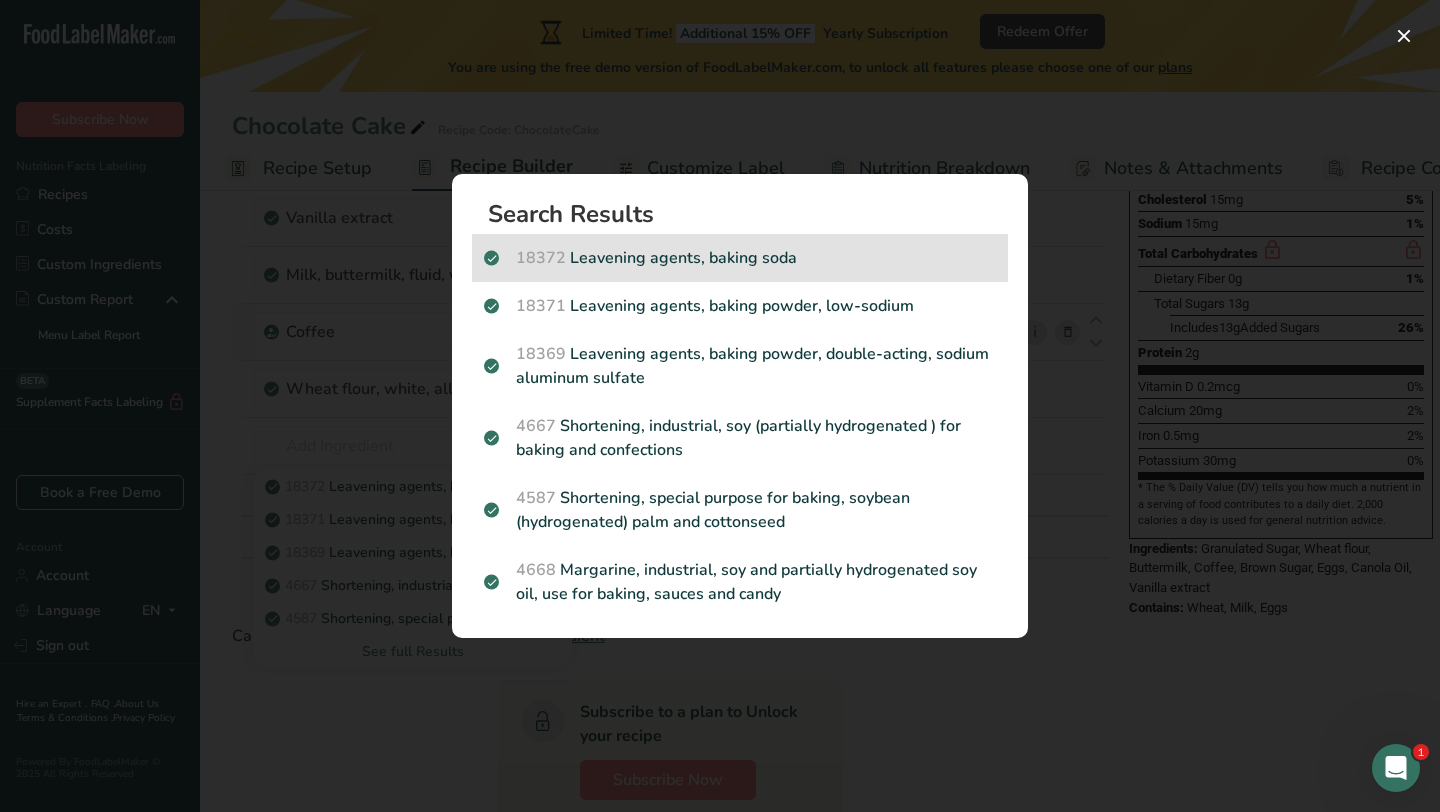 click on "18372
Leavening agents, baking soda" at bounding box center (740, 258) 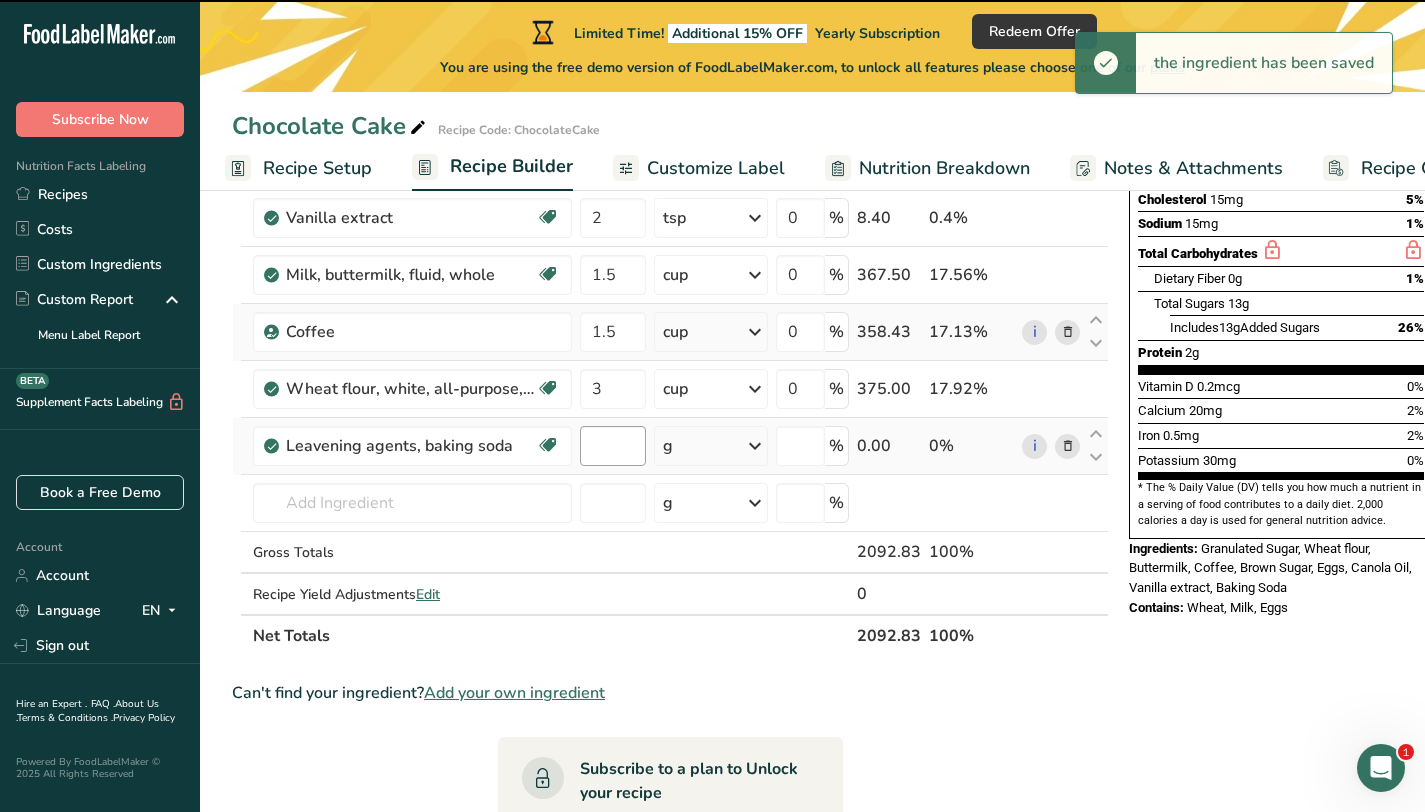 type on "0" 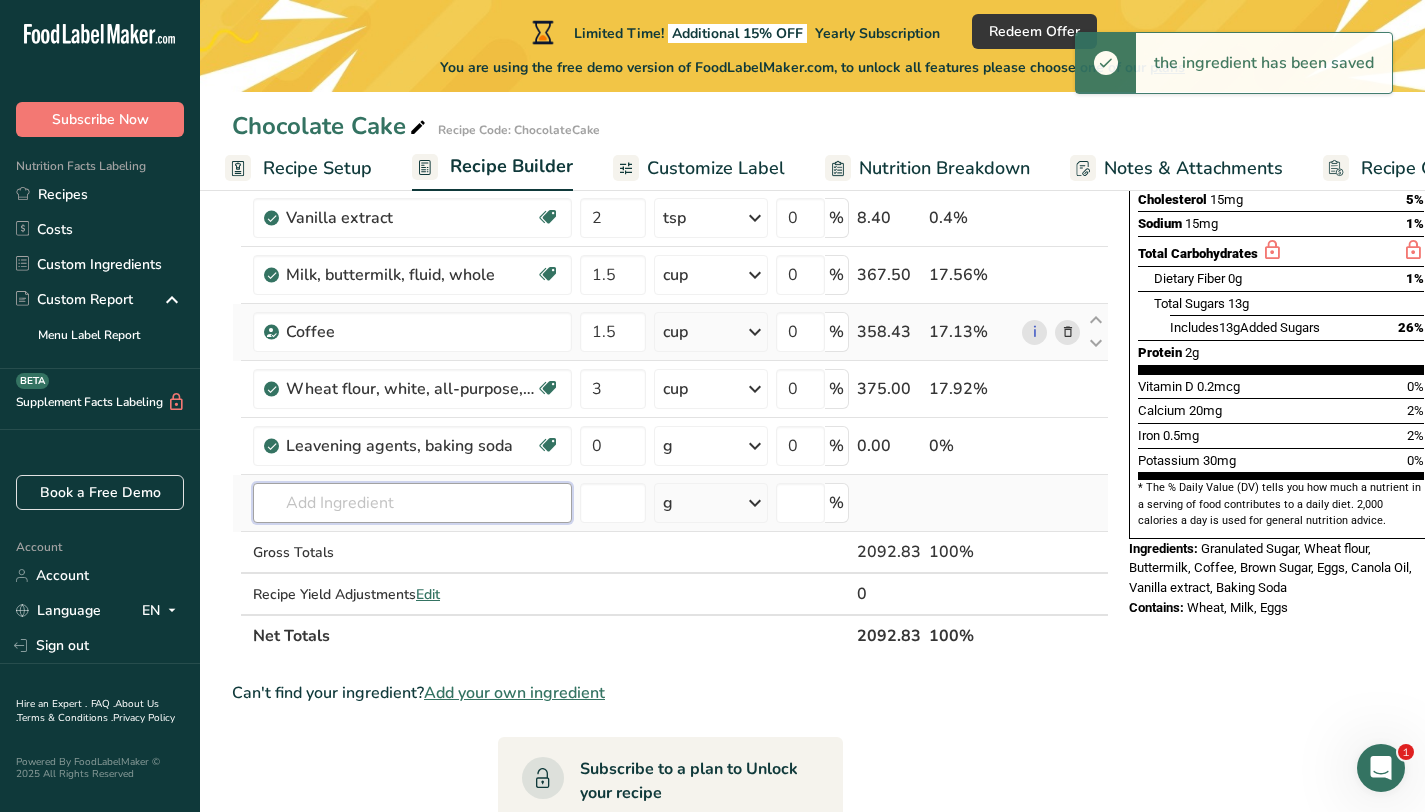 click at bounding box center [412, 503] 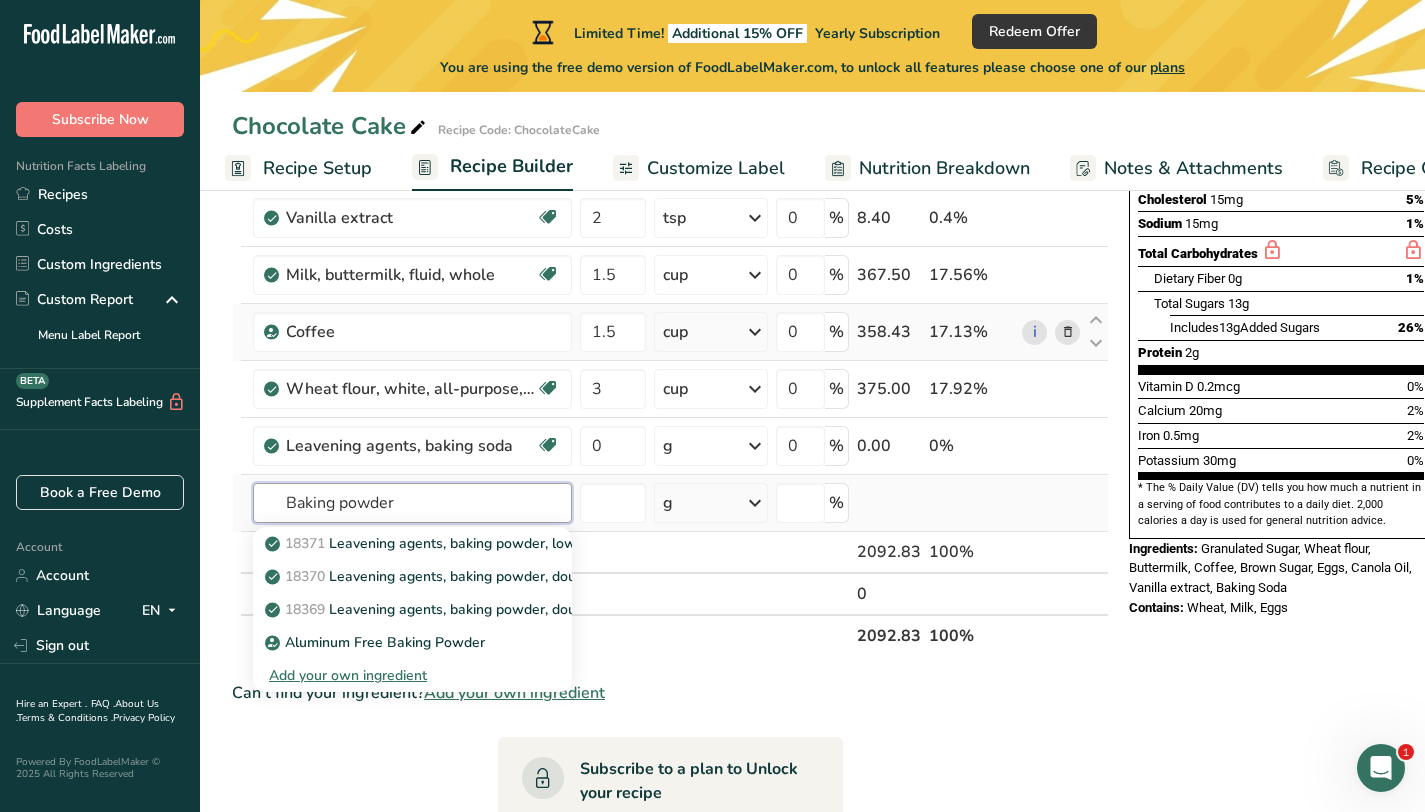 type on "Baking powder" 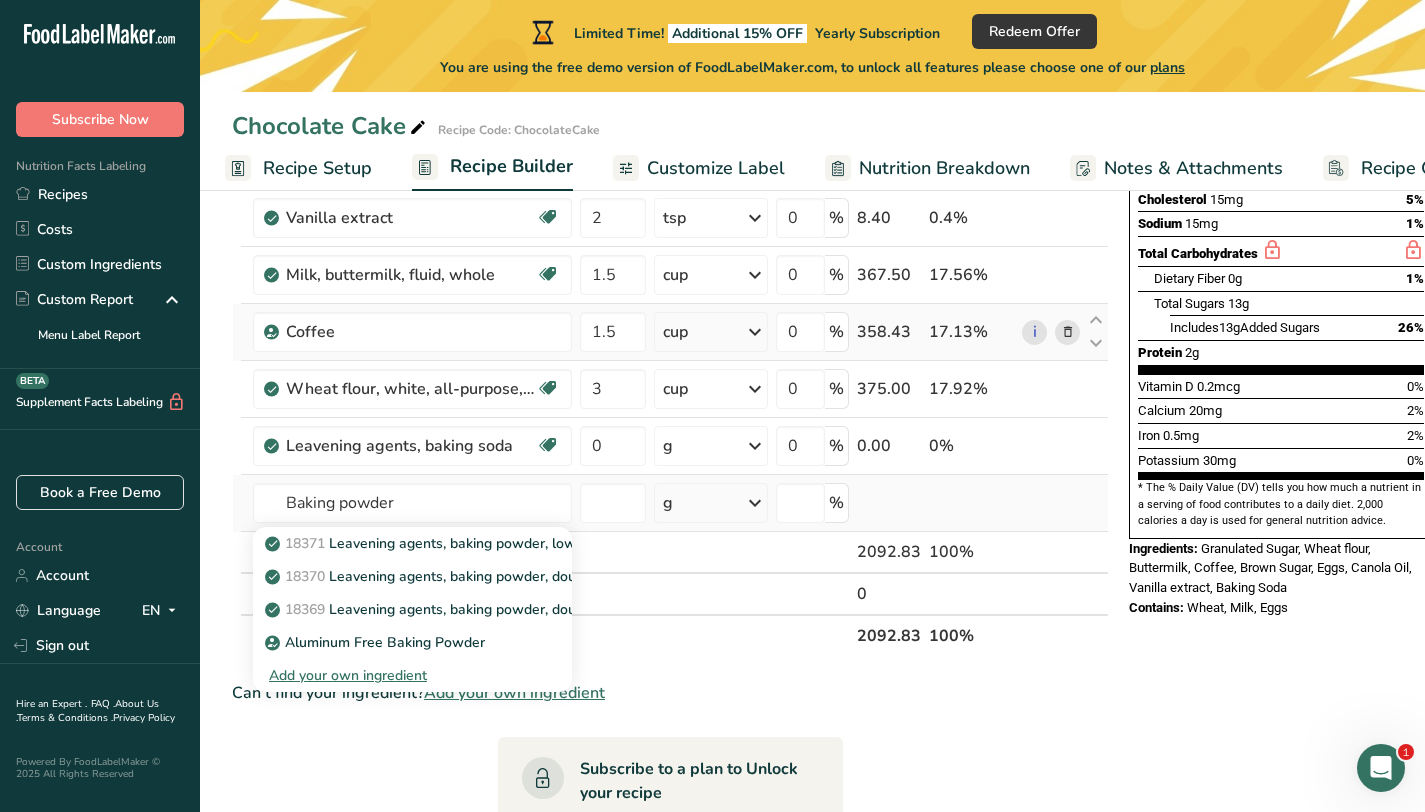 type 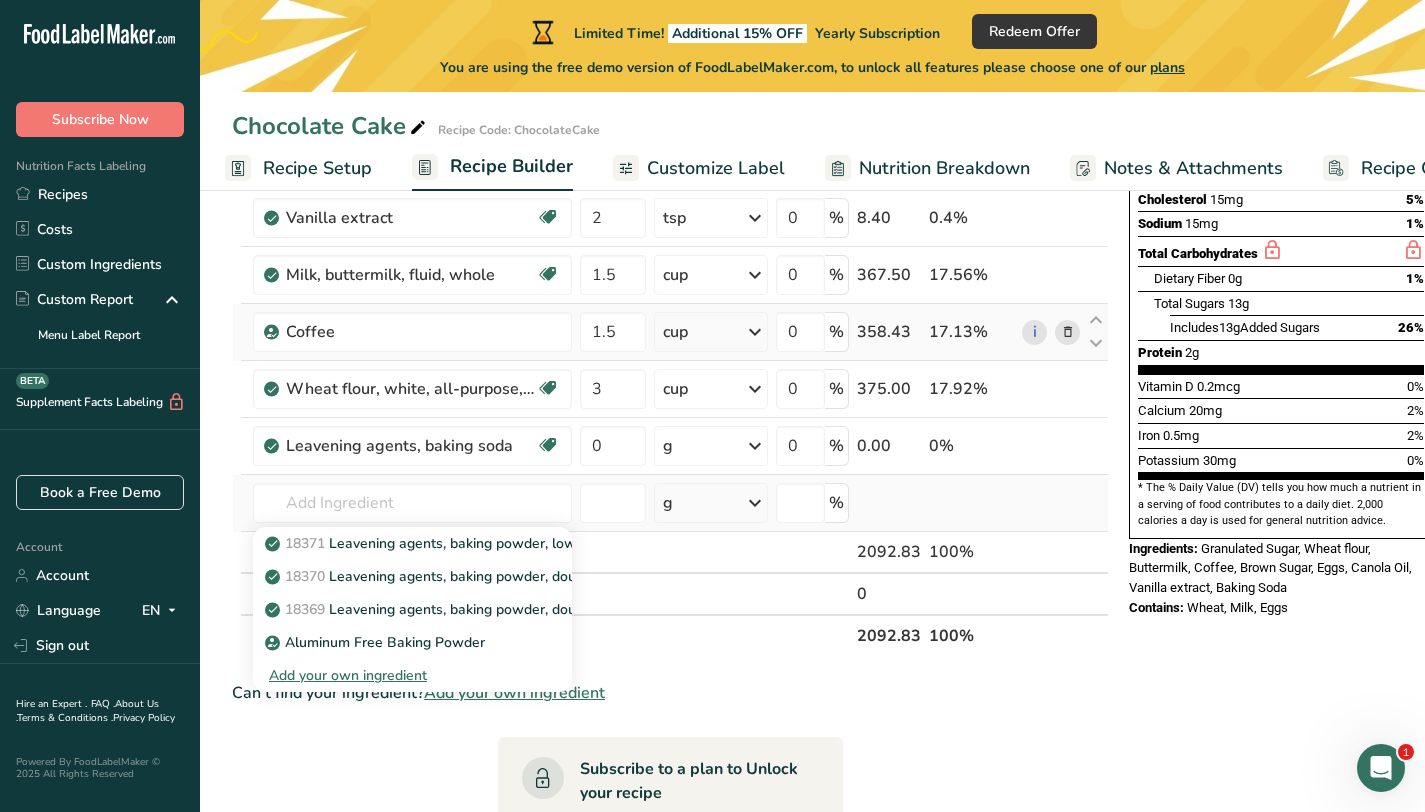click on "Add your own ingredient" at bounding box center [412, 675] 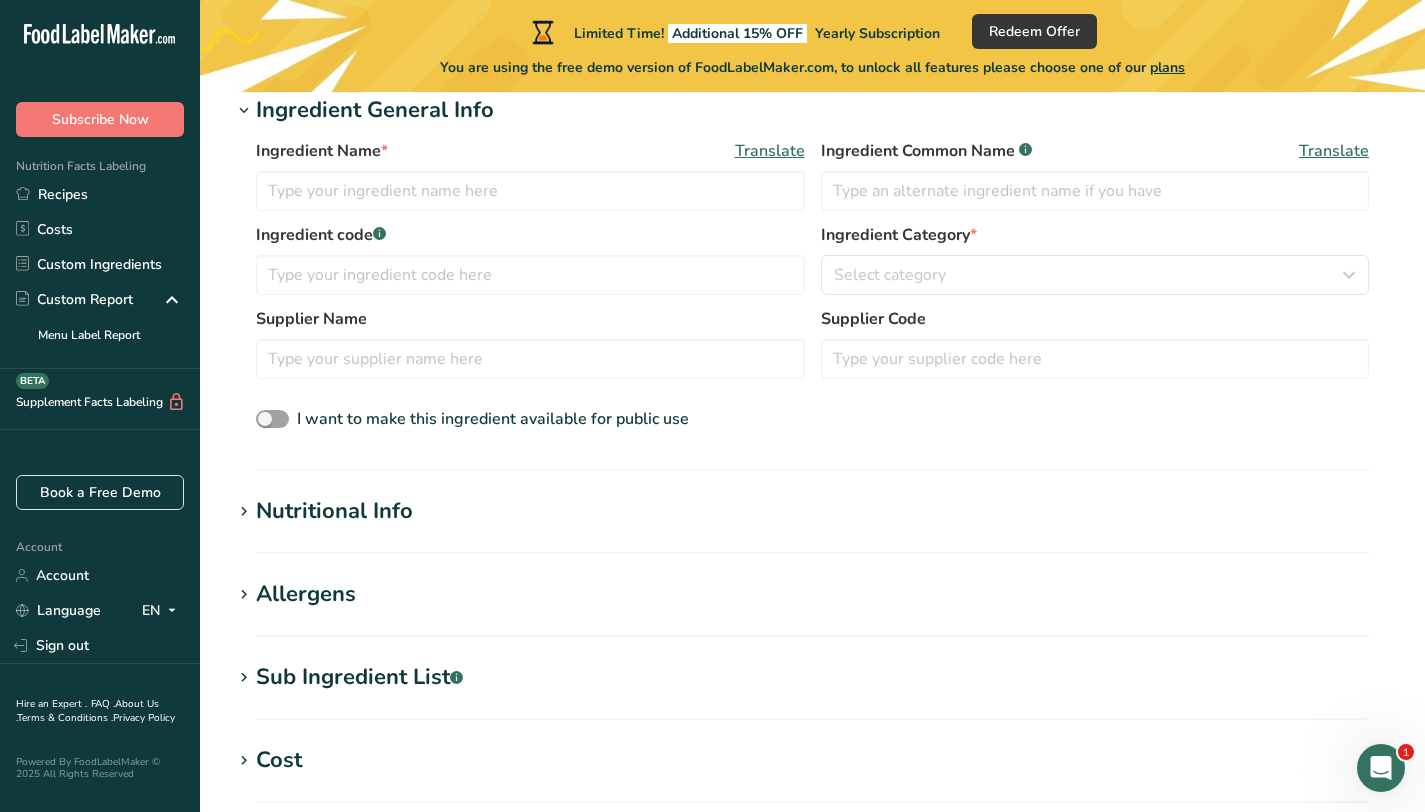 scroll, scrollTop: 0, scrollLeft: 0, axis: both 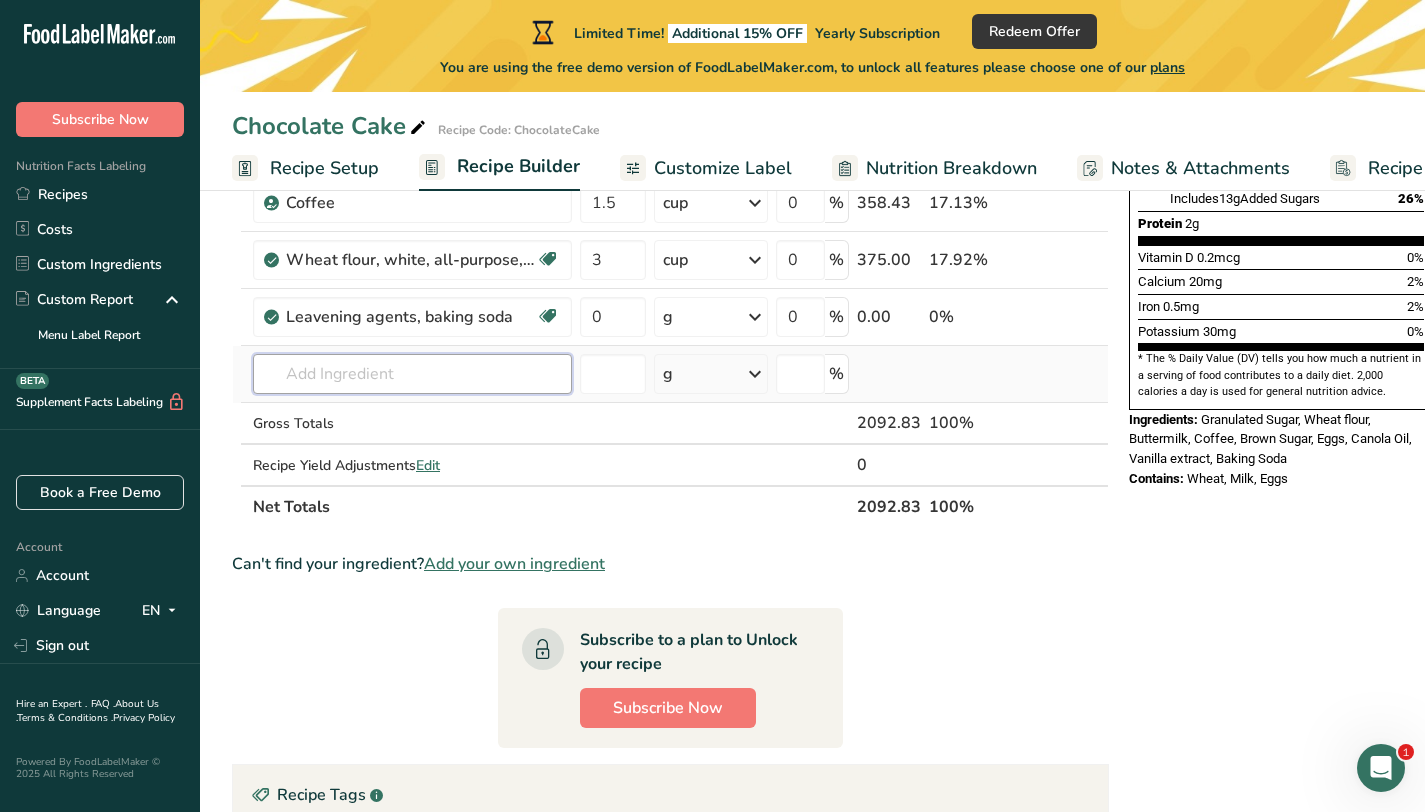 click at bounding box center [412, 374] 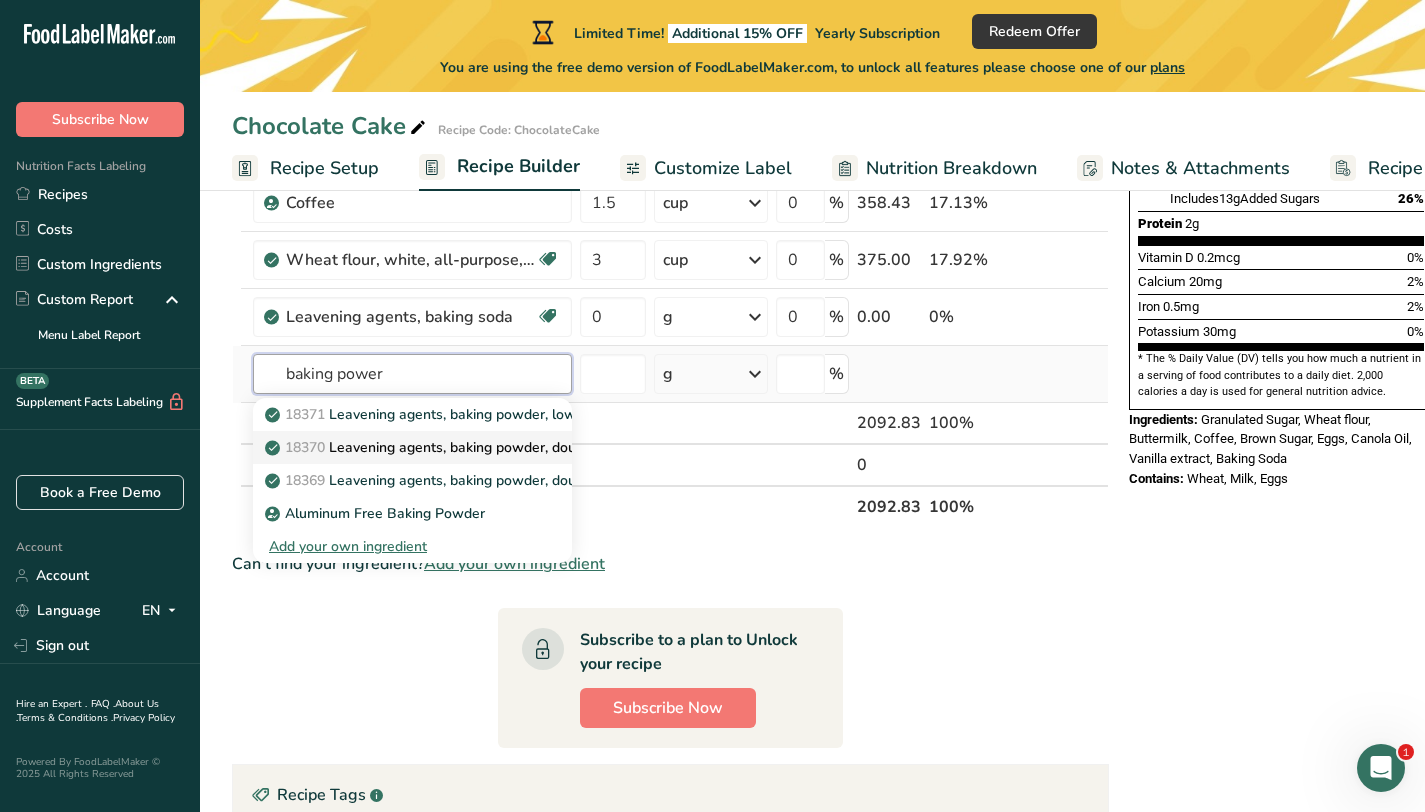 type on "baking power" 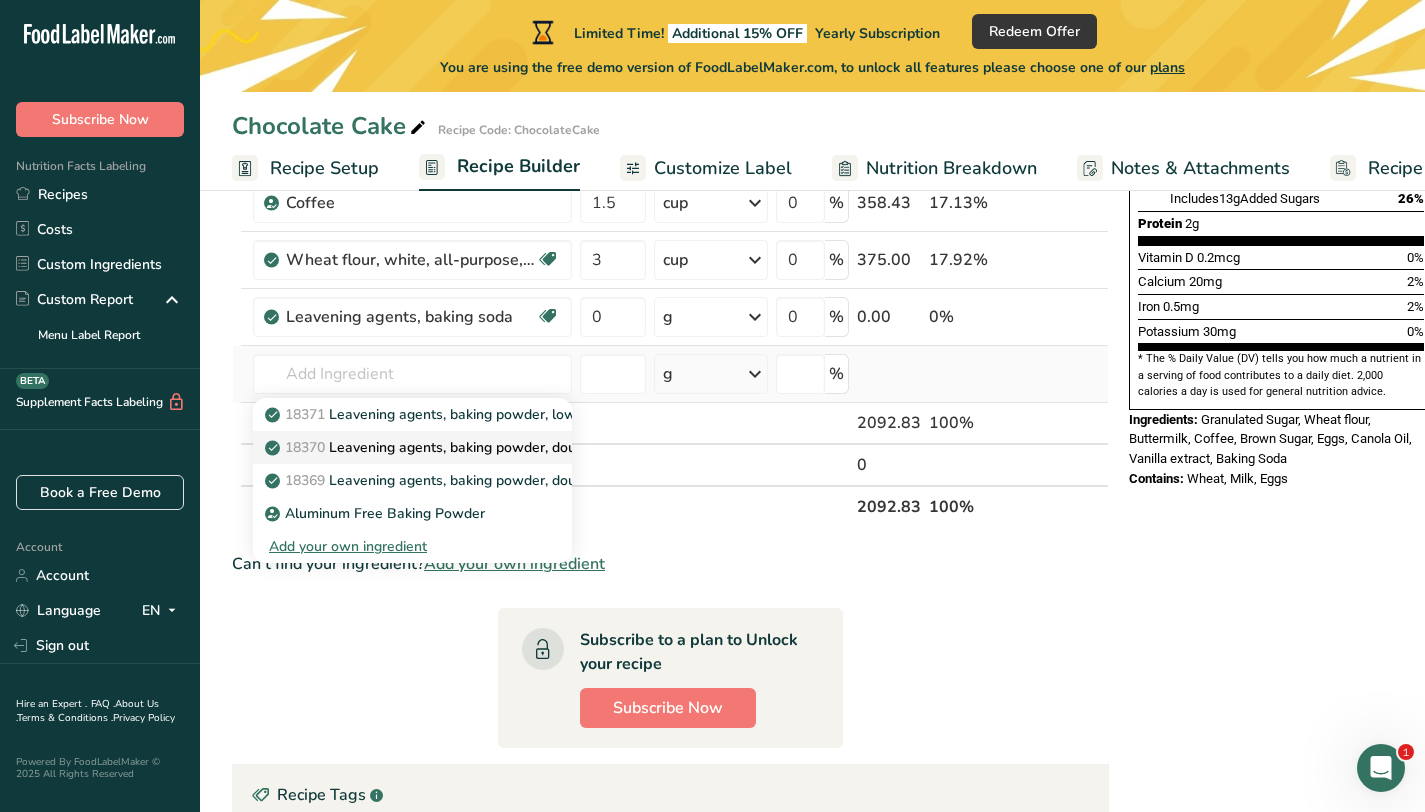 click on "18370
Leavening agents, baking powder, double-acting, straight phosphate" at bounding box center (519, 447) 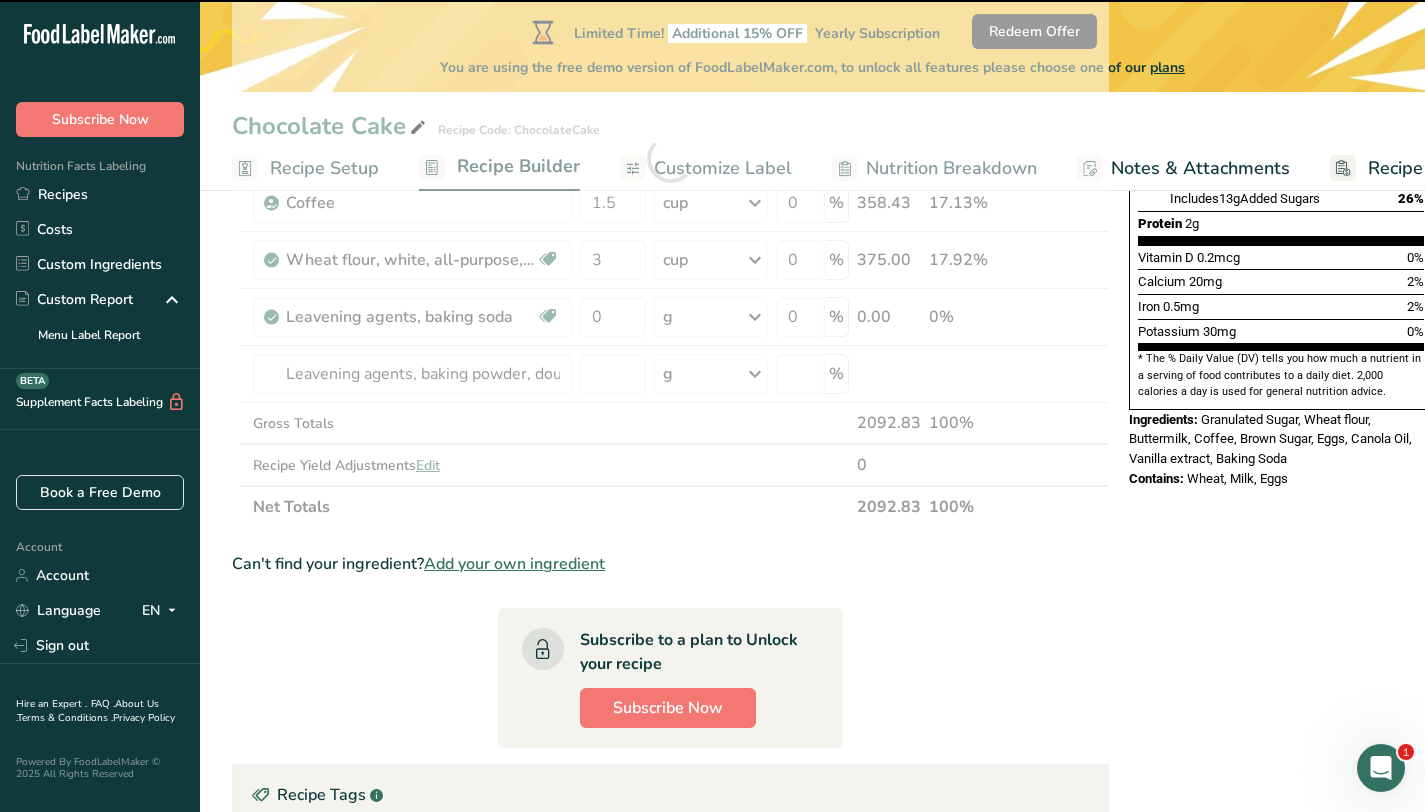 type on "0" 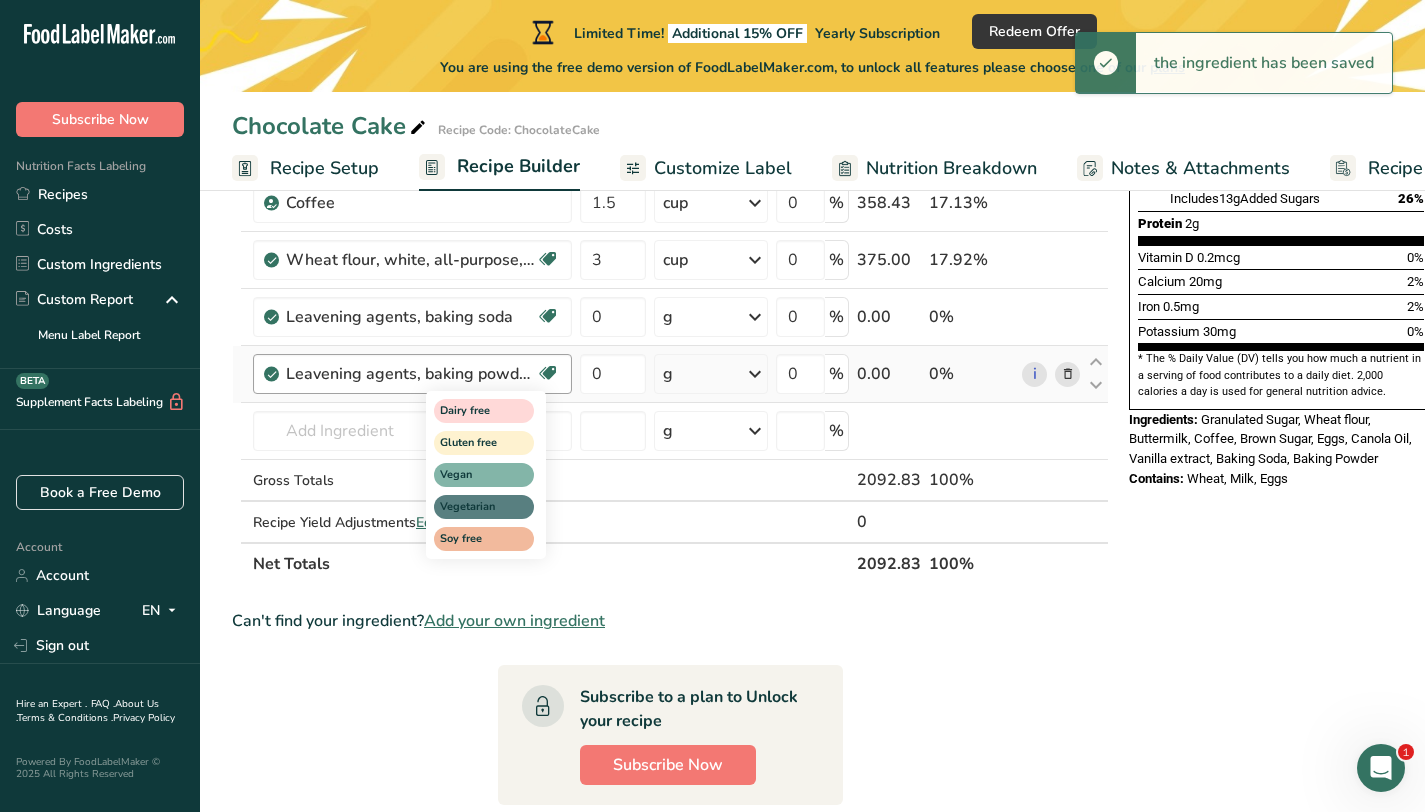 click at bounding box center (548, 373) 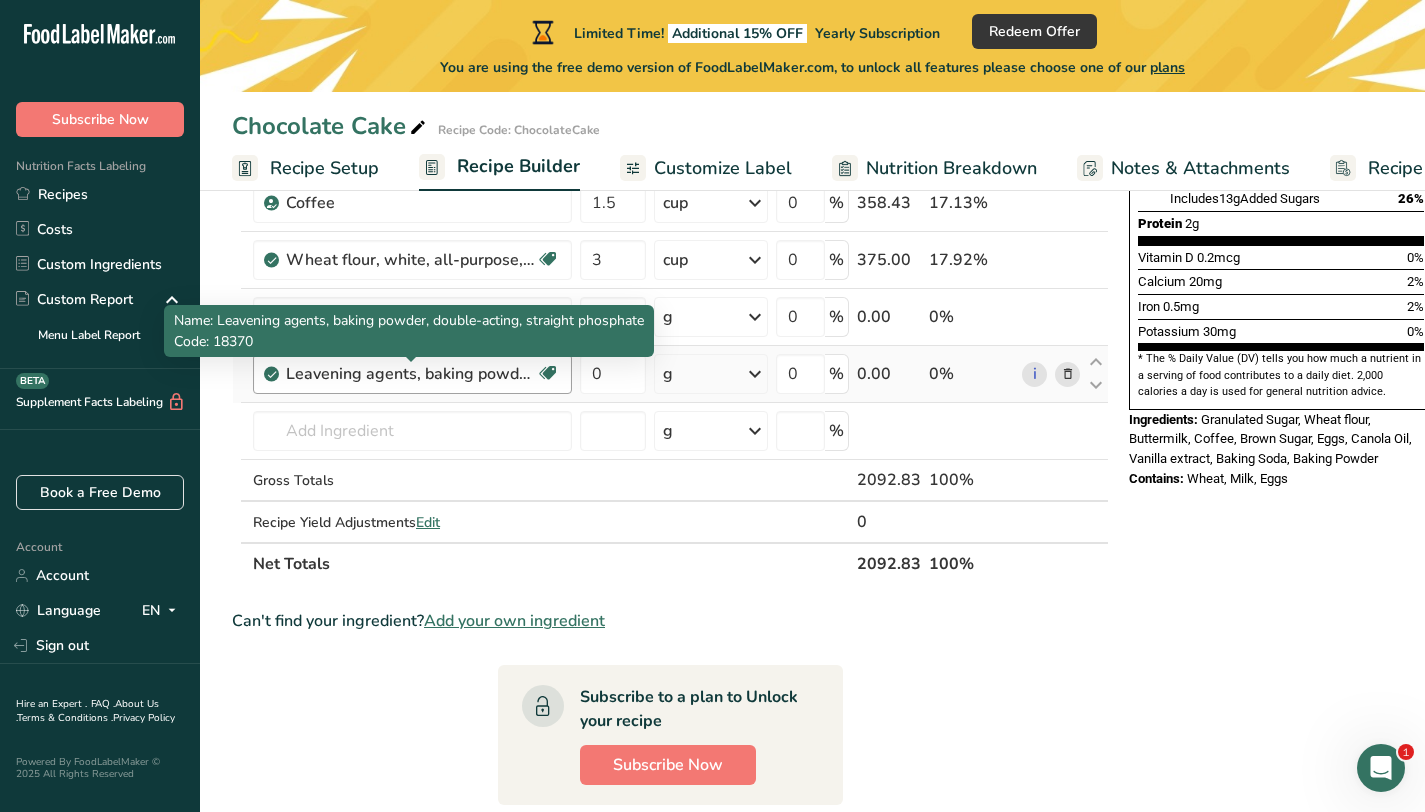 click on "Leavening agents, baking powder, double-acting, straight phosphate" at bounding box center [411, 374] 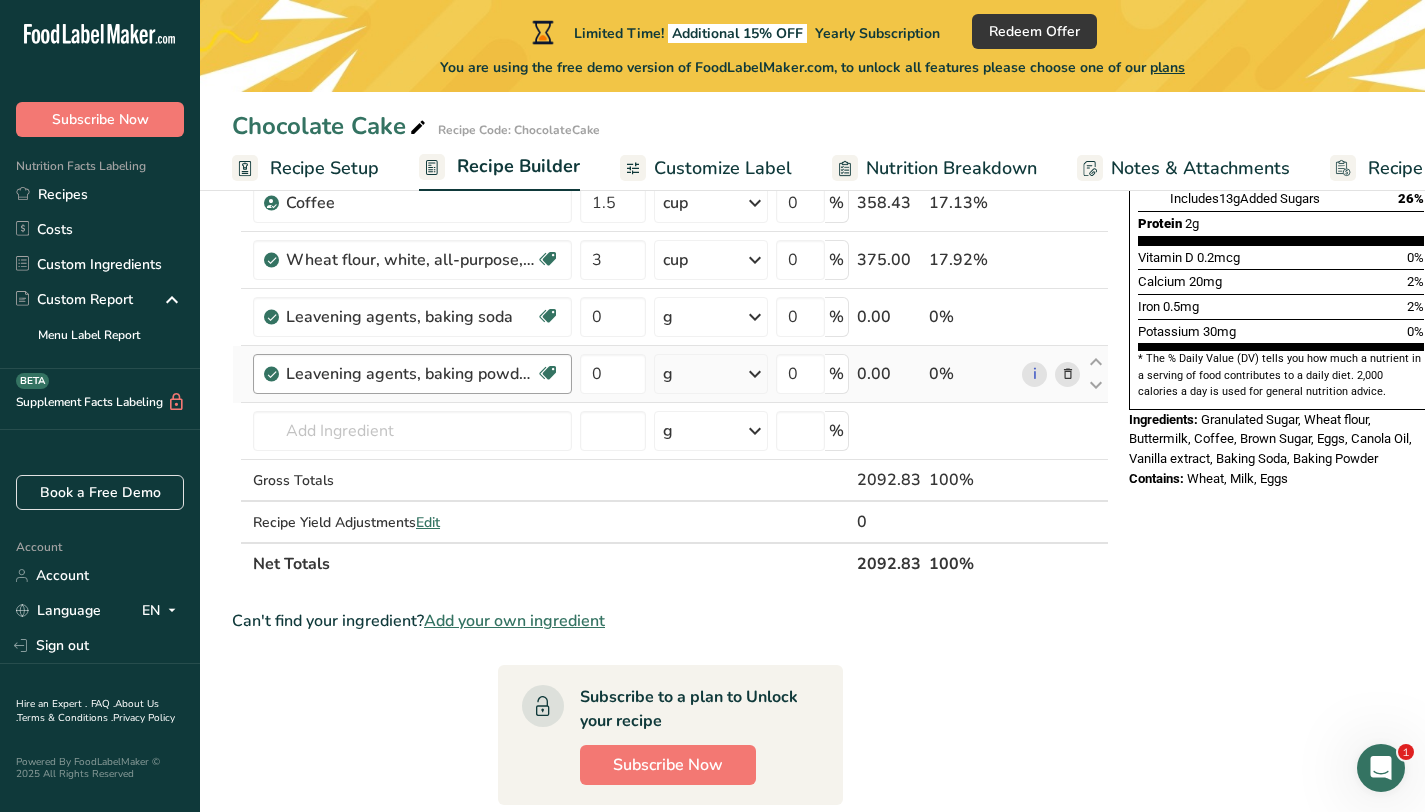 click on "Leavening agents, baking powder, double-acting, straight phosphate" at bounding box center (411, 374) 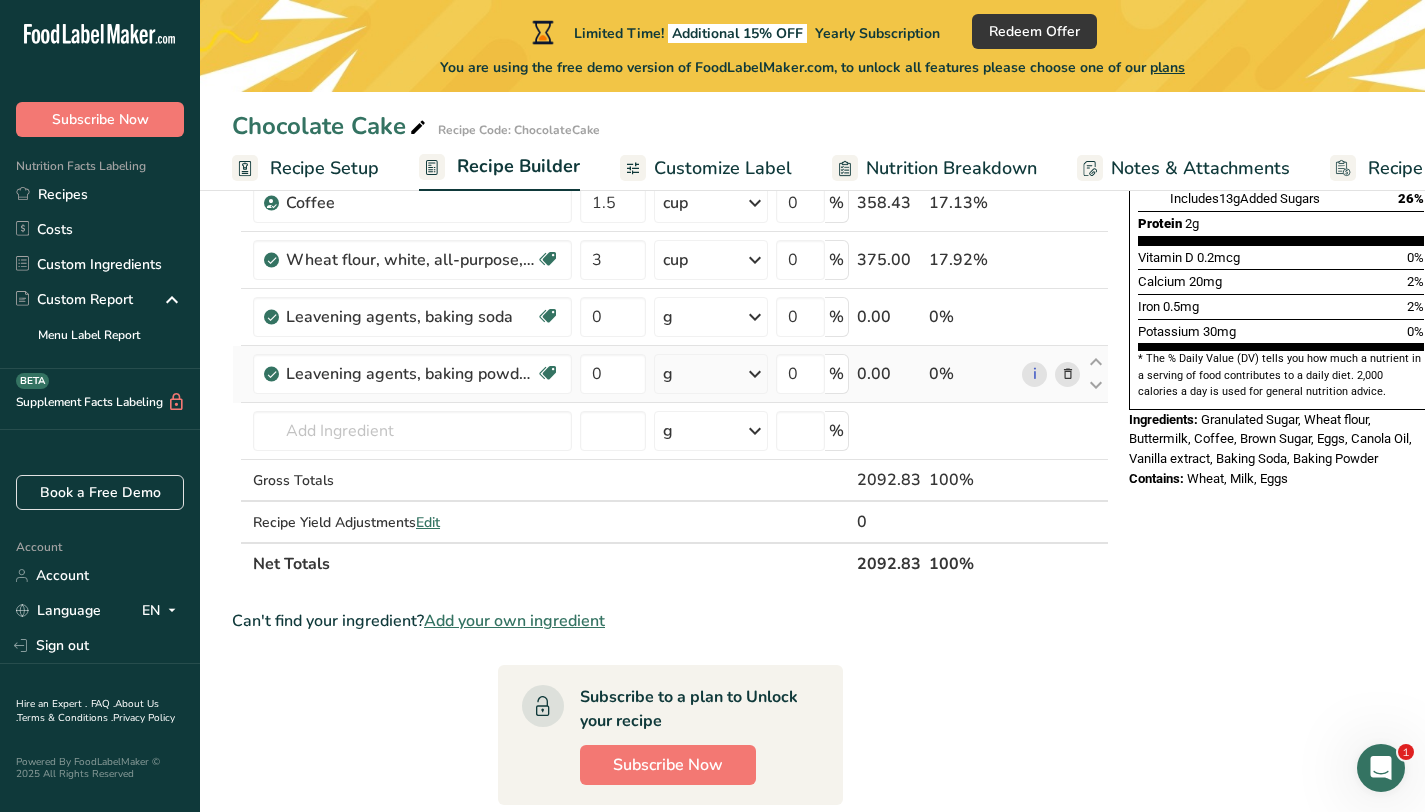 click at bounding box center (1068, 374) 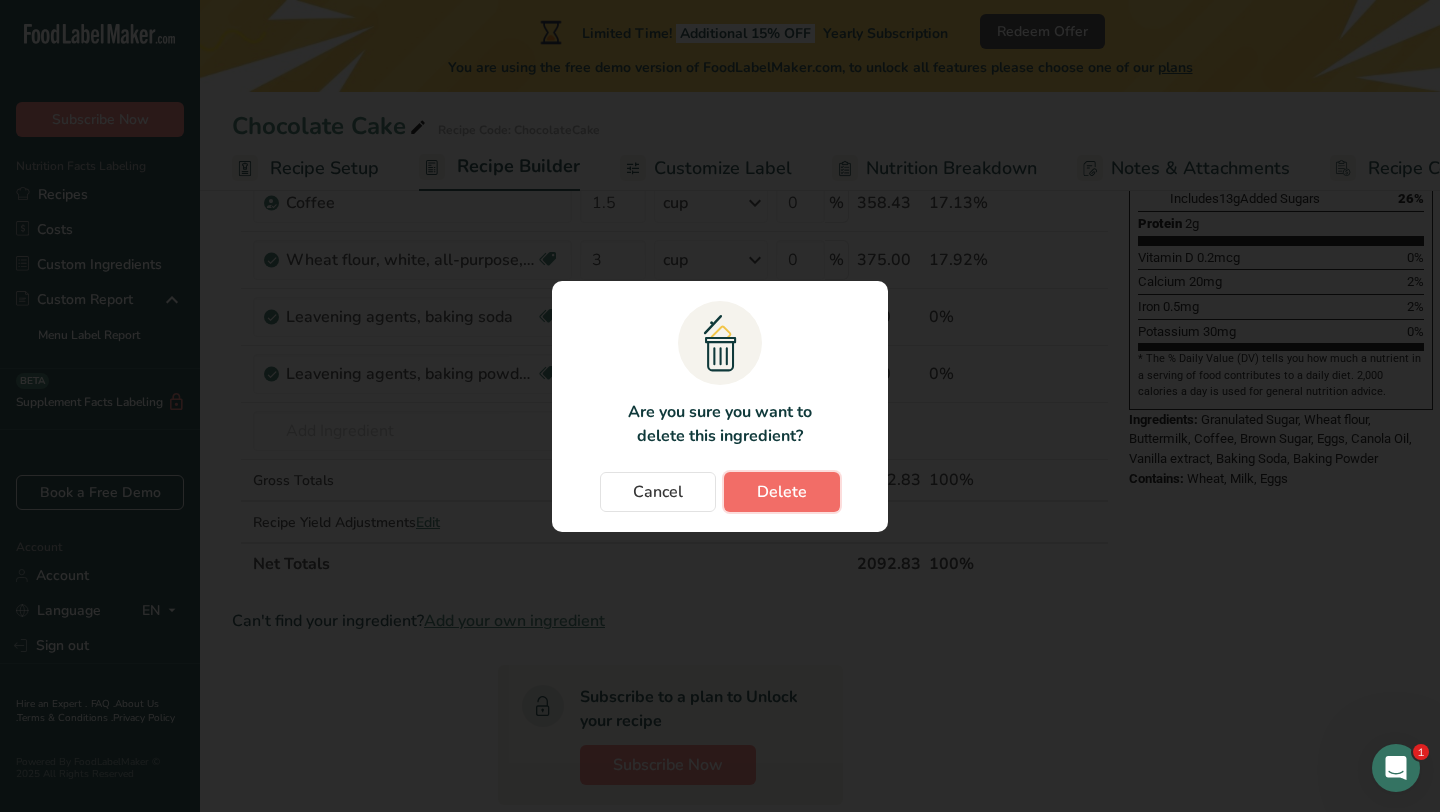 click on "Delete" at bounding box center (782, 492) 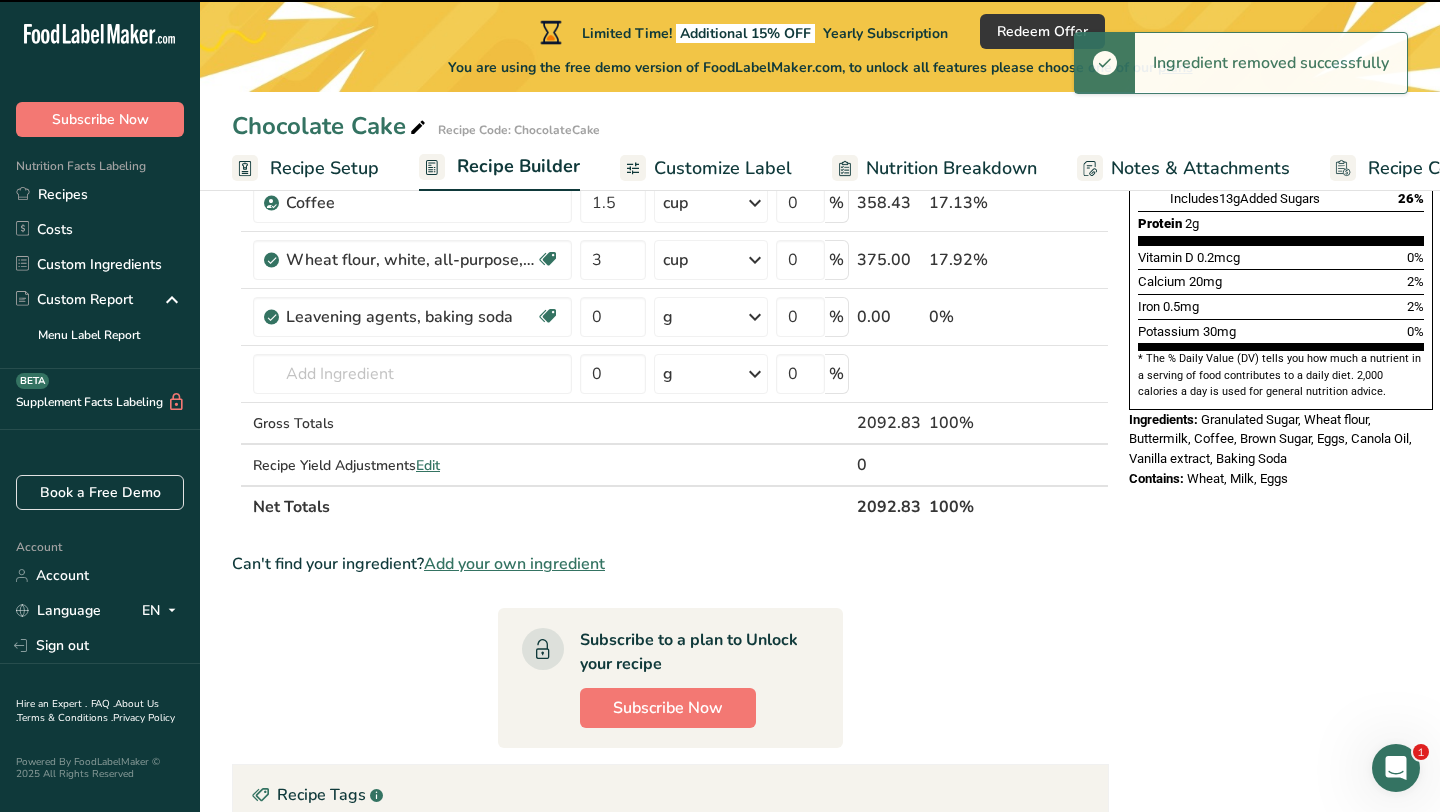 type 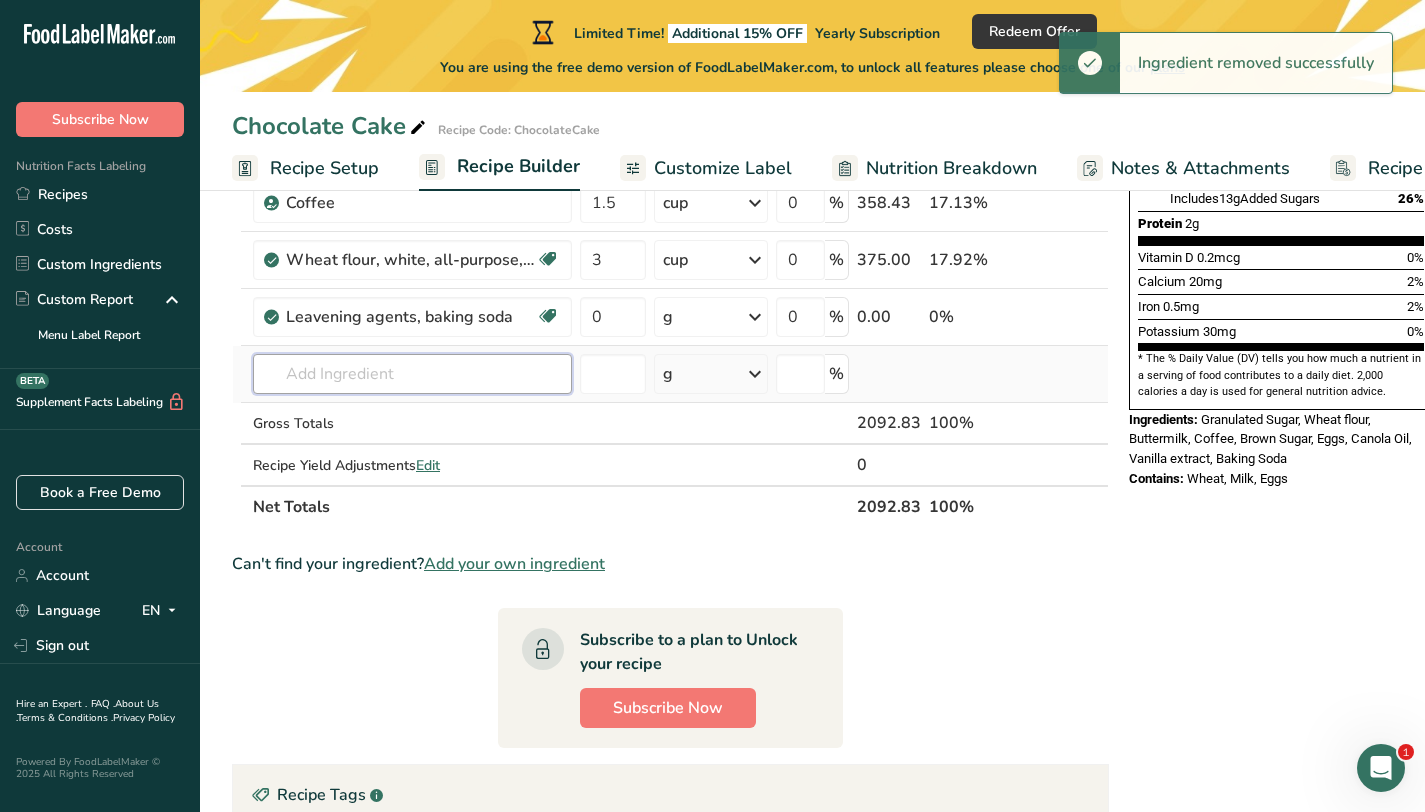 click at bounding box center (412, 374) 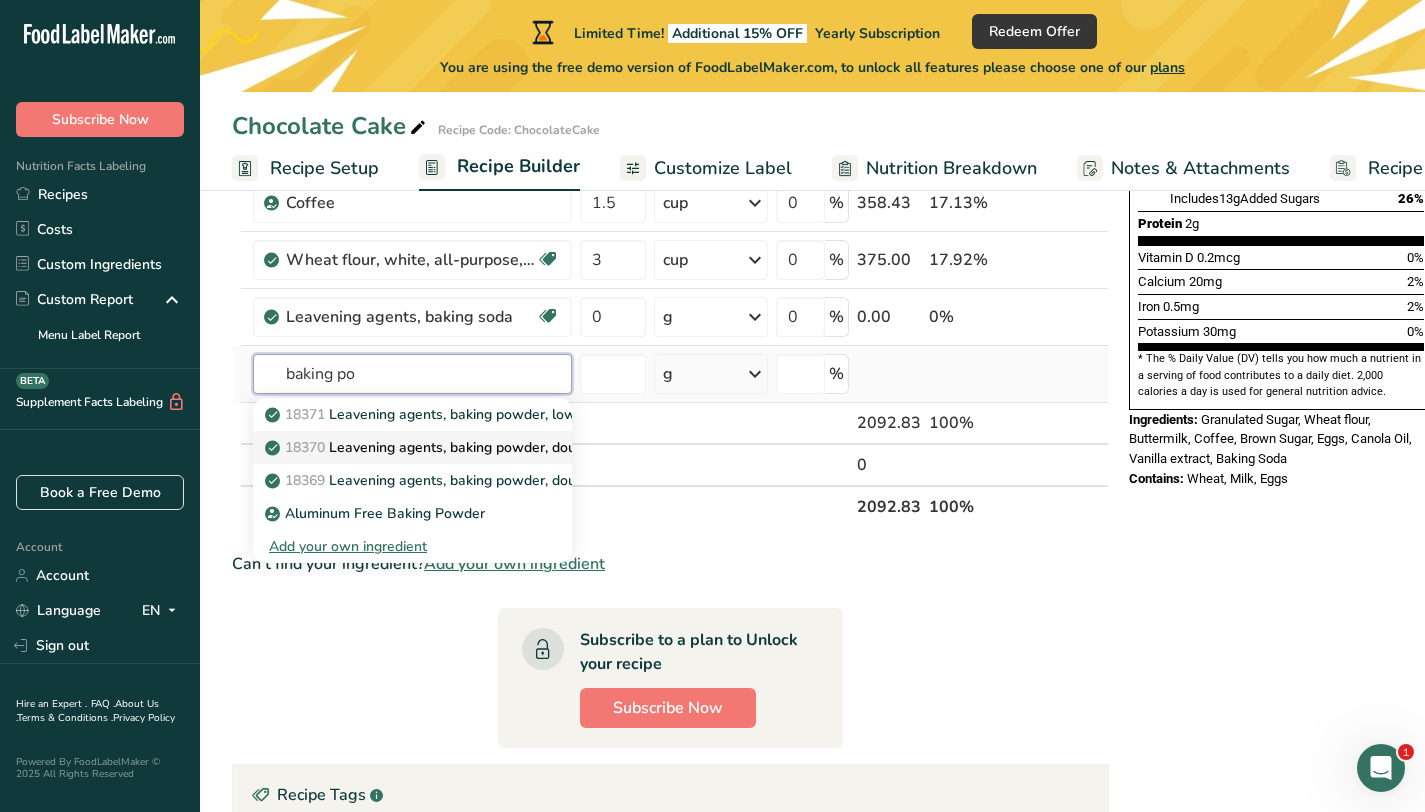 type on "baking po" 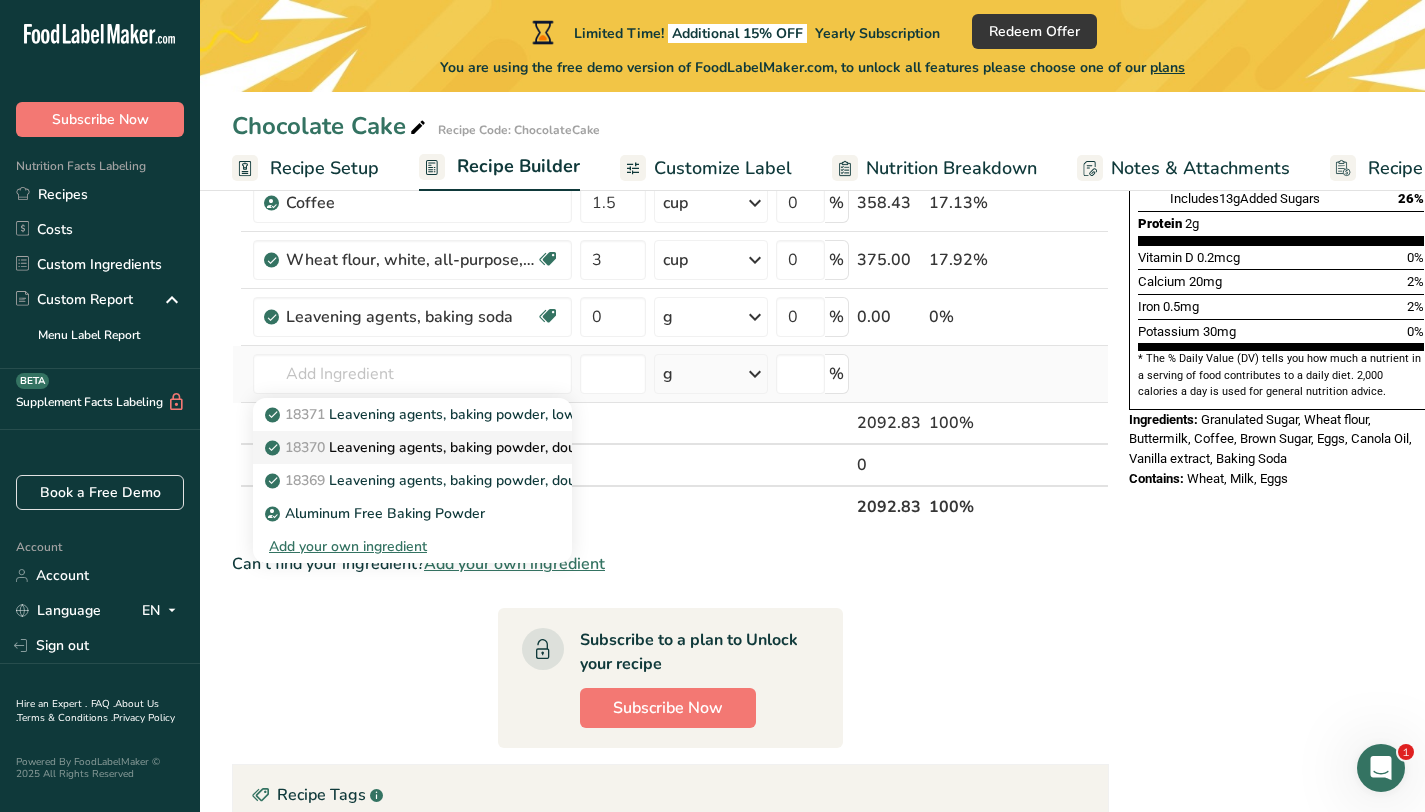 click on "18370
Leavening agents, baking powder, double-acting, straight phosphate" at bounding box center [519, 447] 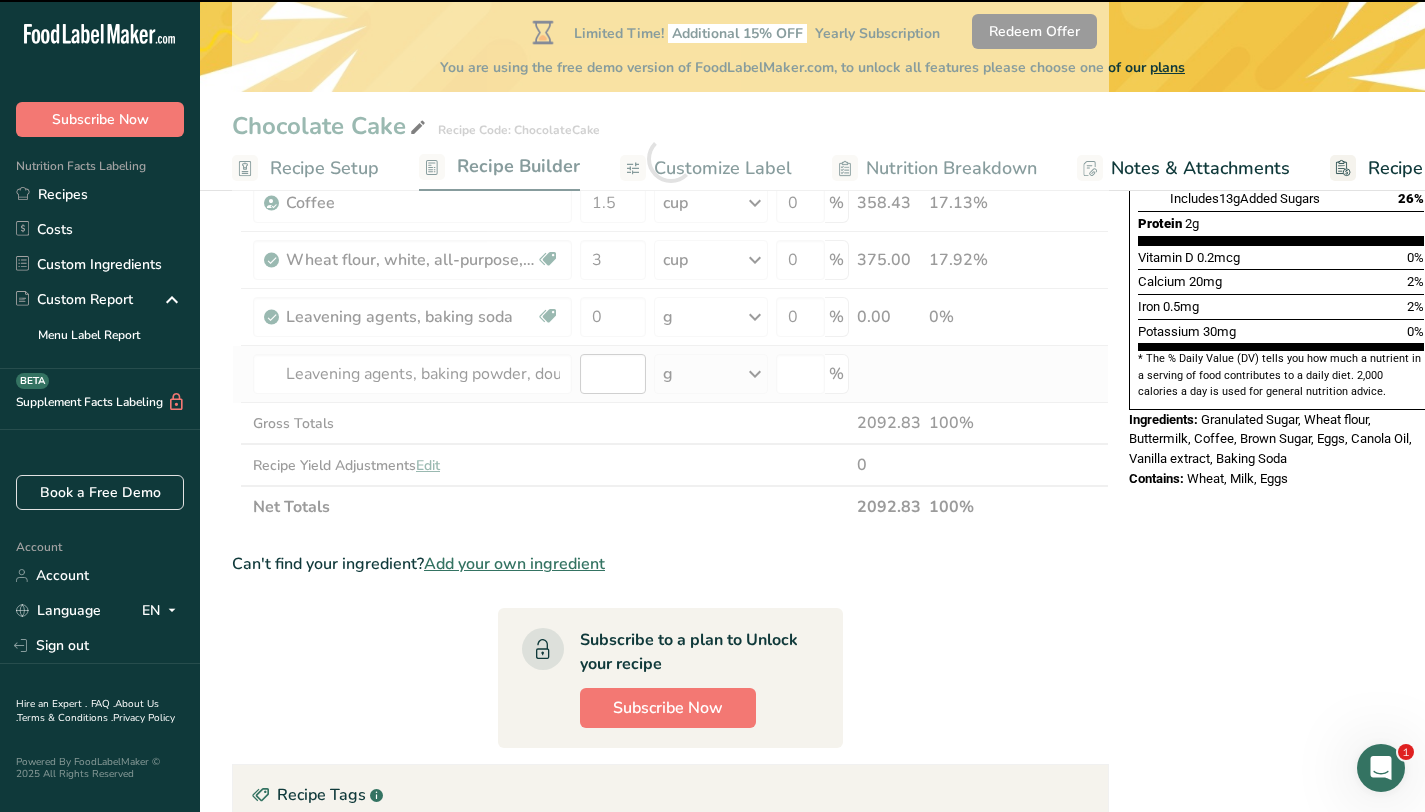 type on "0" 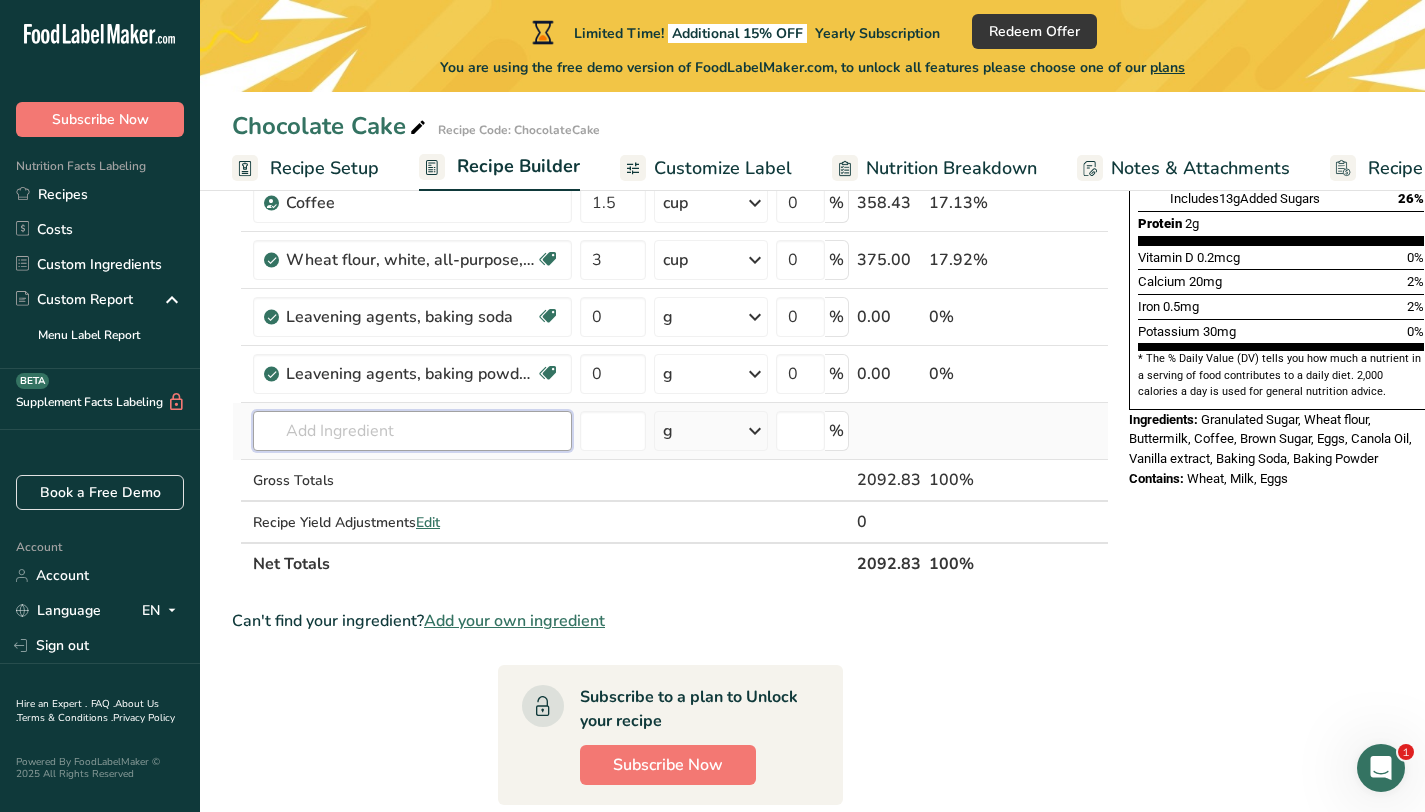 click at bounding box center (412, 431) 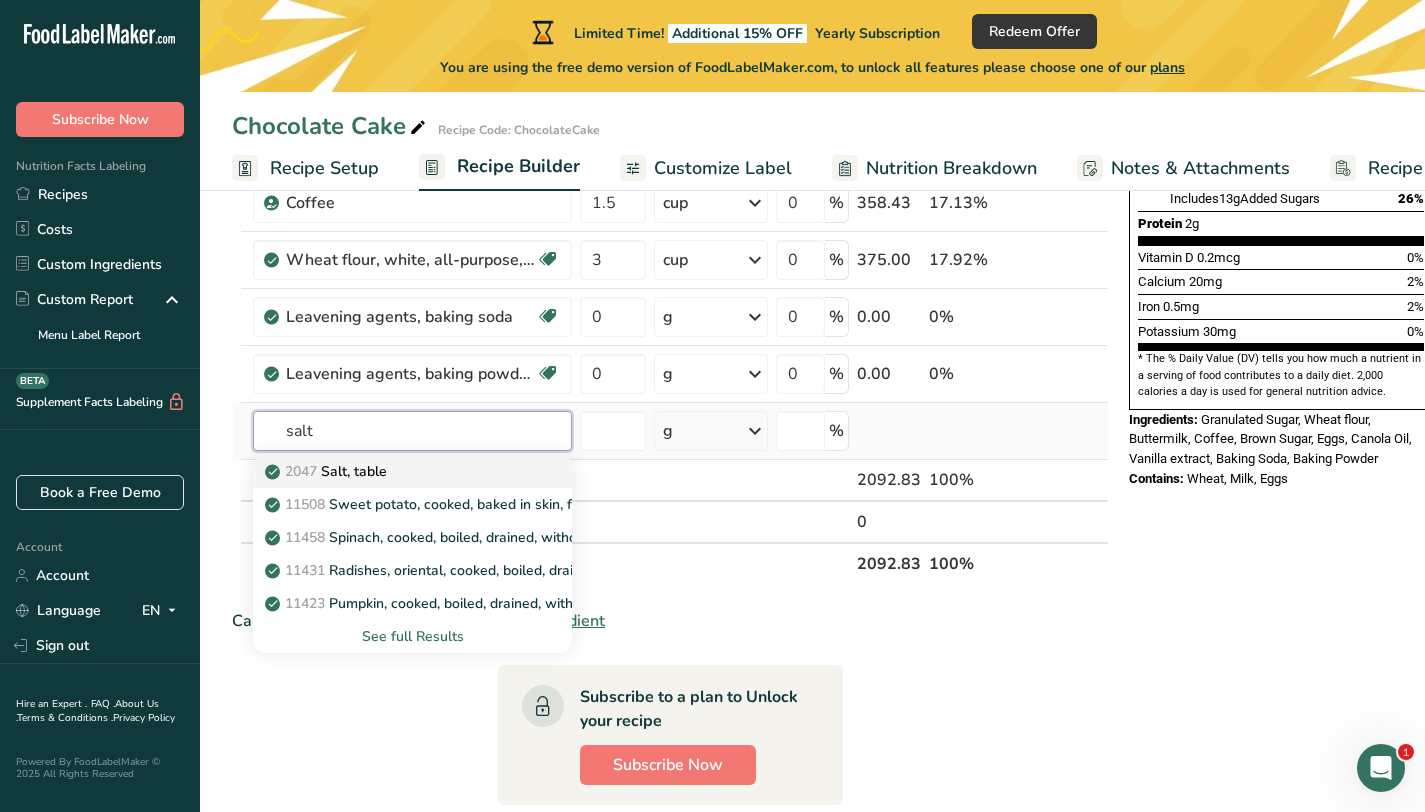 type on "salt" 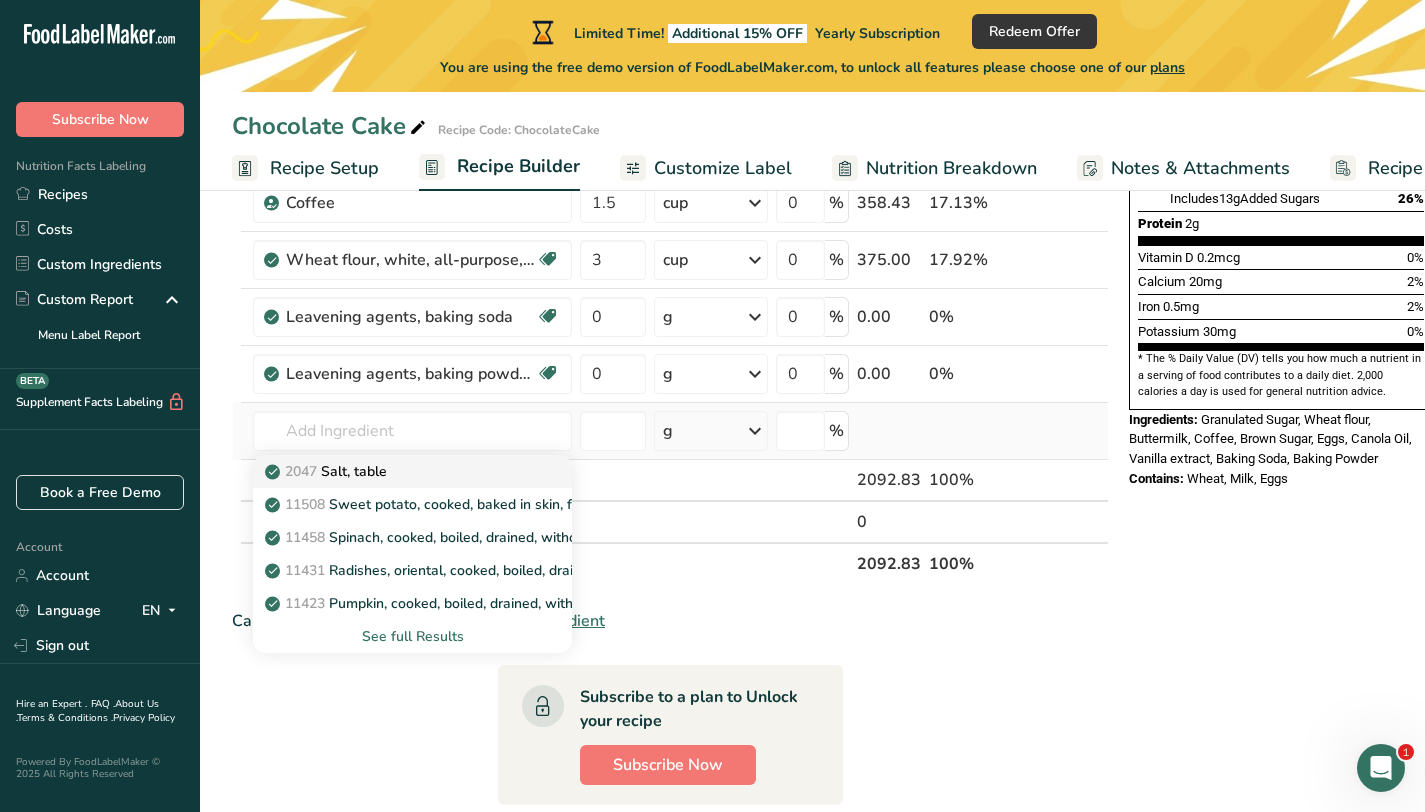 click on "2047
Salt, table" at bounding box center [328, 471] 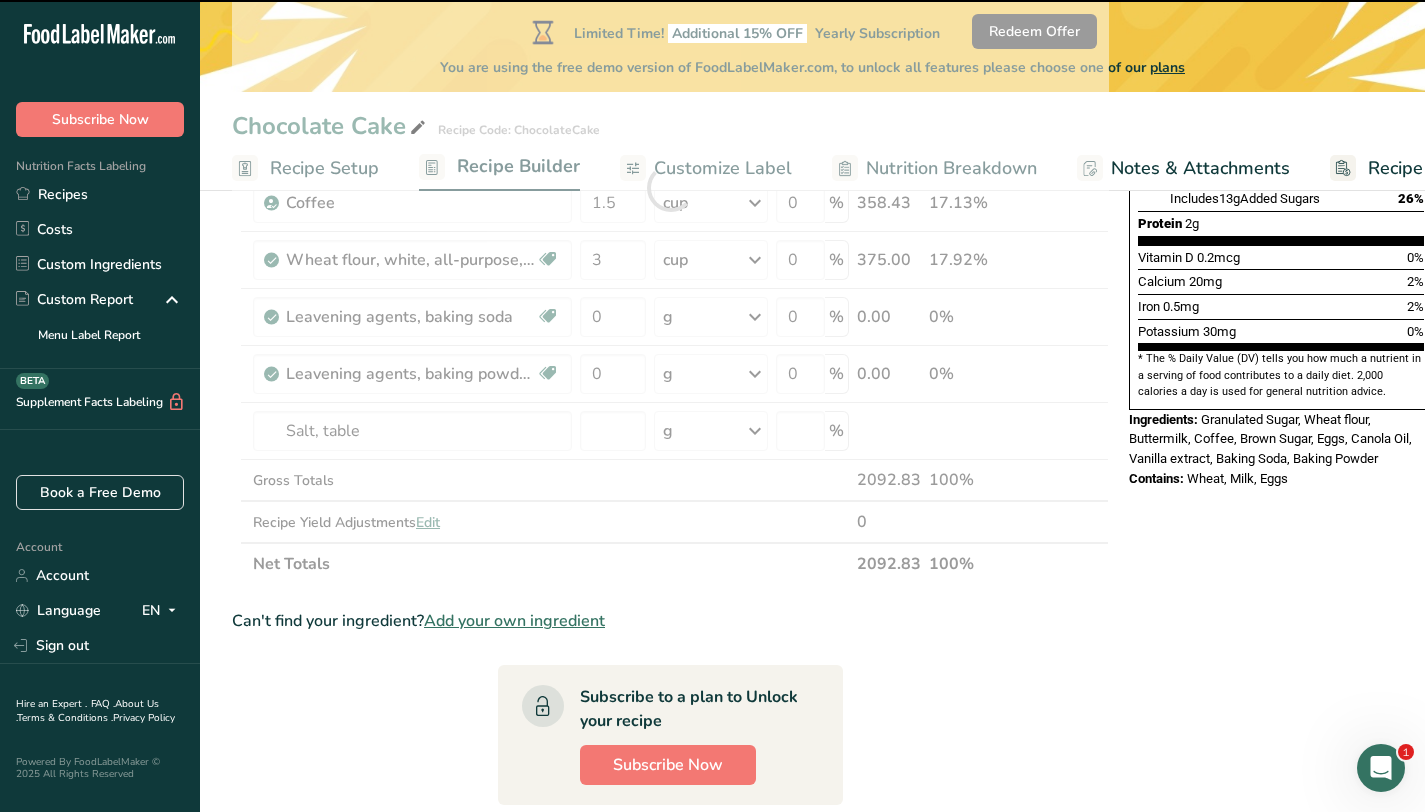 type on "0" 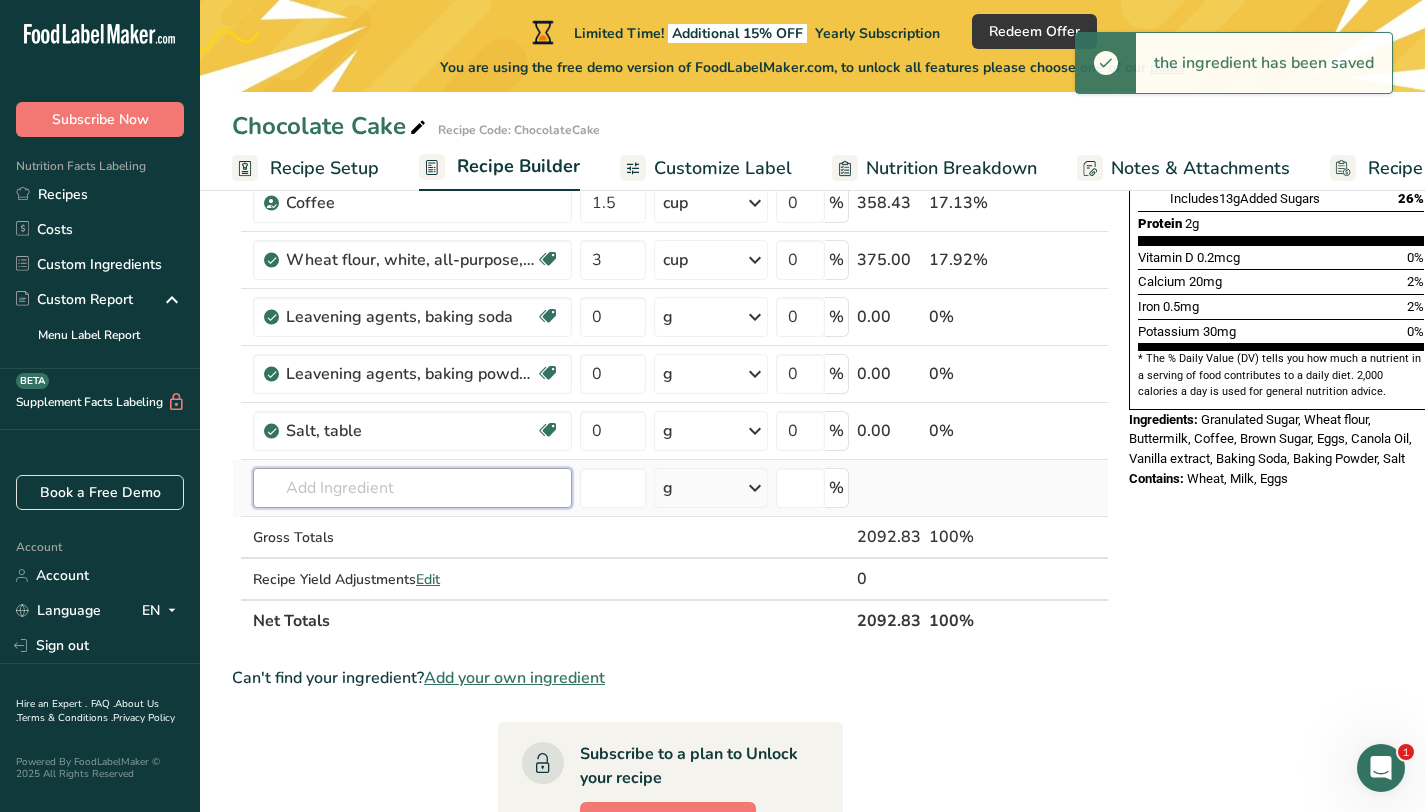 click at bounding box center [412, 488] 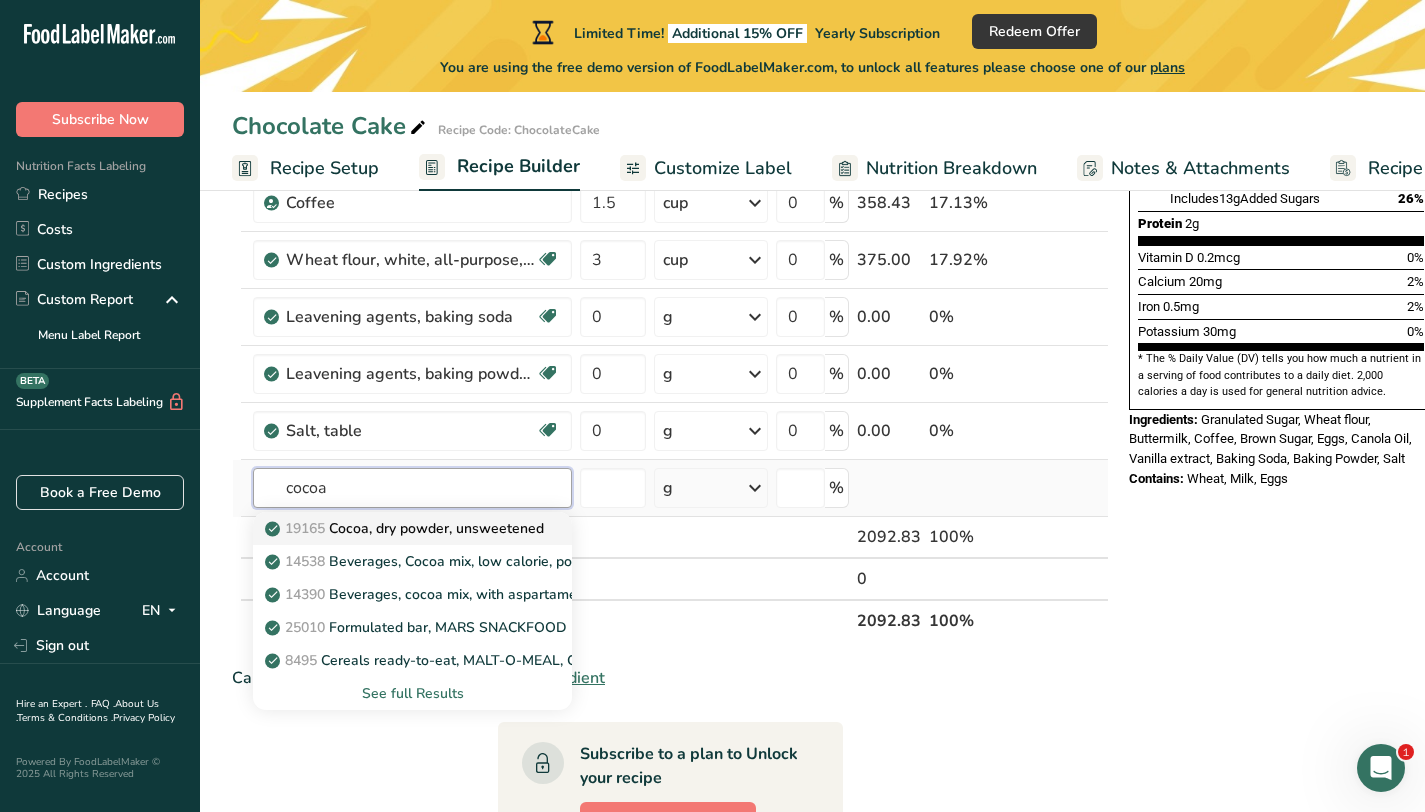 type on "cocoa" 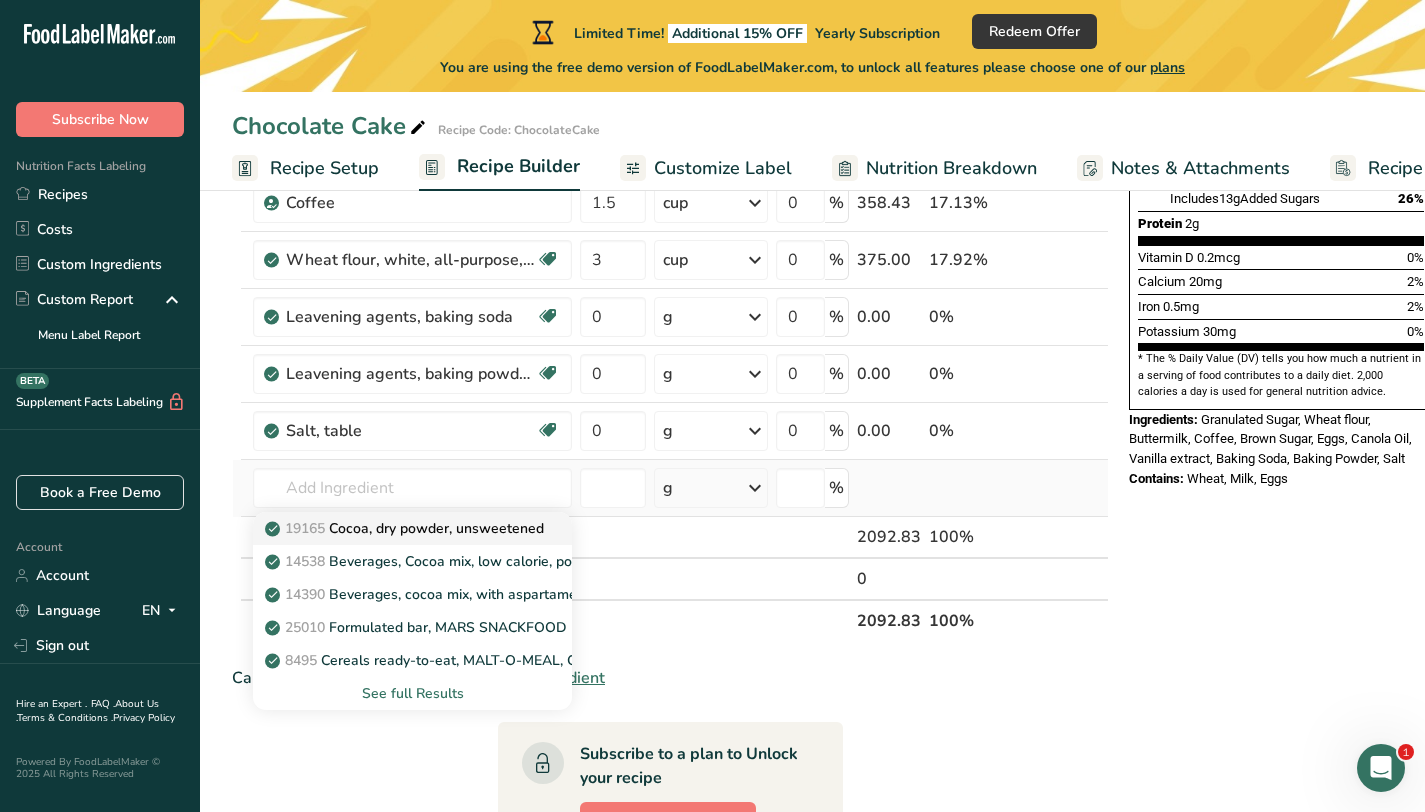 click on "19165
Cocoa, dry powder, unsweetened" at bounding box center [406, 528] 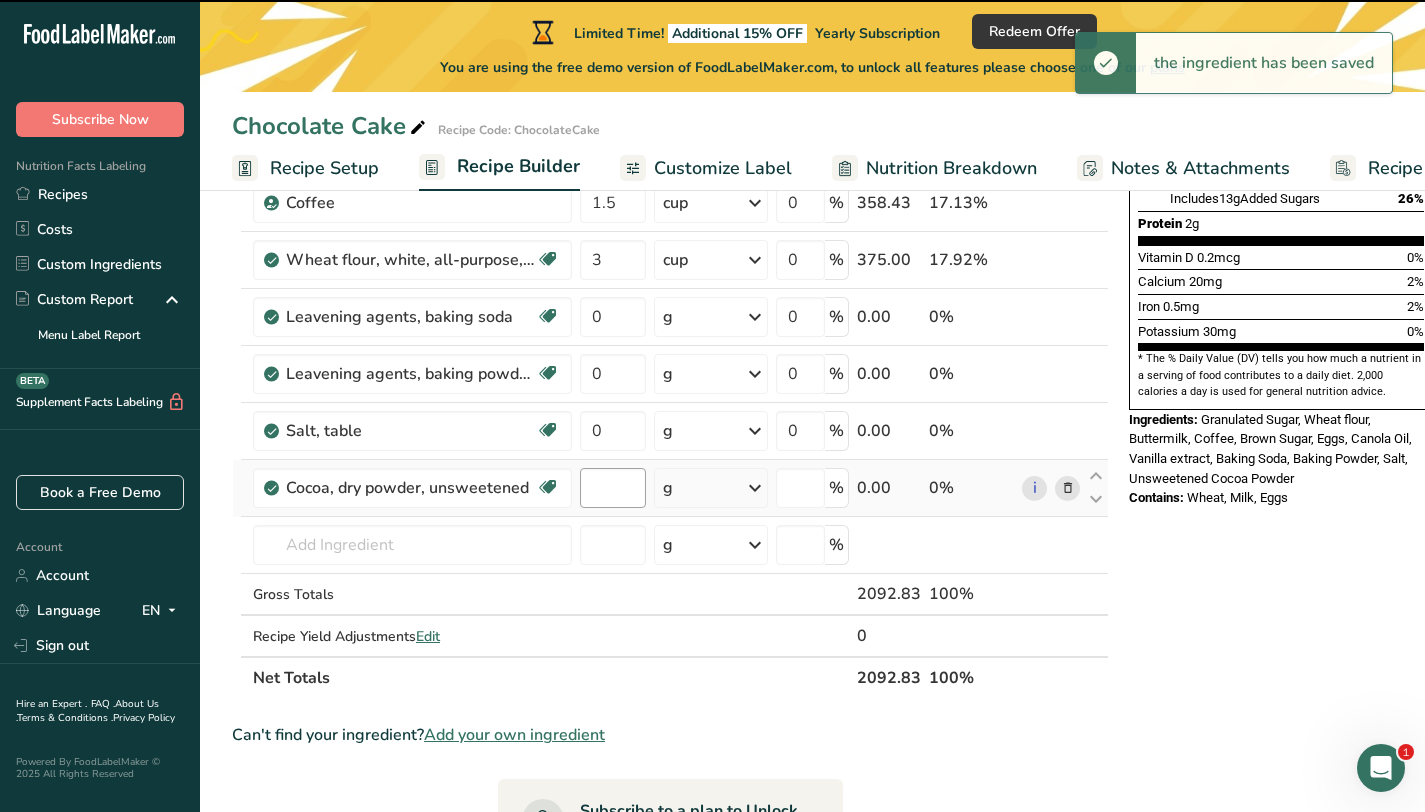 type on "0" 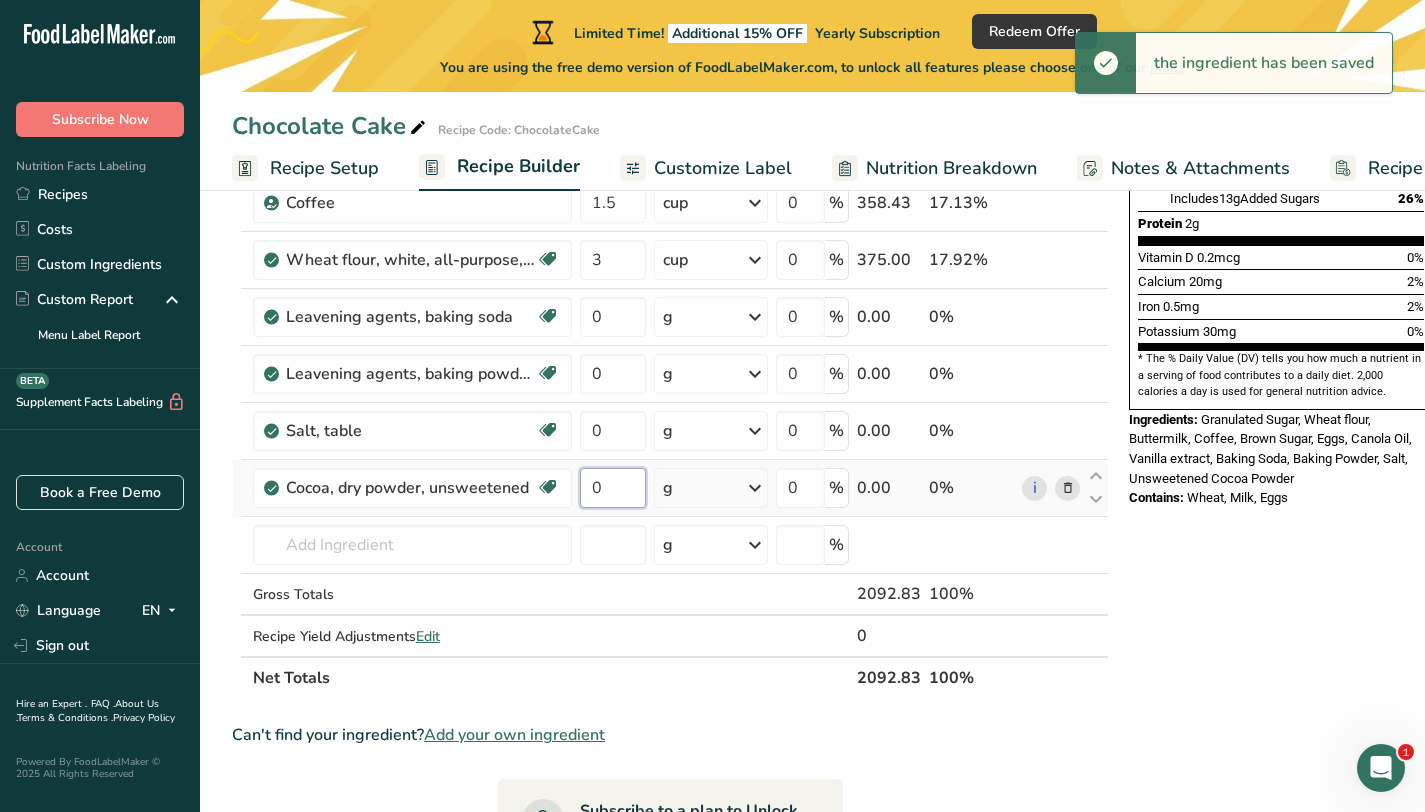 click on "0" at bounding box center (613, 488) 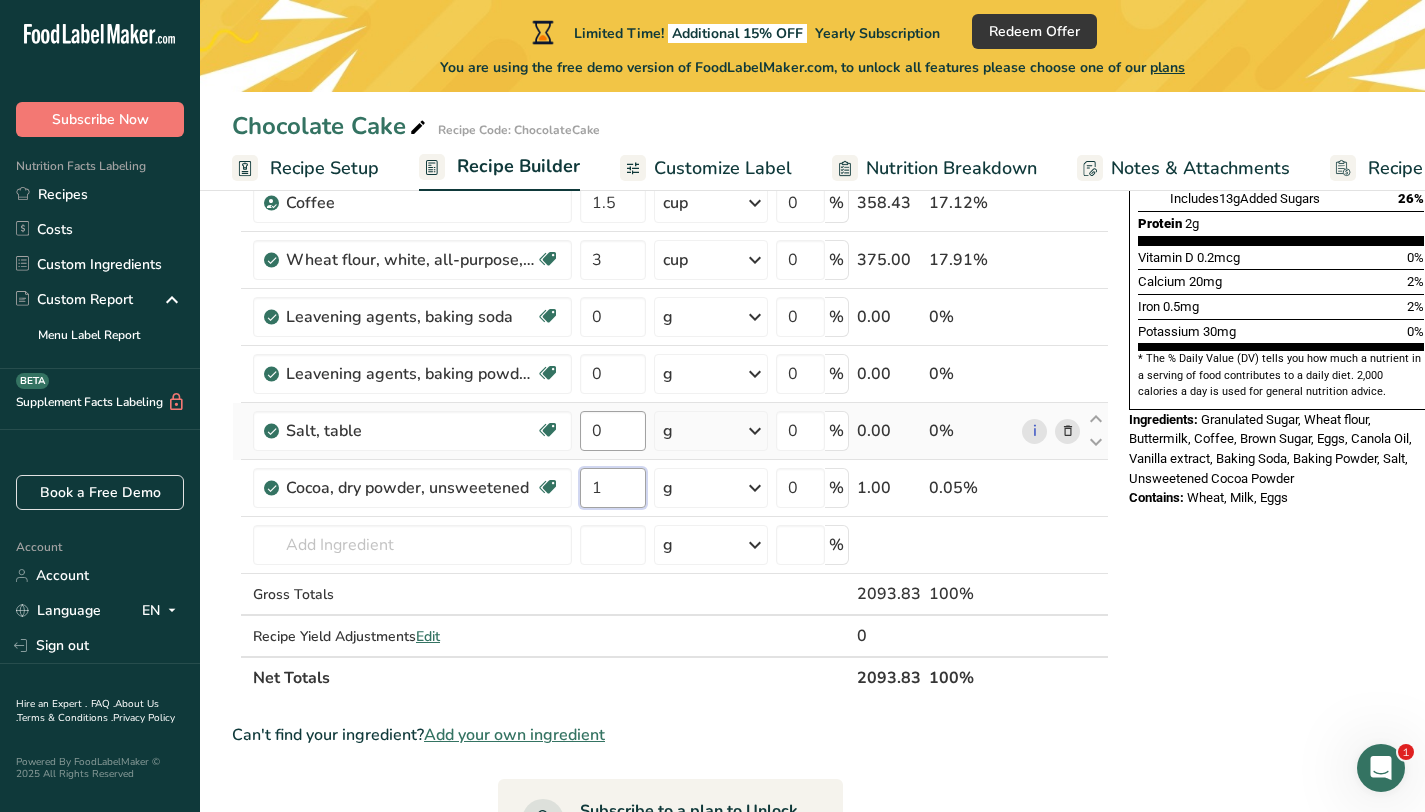 type on "1" 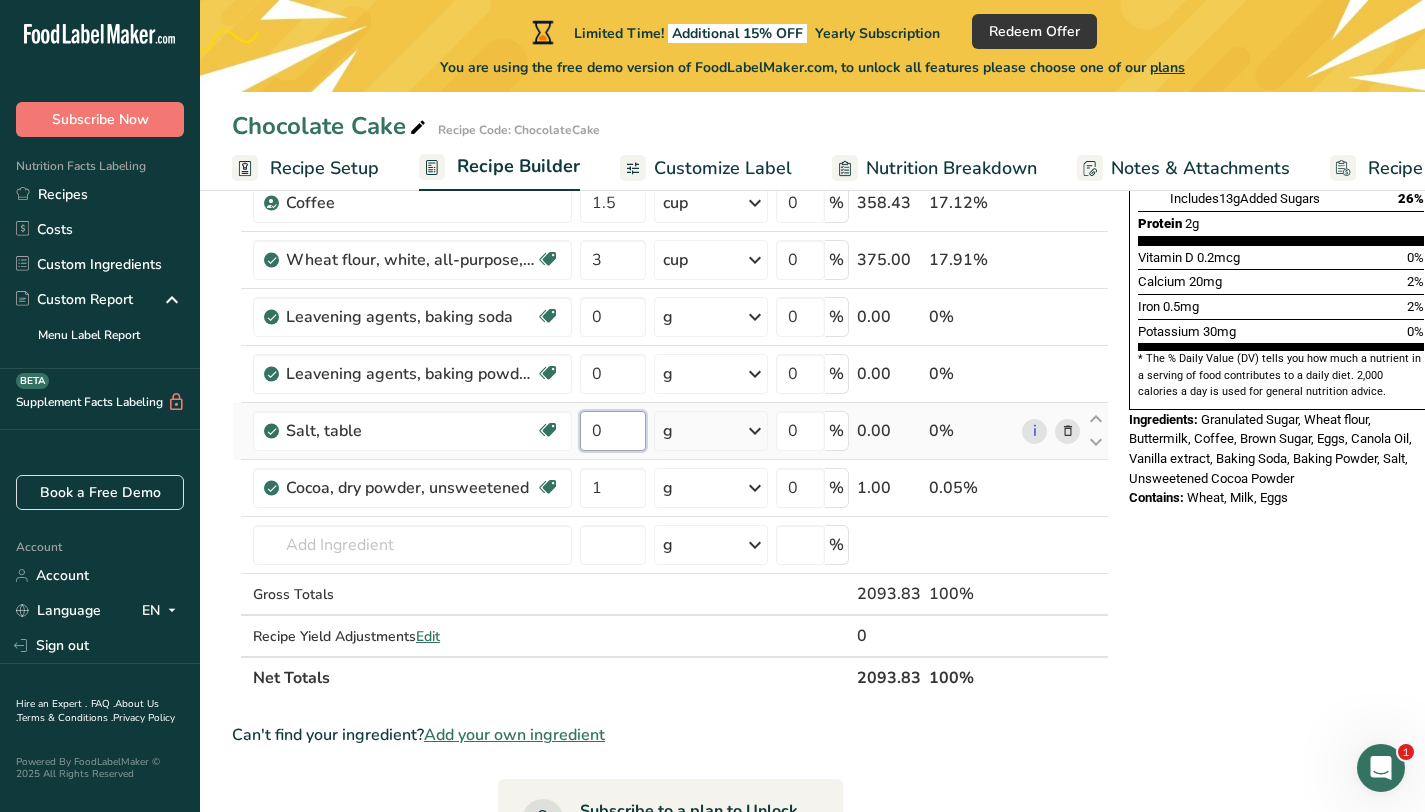 click on "Ingredient *
Amount *
Unit *
Waste *   .a-a{fill:#347362;}.b-a{fill:#fff;}          Grams
Percentage
Sugars, granulated
Dairy free
Gluten free
Vegan
Vegetarian
Soy free
2
cup
Portions
1 serving packet
1 cup
Weight Units
g
kg
mg
See more
Volume Units
l
Volume units require a density conversion. If you know your ingredient's density enter it below. Otherwise, click on "RIA" our AI Regulatory bot - she will be able to help you
lb/ft3
g/cm3
Confirm
mL
lb/ft3" at bounding box center [670, 244] 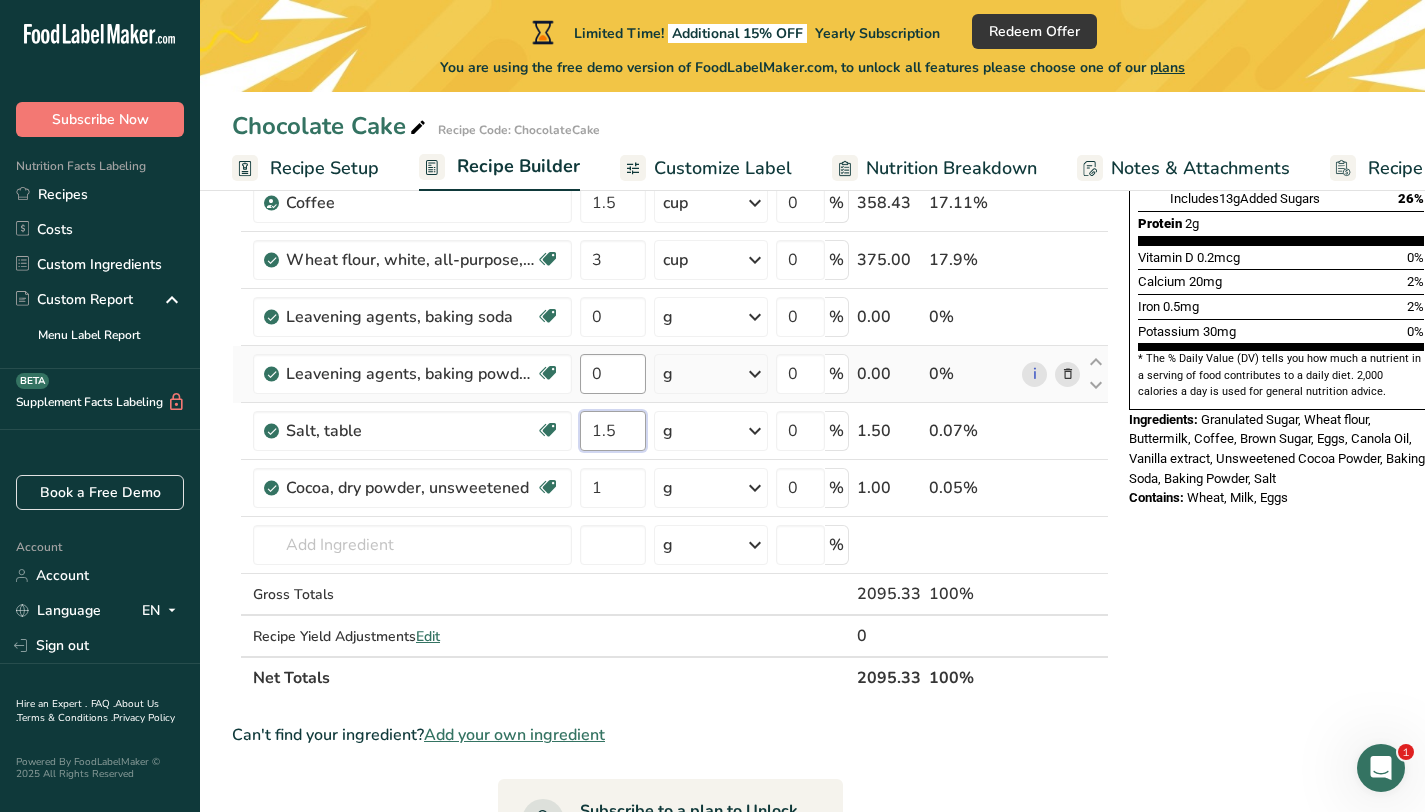 type on "1.5" 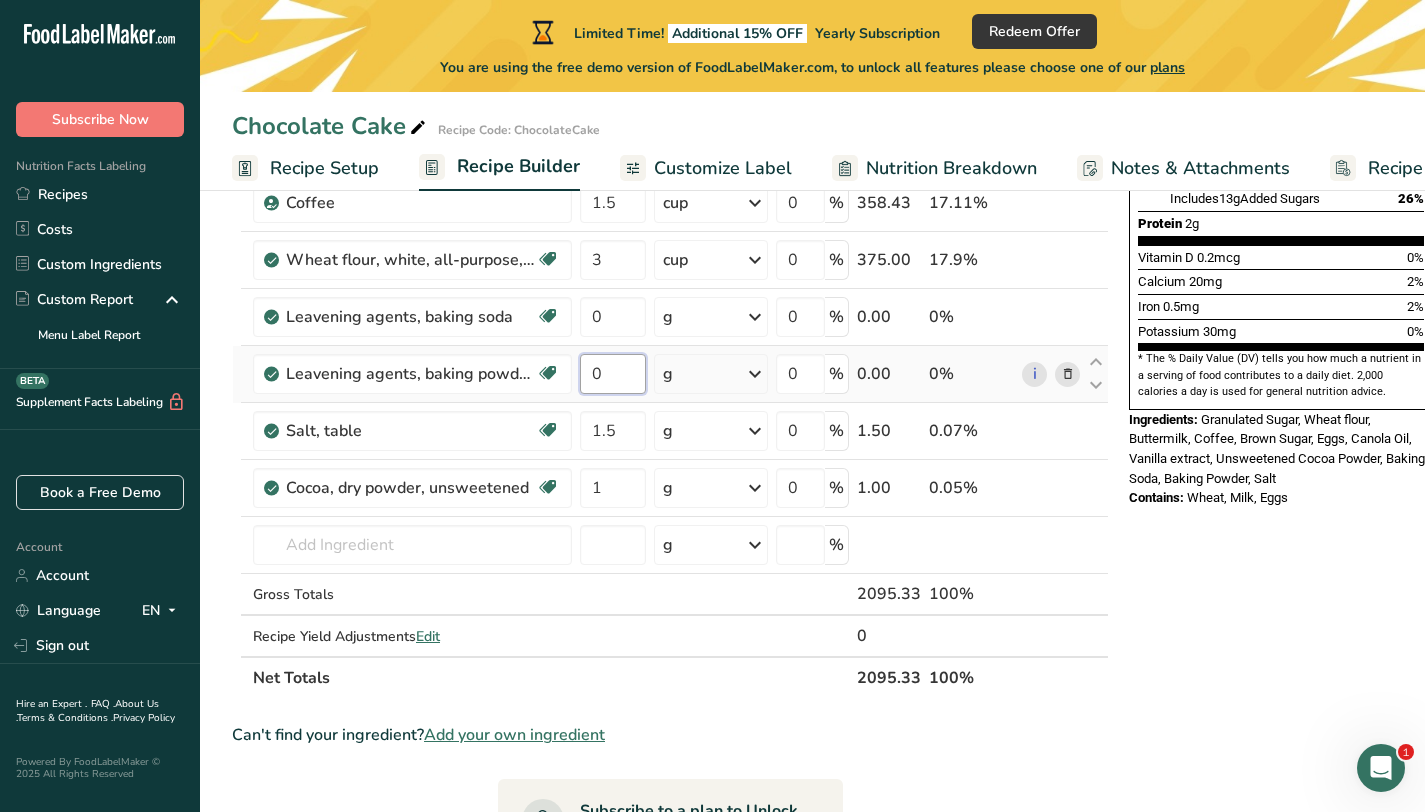 click on "Ingredient *
Amount *
Unit *
Waste *   .a-a{fill:#347362;}.b-a{fill:#fff;}          Grams
Percentage
Sugars, granulated
Dairy free
Gluten free
Vegan
Vegetarian
Soy free
2
cup
Portions
1 serving packet
1 cup
Weight Units
g
kg
mg
See more
Volume Units
l
Volume units require a density conversion. If you know your ingredient's density enter it below. Otherwise, click on "RIA" our AI Regulatory bot - she will be able to help you
lb/ft3
g/cm3
Confirm
mL
lb/ft3" at bounding box center [670, 244] 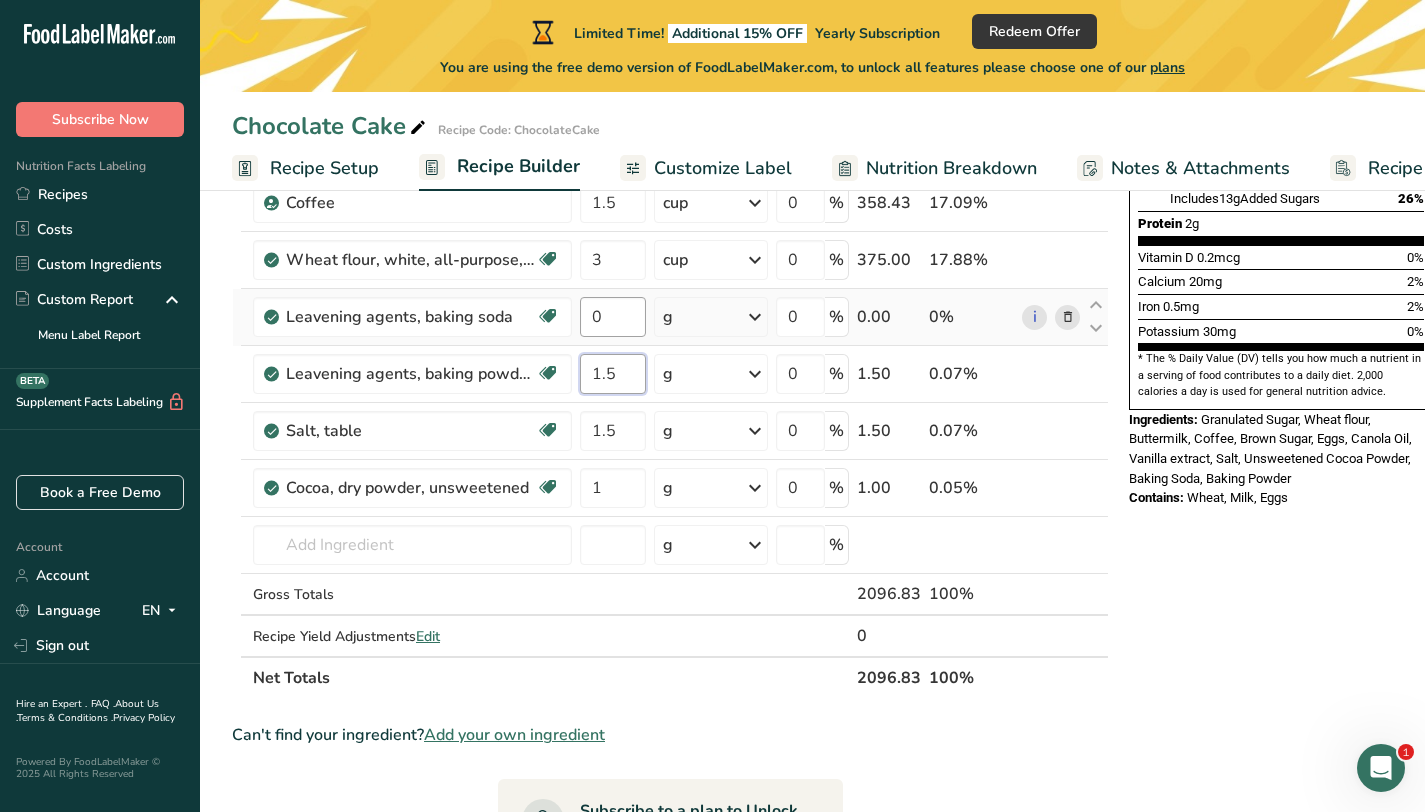 type on "1.5" 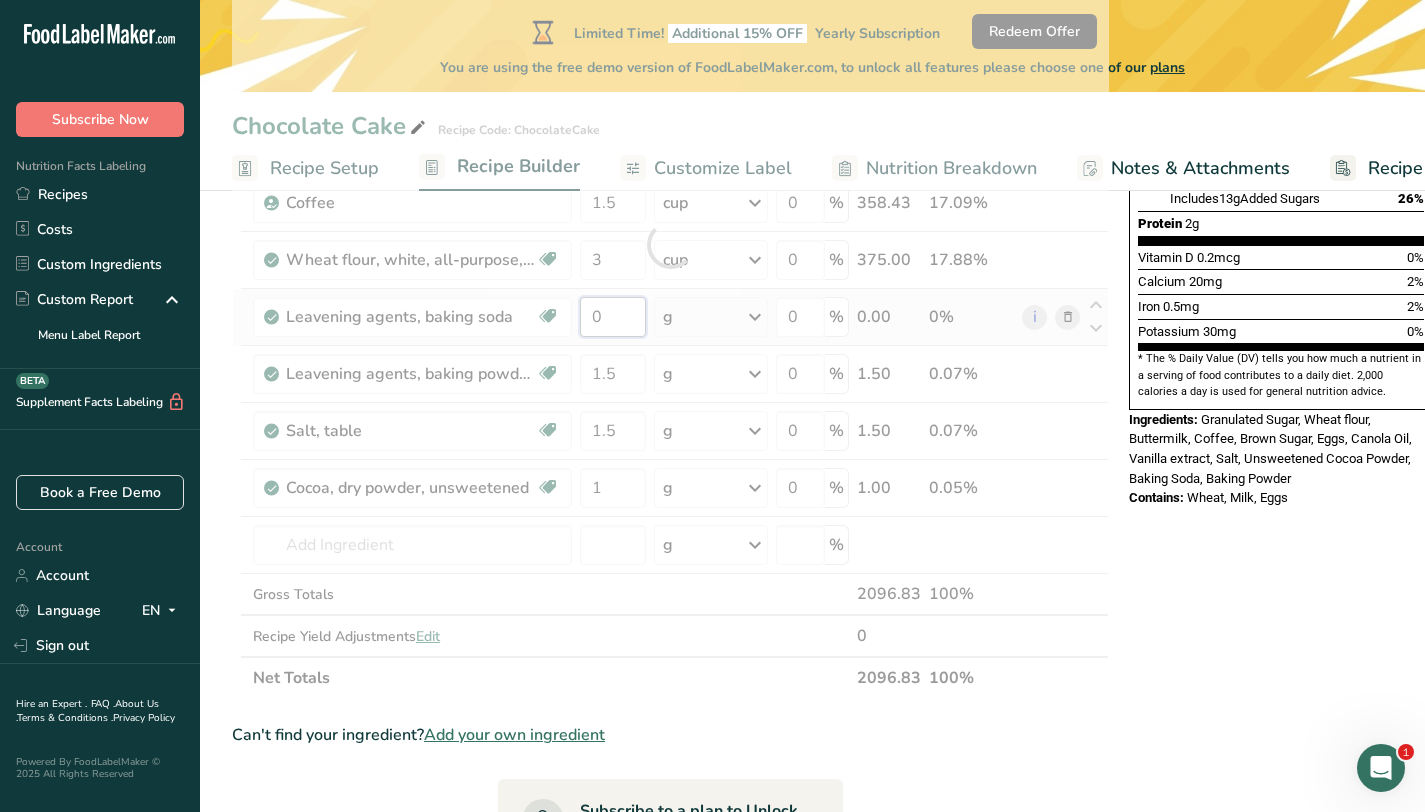 click on "Ingredient *
Amount *
Unit *
Waste *   .a-a{fill:#347362;}.b-a{fill:#fff;}          Grams
Percentage
Sugars, granulated
Dairy free
Gluten free
Vegan
Vegetarian
Soy free
2
cup
Portions
1 serving packet
1 cup
Weight Units
g
kg
mg
See more
Volume Units
l
Volume units require a density conversion. If you know your ingredient's density enter it below. Otherwise, click on "RIA" our AI Regulatory bot - she will be able to help you
lb/ft3
g/cm3
Confirm
mL
lb/ft3" at bounding box center [670, 244] 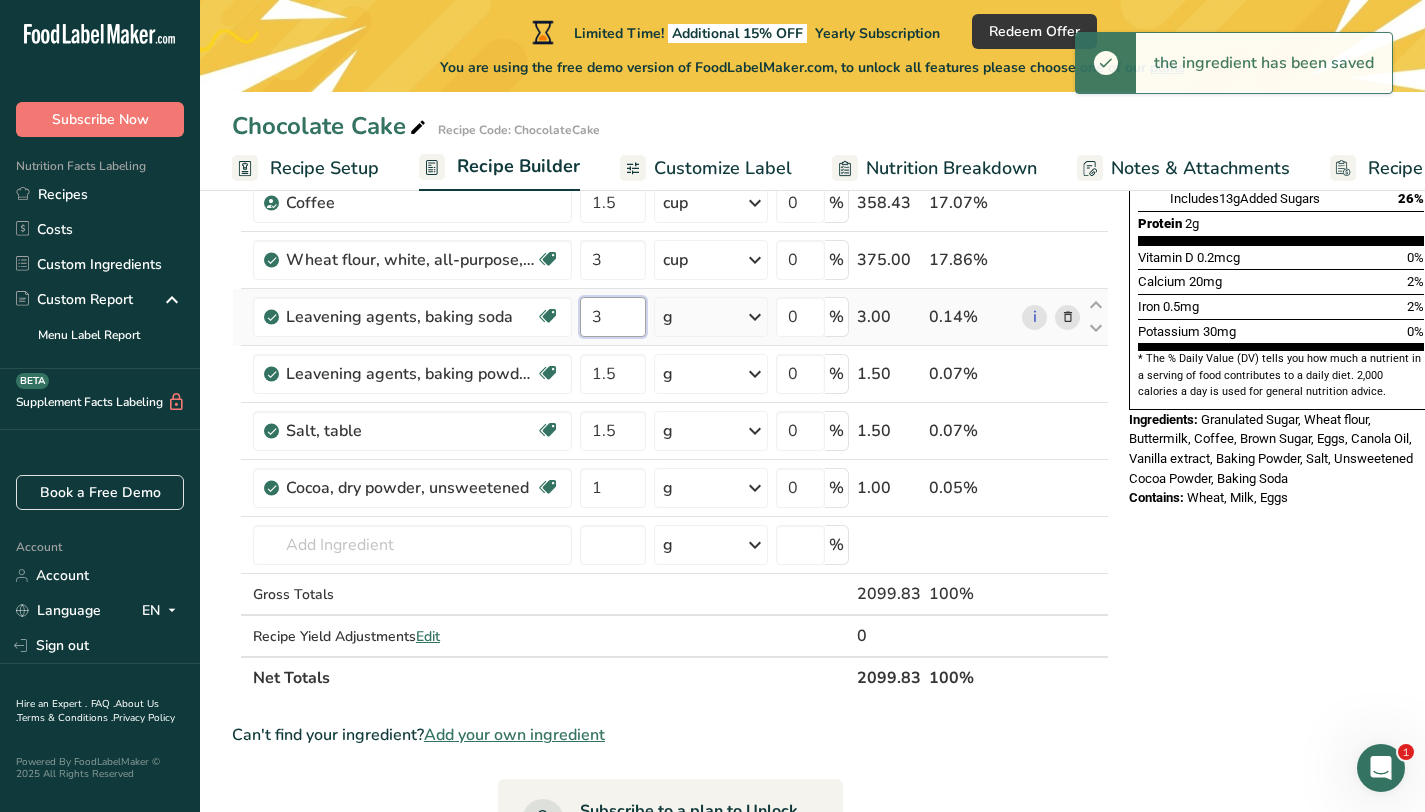 type on "3" 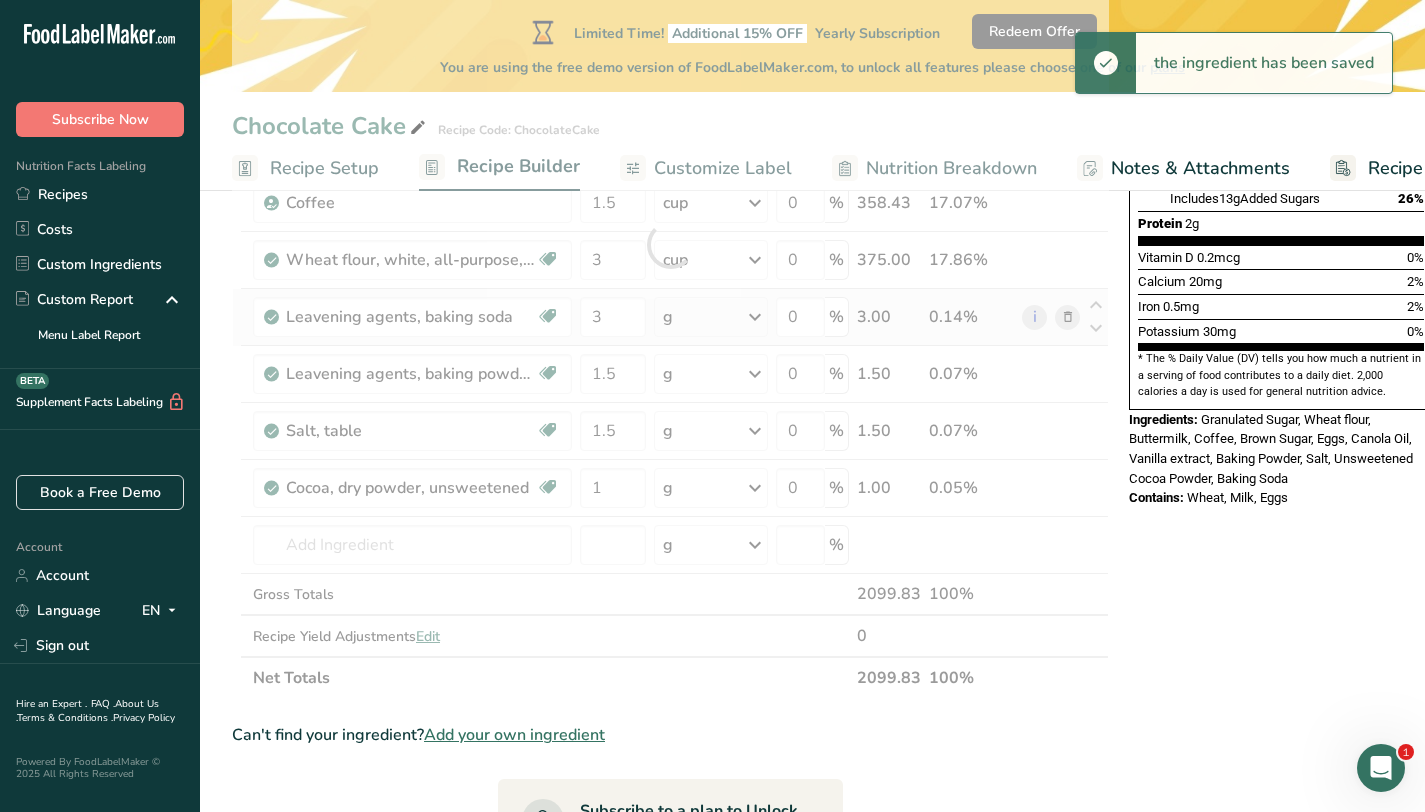 click on "Ingredient *
Amount *
Unit *
Waste *   .a-a{fill:#347362;}.b-a{fill:#fff;}          Grams
Percentage
Sugars, granulated
Dairy free
Gluten free
Vegan
Vegetarian
Soy free
2
cup
Portions
1 serving packet
1 cup
Weight Units
g
kg
mg
See more
Volume Units
l
Volume units require a density conversion. If you know your ingredient's density enter it below. Otherwise, click on "RIA" our AI Regulatory bot - she will be able to help you
lb/ft3
g/cm3
Confirm
mL
lb/ft3" at bounding box center [670, 244] 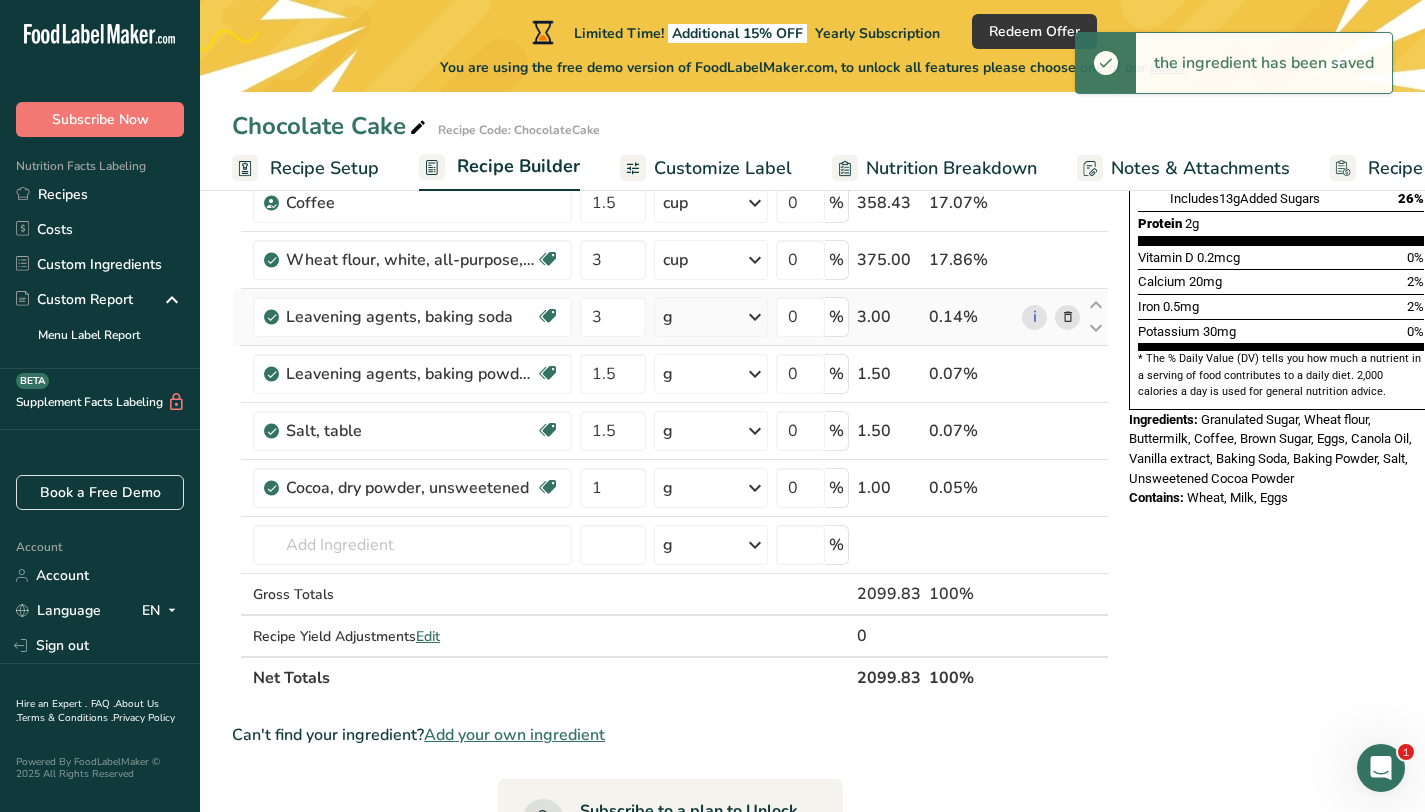 click at bounding box center [755, 317] 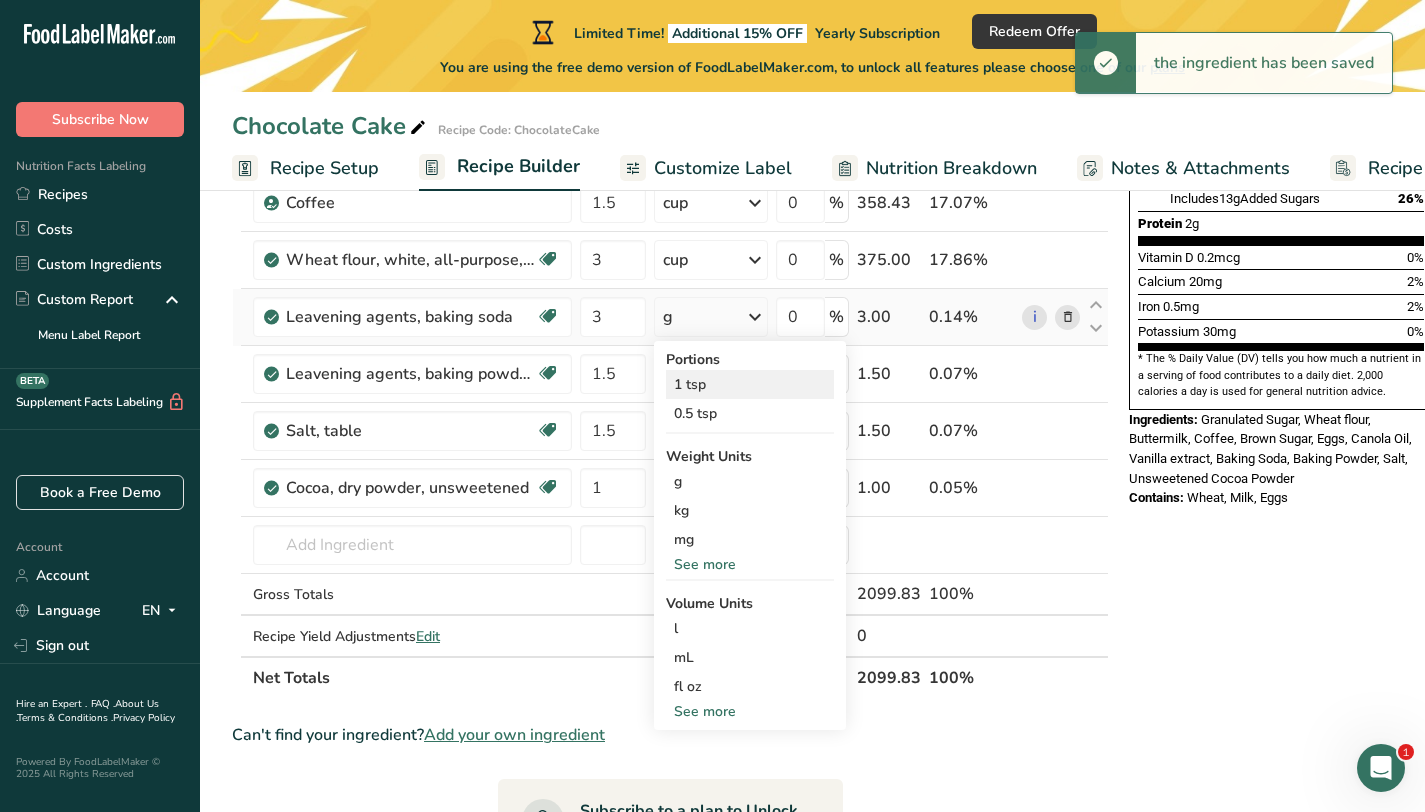 click on "1 tsp" at bounding box center (750, 384) 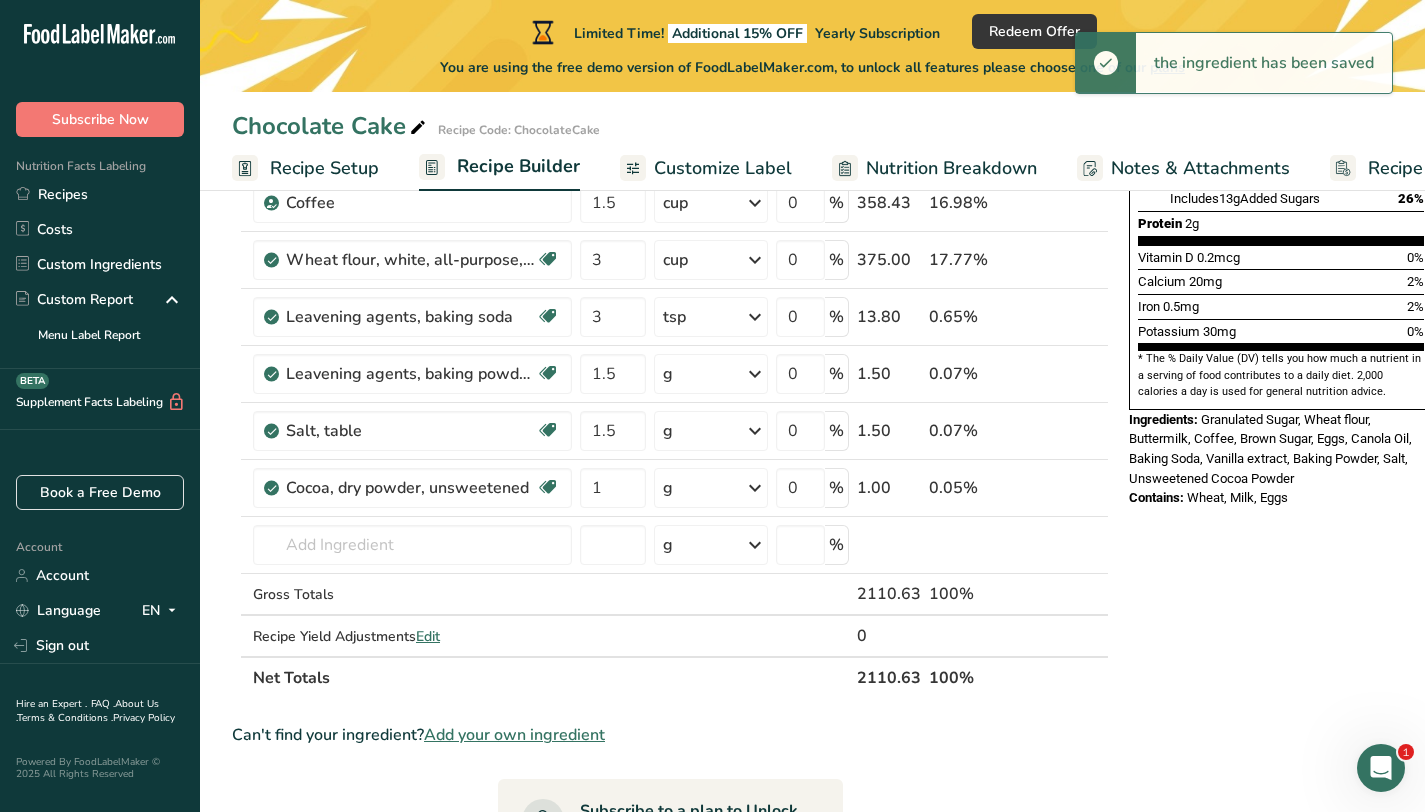 click at bounding box center [755, 374] 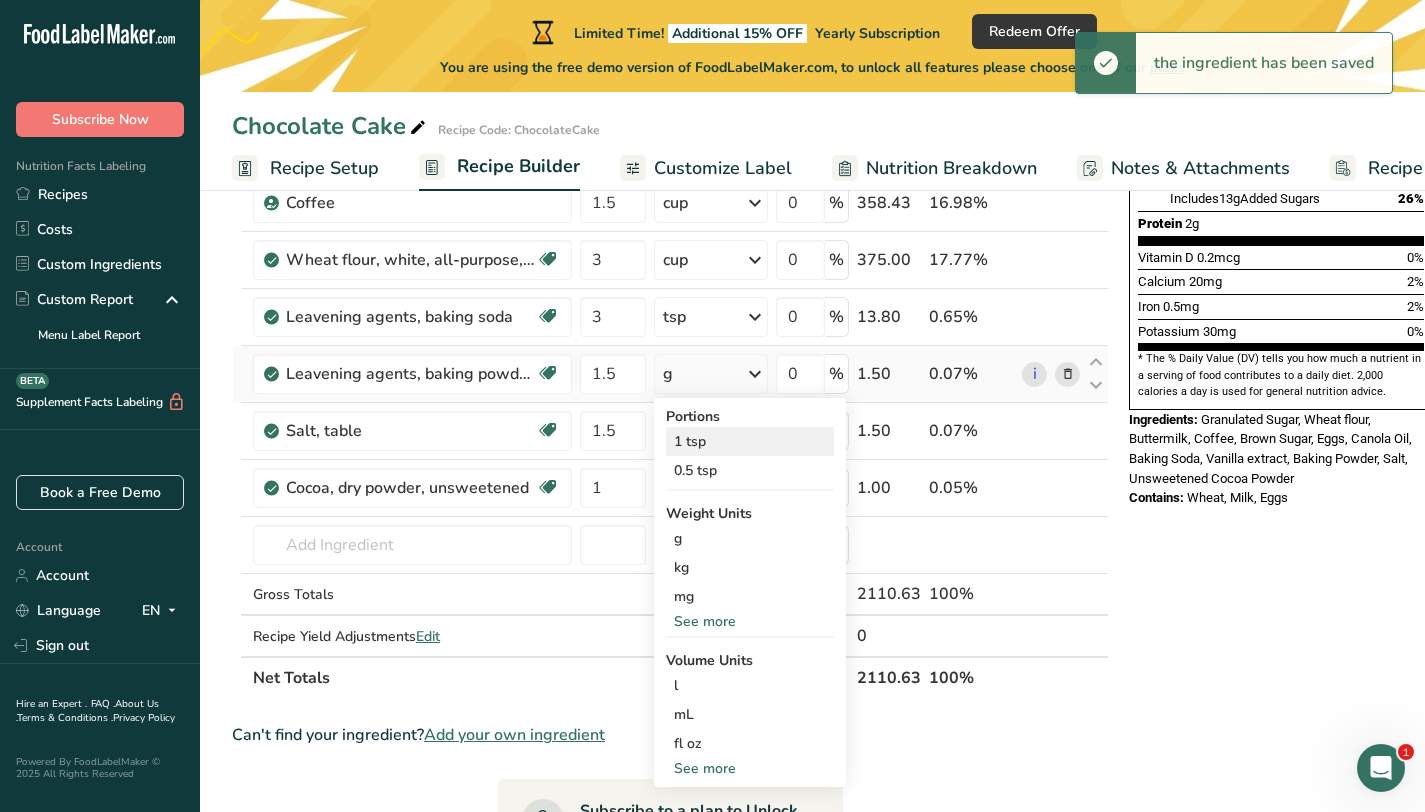 click on "1 tsp" at bounding box center [750, 441] 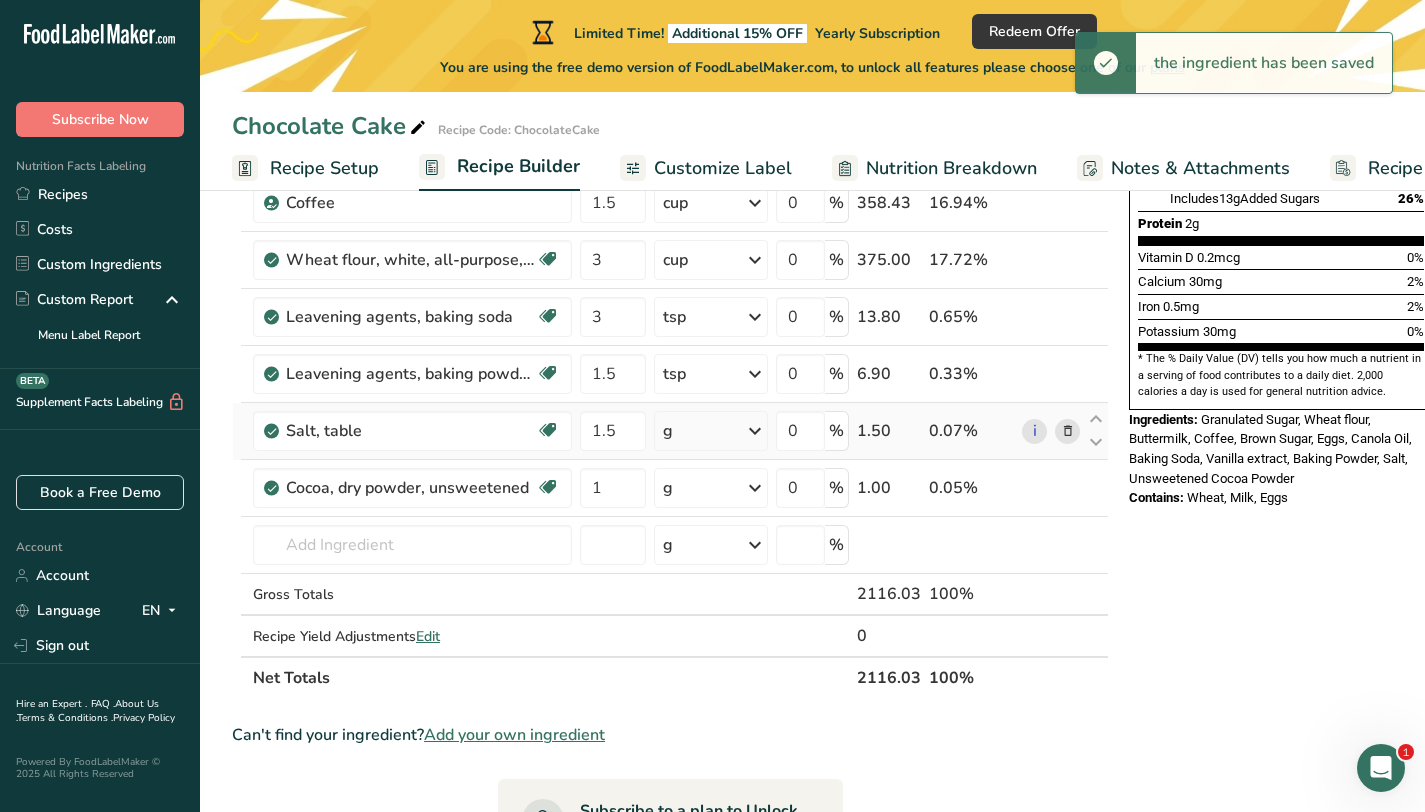 click at bounding box center (755, 431) 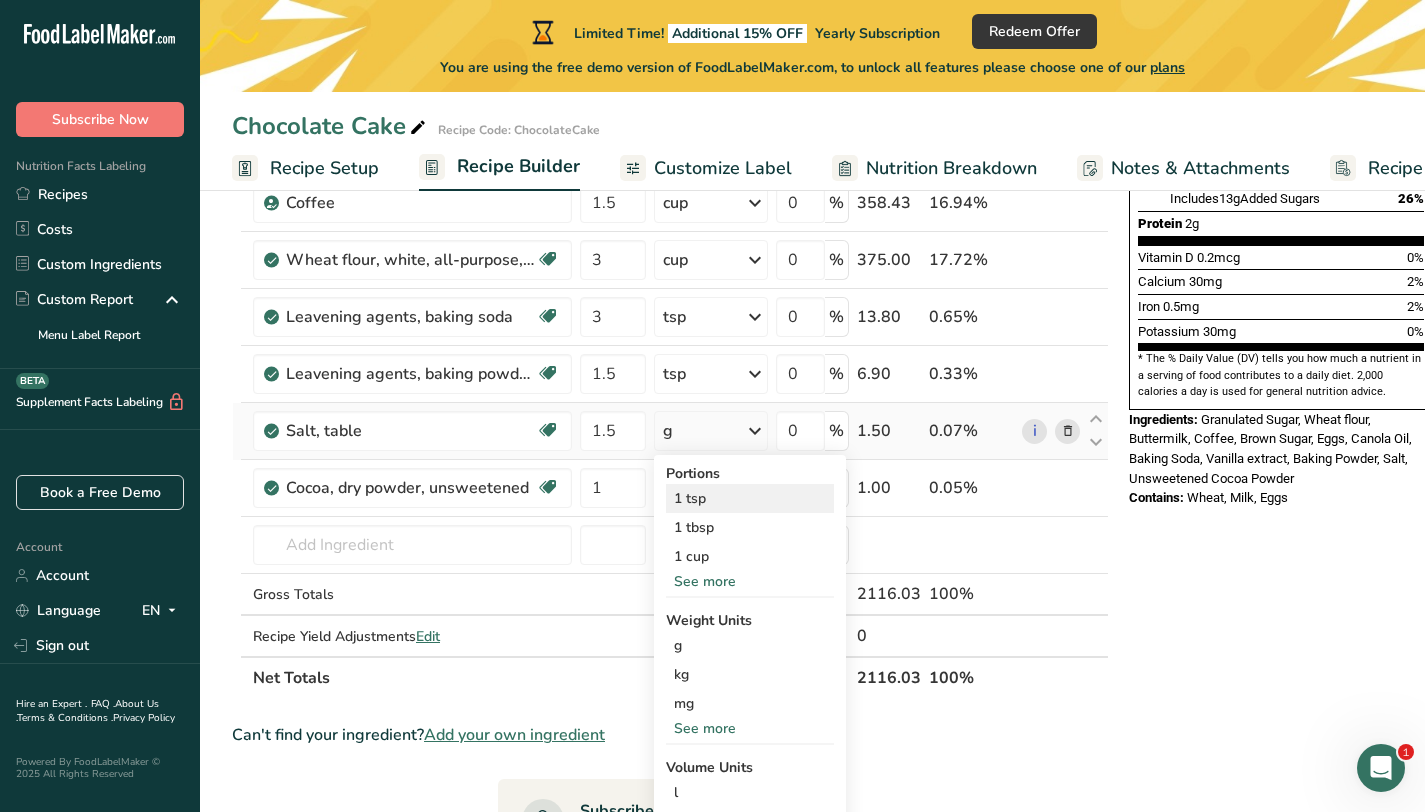 click on "1 tsp" at bounding box center [750, 498] 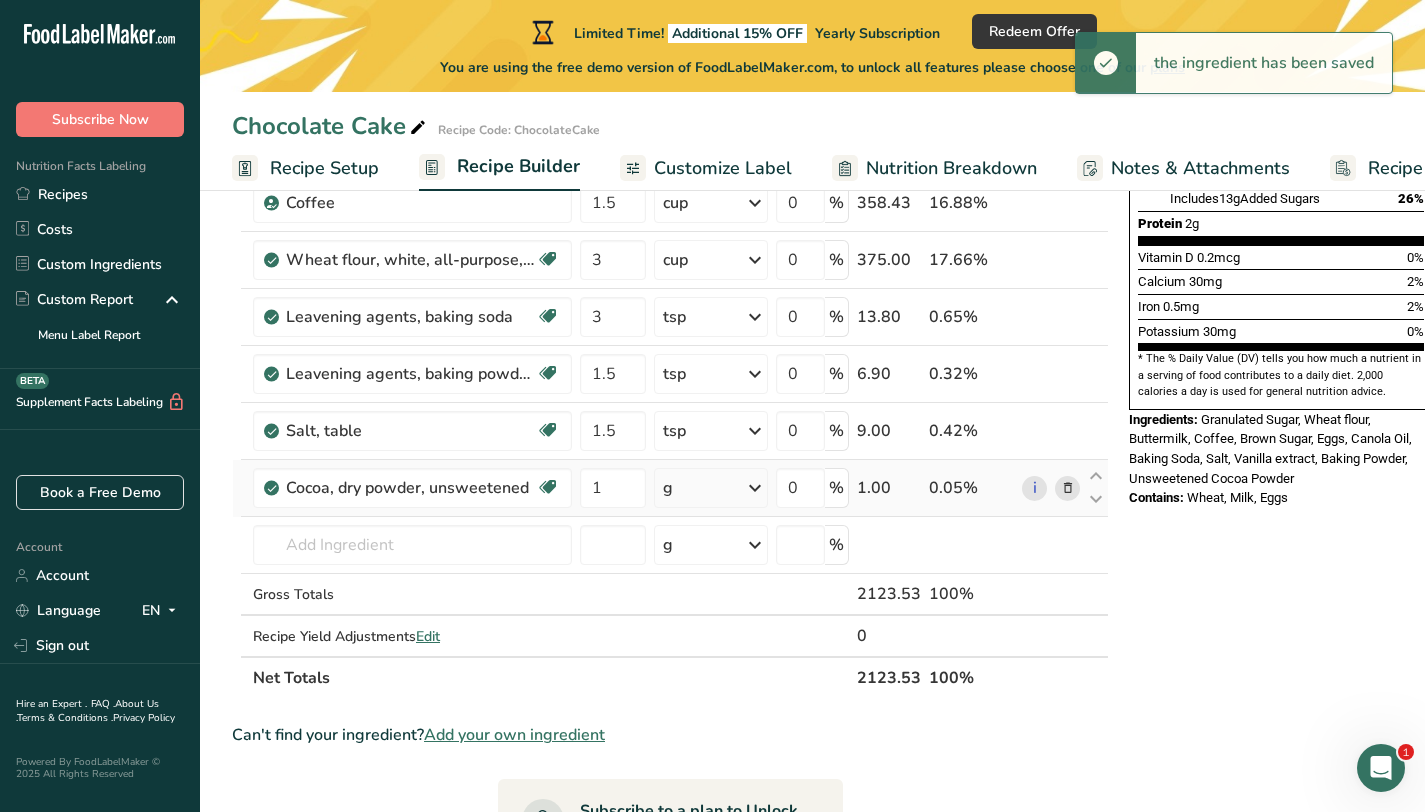 click at bounding box center (755, 488) 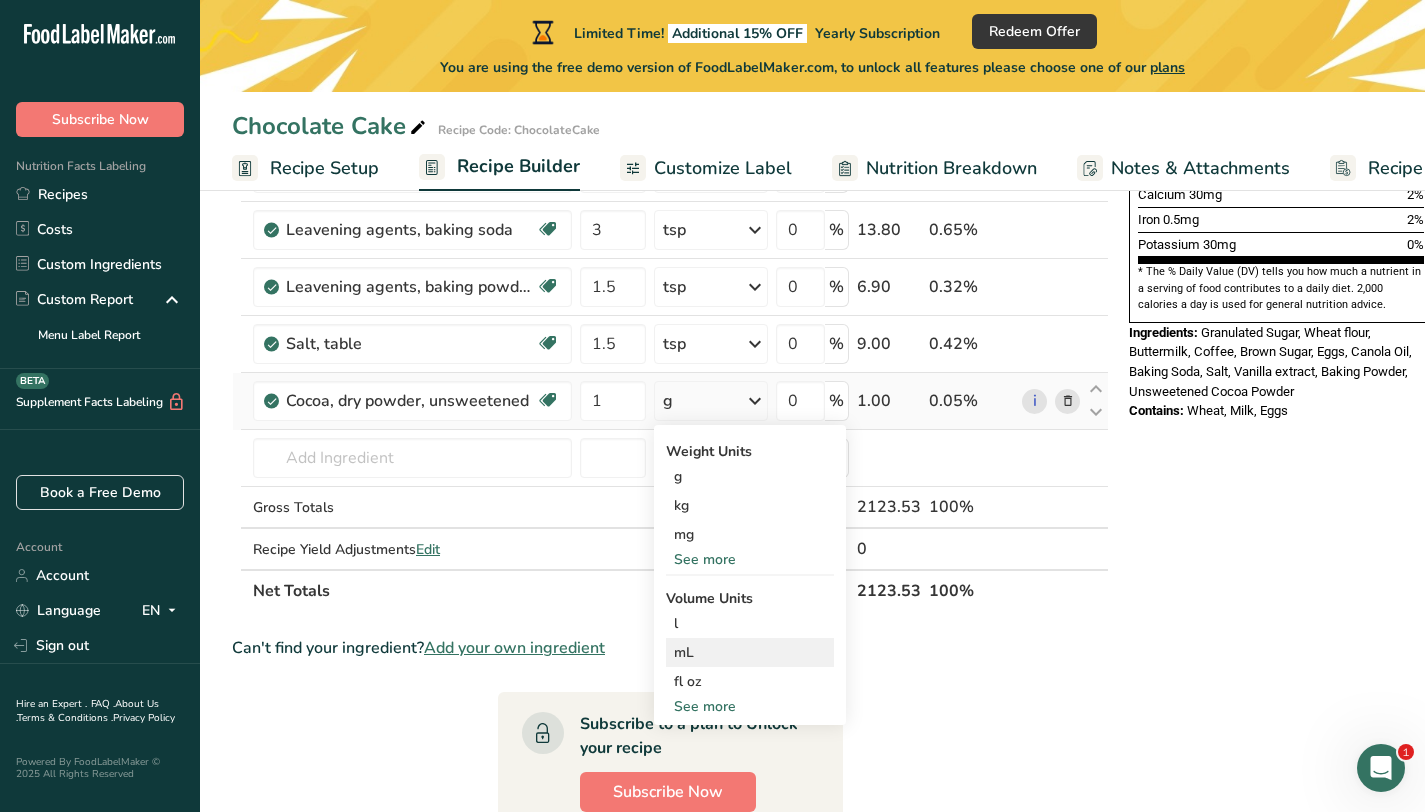 scroll, scrollTop: 643, scrollLeft: 0, axis: vertical 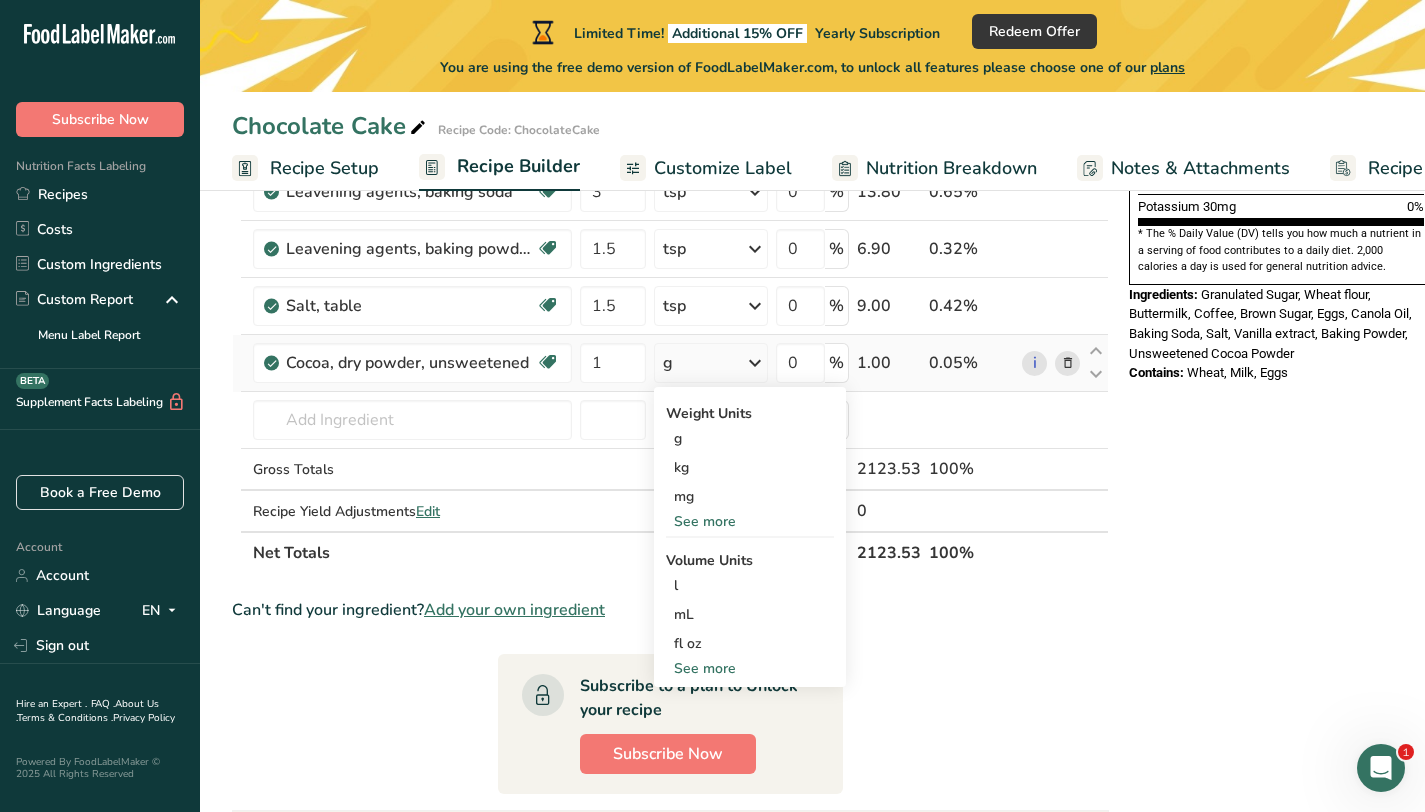 click on "See more" at bounding box center (750, 668) 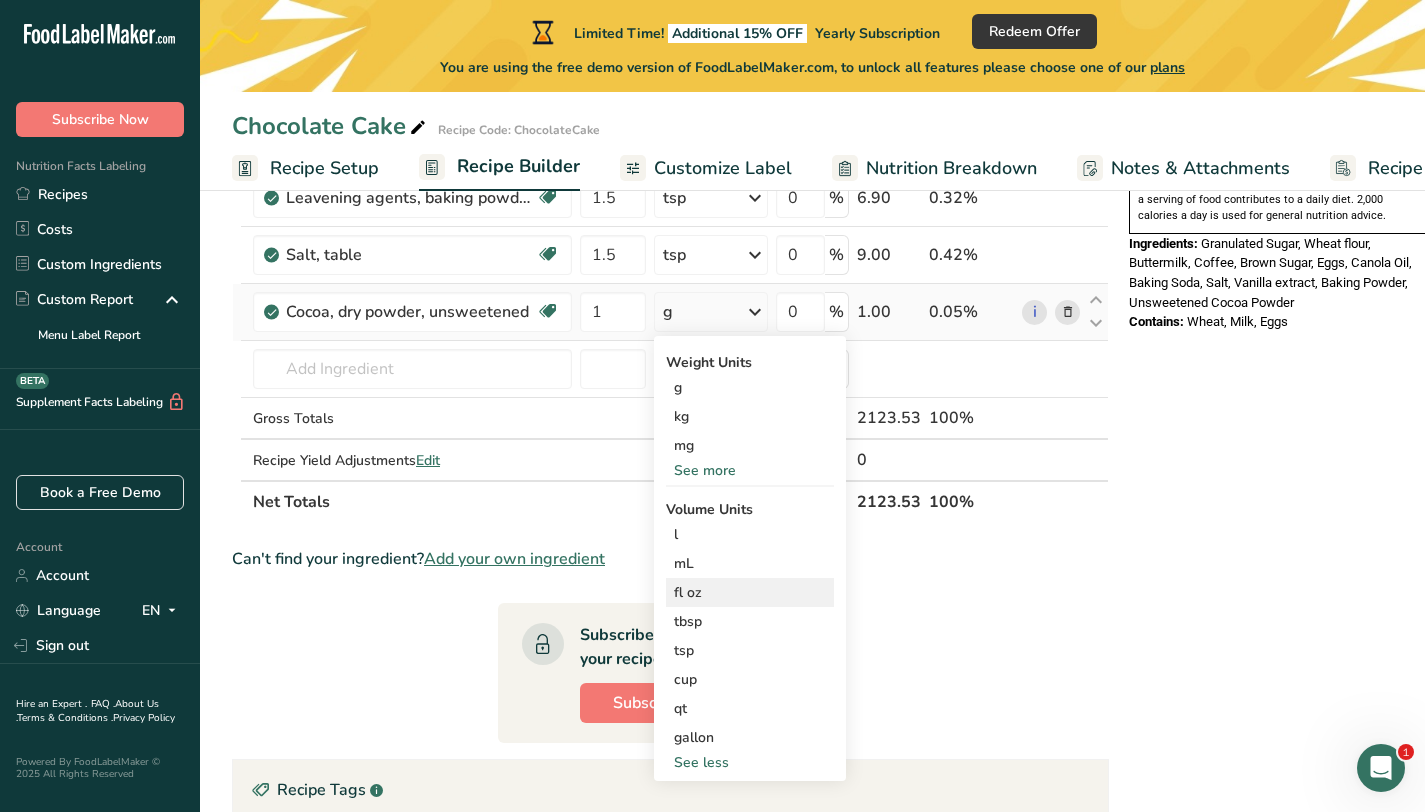 scroll, scrollTop: 702, scrollLeft: 0, axis: vertical 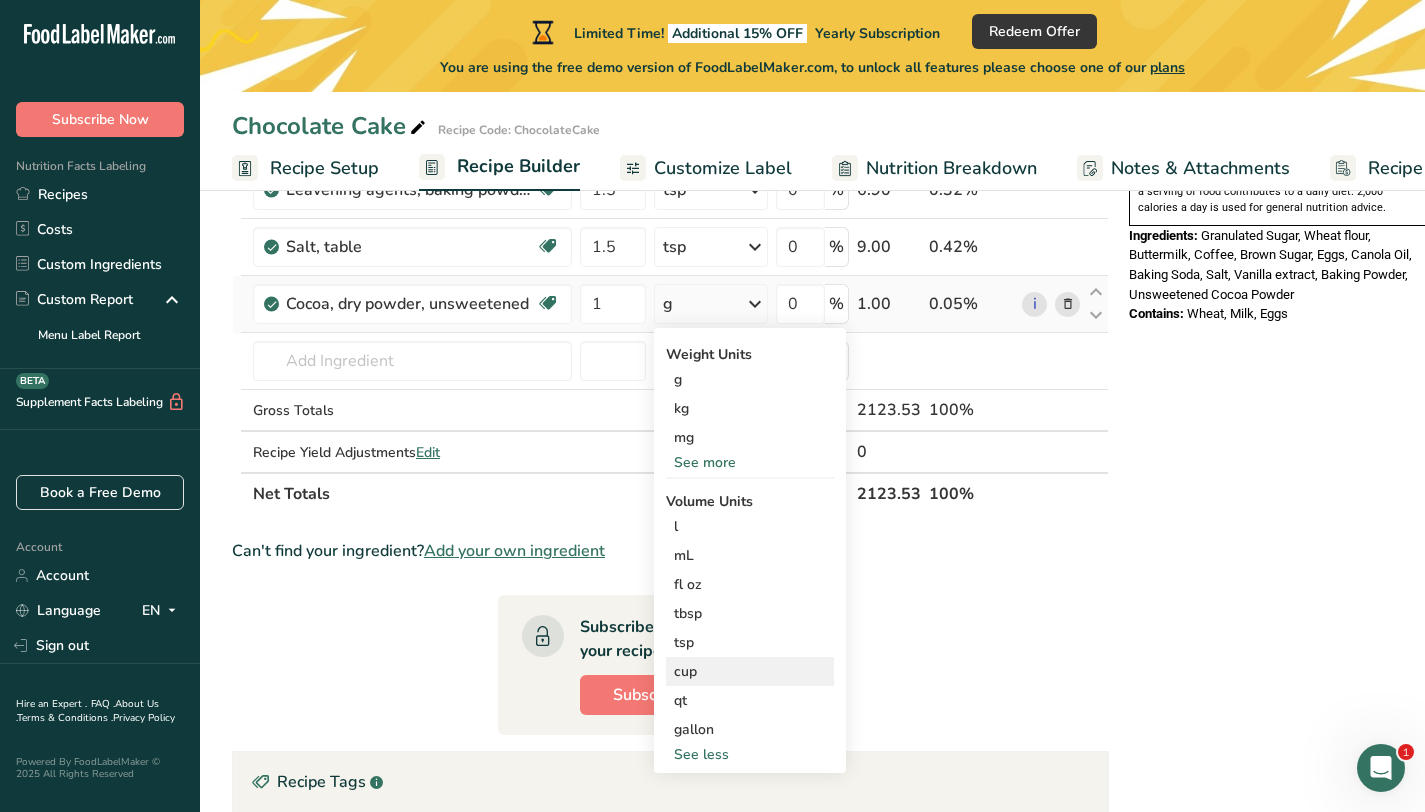 click on "cup" at bounding box center [750, 671] 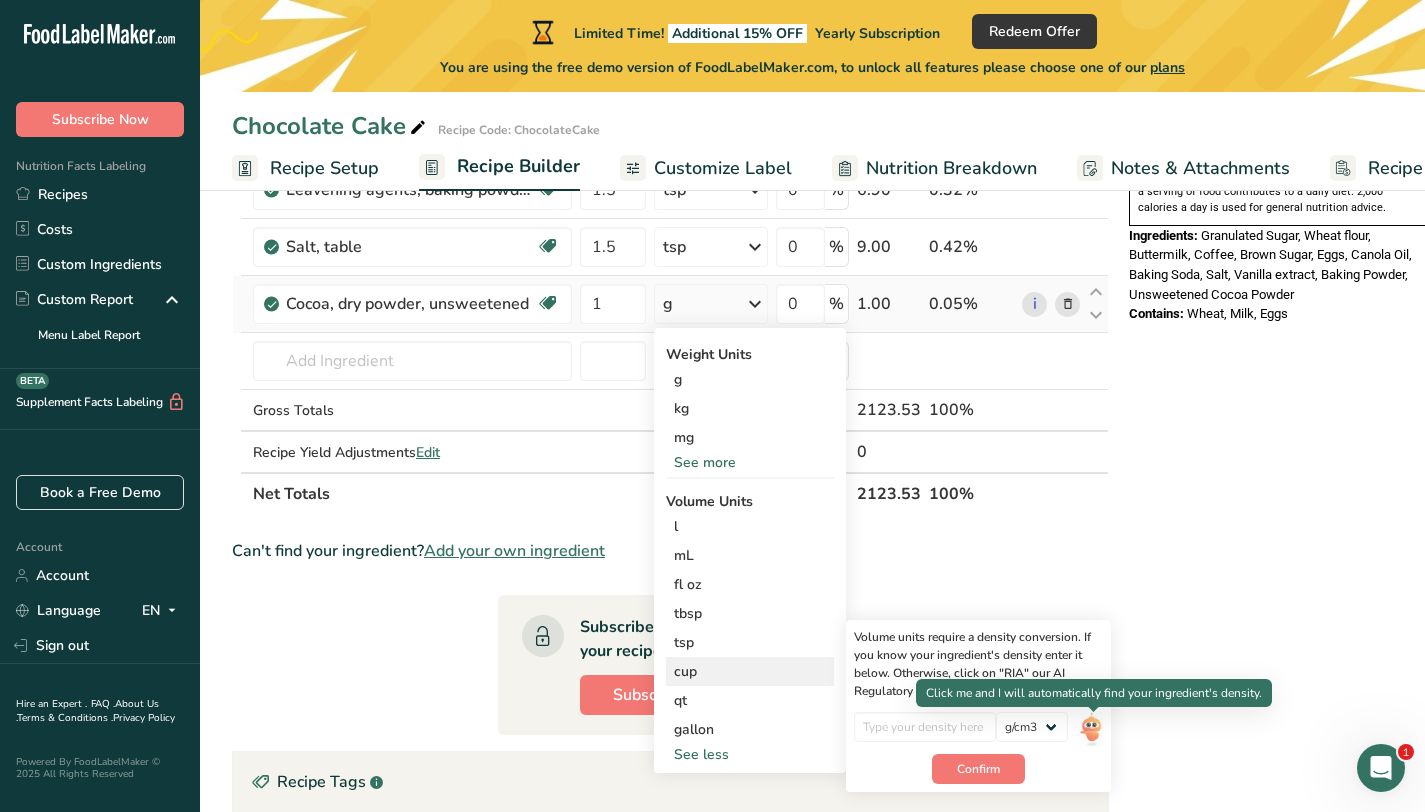 click at bounding box center [1091, 729] 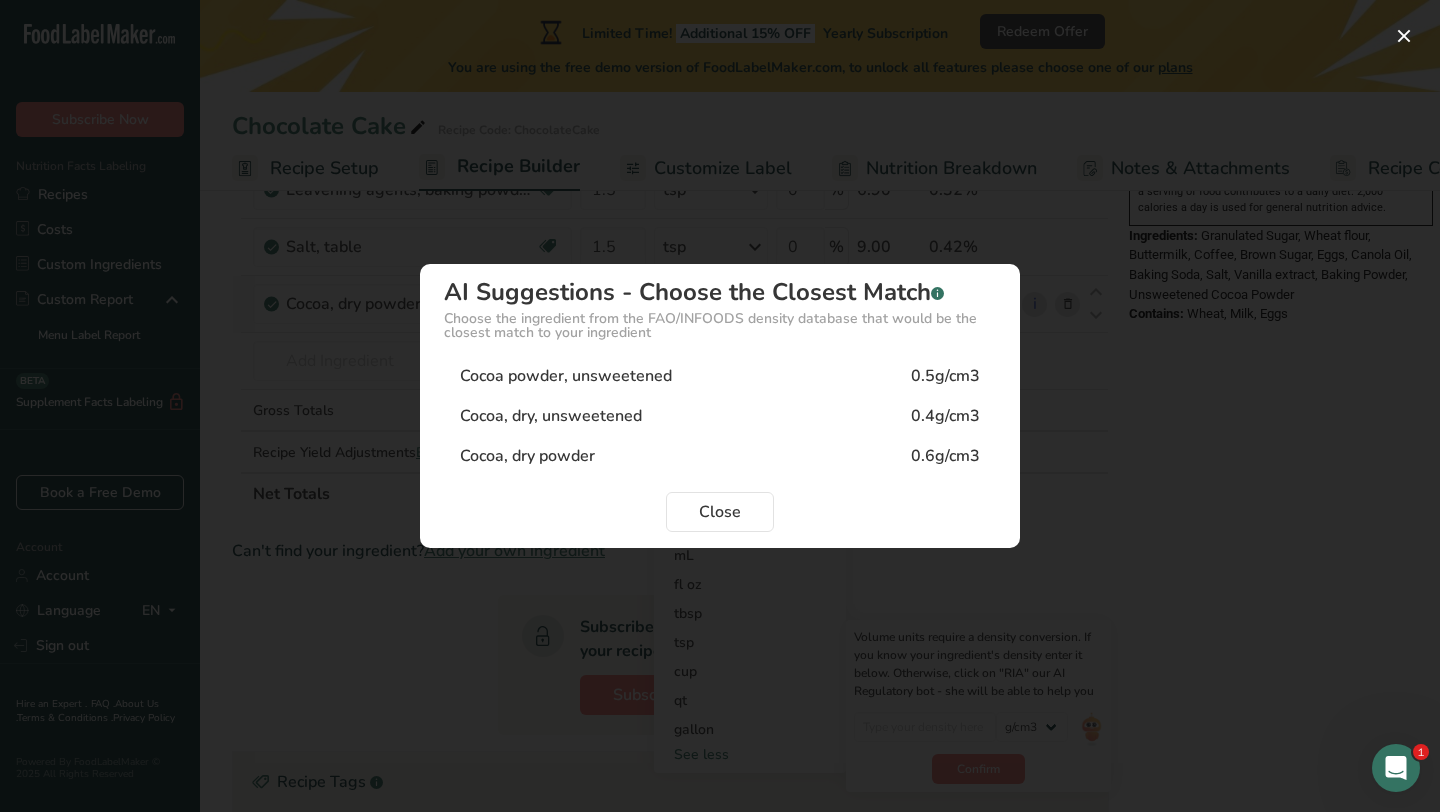 click on "Cocoa powder, unsweetened" at bounding box center [566, 376] 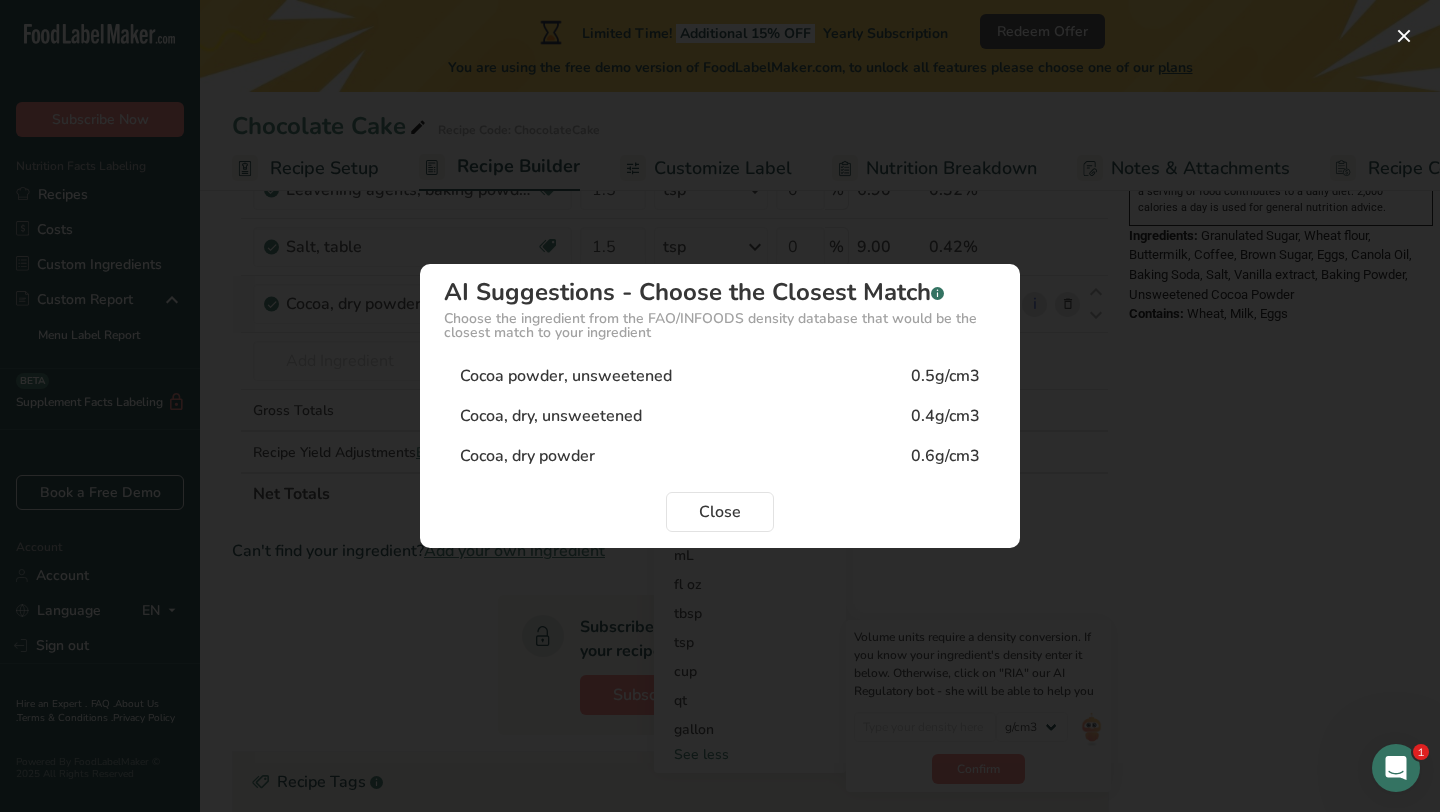 type on "0.5" 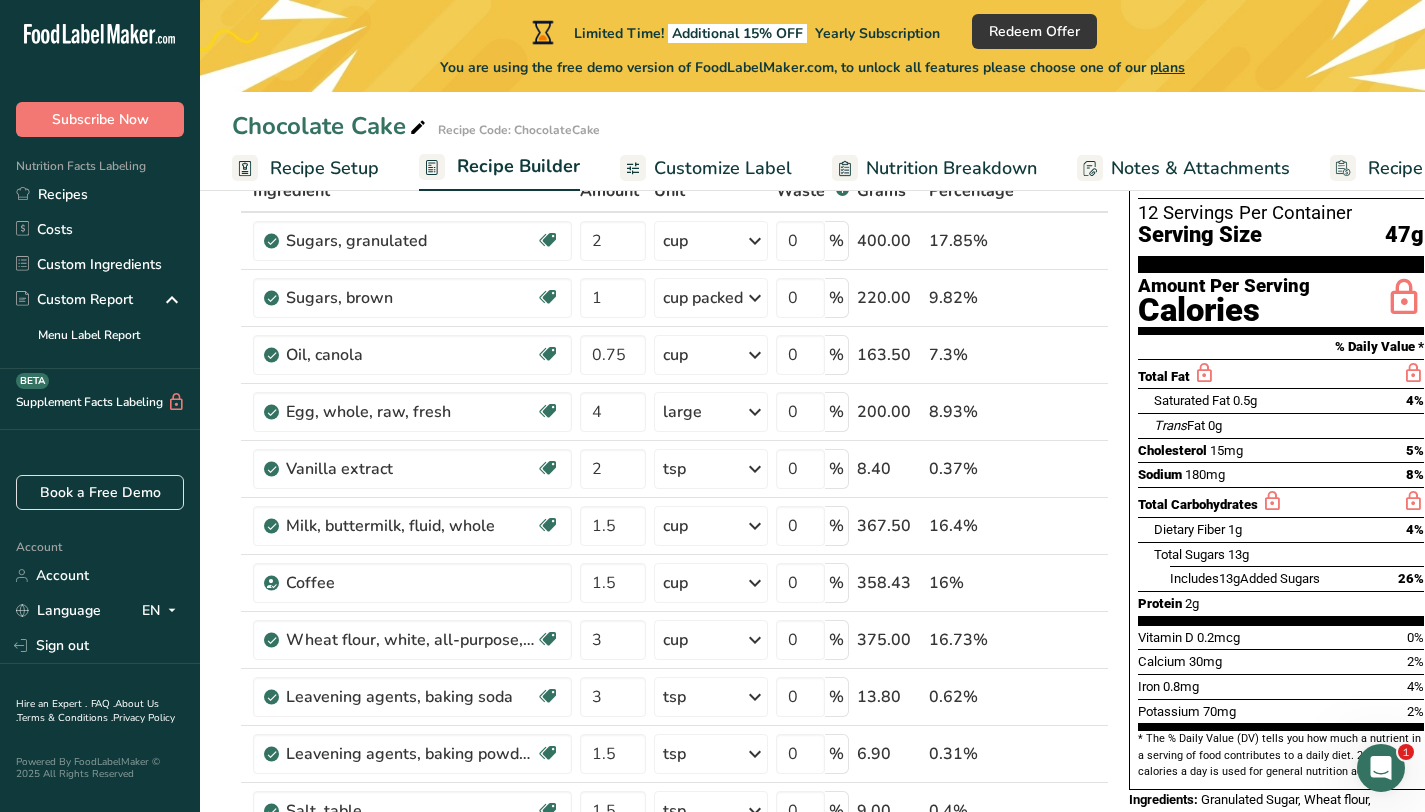 scroll, scrollTop: 0, scrollLeft: 0, axis: both 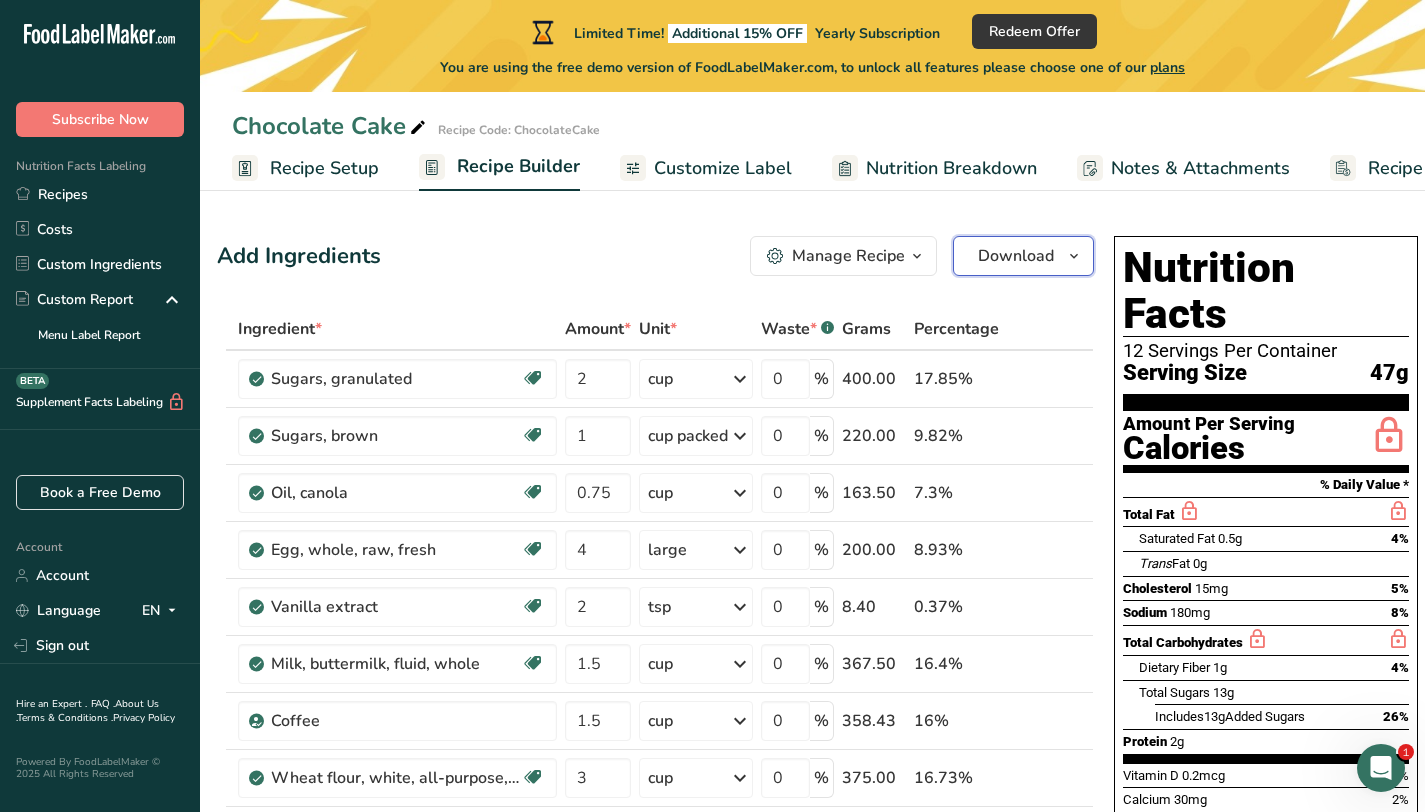 click at bounding box center (1074, 256) 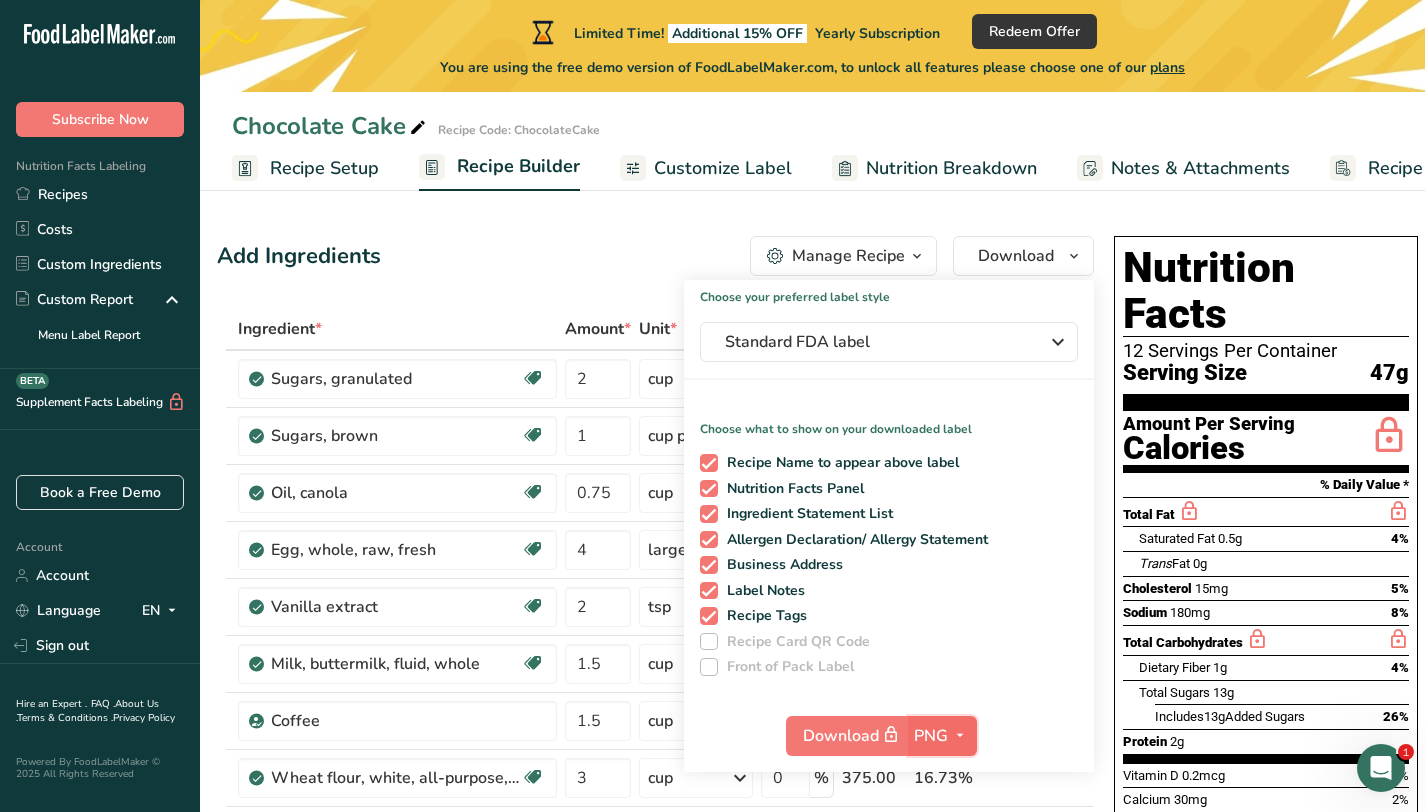 click at bounding box center (960, 735) 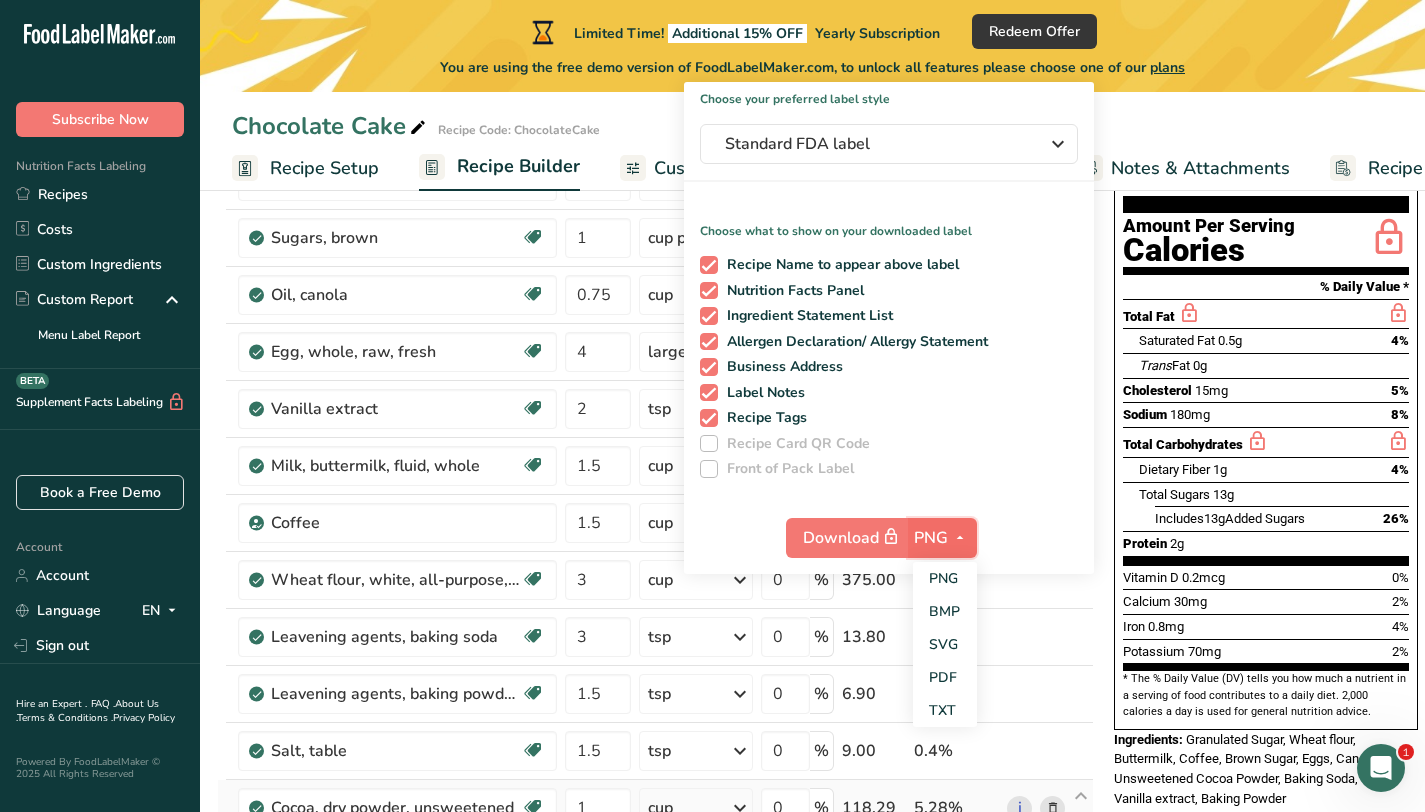 scroll, scrollTop: 203, scrollLeft: 0, axis: vertical 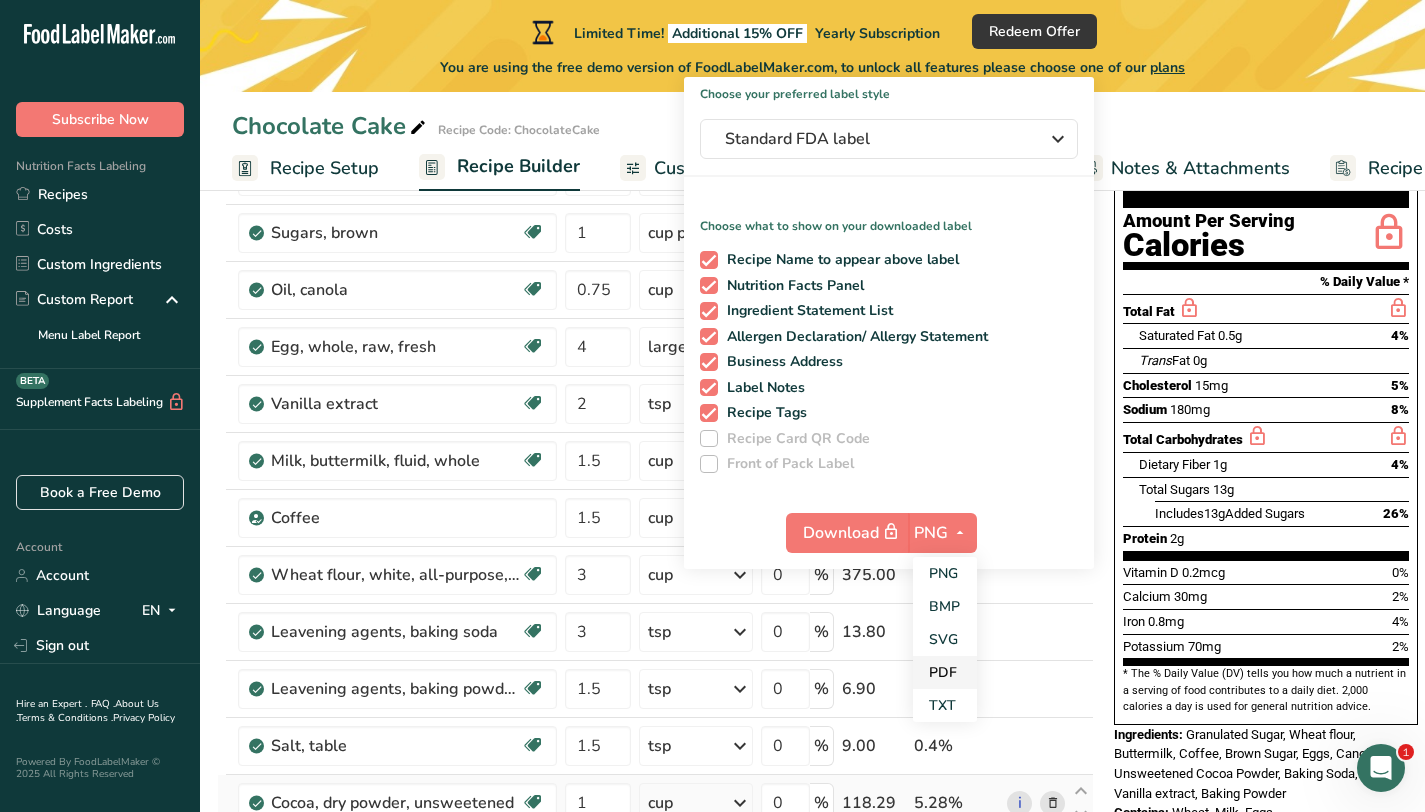 click on "PDF" at bounding box center [945, 672] 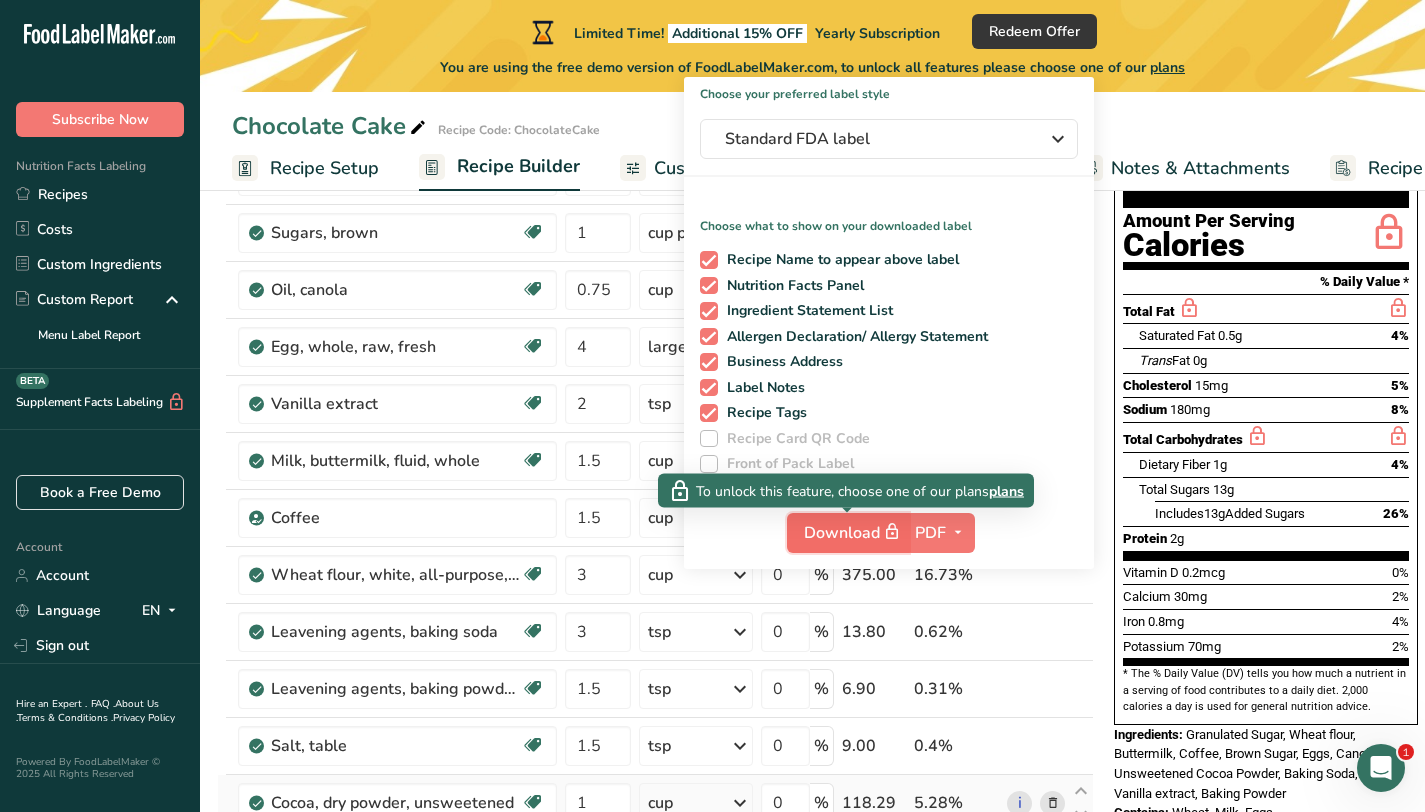click on "Download" at bounding box center [854, 532] 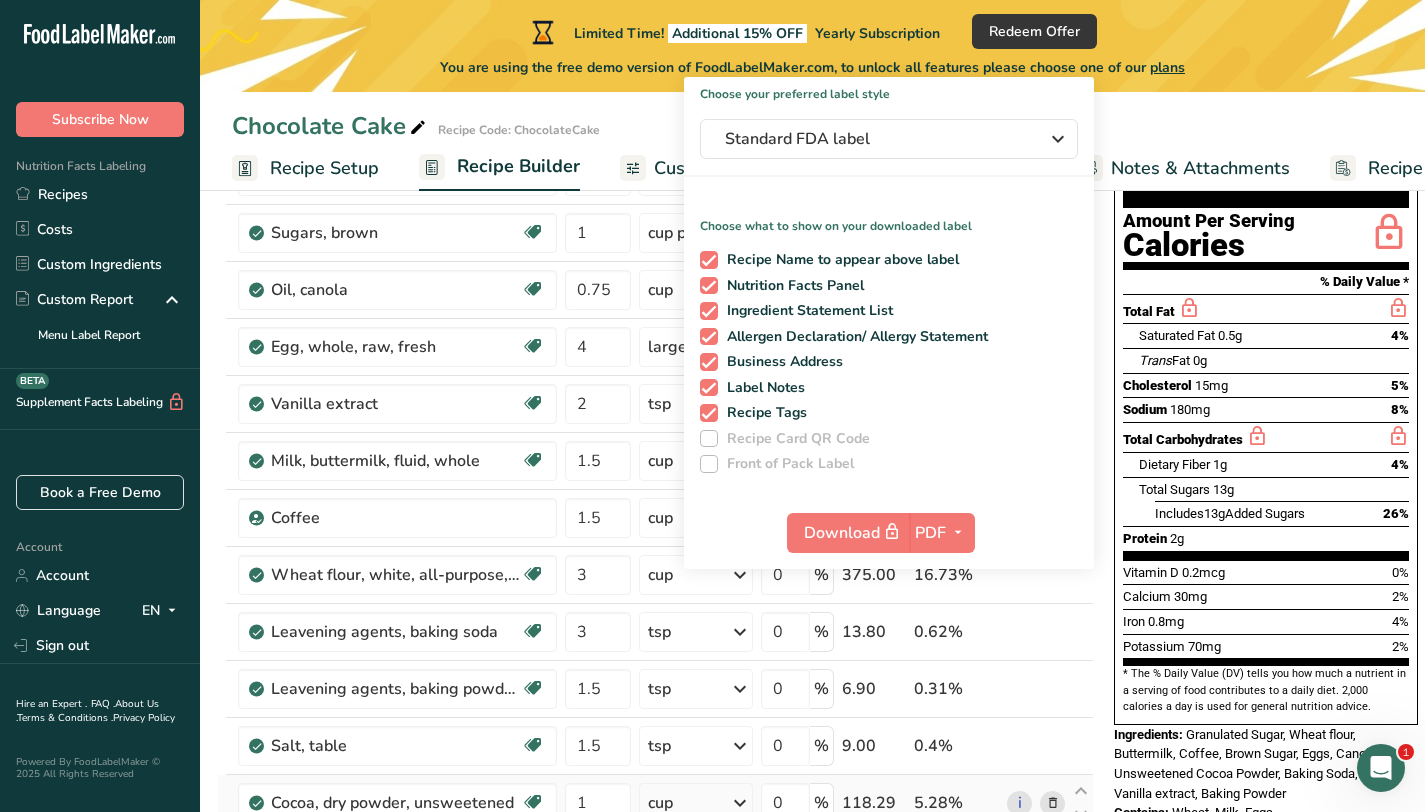 click on "Chocolate Cake
Recipe Code: ChocolateCake" at bounding box center [812, 126] 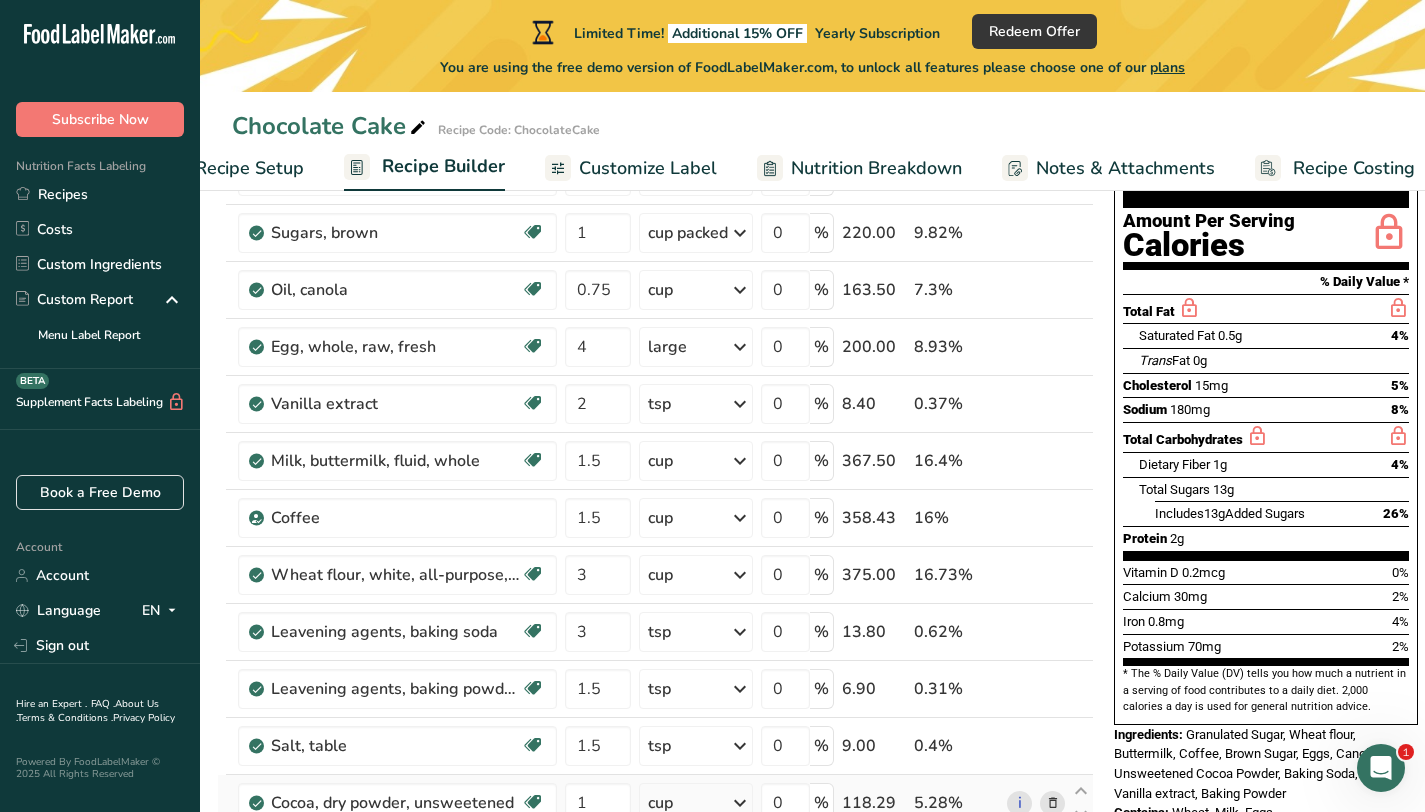 scroll, scrollTop: 0, scrollLeft: 96, axis: horizontal 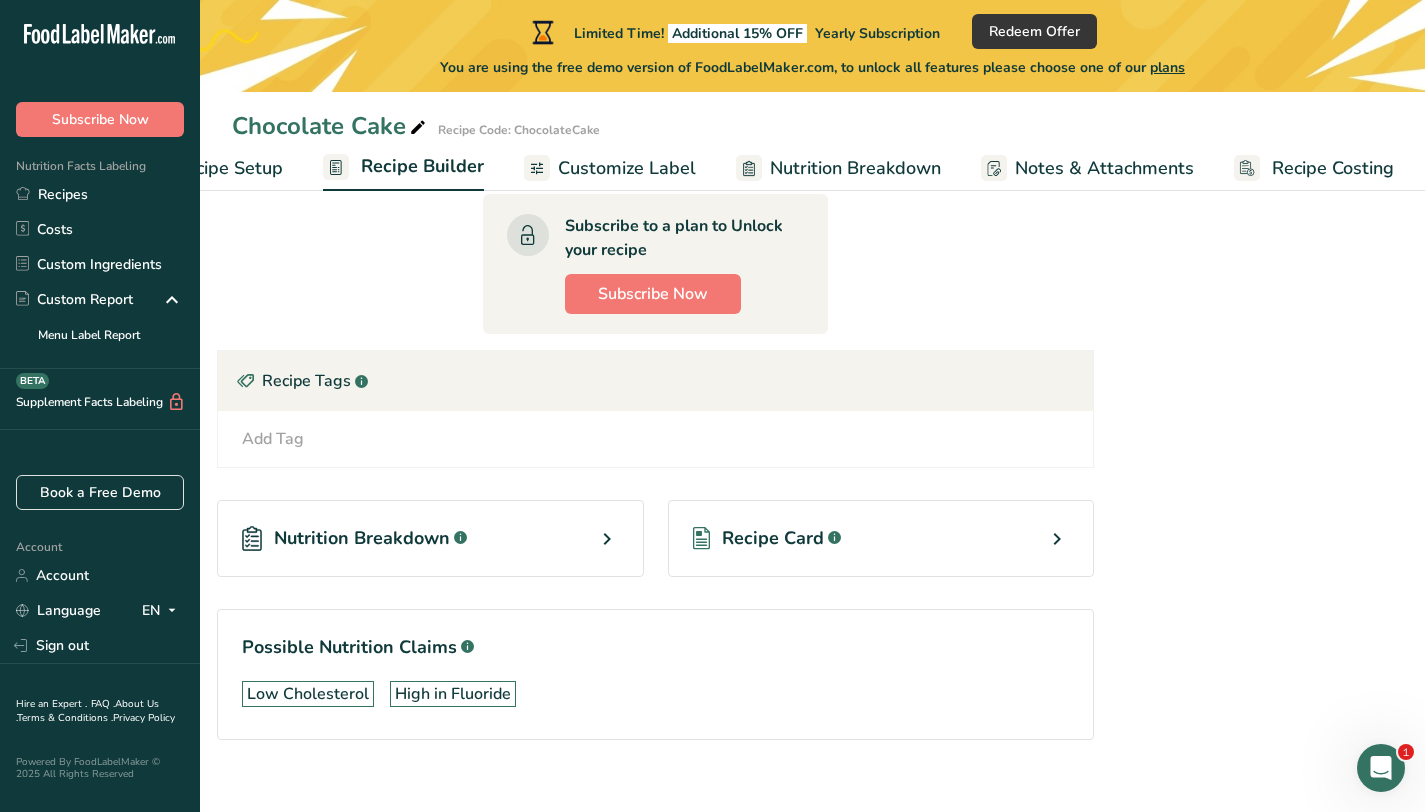 click at bounding box center [607, 539] 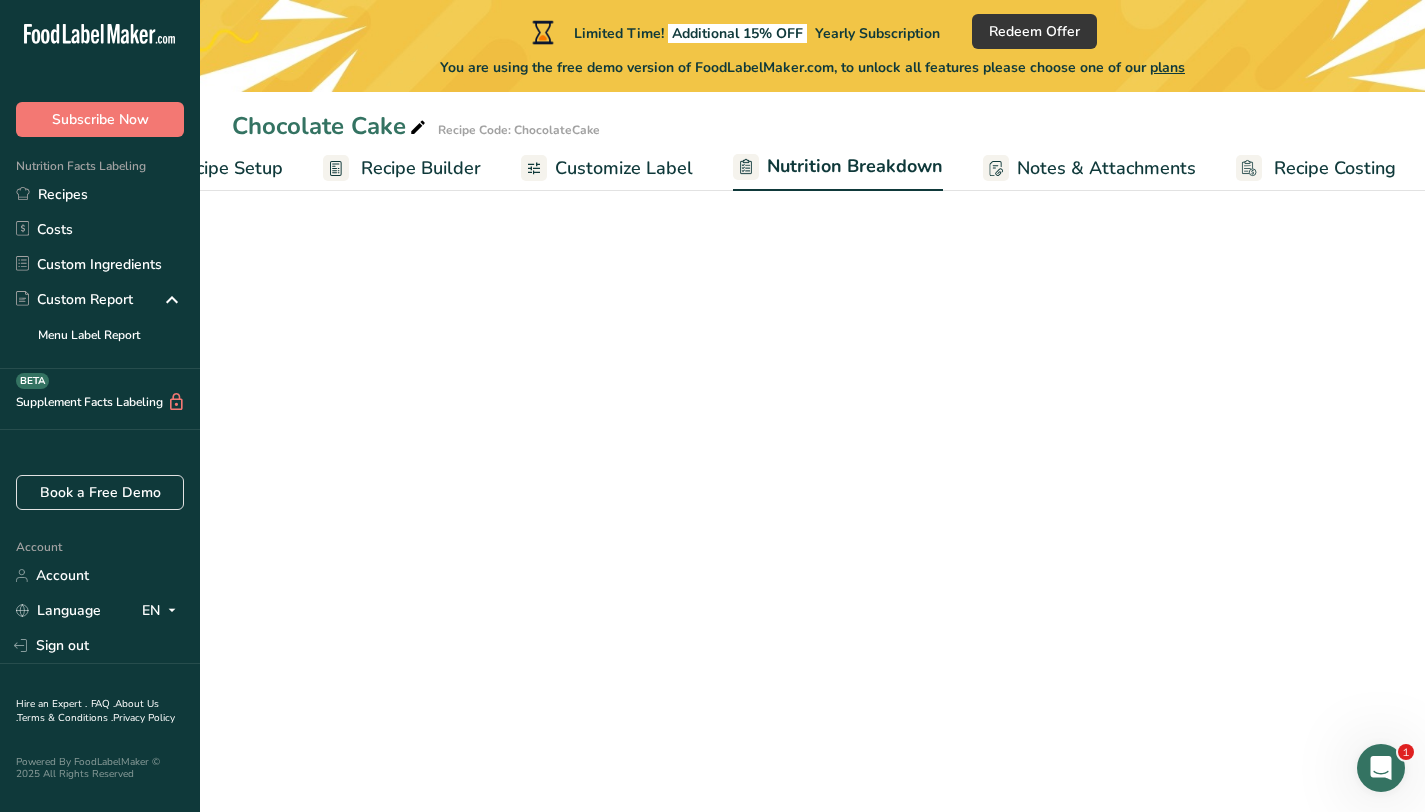 select on "Calories" 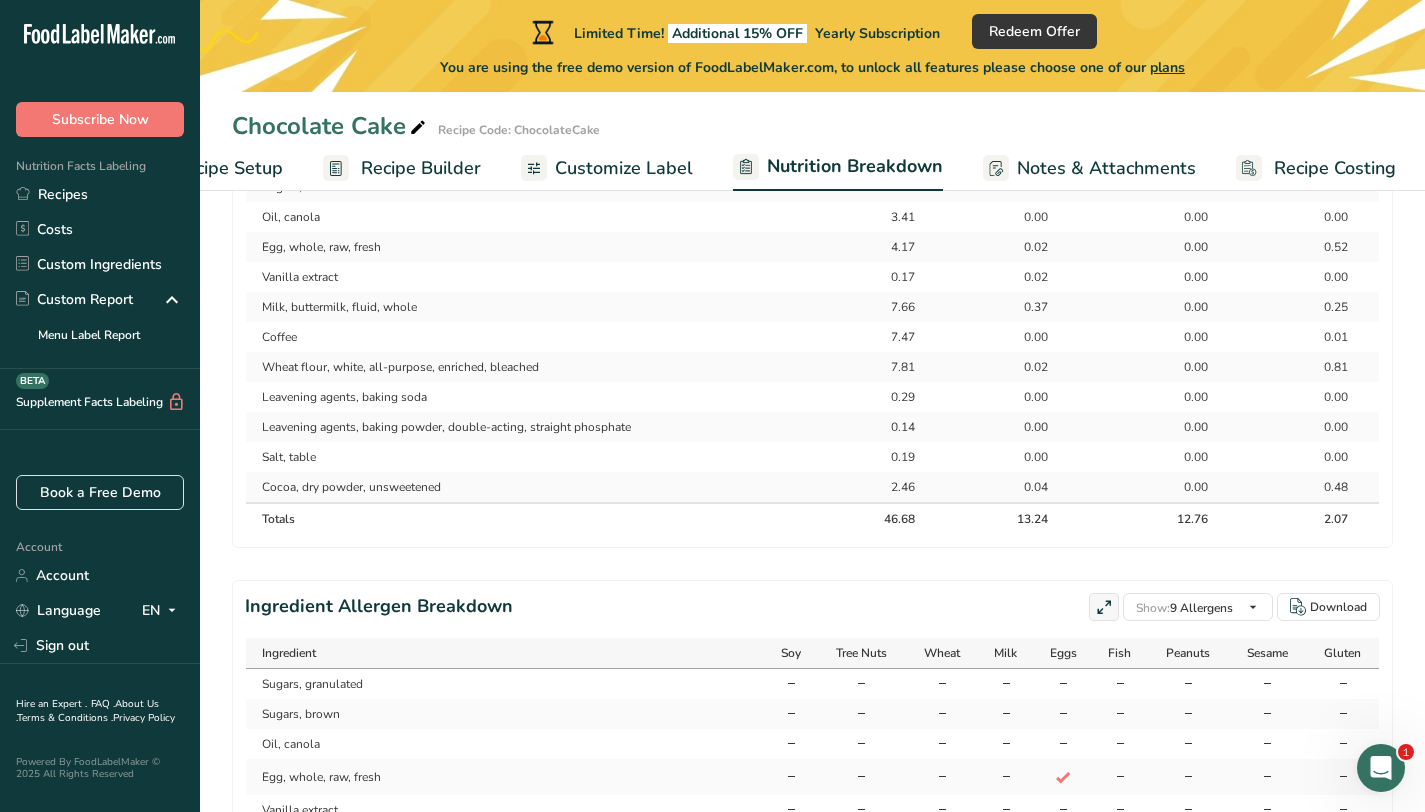 click on "Customize Label" at bounding box center [624, 168] 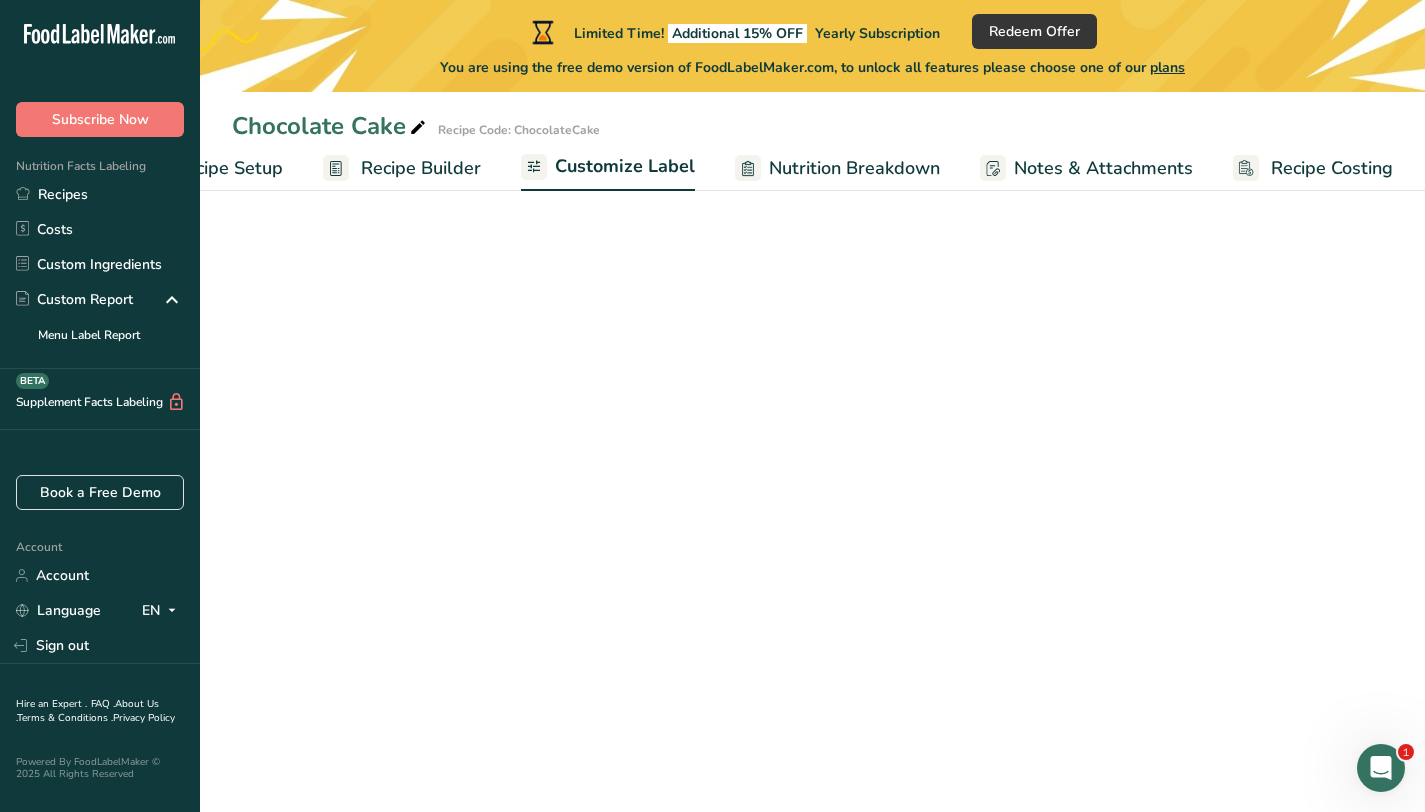 scroll, scrollTop: 588, scrollLeft: 0, axis: vertical 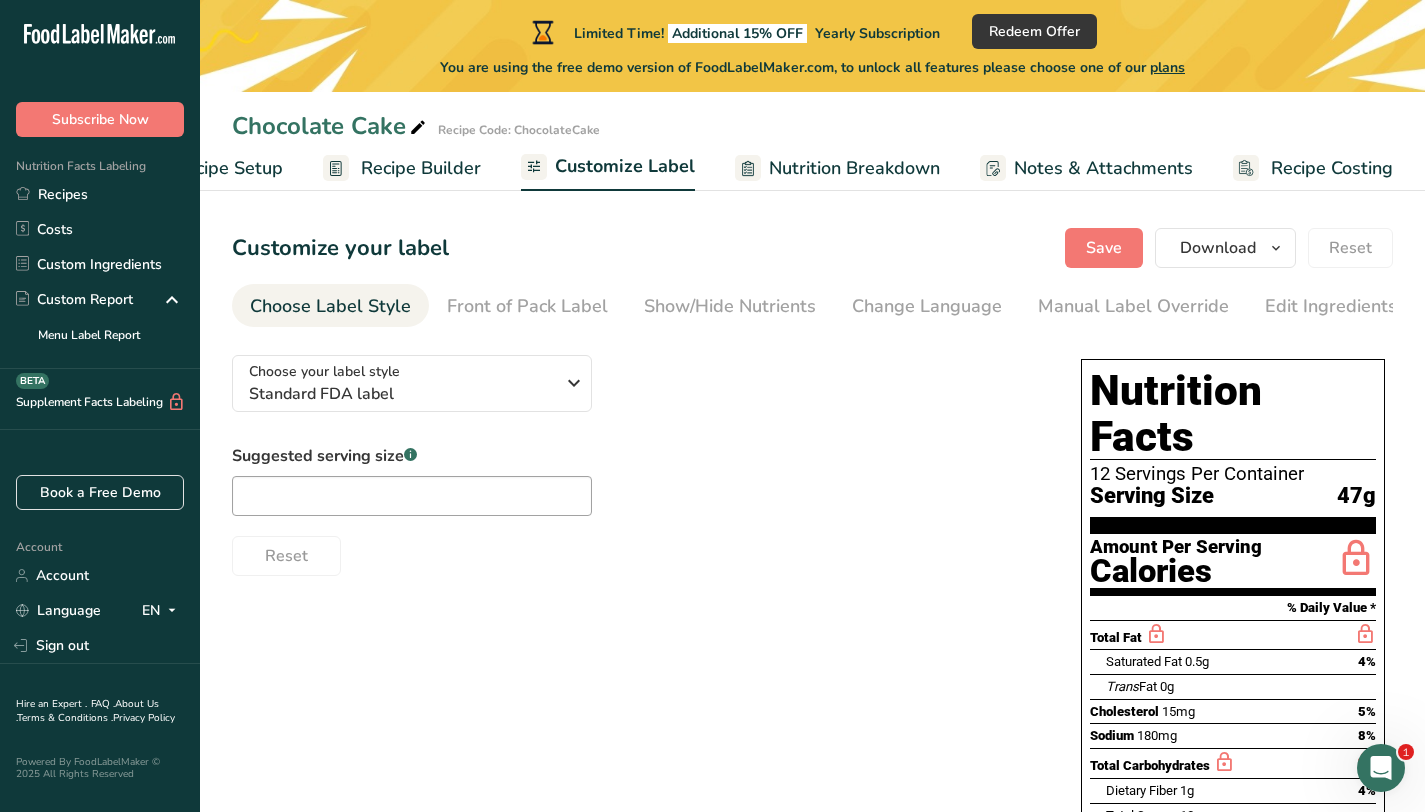 click on "Recipe Builder" at bounding box center [421, 168] 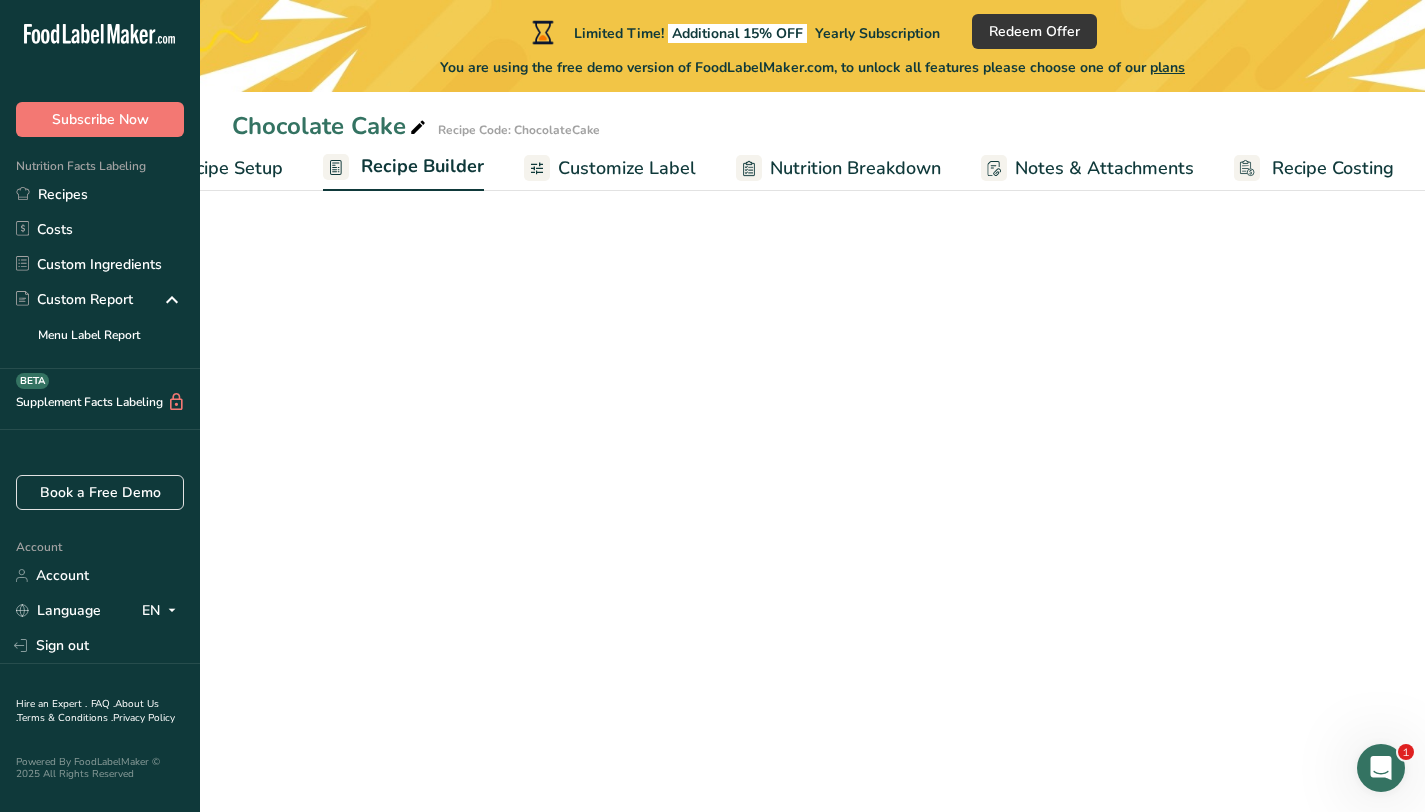 scroll, scrollTop: 0, scrollLeft: 96, axis: horizontal 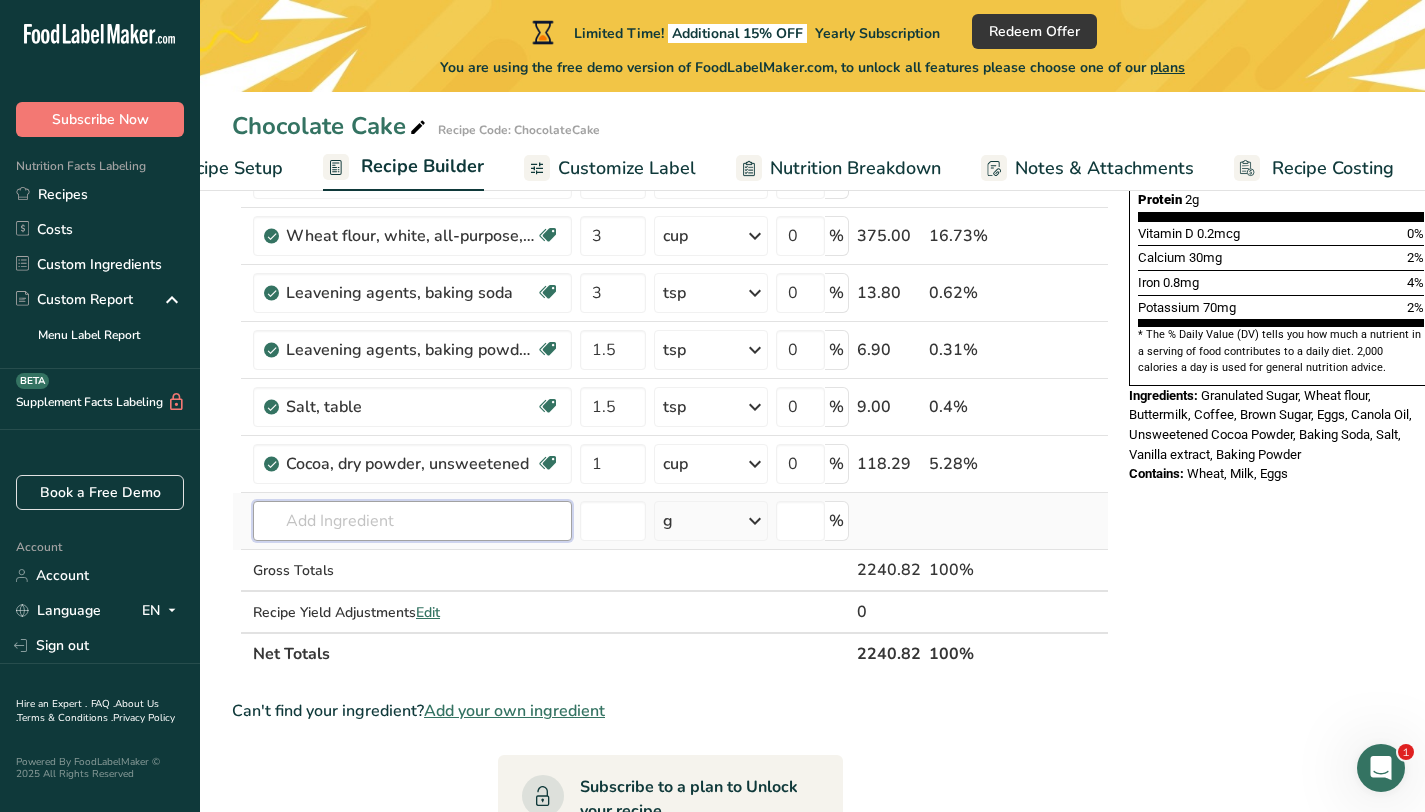 click at bounding box center [412, 521] 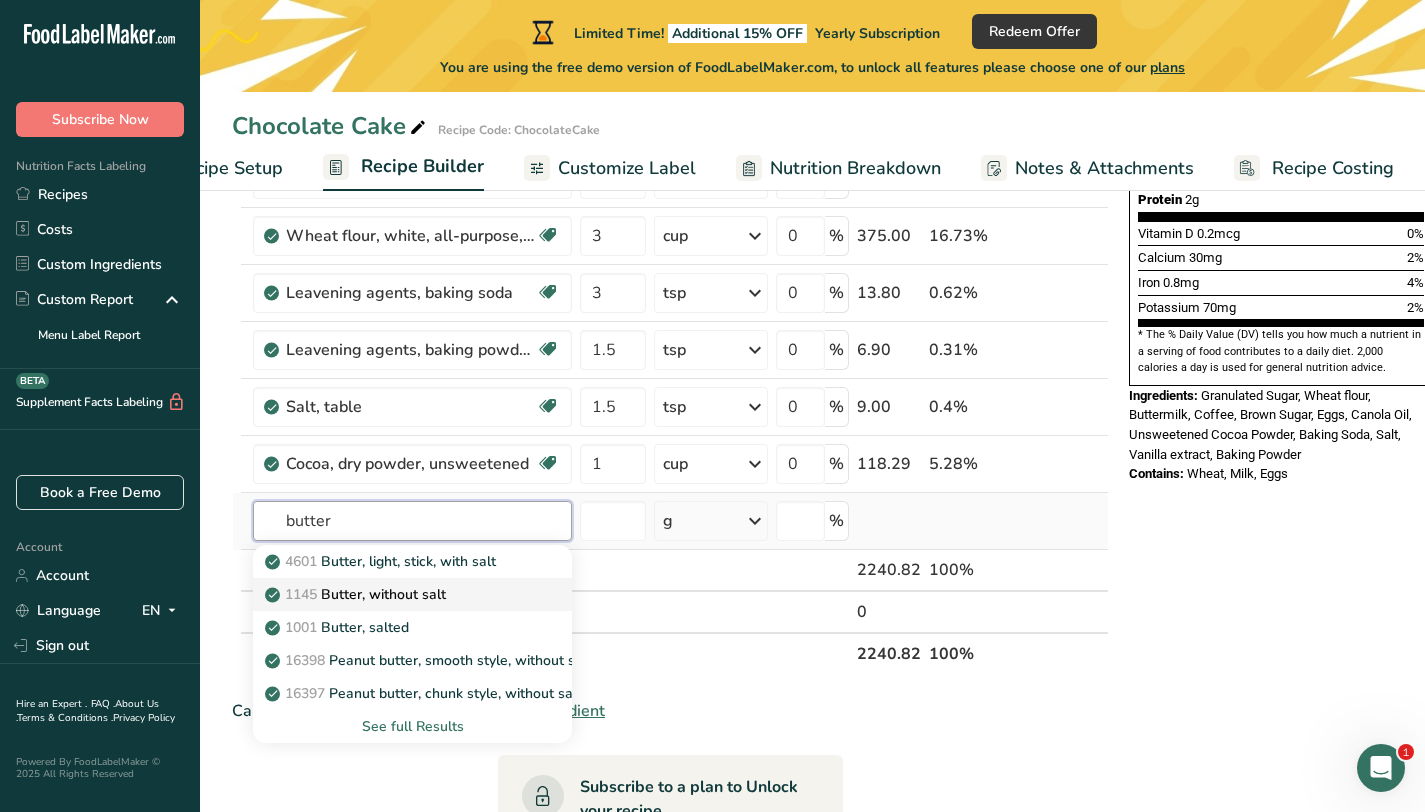 type on "butter" 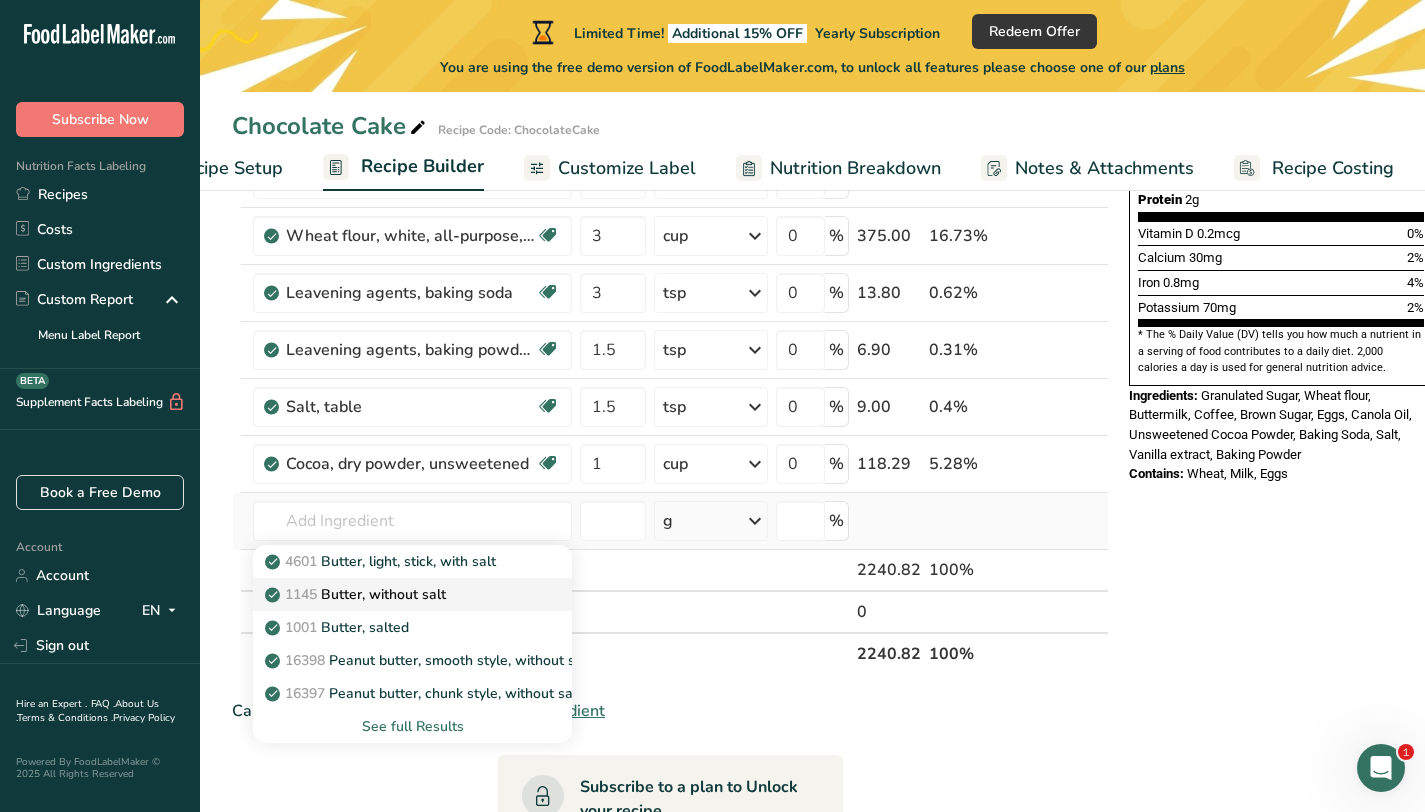click on "1145
Butter, without salt" at bounding box center (357, 594) 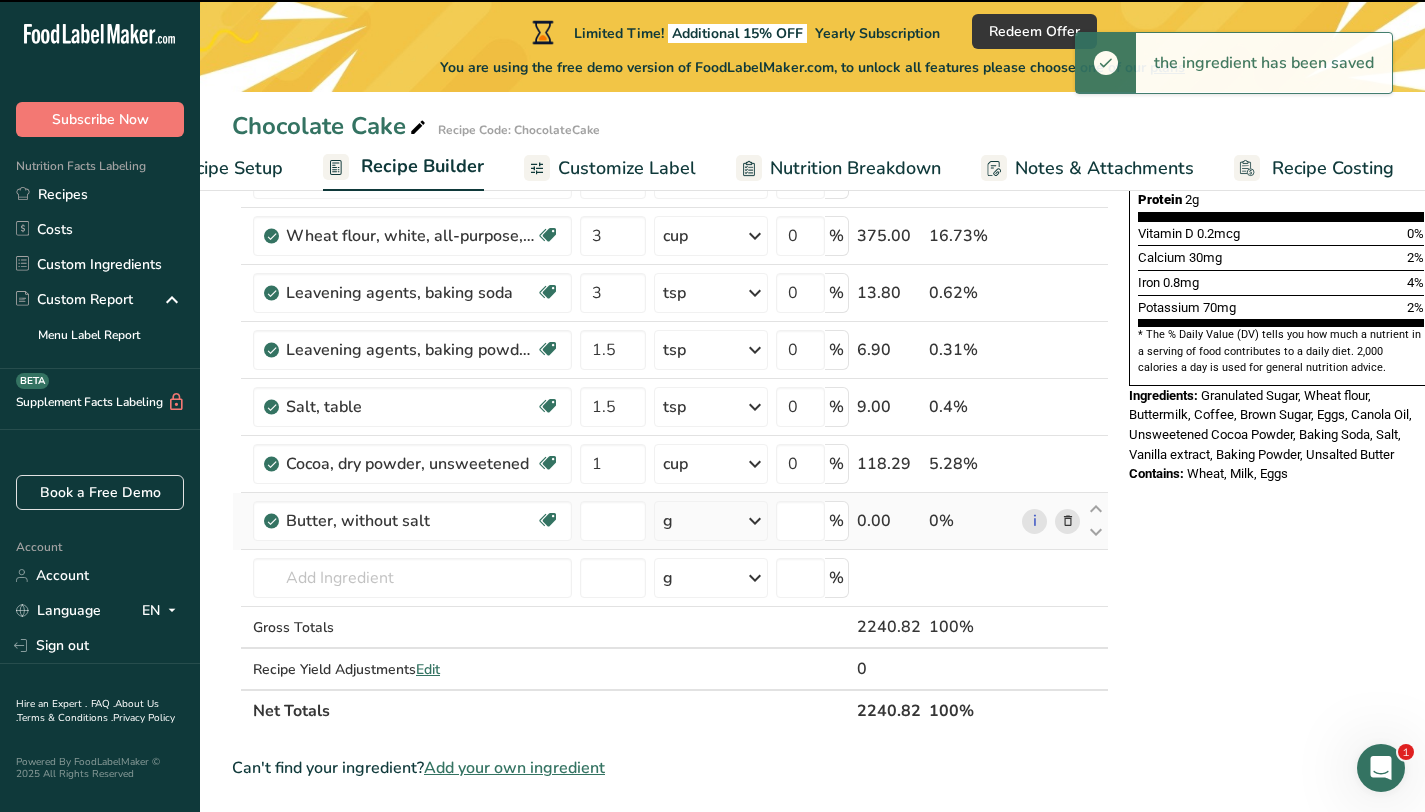 type on "0" 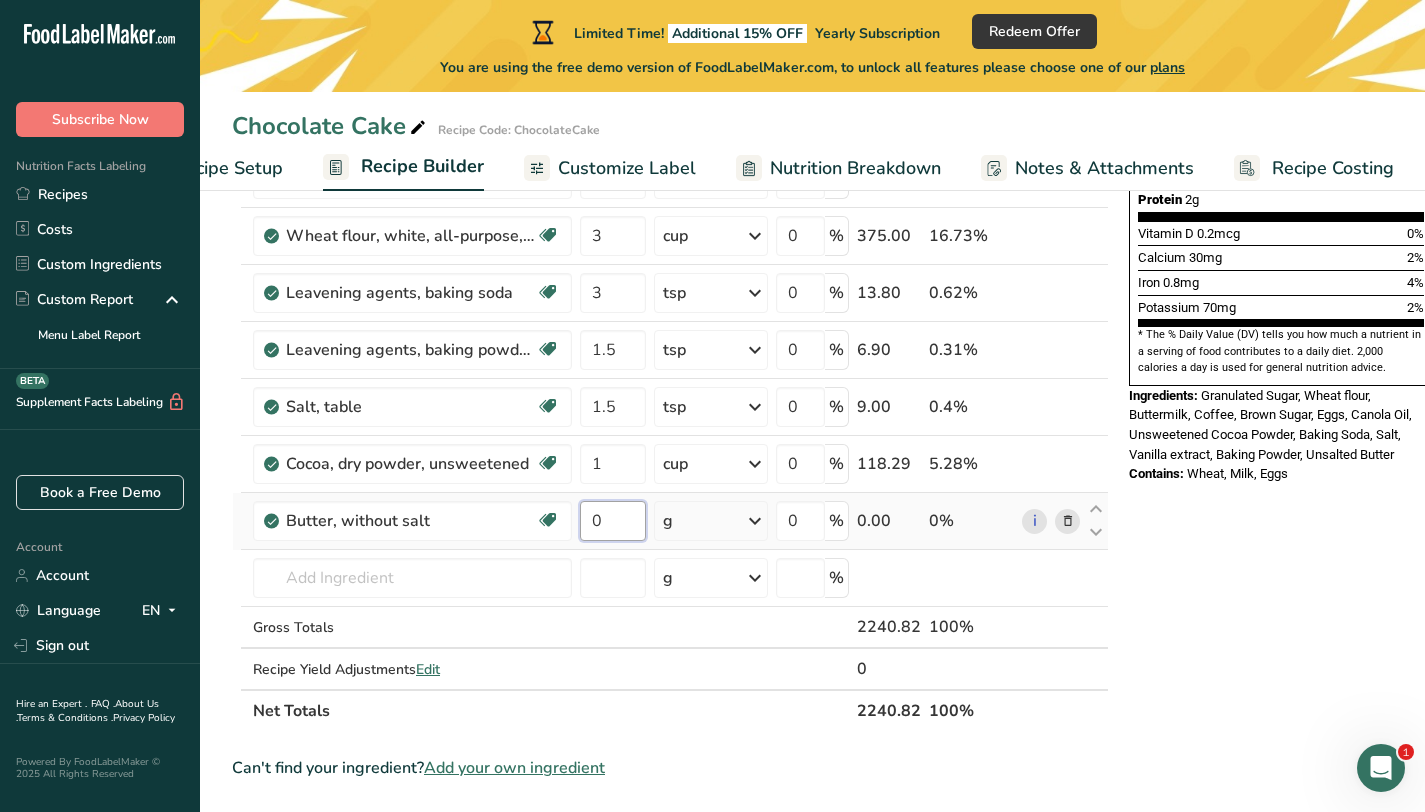 click on "0" at bounding box center (613, 521) 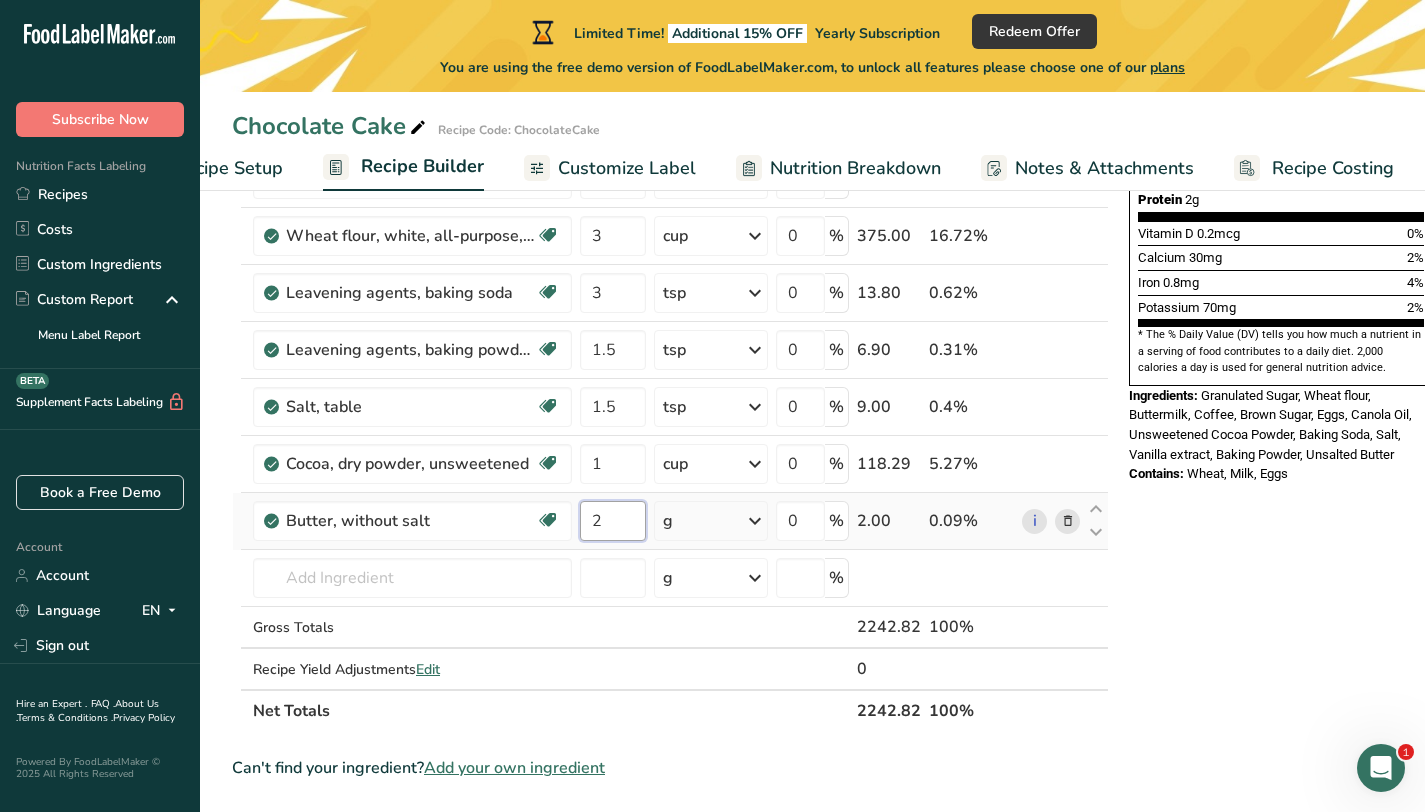 type on "2" 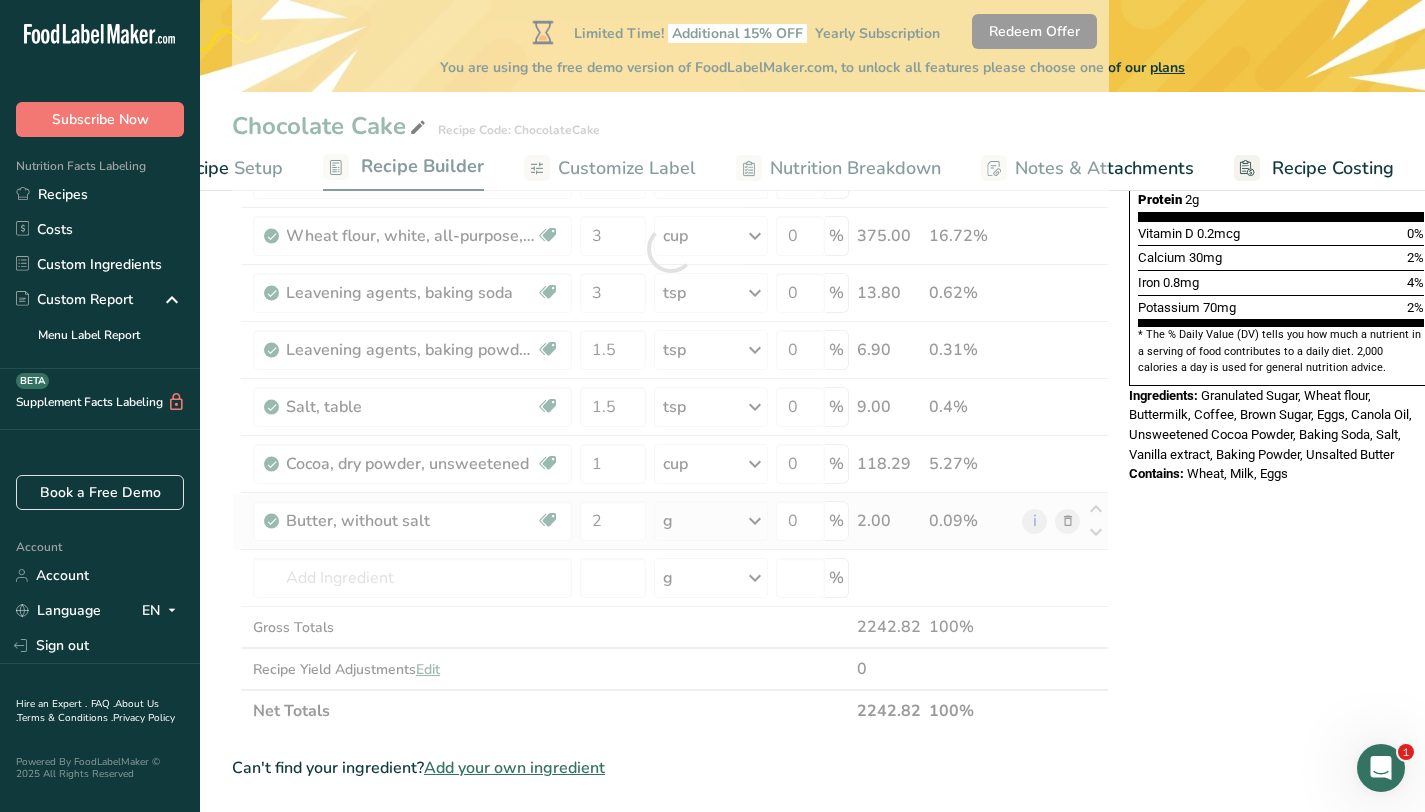 click on "Ingredient *
Amount *
Unit *
Waste *   .a-a{fill:#347362;}.b-a{fill:#fff;}          Grams
Percentage
Sugars, granulated
Dairy free
Gluten free
Vegan
Vegetarian
Soy free
2
cup
Portions
1 serving packet
1 cup
Weight Units
g
kg
mg
See more
Volume Units
l
Volume units require a density conversion. If you know your ingredient's density enter it below. Otherwise, click on "RIA" our AI Regulatory bot - she will be able to help you
lb/ft3
g/cm3
Confirm
mL
lb/ft3" at bounding box center (670, 249) 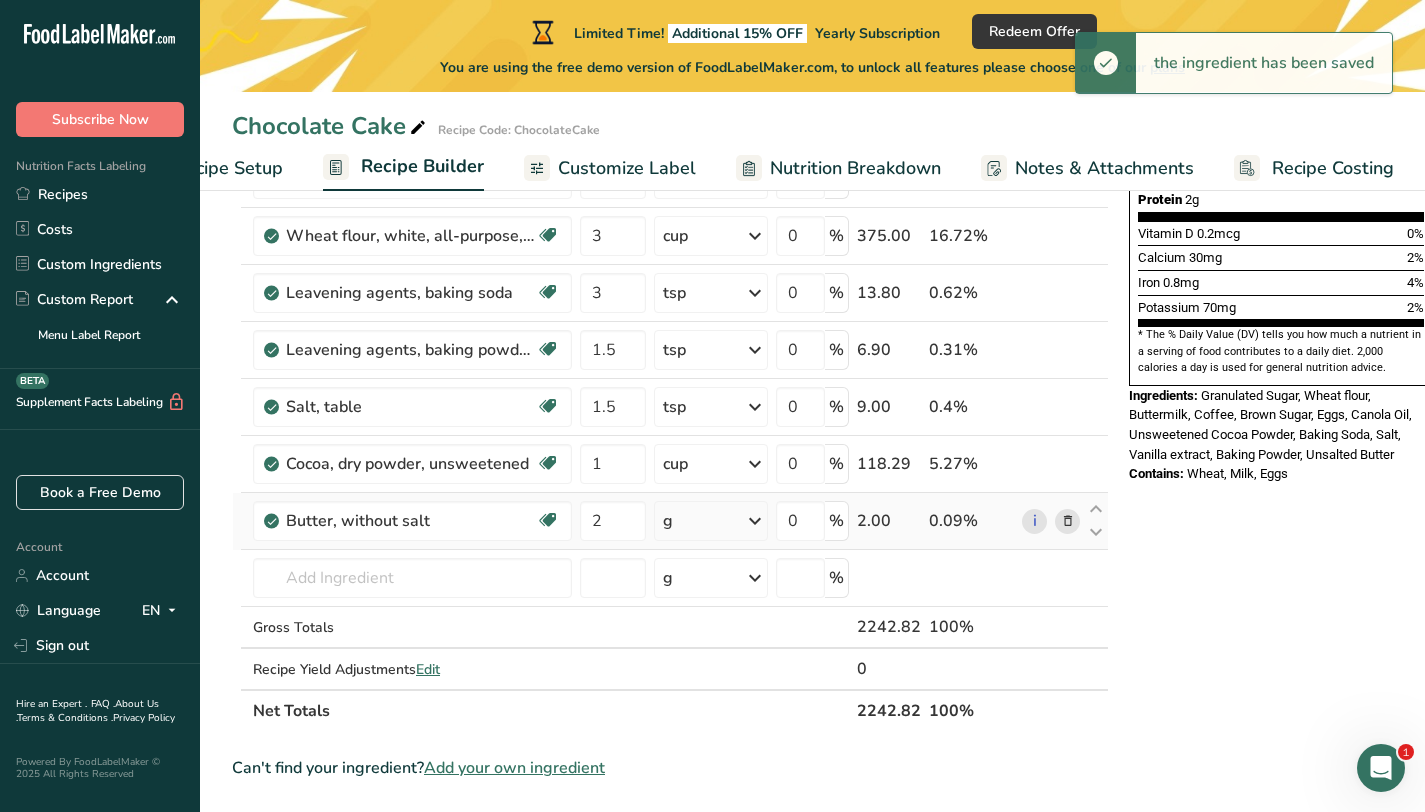 click at bounding box center [755, 521] 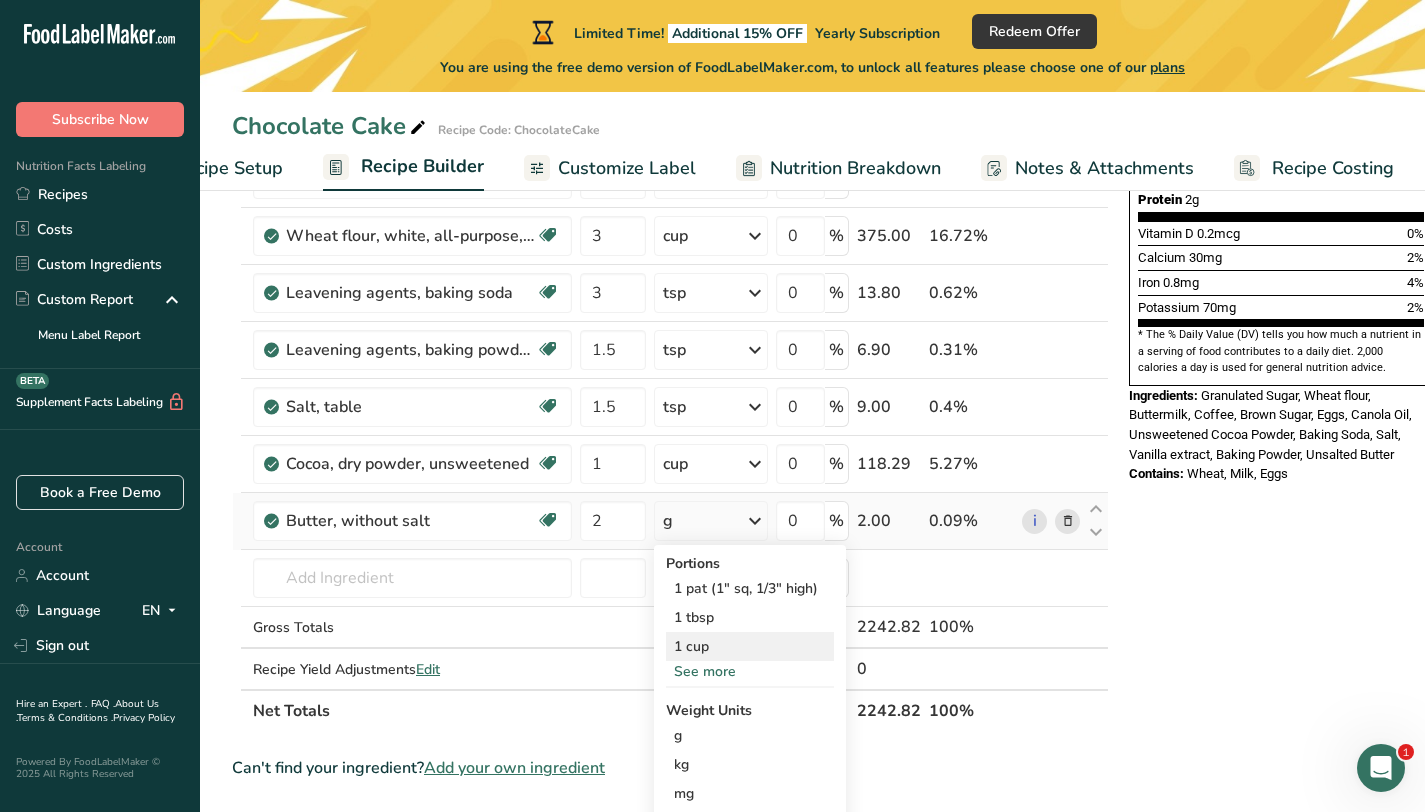 click on "1 cup" at bounding box center (750, 646) 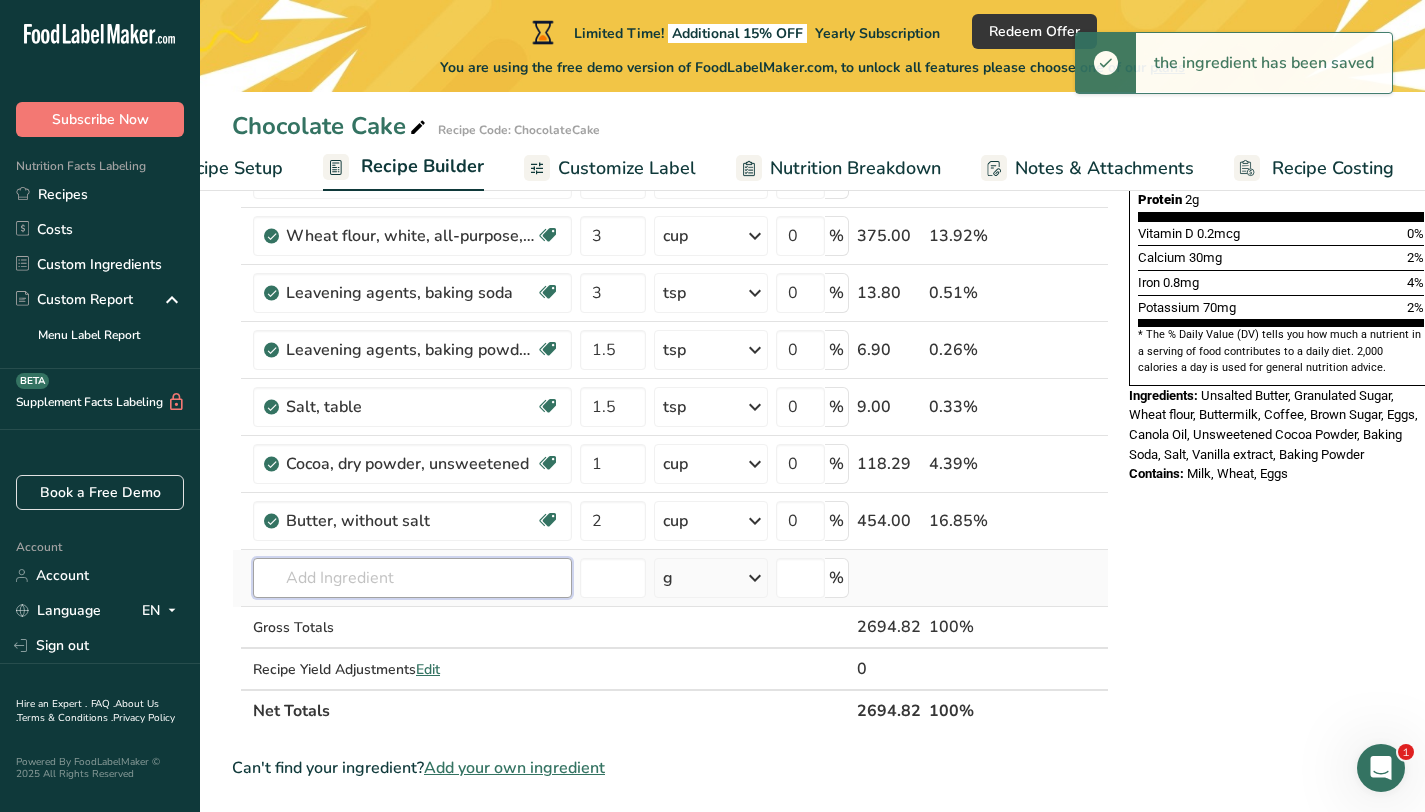 click at bounding box center (412, 578) 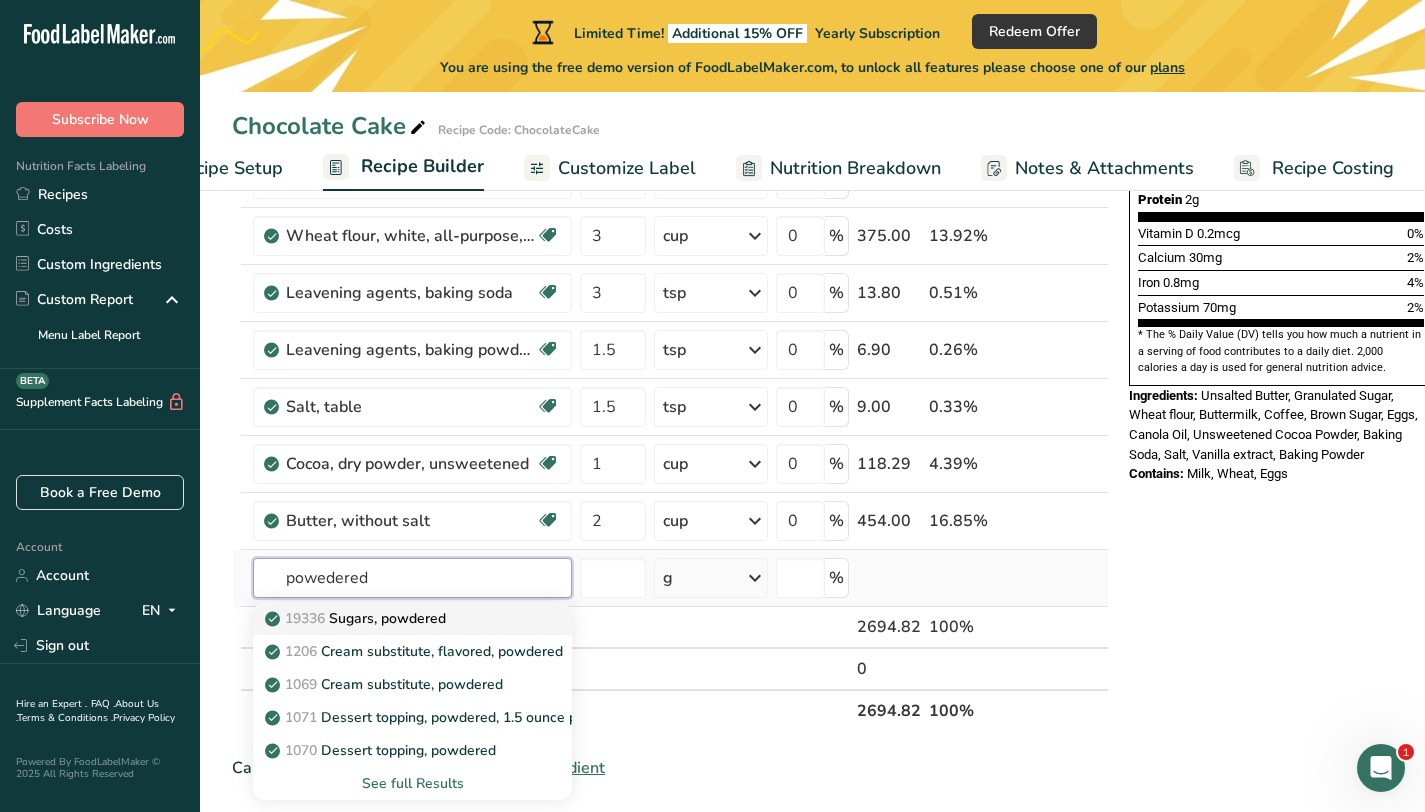 type on "powedered" 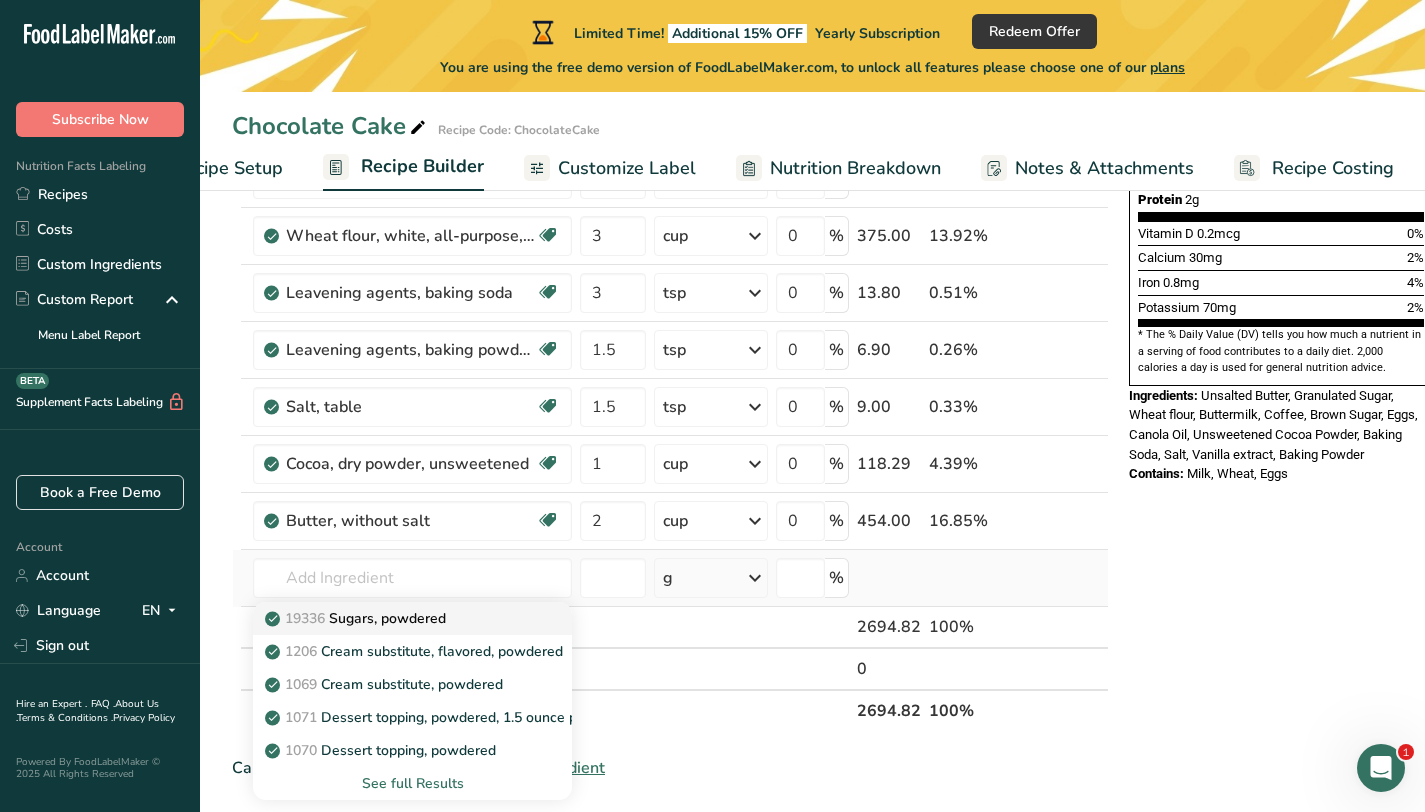 click on "19336
Sugars, powdered" at bounding box center (357, 618) 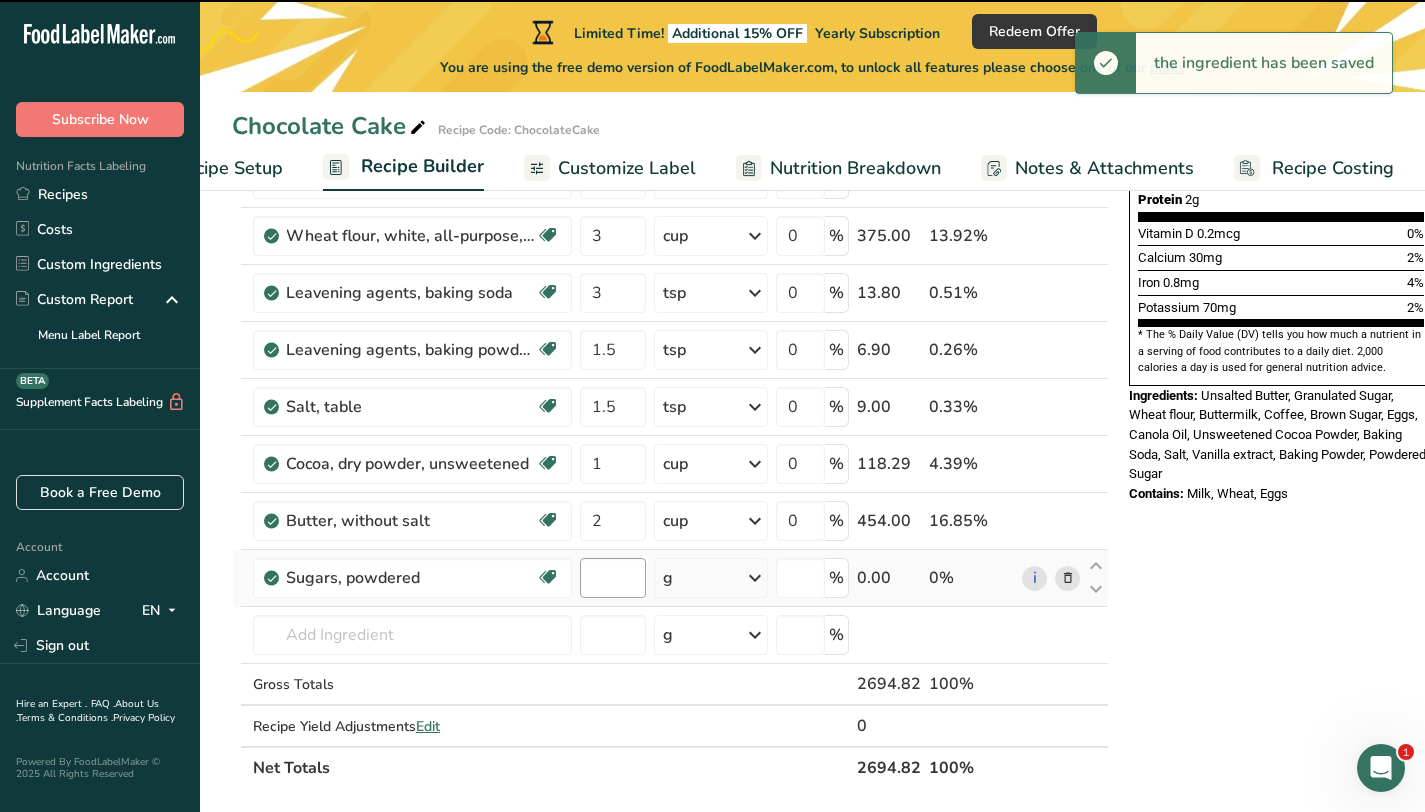 type on "0" 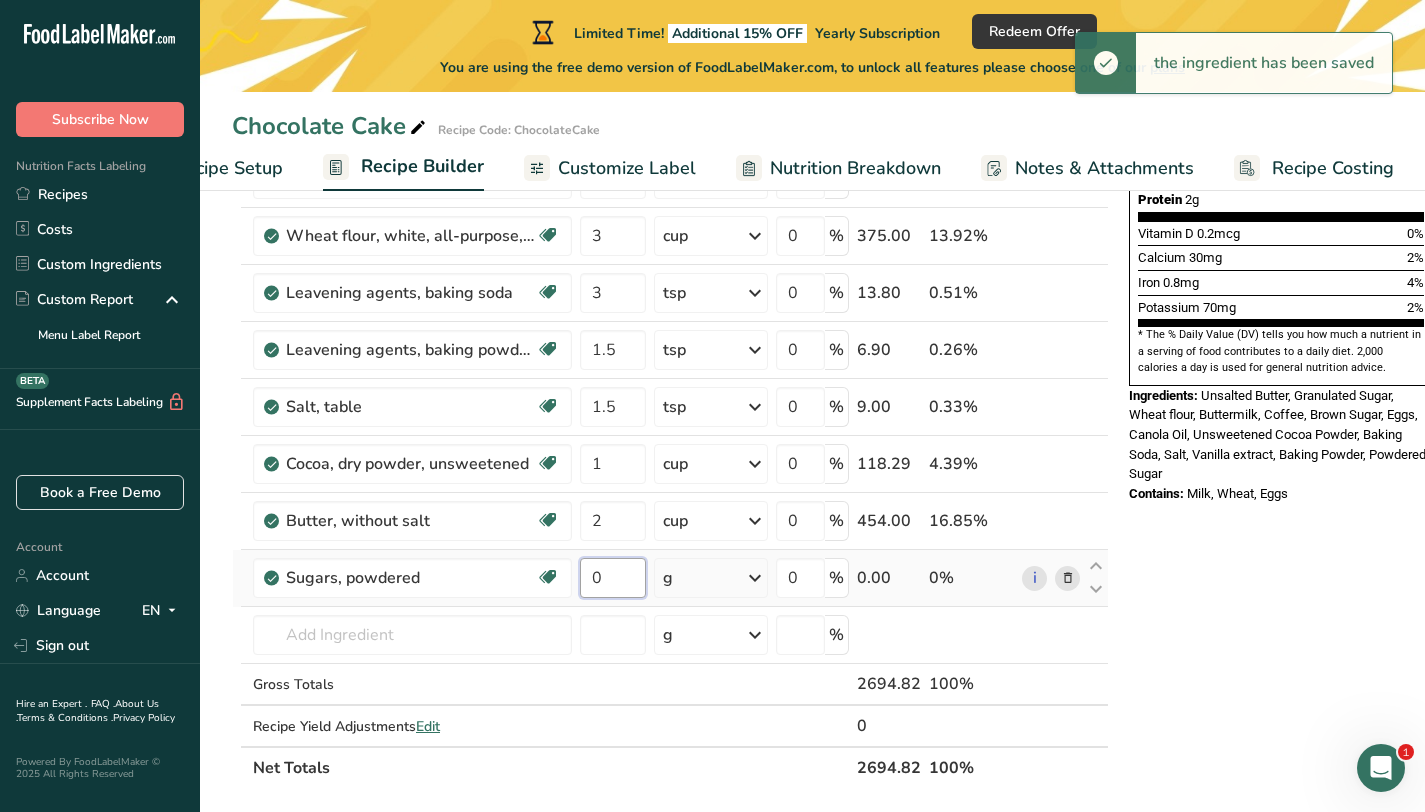 click on "0" at bounding box center (613, 578) 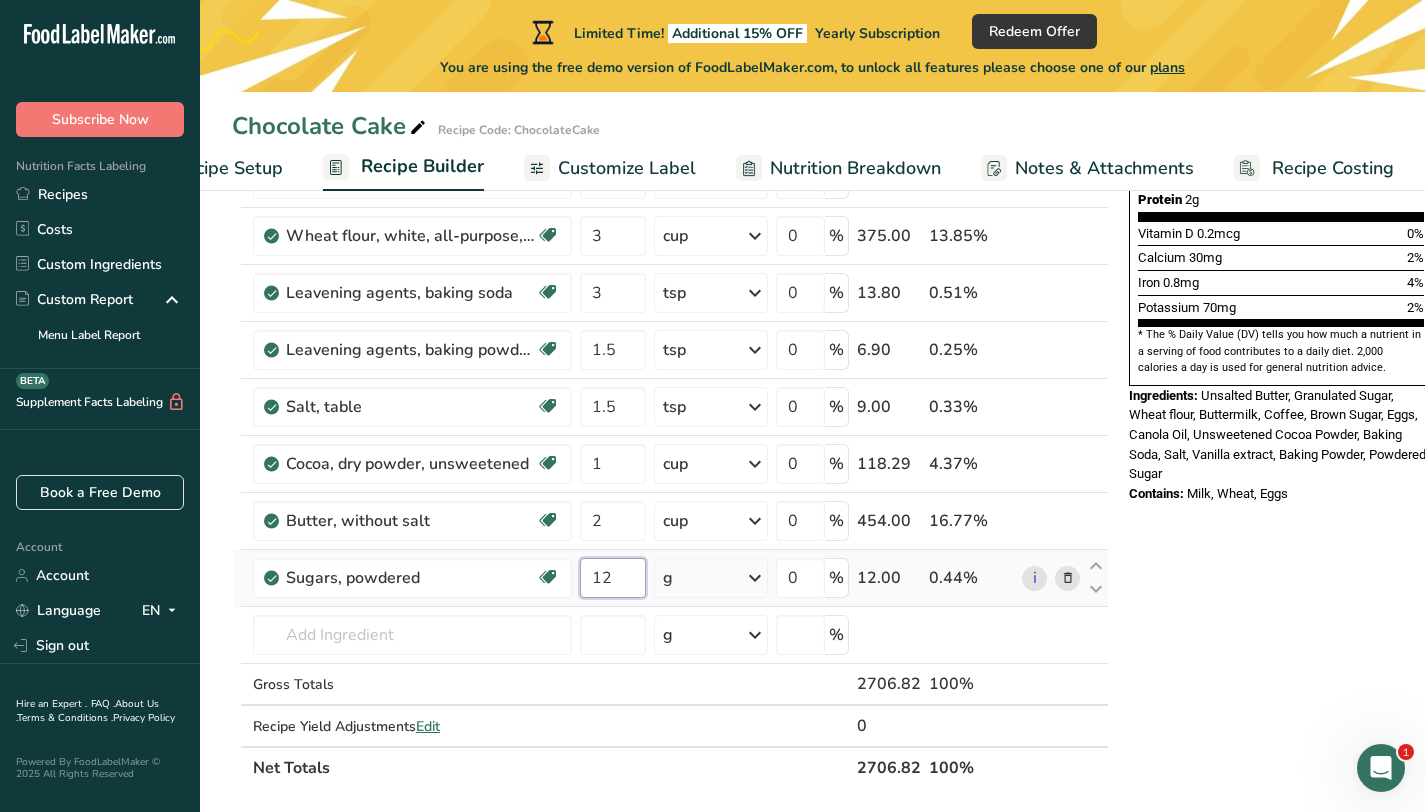 type on "12" 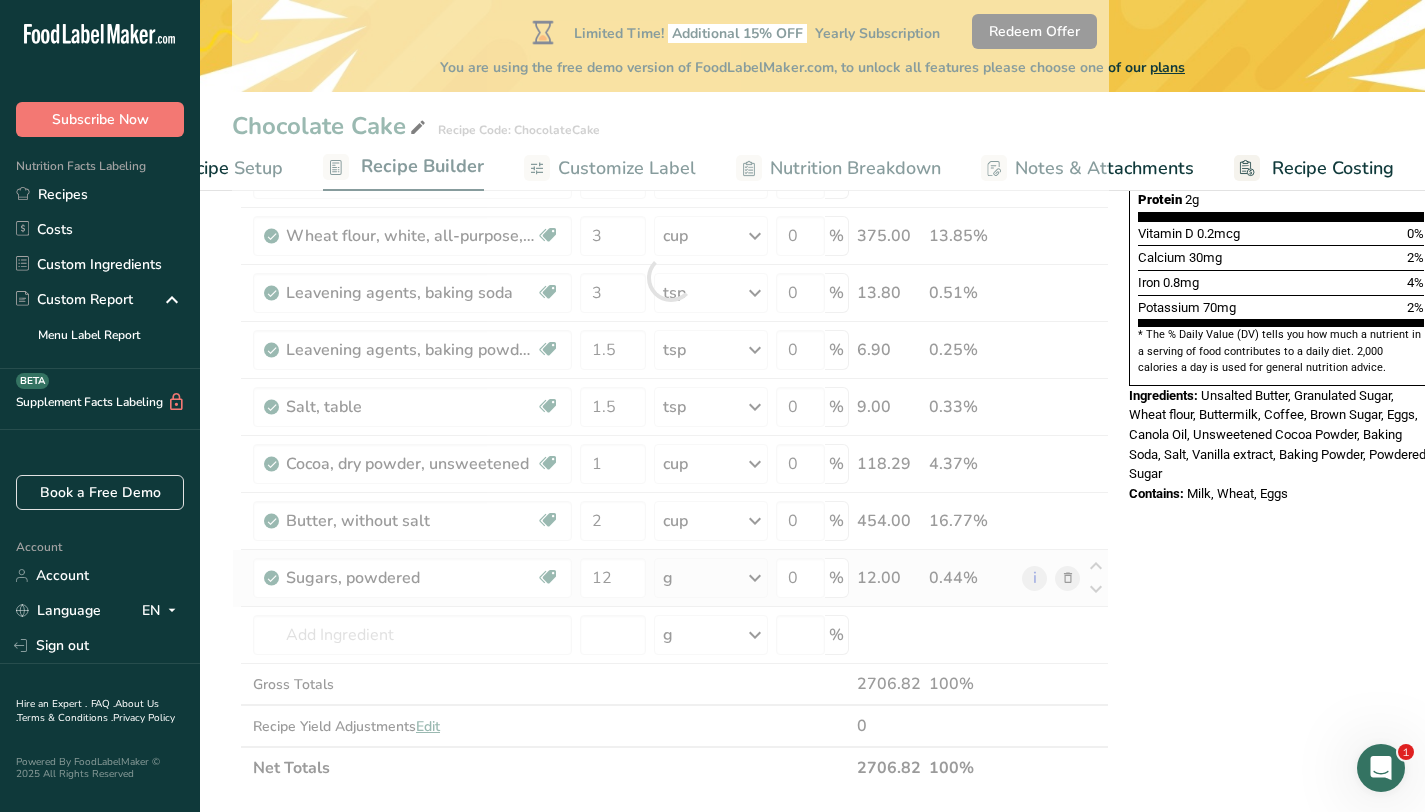 click on "Ingredient *
Amount *
Unit *
Waste *   .a-a{fill:#347362;}.b-a{fill:#fff;}          Grams
Percentage
Sugars, granulated
Dairy free
Gluten free
Vegan
Vegetarian
Soy free
2
cup
Portions
1 serving packet
1 cup
Weight Units
g
kg
mg
See more
Volume Units
l
Volume units require a density conversion. If you know your ingredient's density enter it below. Otherwise, click on "RIA" our AI Regulatory bot - she will be able to help you
lb/ft3
g/cm3
Confirm
mL
lb/ft3" at bounding box center [670, 277] 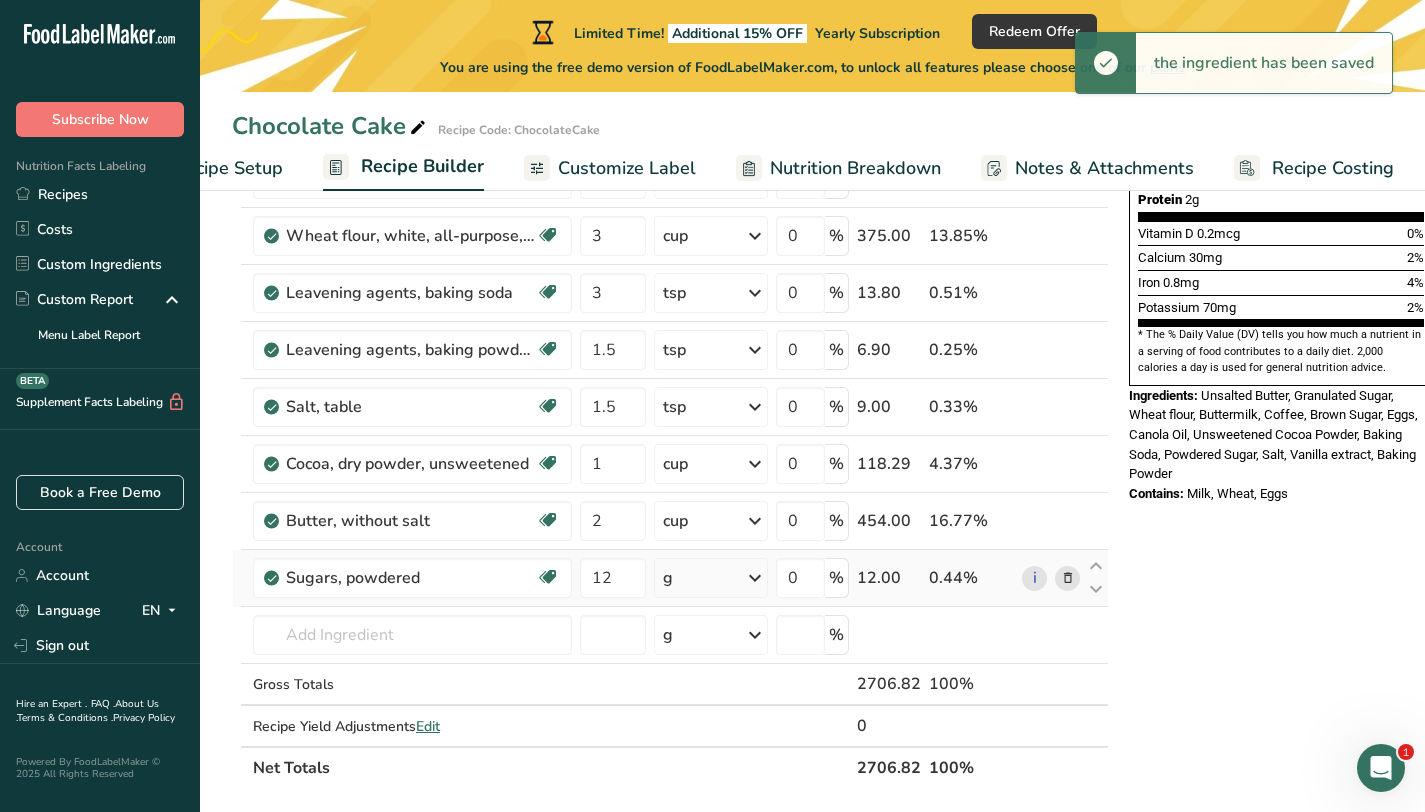 click at bounding box center [755, 578] 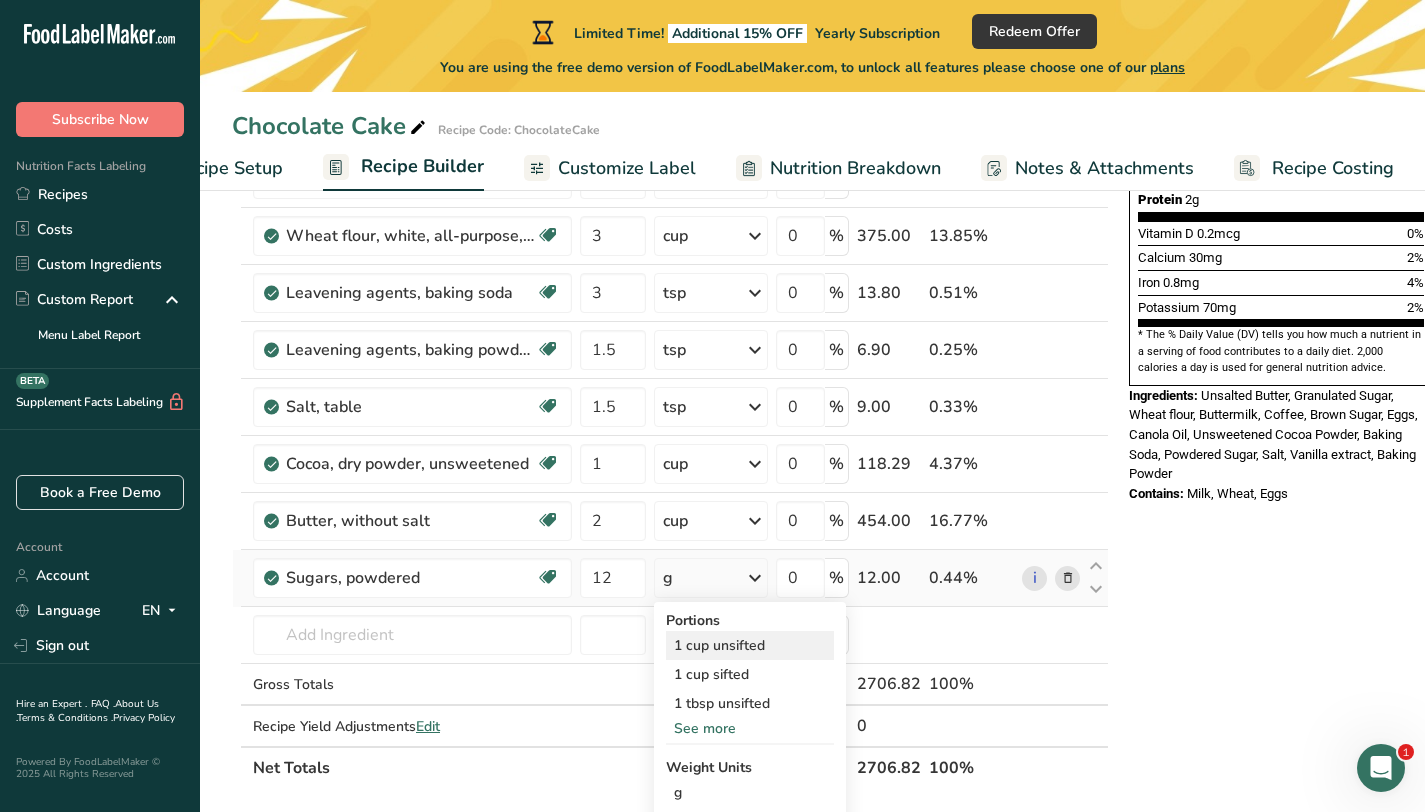 click on "1 cup unsifted" at bounding box center [750, 645] 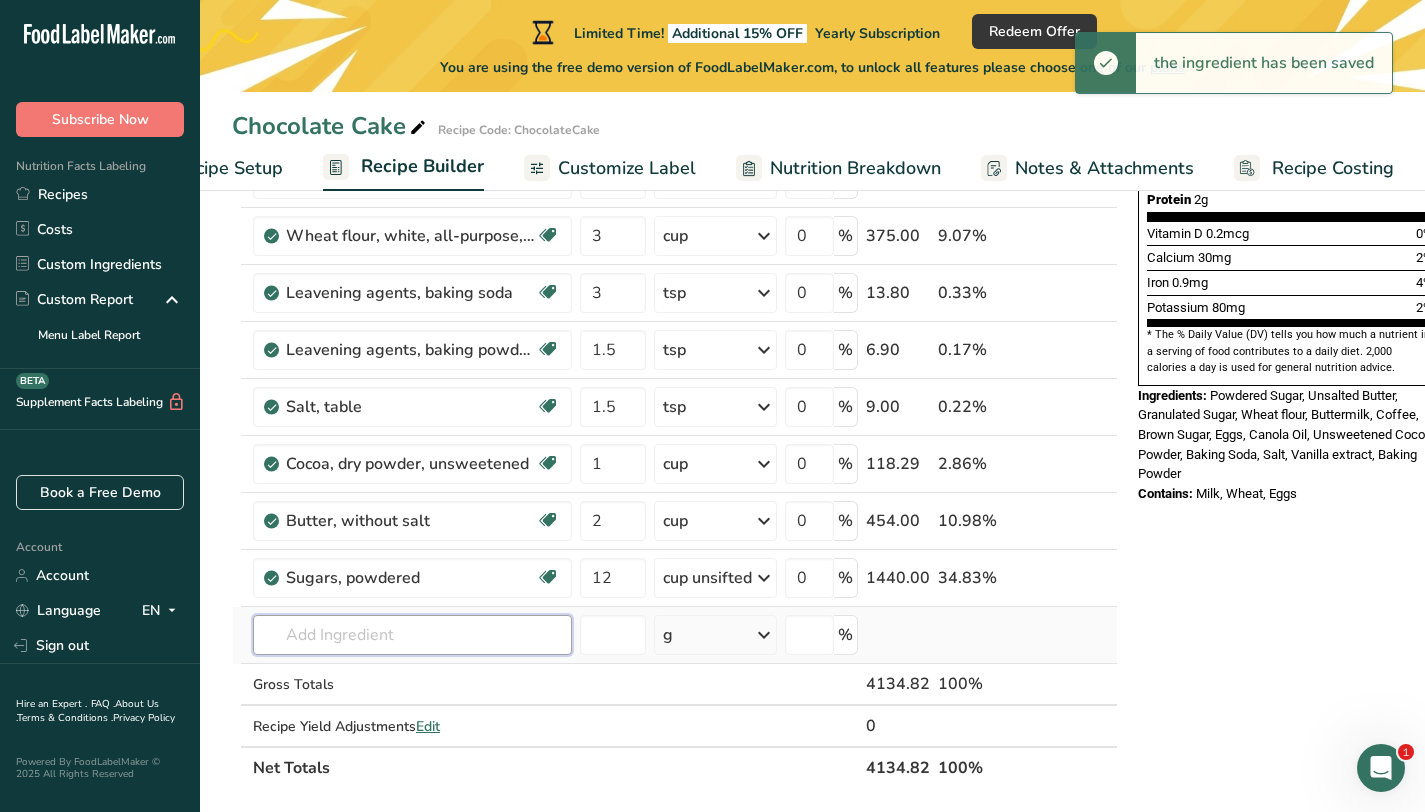 click at bounding box center (412, 635) 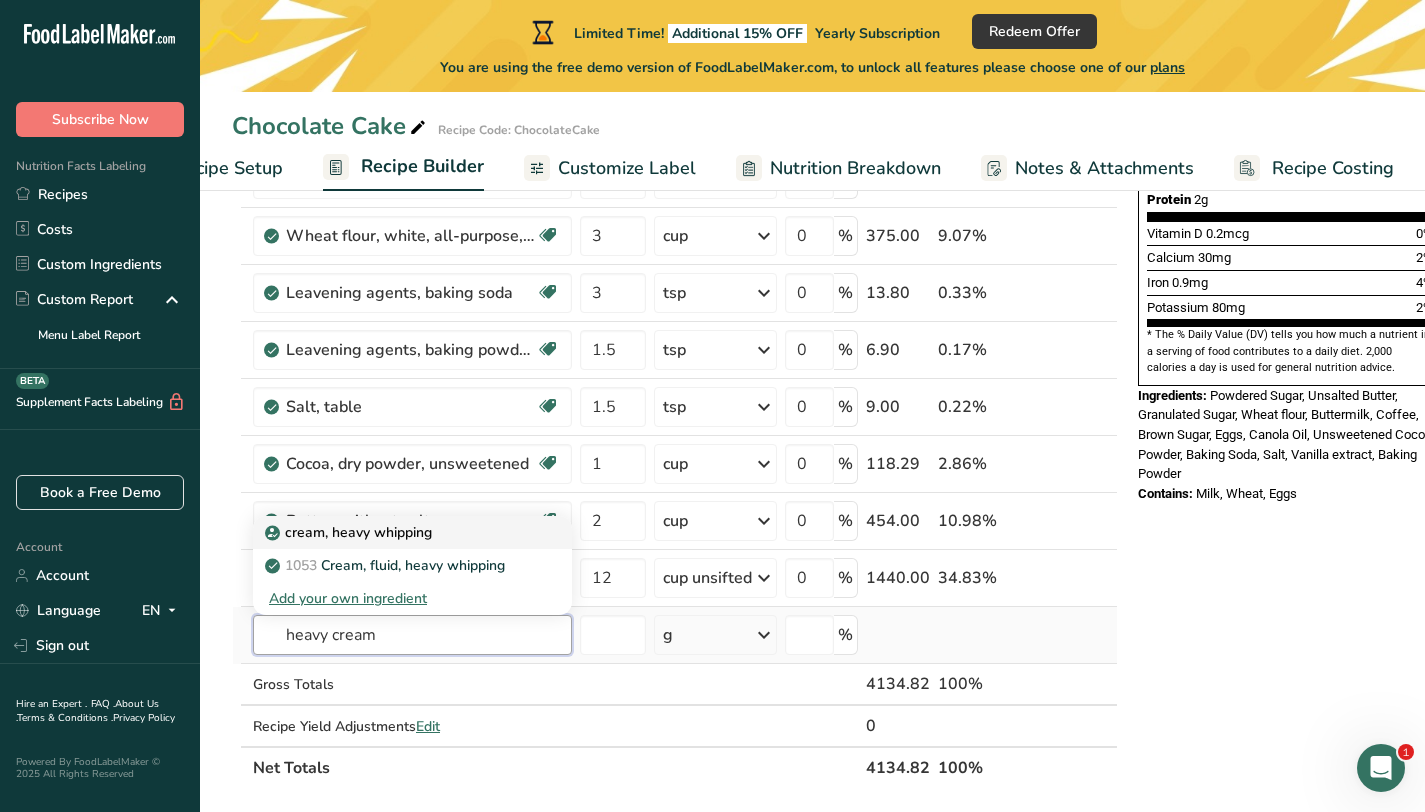 type on "heavy cream" 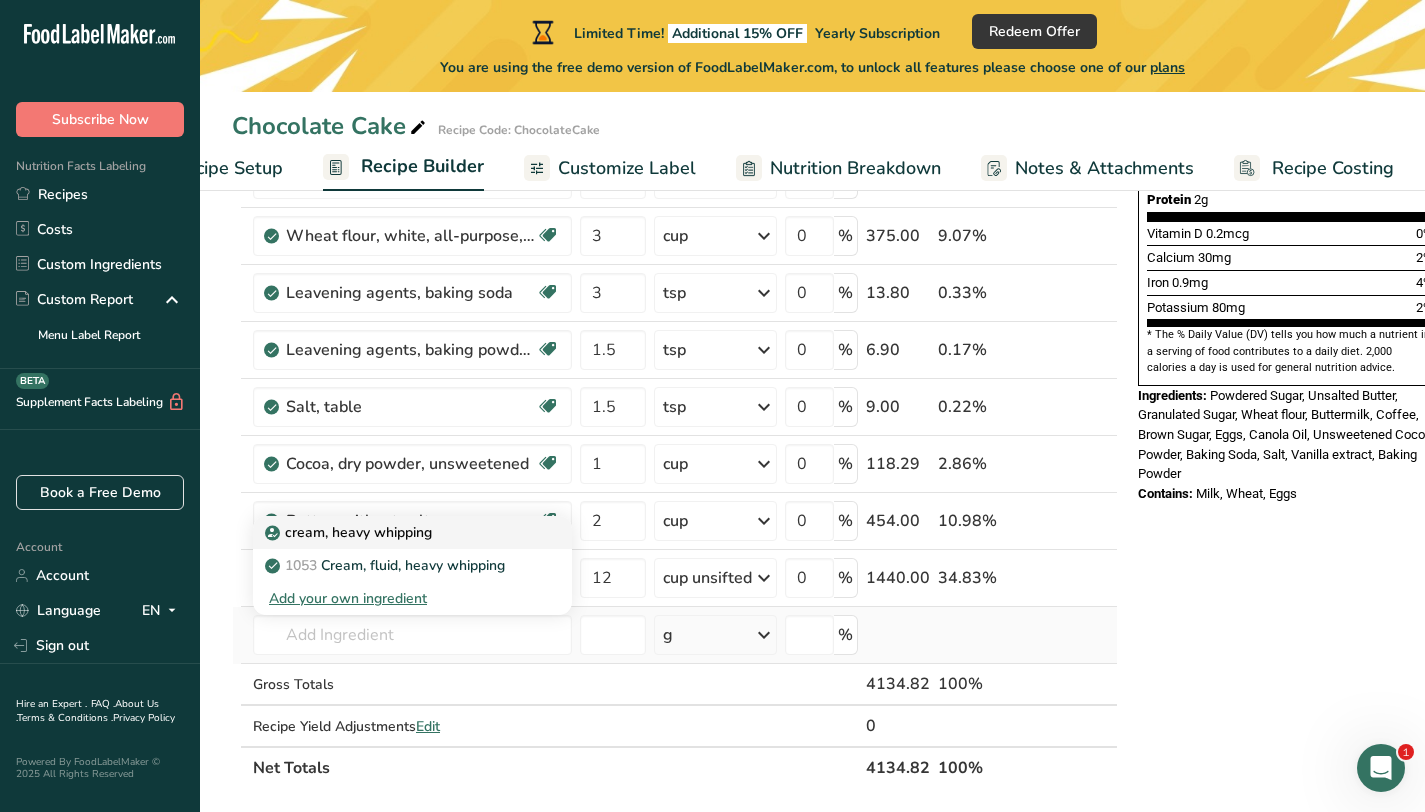 click on "cream, heavy whipping" at bounding box center [350, 532] 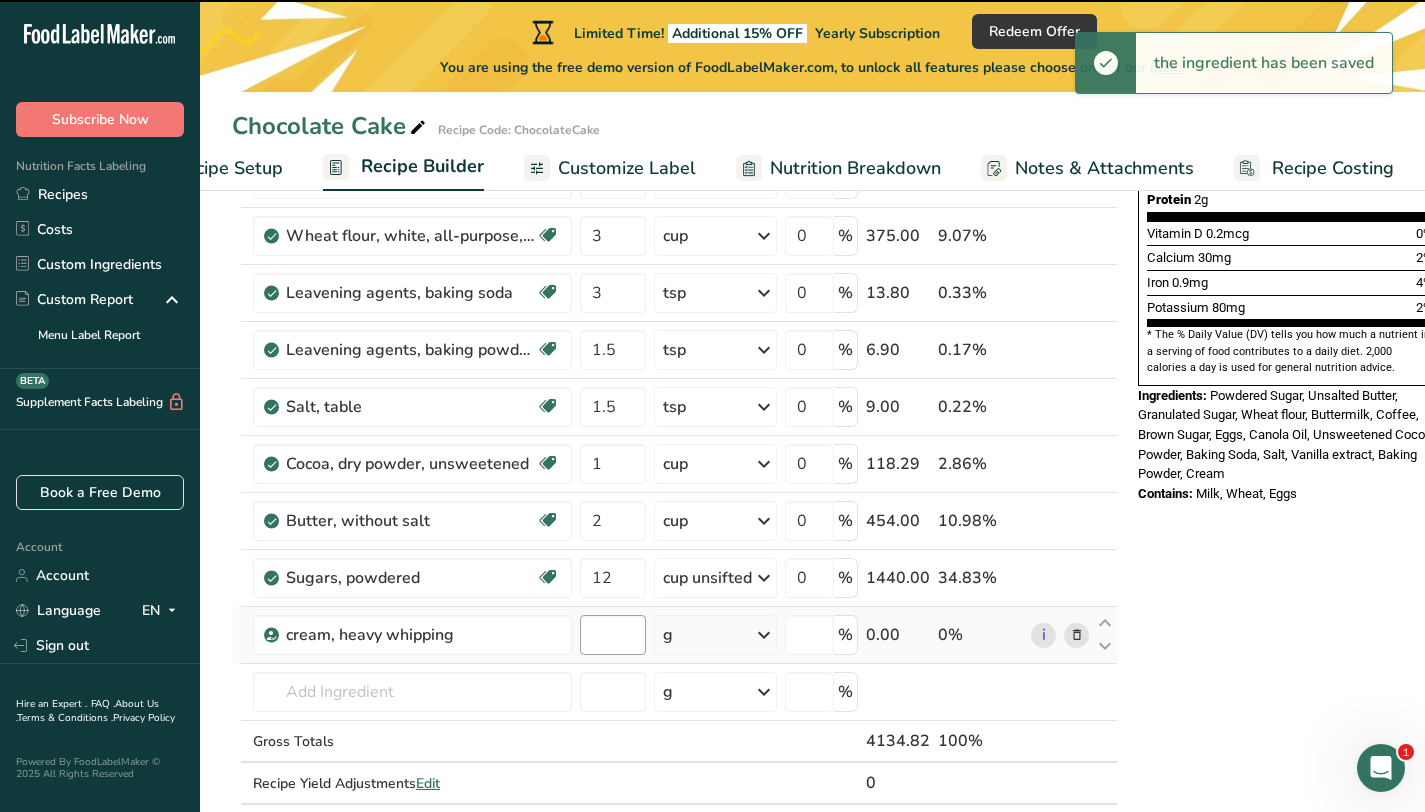 type on "0" 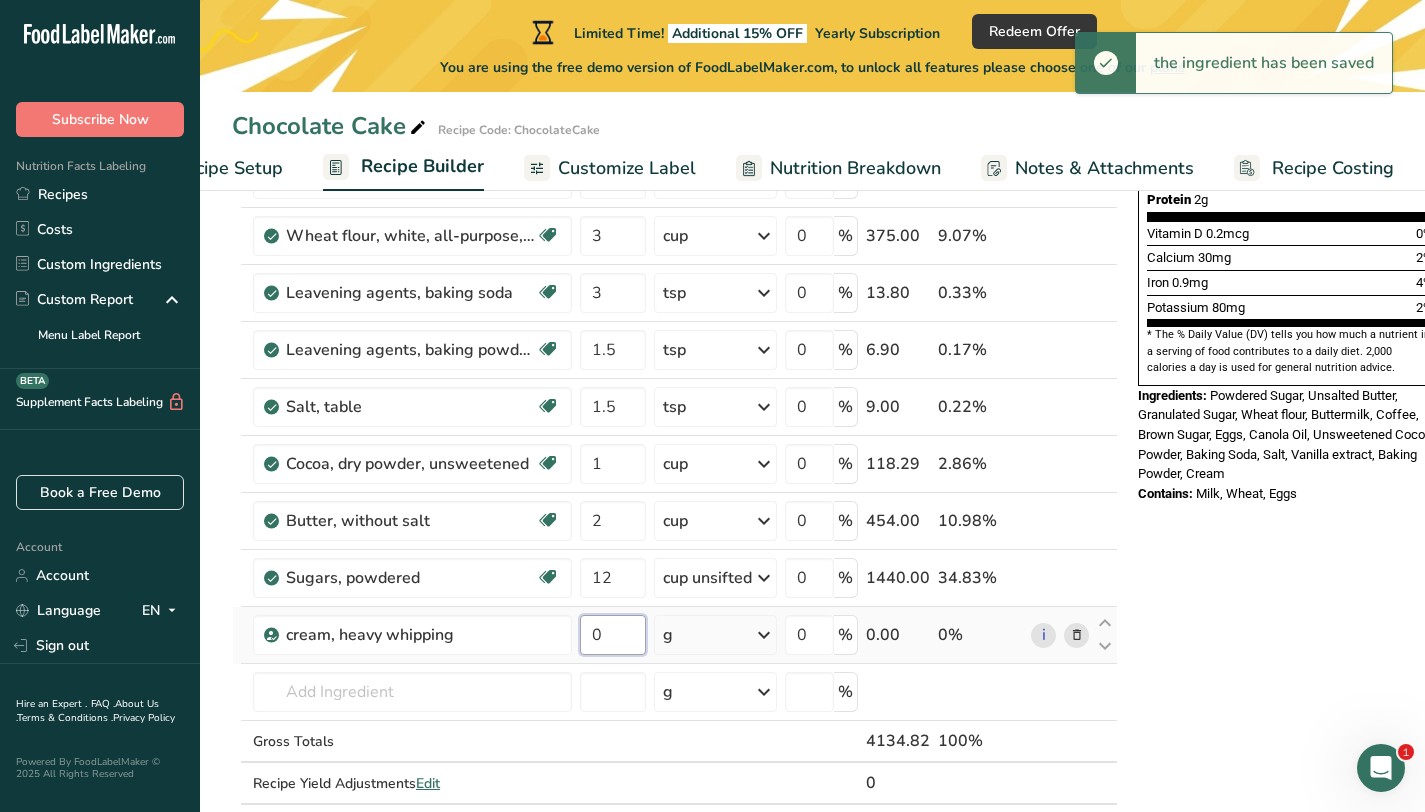 click on "0" at bounding box center [613, 635] 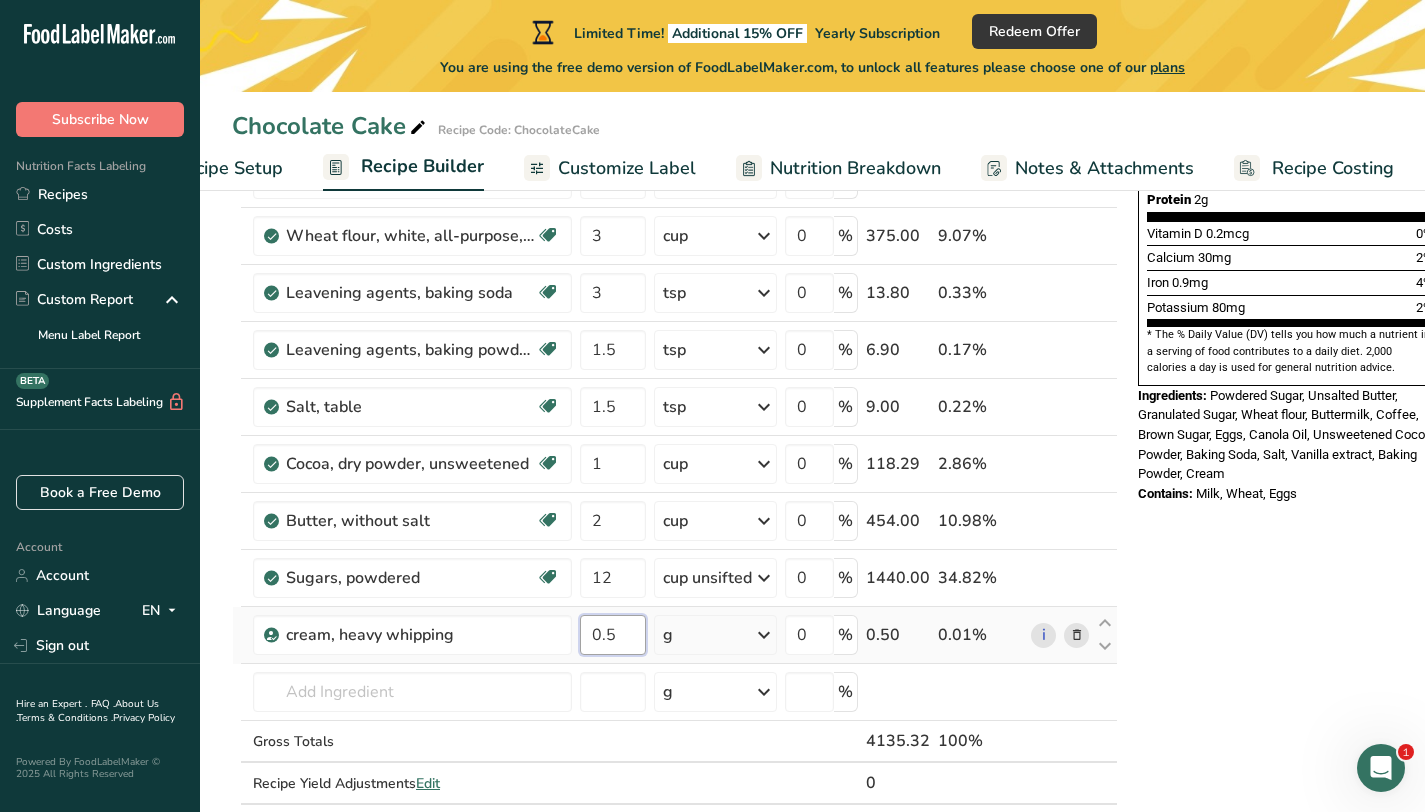 type on "0.5" 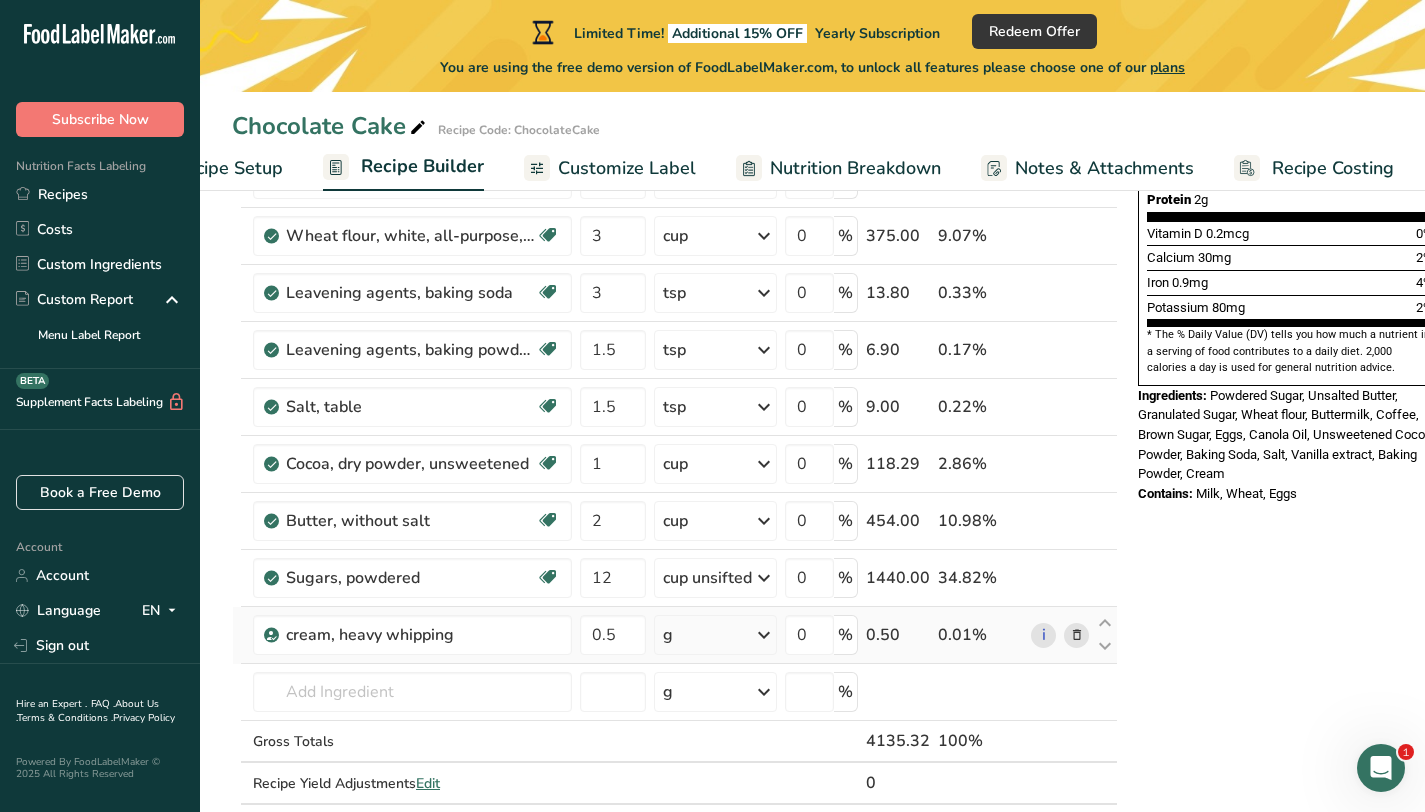click on "Ingredient *
Amount *
Unit *
Waste *   .a-a{fill:#347362;}.b-a{fill:#fff;}          Grams
Percentage
Sugars, granulated
Dairy free
Gluten free
Vegan
Vegetarian
Soy free
2
cup
Portions
1 serving packet
1 cup
Weight Units
g
kg
mg
See more
Volume Units
l
Volume units require a density conversion. If you know your ingredient's density enter it below. Otherwise, click on "RIA" our AI Regulatory bot - she will be able to help you
lb/ft3
g/cm3
Confirm
mL
lb/ft3" at bounding box center (675, 306) 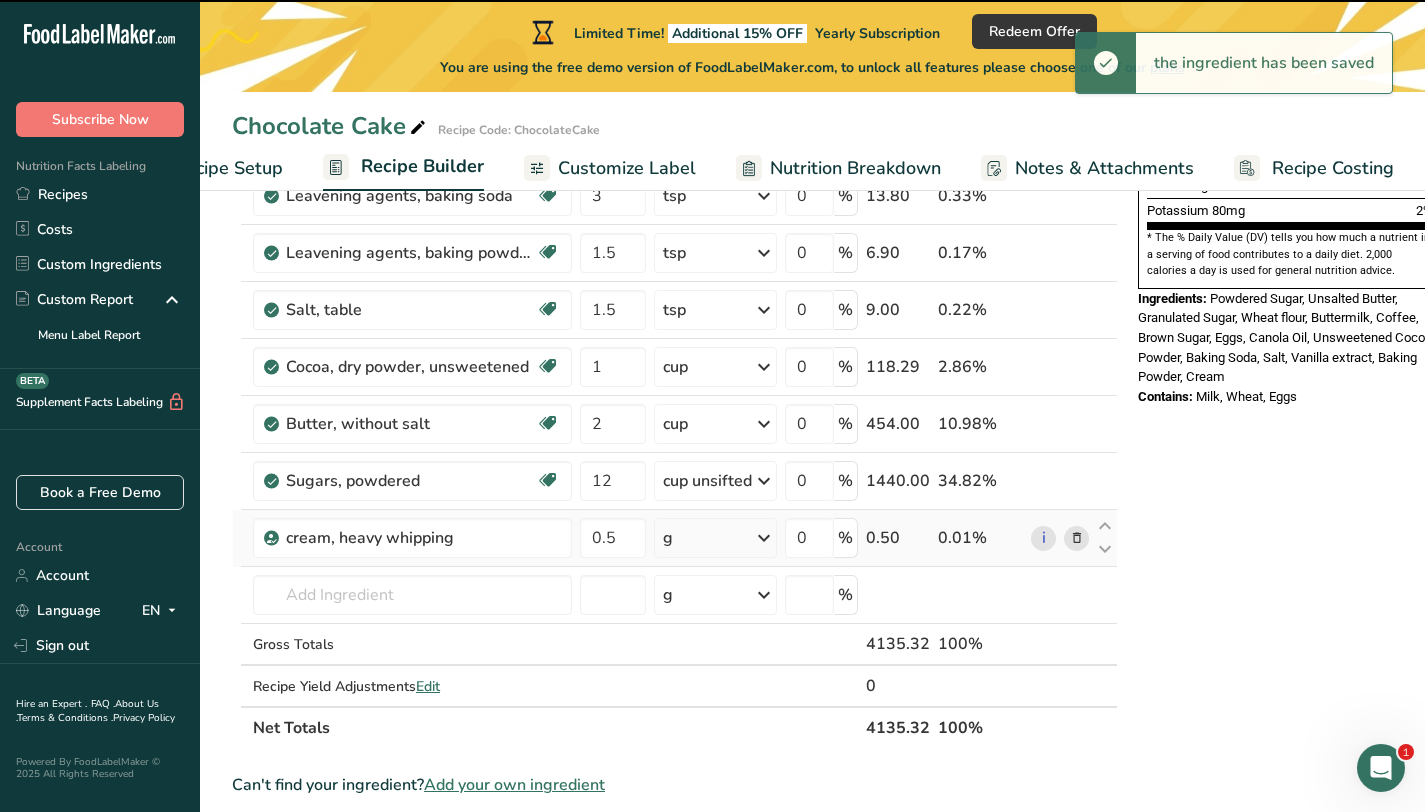 scroll, scrollTop: 686, scrollLeft: 0, axis: vertical 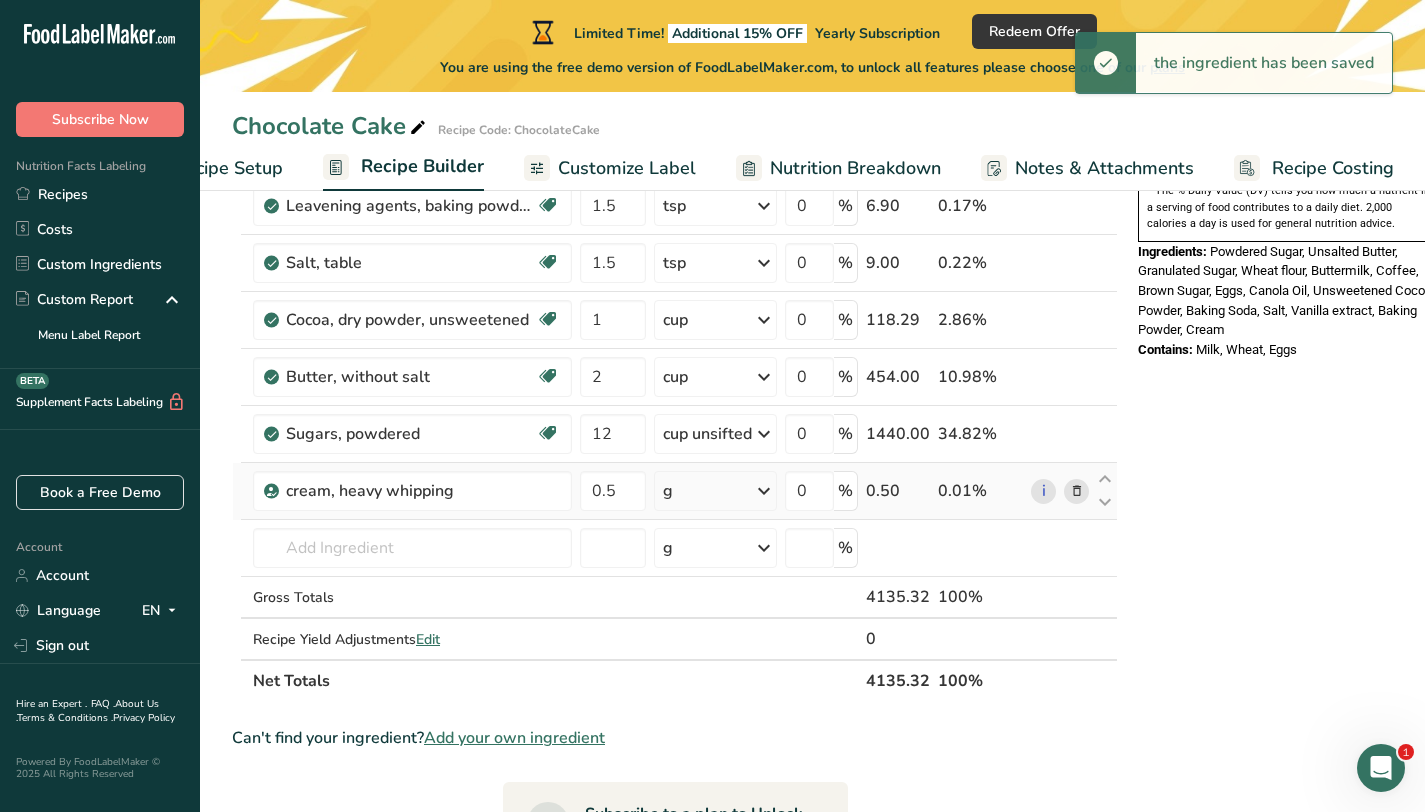 click at bounding box center (764, 491) 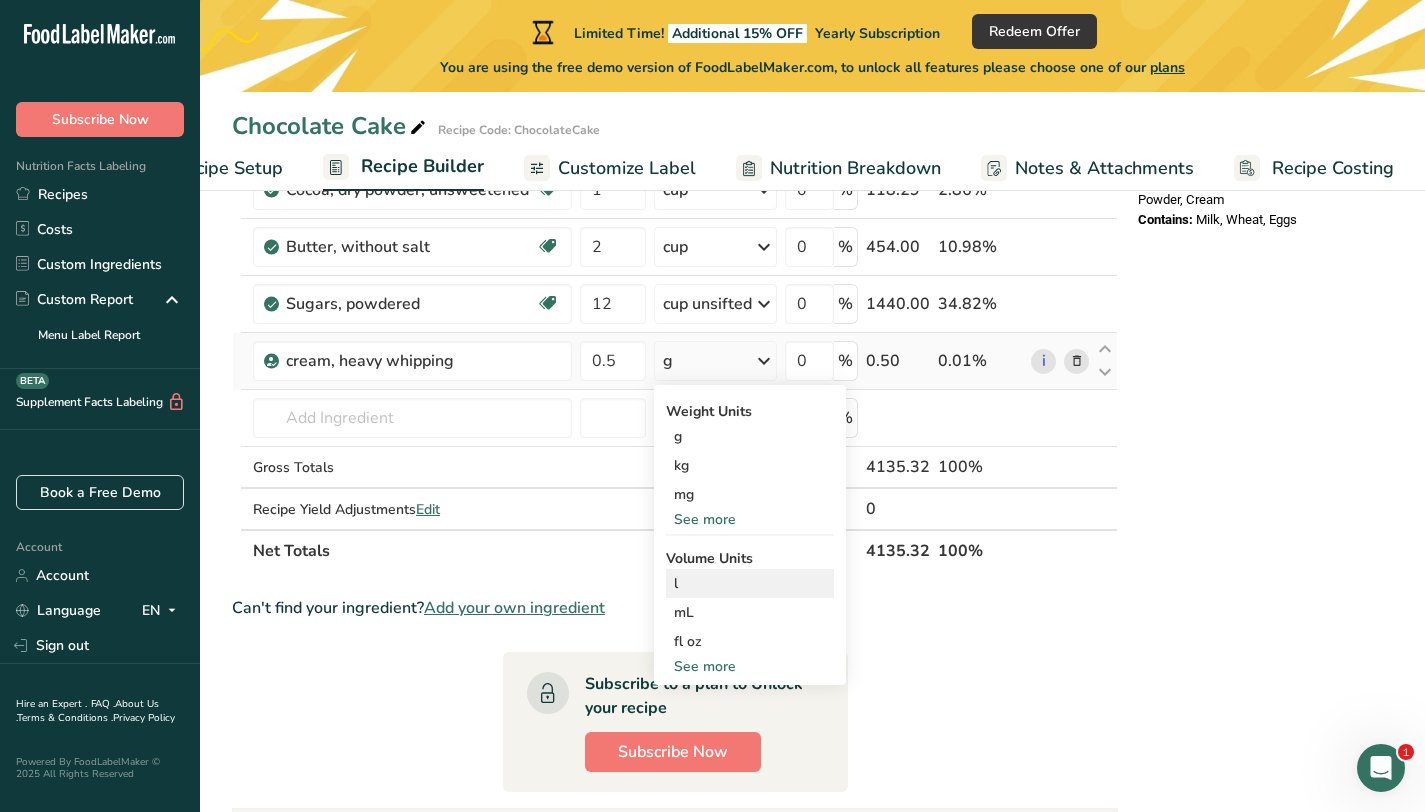 scroll, scrollTop: 817, scrollLeft: 0, axis: vertical 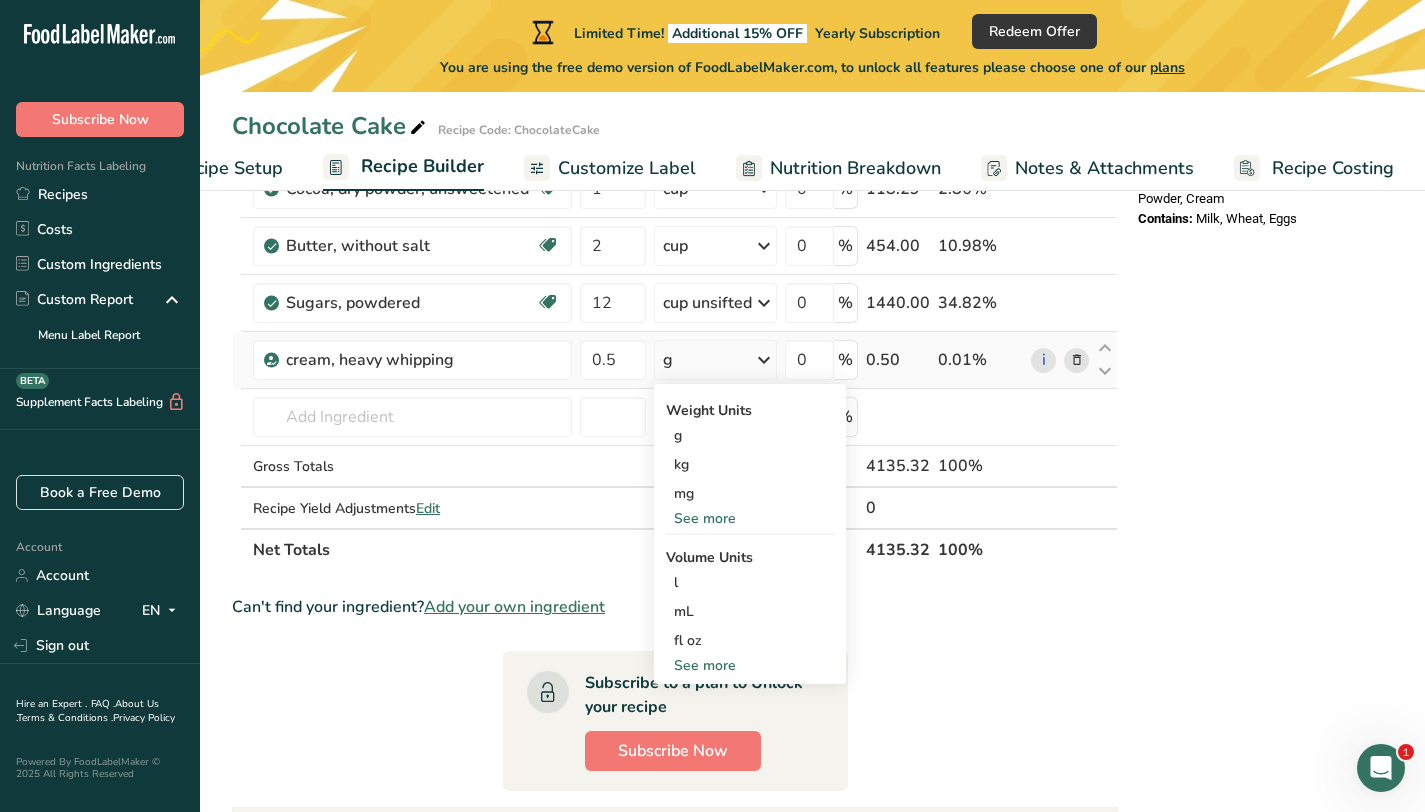click on "See more" at bounding box center (750, 665) 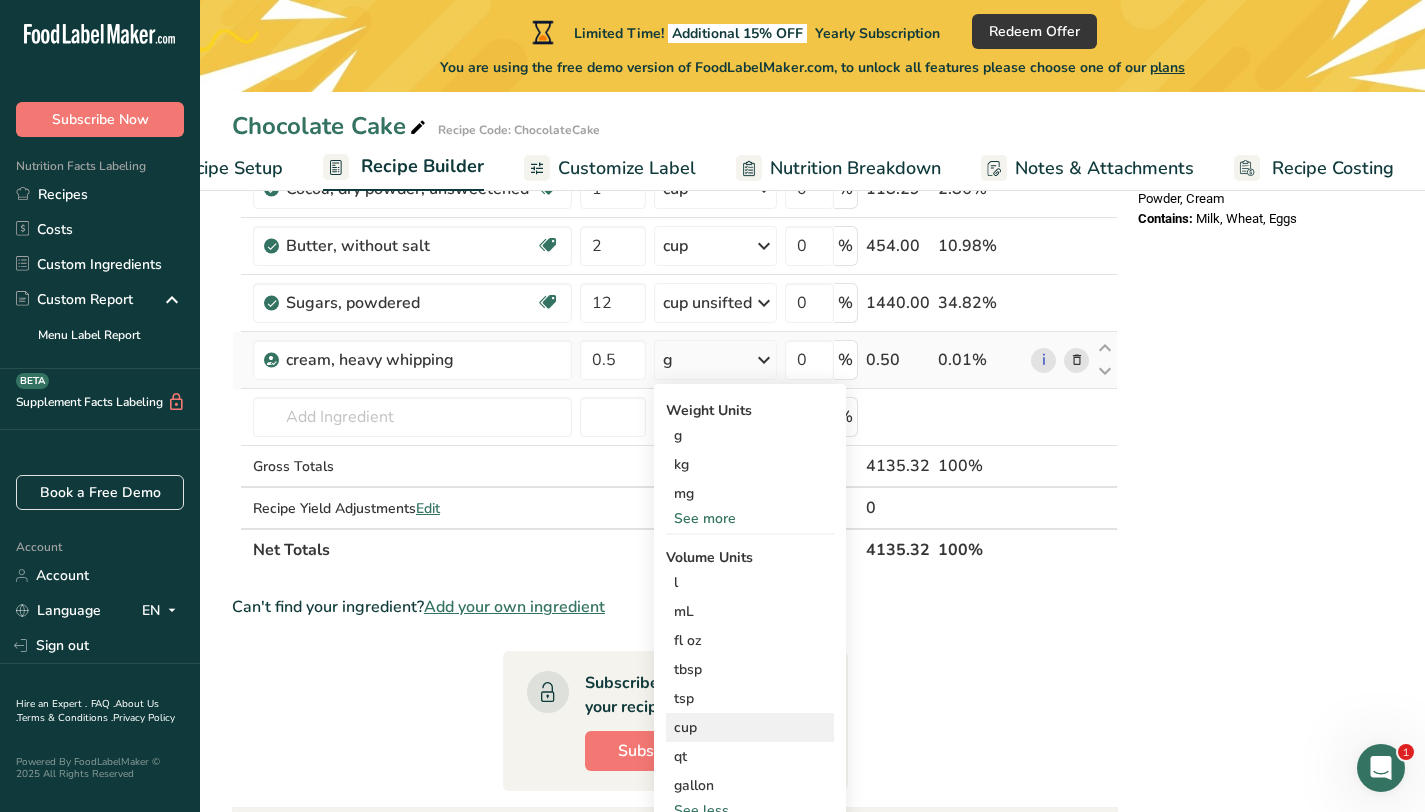 click on "cup" at bounding box center (750, 727) 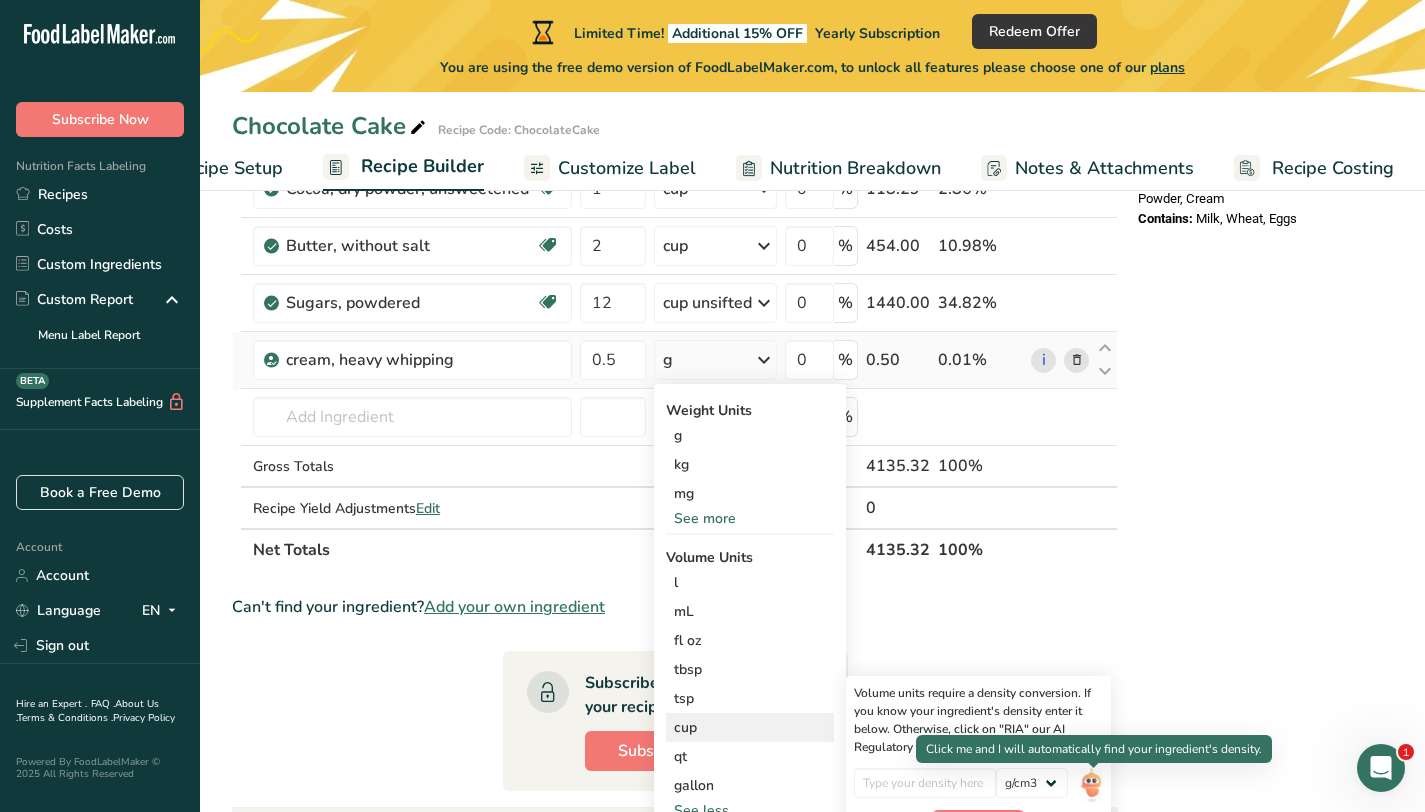 click at bounding box center [1091, 785] 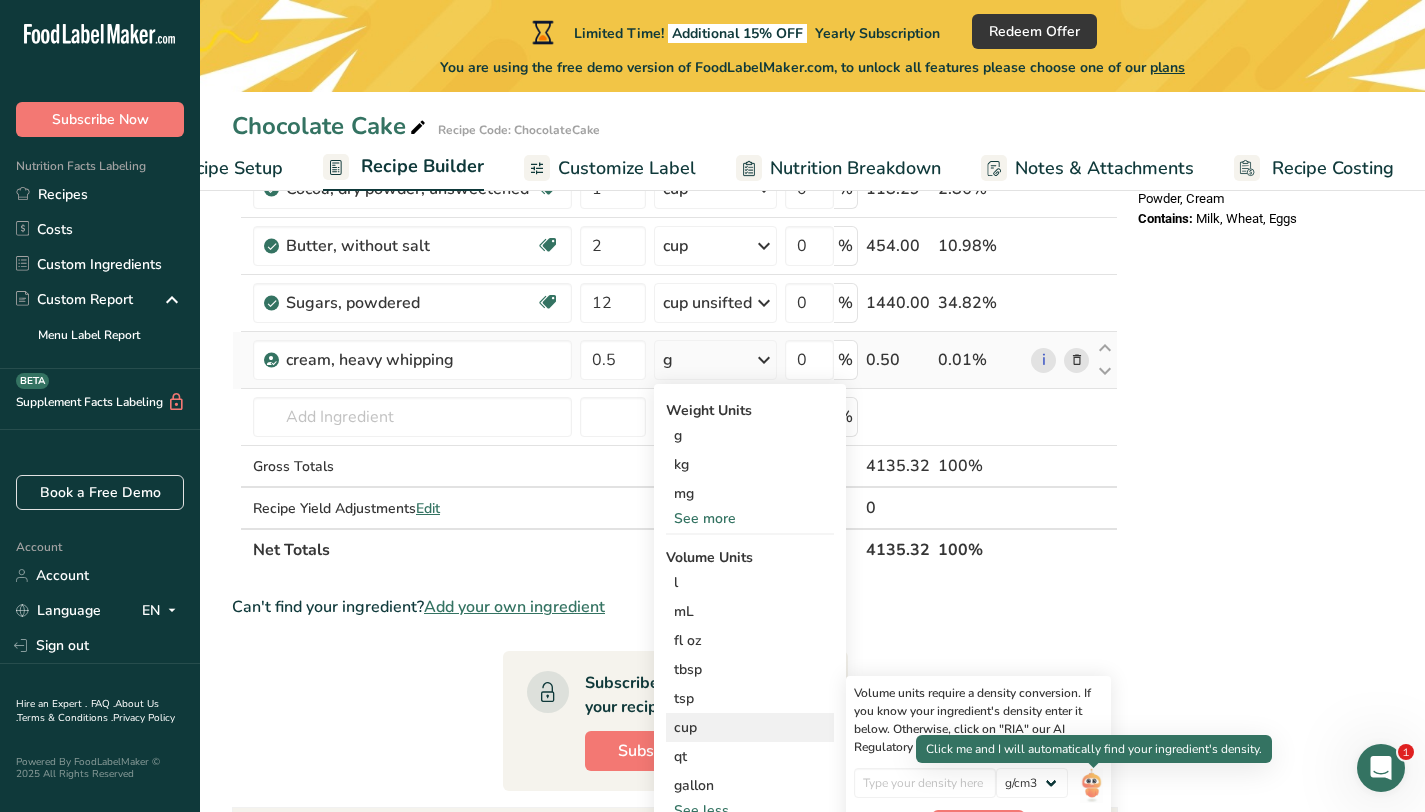 scroll, scrollTop: 0, scrollLeft: 81, axis: horizontal 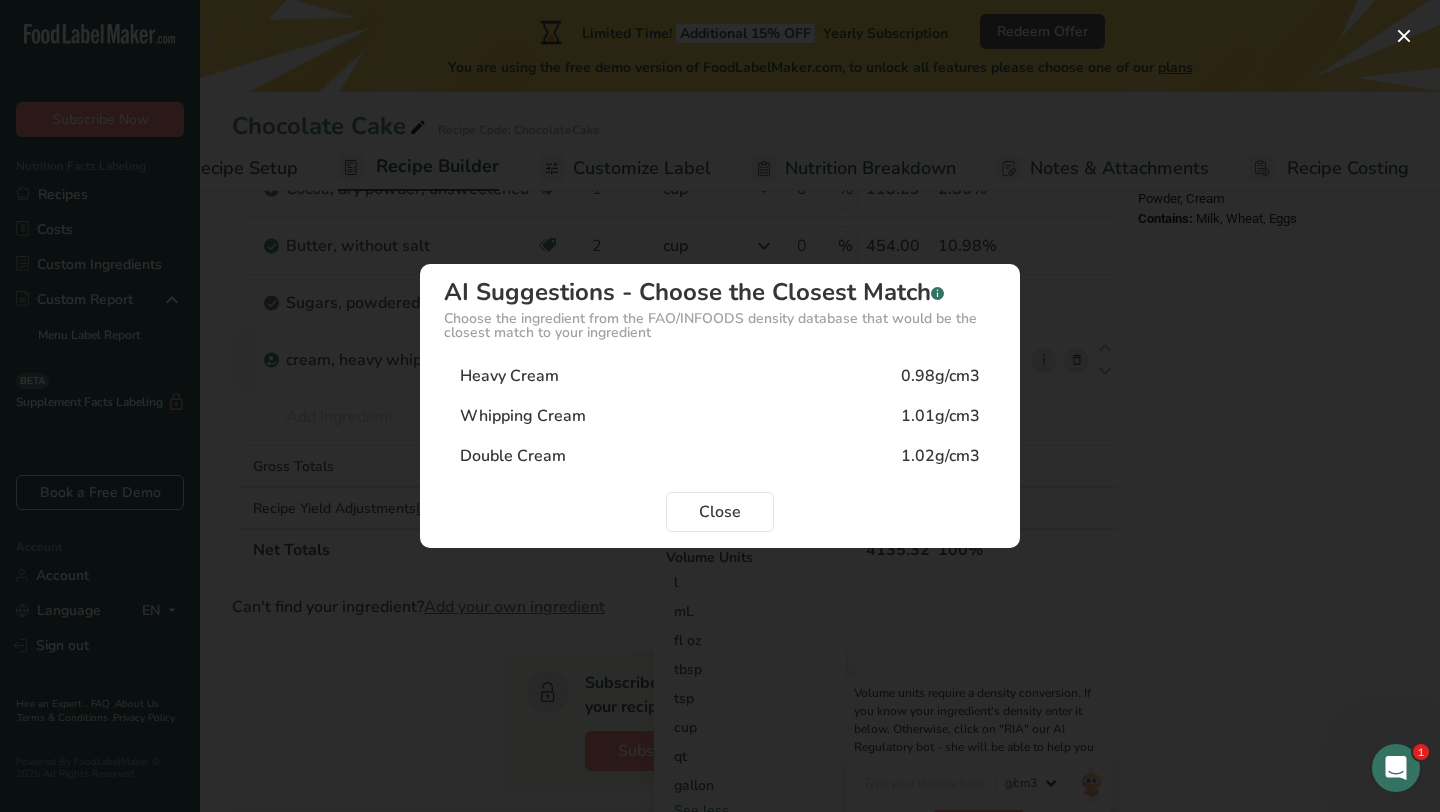 click on "1.01g/cm3" at bounding box center (940, 416) 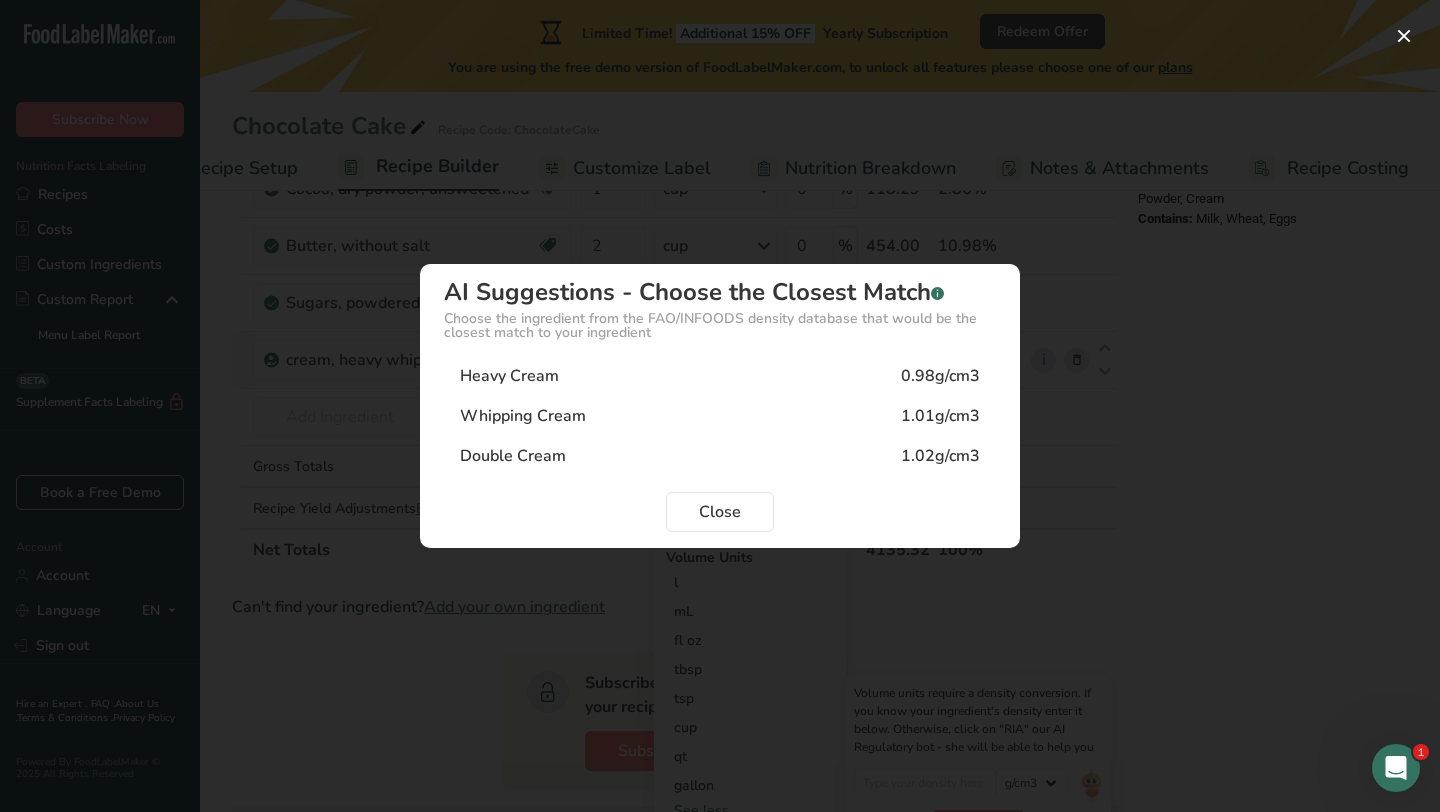 type on "1.01" 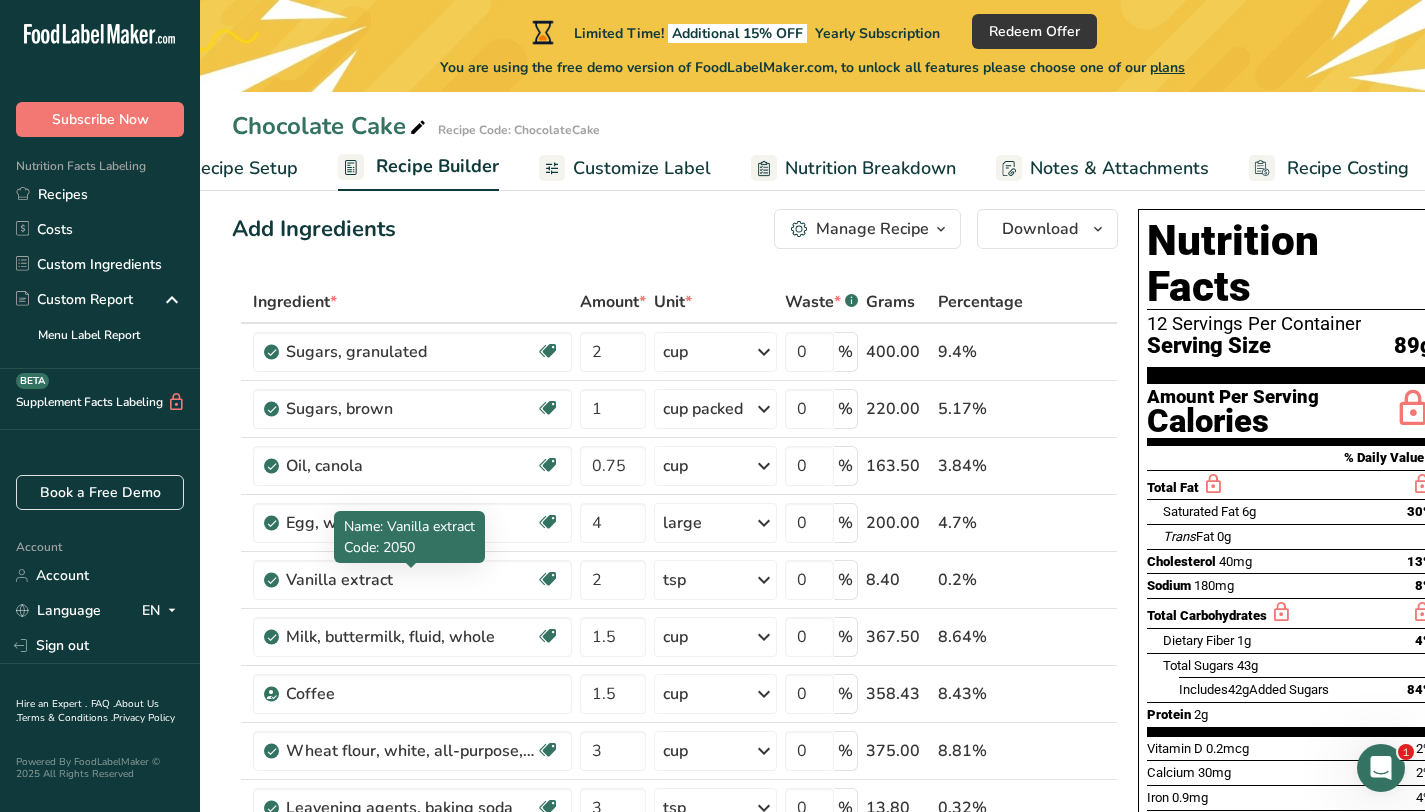scroll, scrollTop: 14, scrollLeft: 0, axis: vertical 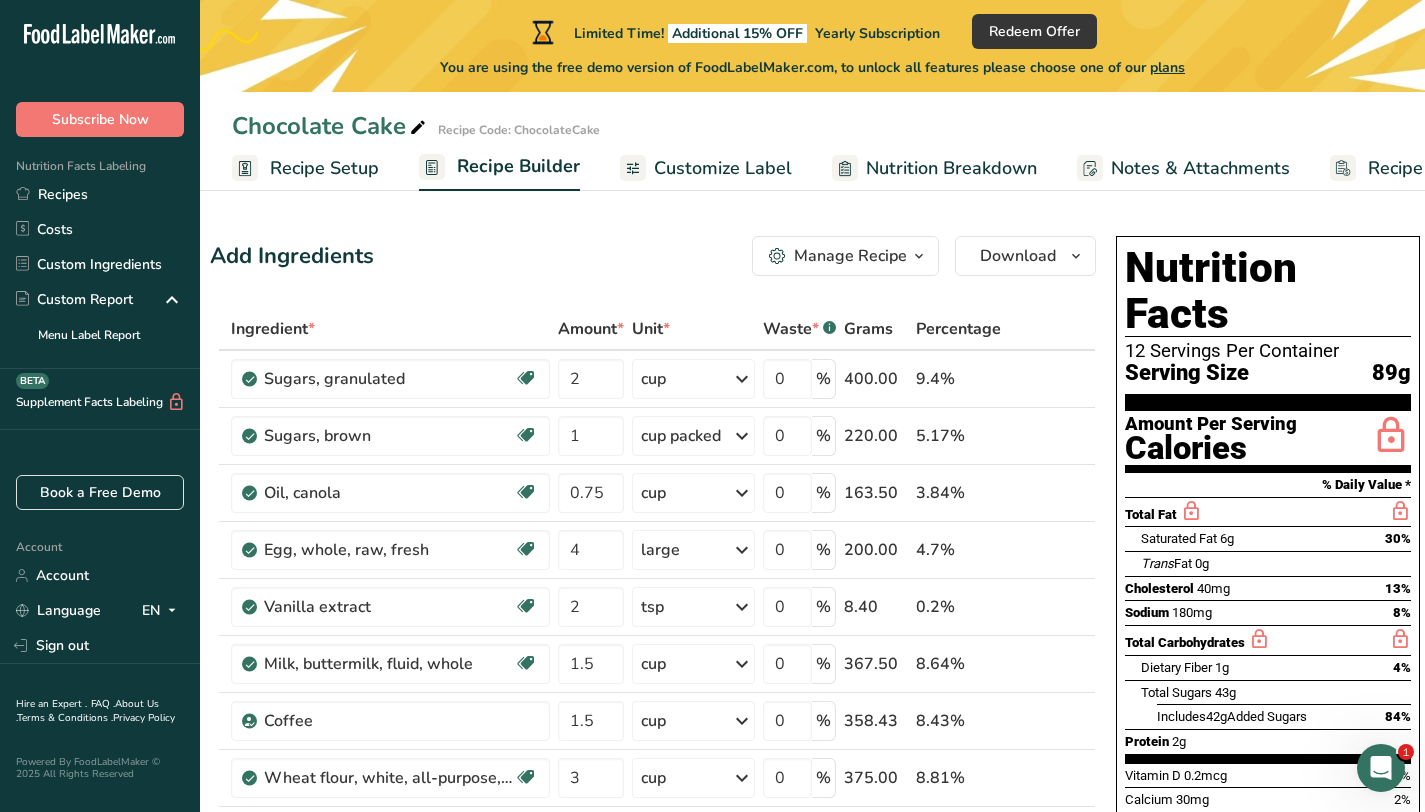 click at bounding box center (919, 256) 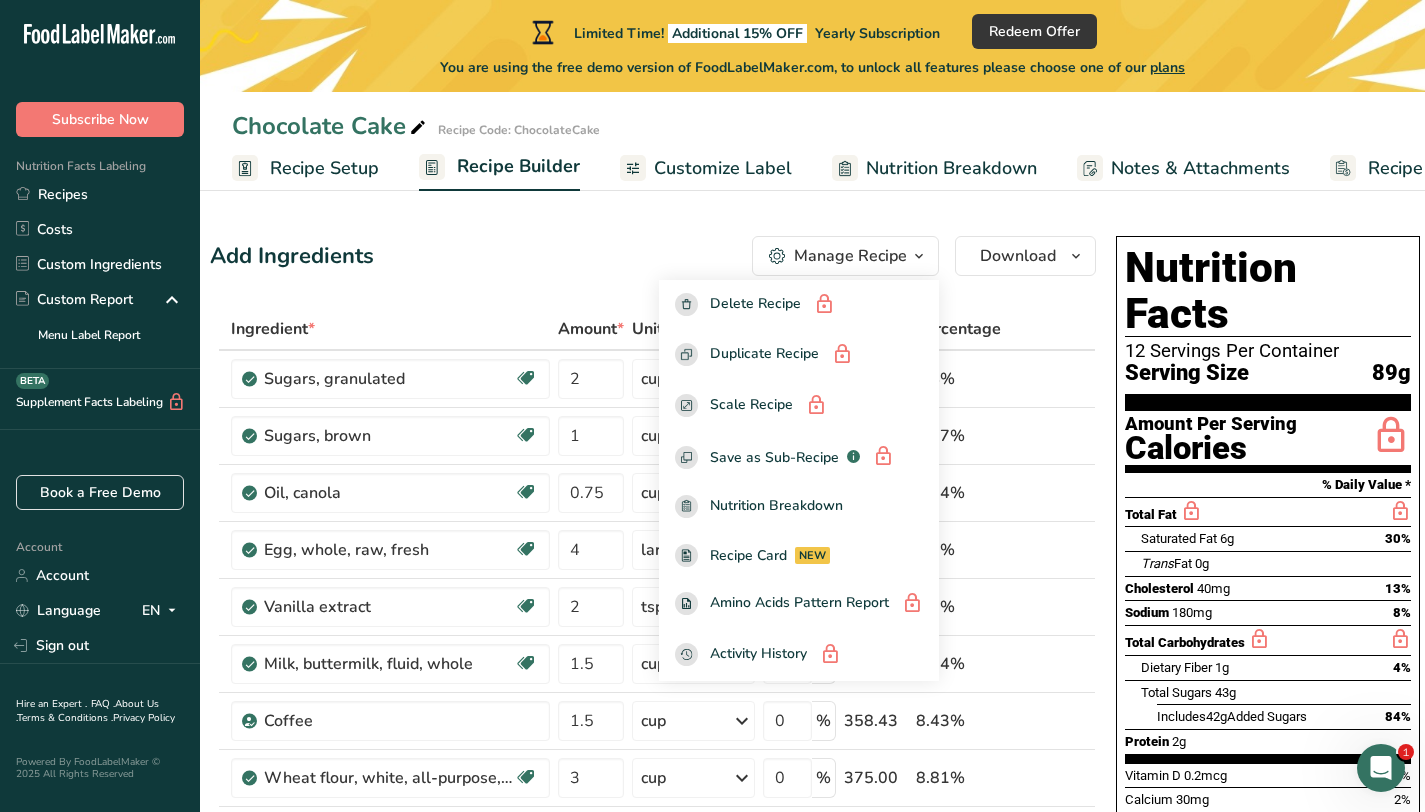 click on "Add Ingredients
Manage Recipe         Delete Recipe             Duplicate Recipe               Scale Recipe               Save as Sub-Recipe   .a-a{fill:#347362;}.b-a{fill:#fff;}                                 Nutrition Breakdown                 Recipe Card
NEW
Amino Acids Pattern Report             Activity History
Download
Choose your preferred label style
Standard FDA label
Standard FDA label
The most common format for nutrition facts labels in compliance with the FDA's typeface, style and requirements
Tabular FDA label
A label format compliant with the FDA regulations presented in a tabular (horizontal) display.
Linear FDA label
A simple linear display for small sized packages.
Simplified FDA label" at bounding box center (653, 256) 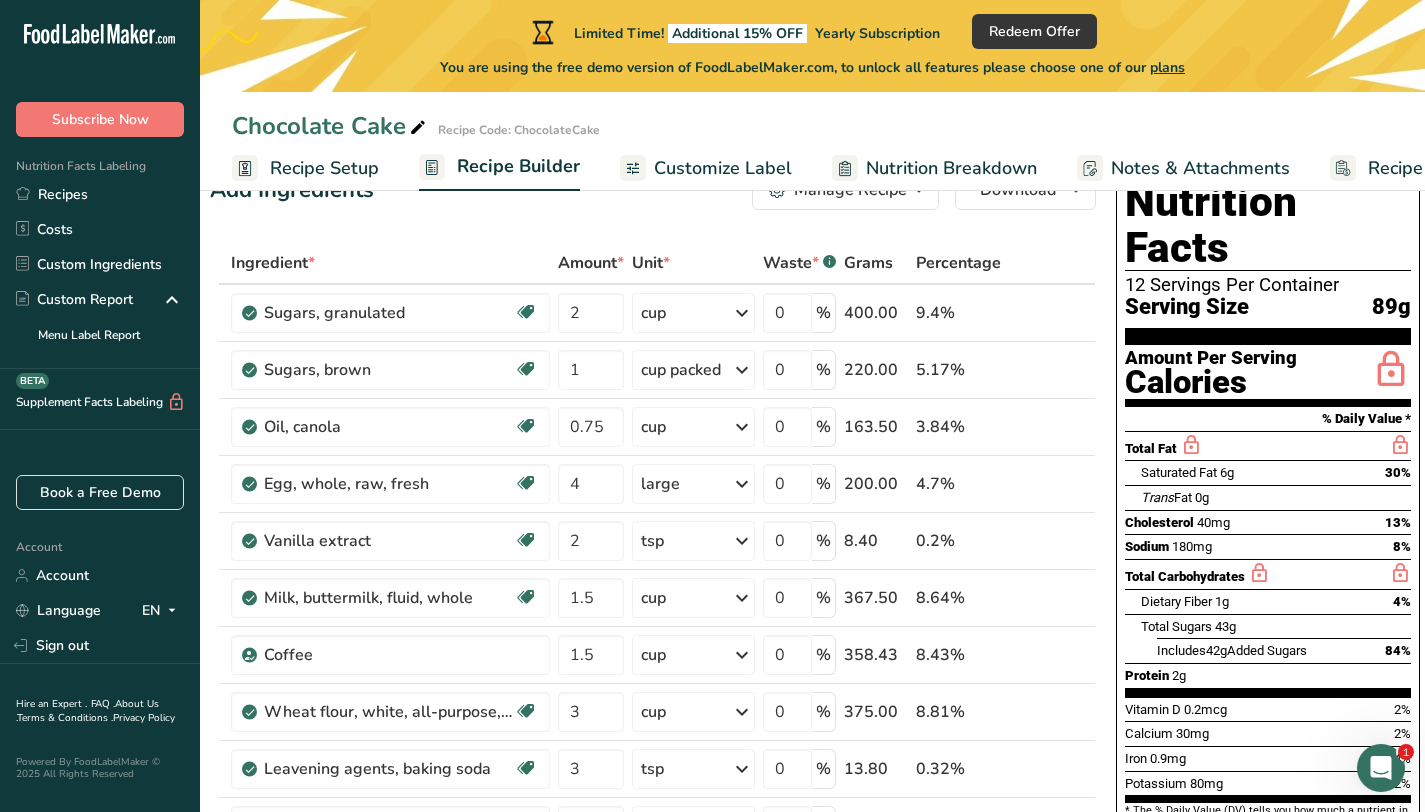 scroll, scrollTop: 0, scrollLeft: 0, axis: both 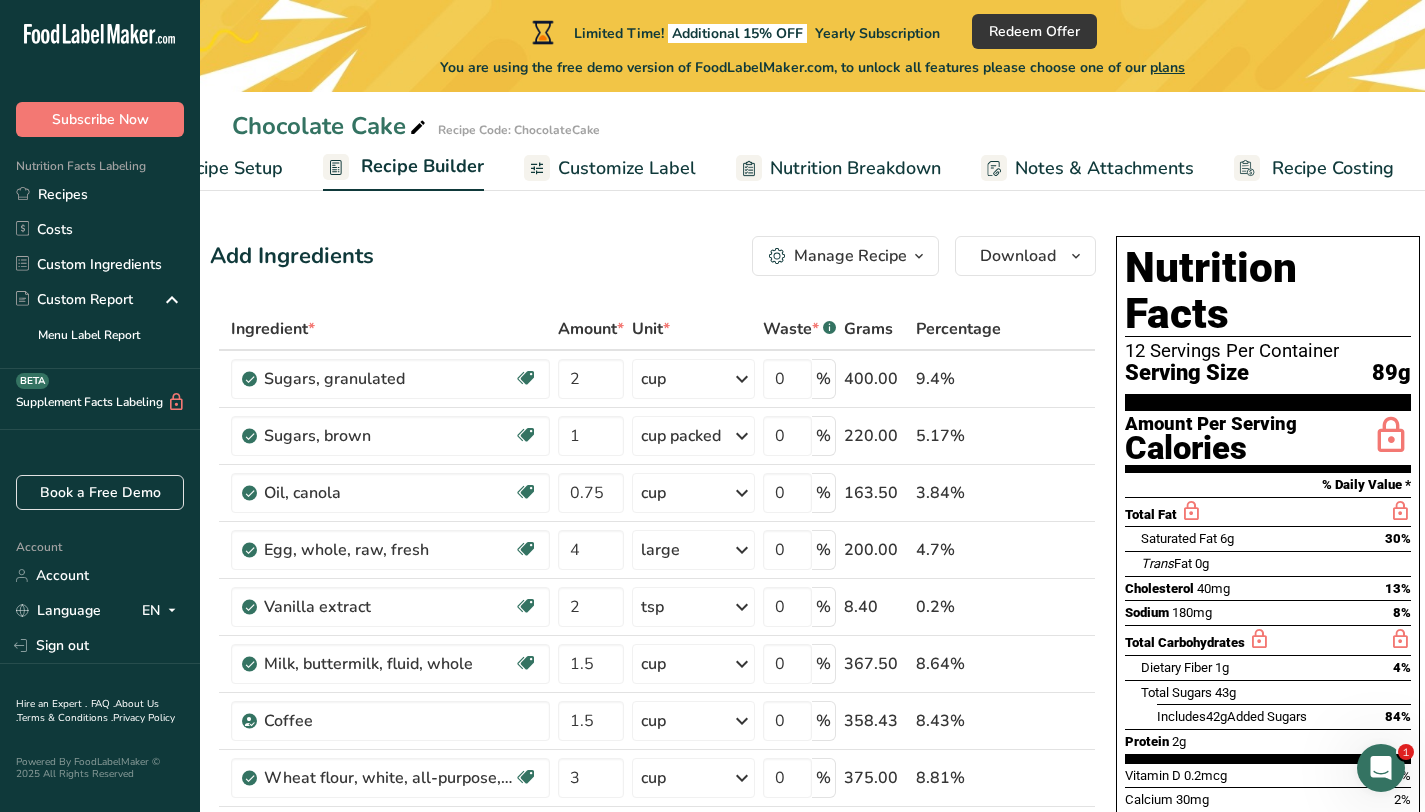 click on "Recipe Costing" at bounding box center [1333, 168] 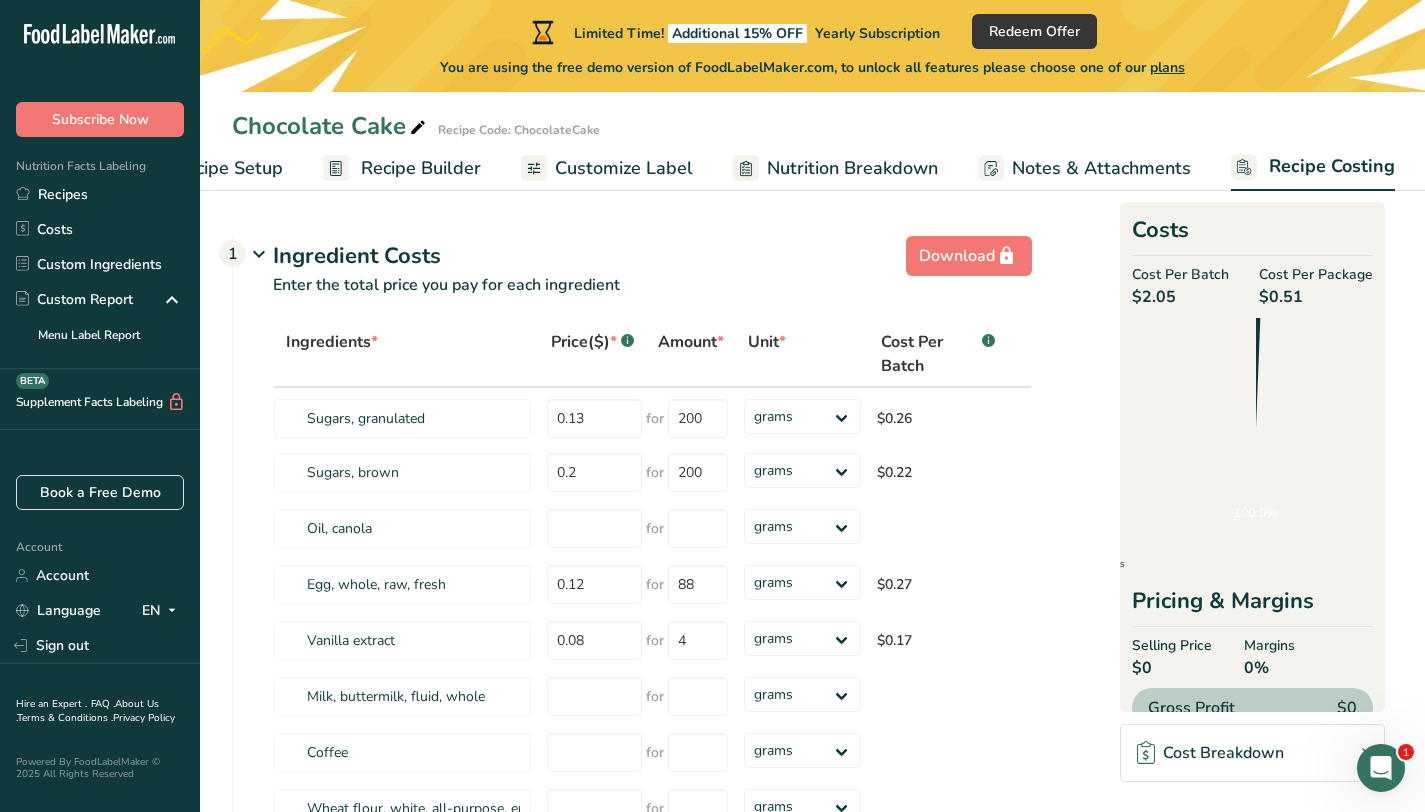 scroll, scrollTop: 0, scrollLeft: 0, axis: both 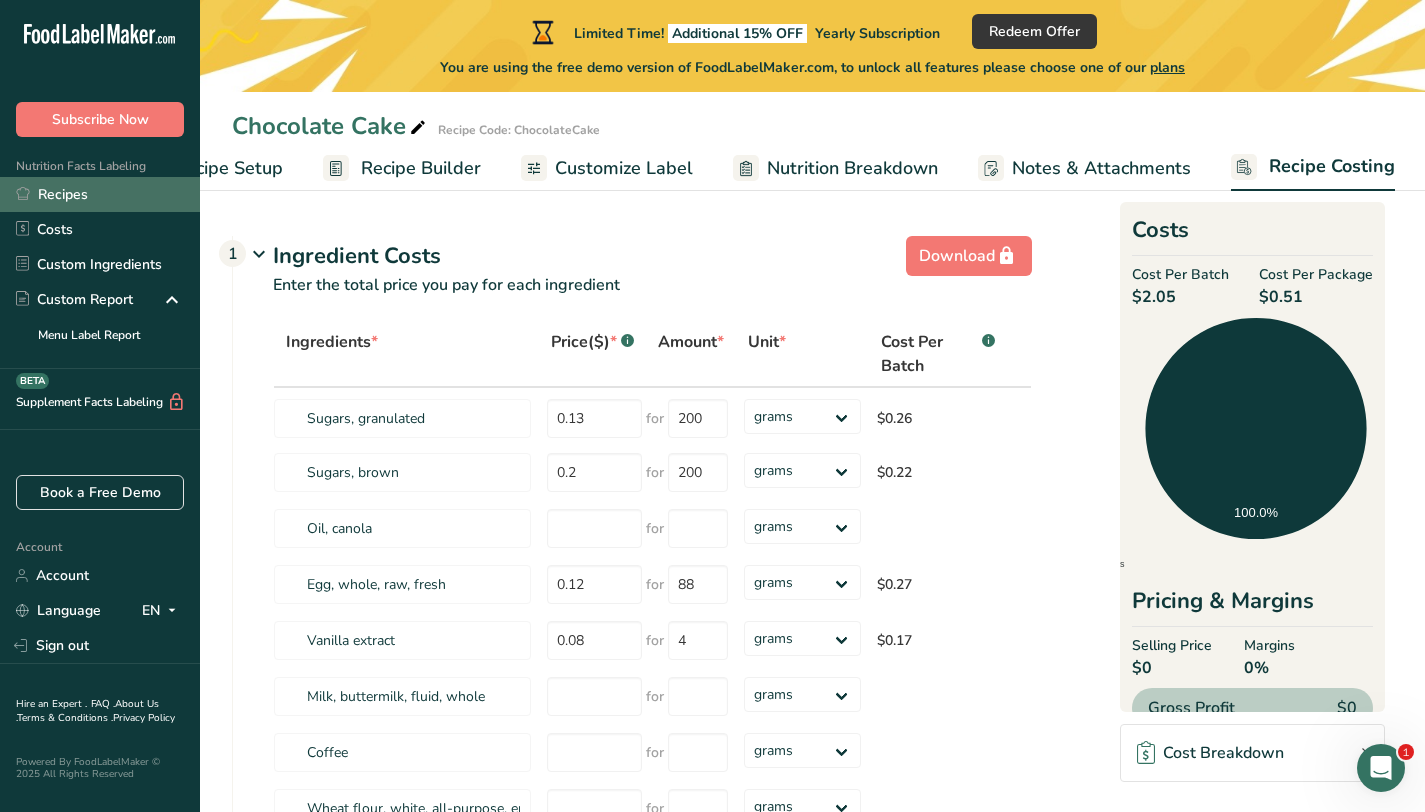 click on "Recipes" at bounding box center [100, 194] 